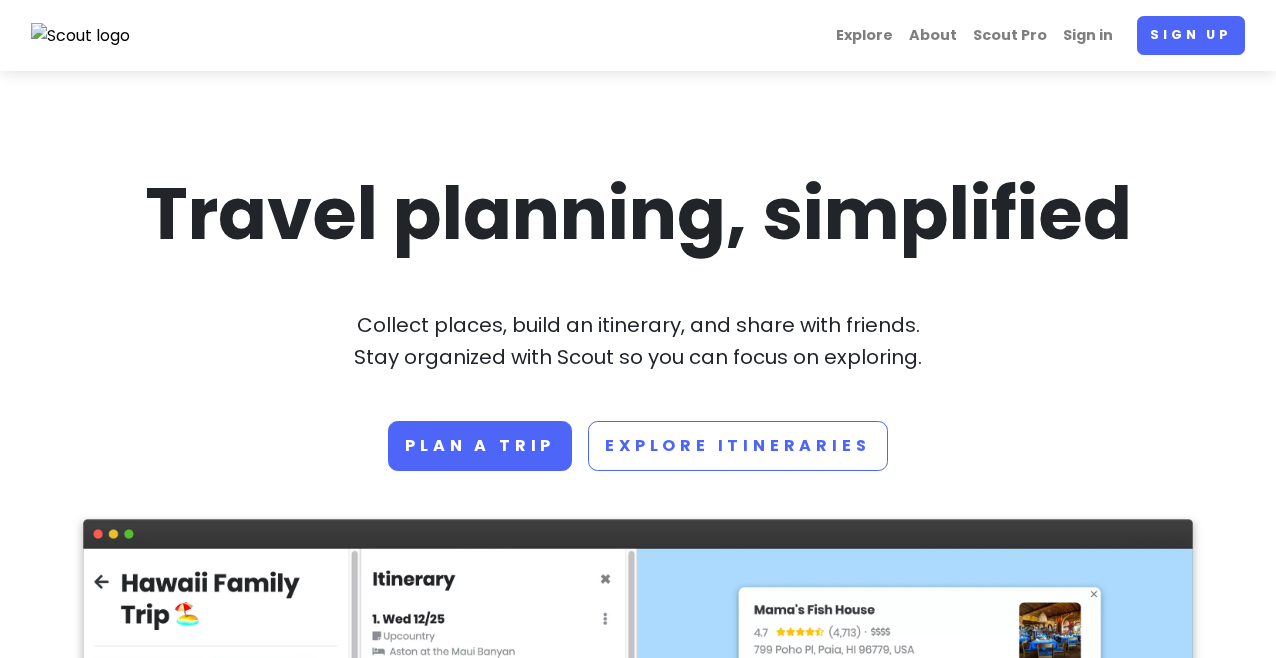 scroll, scrollTop: 0, scrollLeft: 0, axis: both 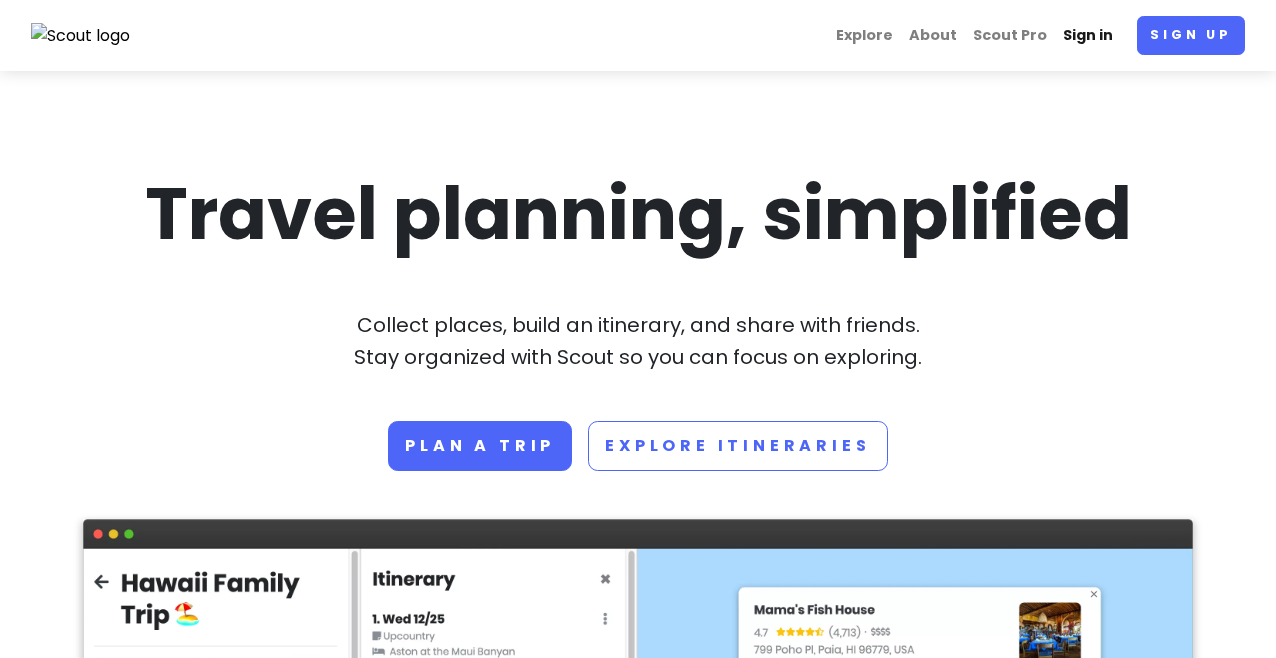 click on "Sign in" at bounding box center (1088, 35) 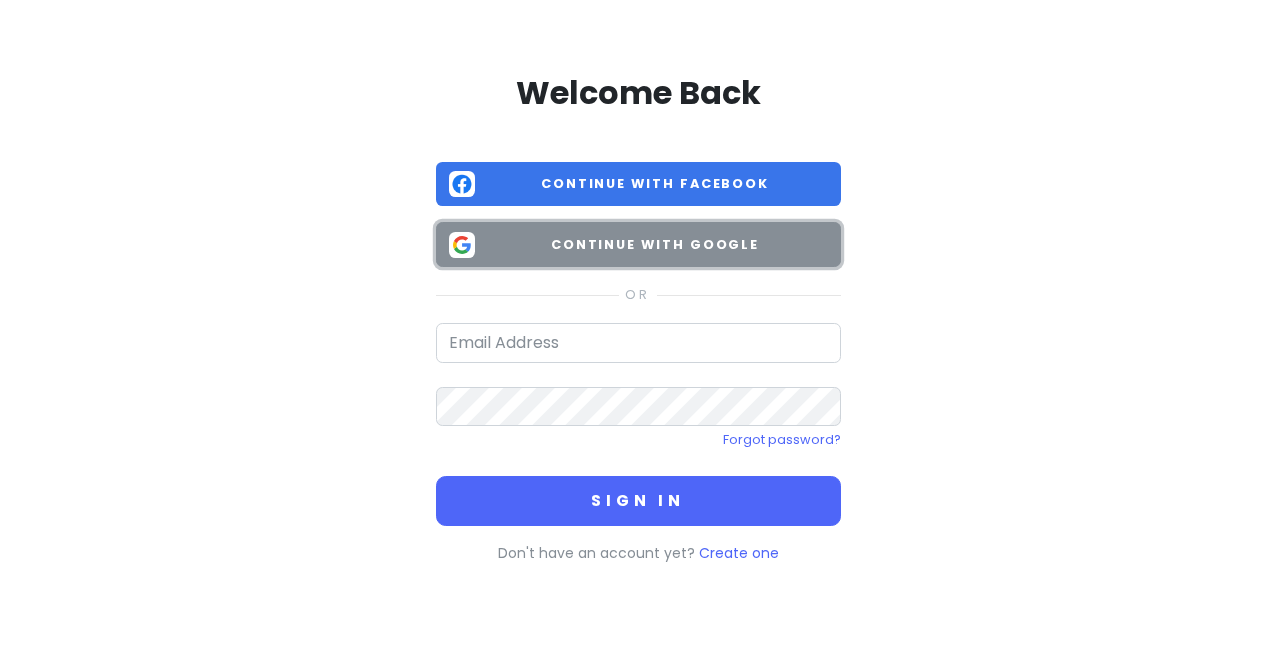 click on "Continue with Google" at bounding box center (655, 245) 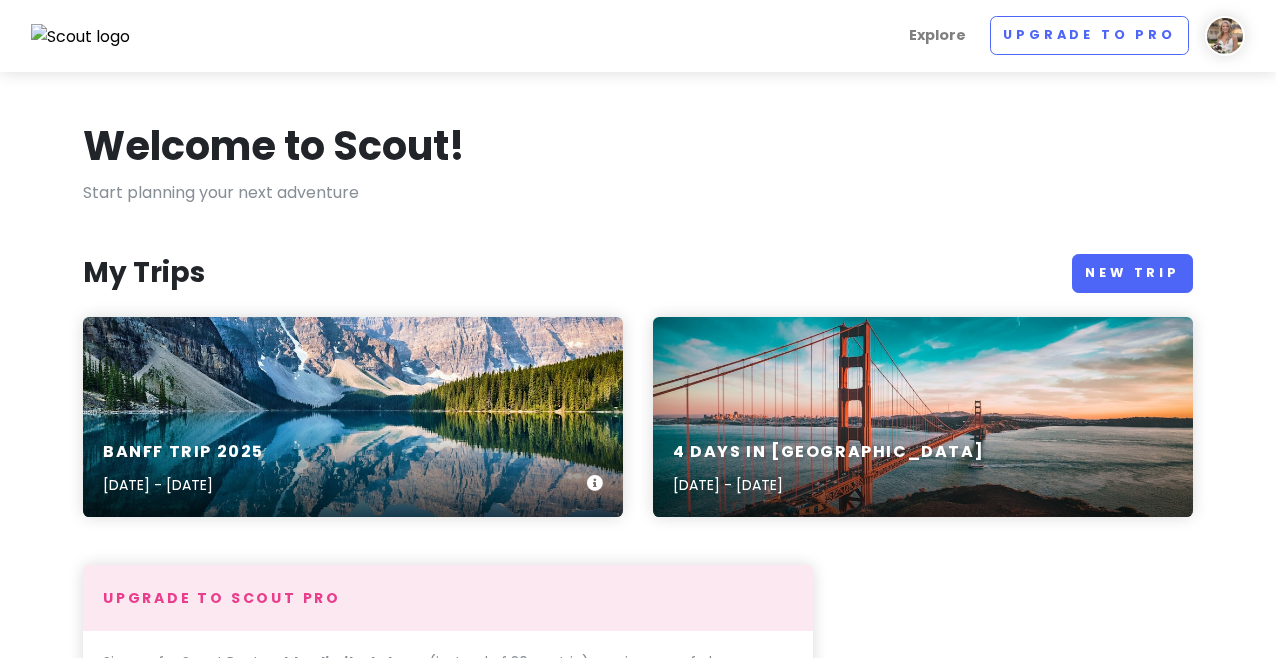 click on "Banff Trip [DATE], 2025 - [DATE]" at bounding box center (353, 417) 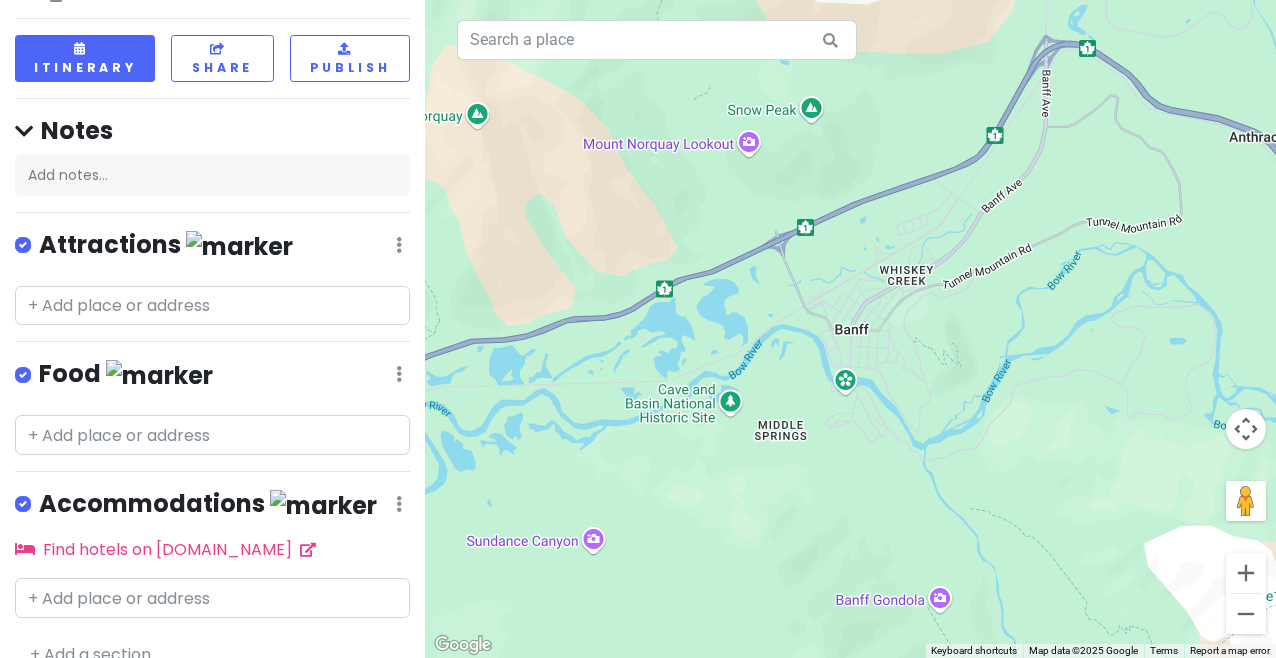 scroll, scrollTop: 100, scrollLeft: 0, axis: vertical 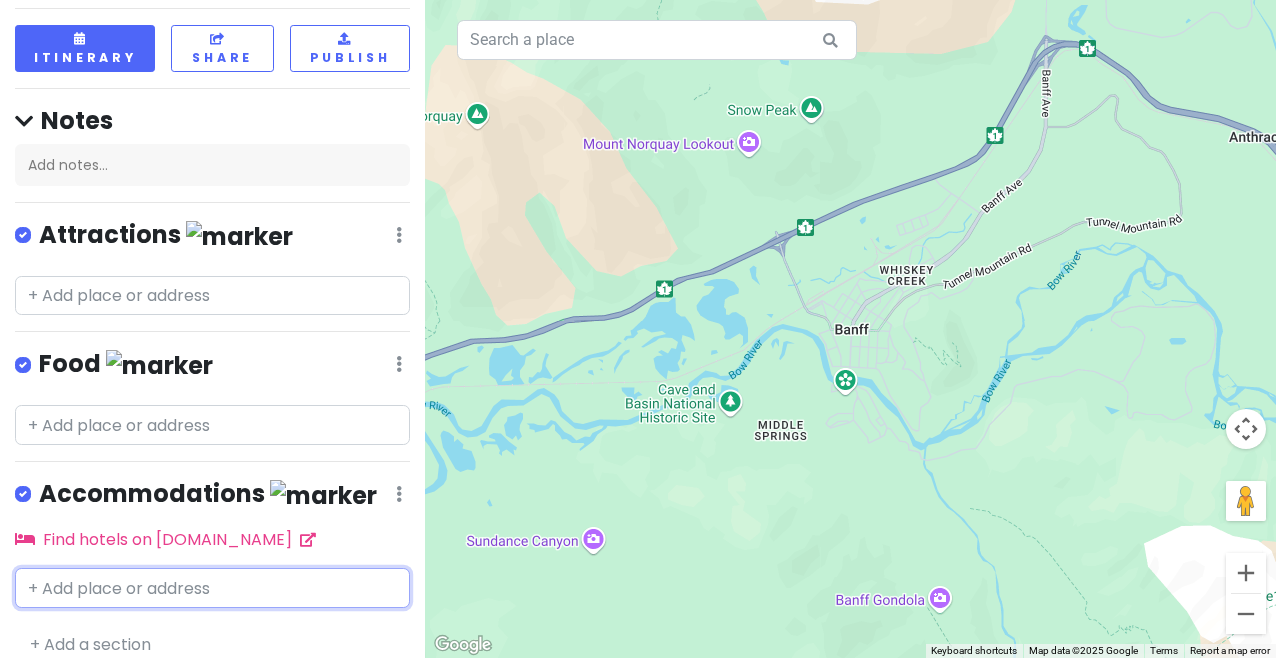 click at bounding box center (212, 588) 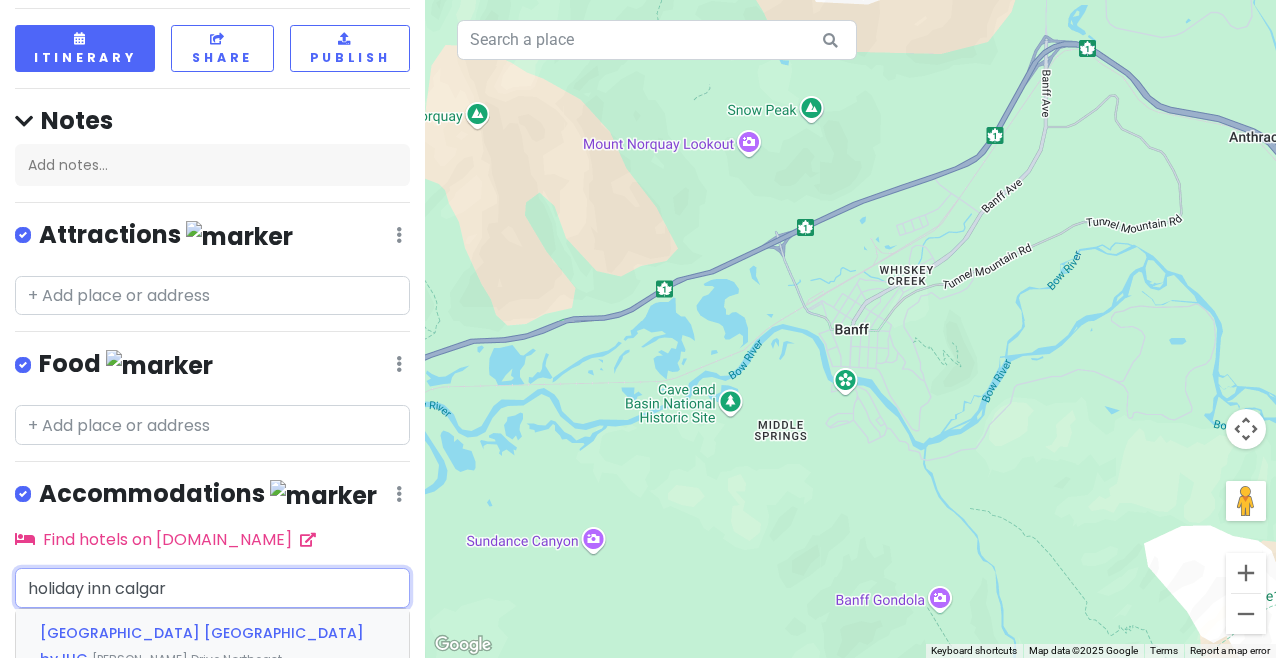type on "holiday inn [GEOGRAPHIC_DATA]" 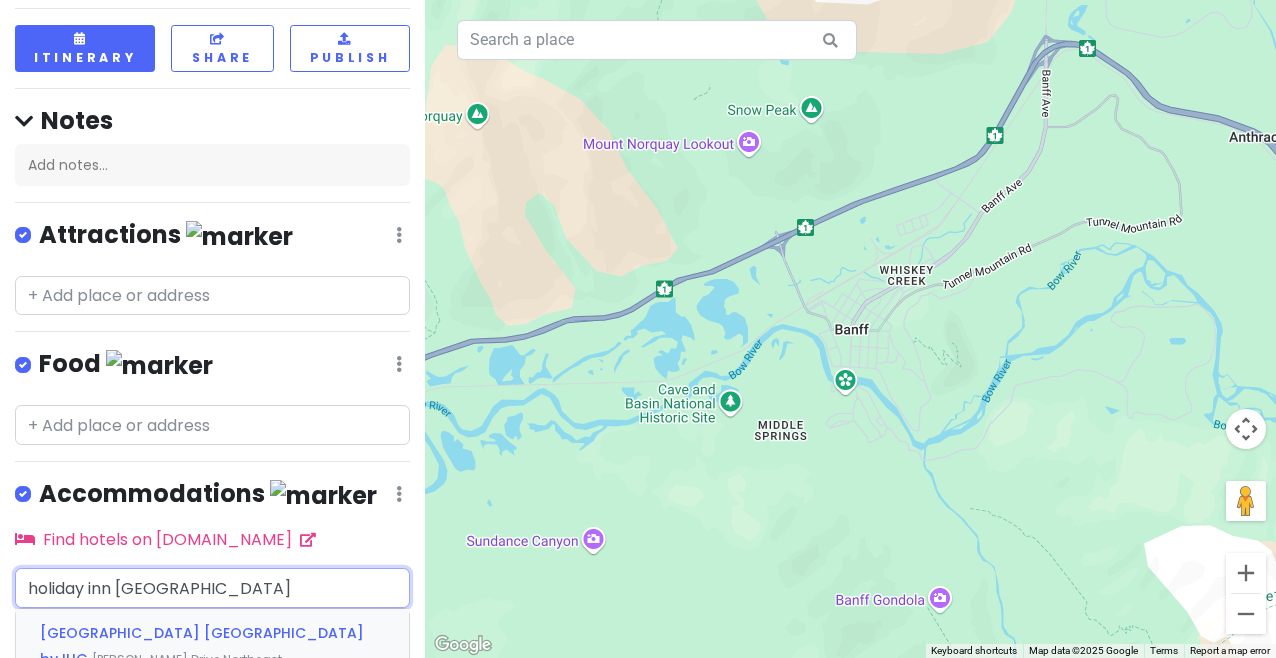 click on "[GEOGRAPHIC_DATA] [GEOGRAPHIC_DATA] by IHG" at bounding box center [202, 646] 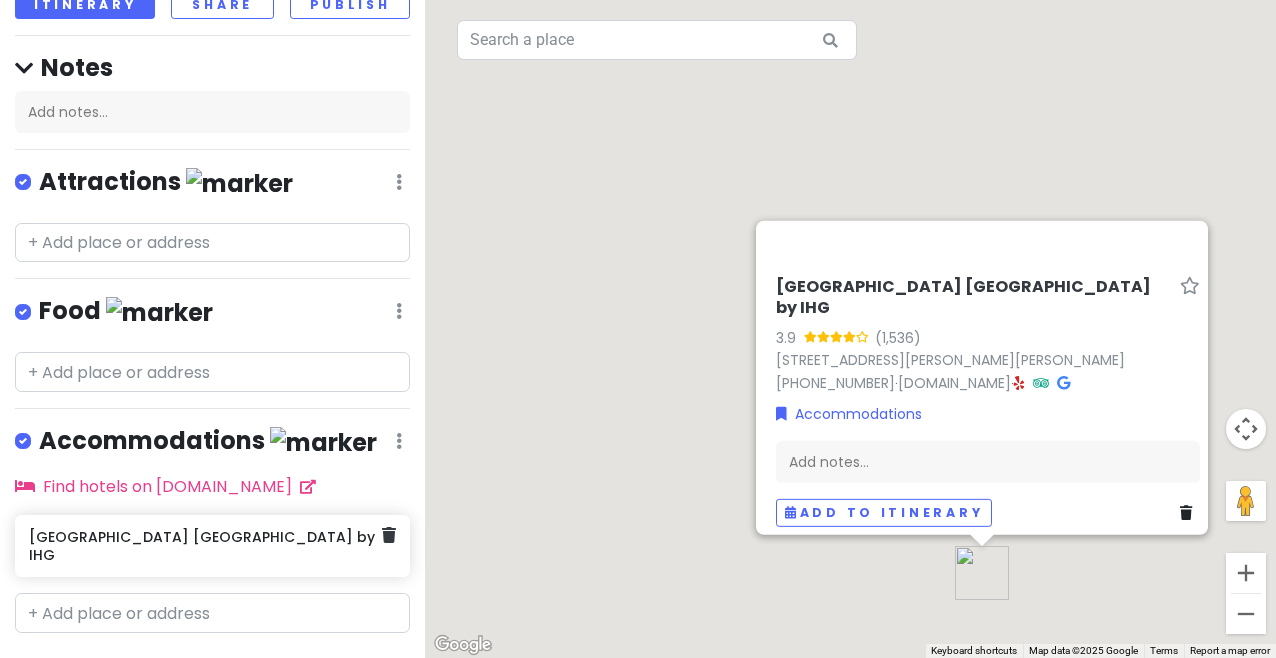 scroll, scrollTop: 159, scrollLeft: 0, axis: vertical 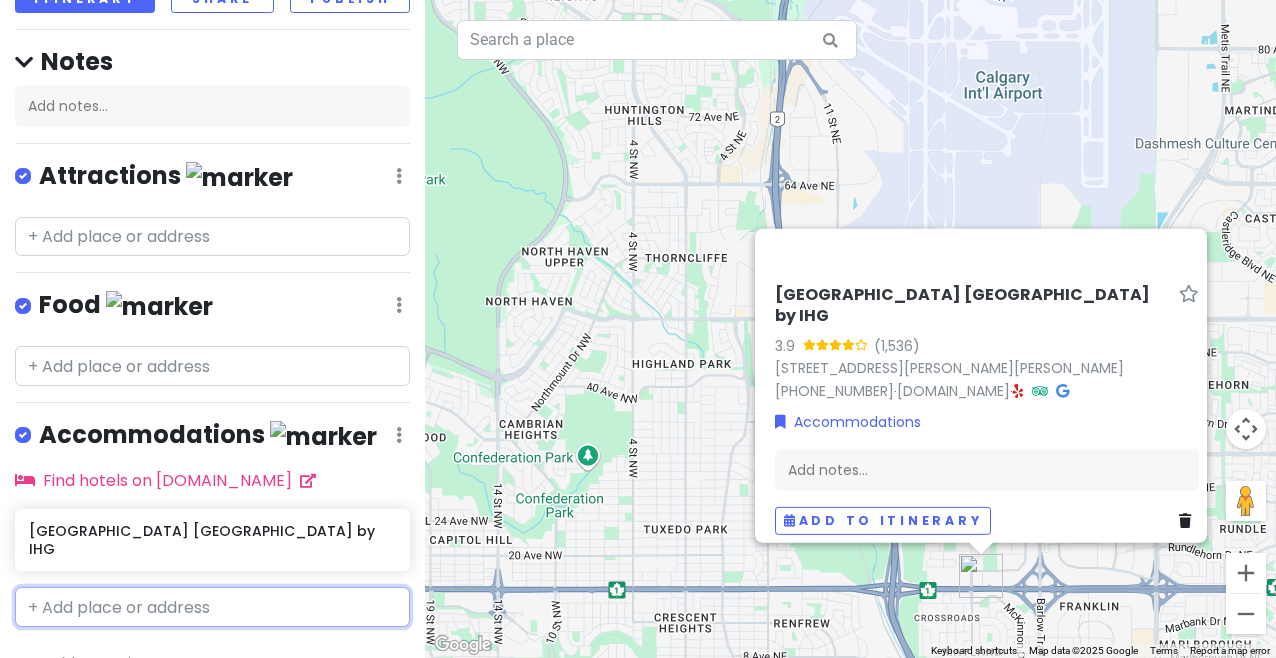 click at bounding box center [212, 607] 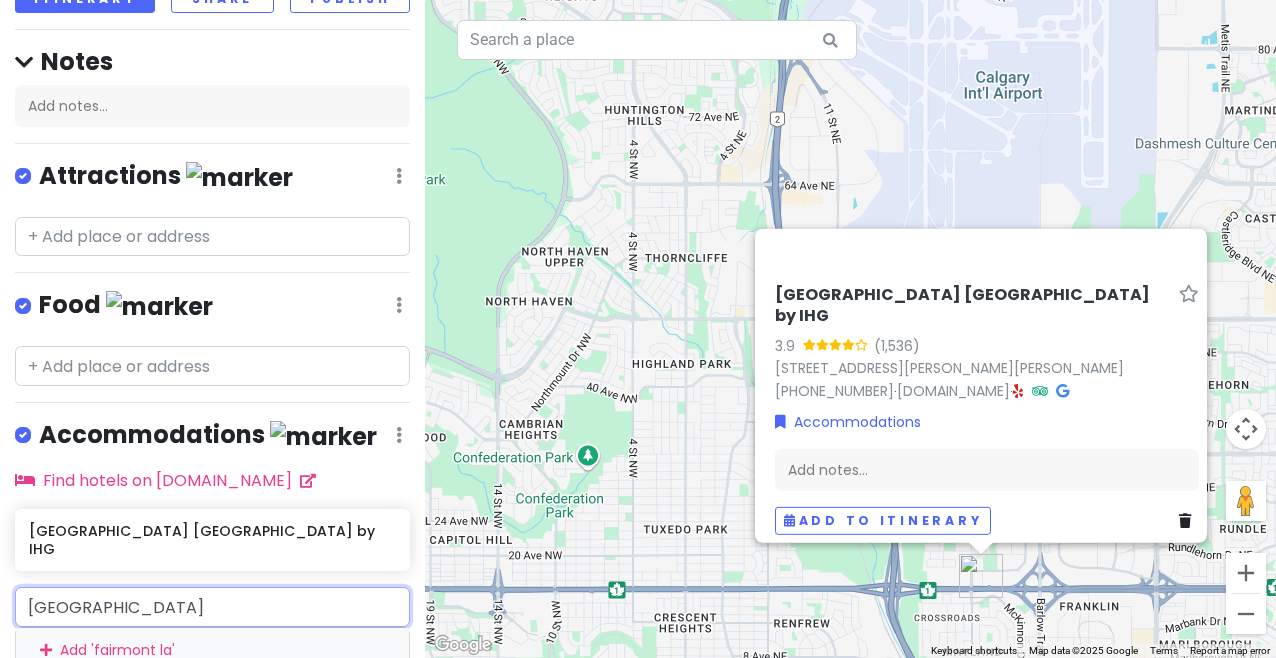 type on "[GEOGRAPHIC_DATA]" 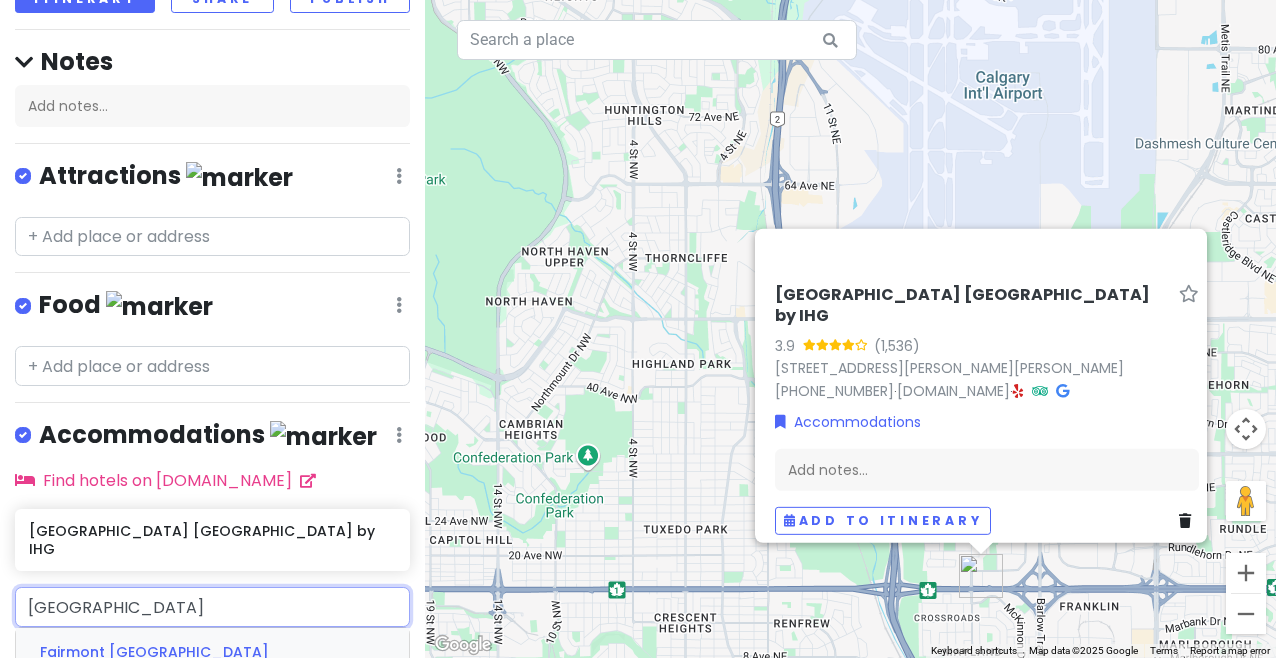click on "[PERSON_NAME][GEOGRAPHIC_DATA], [PERSON_NAME], [GEOGRAPHIC_DATA], [GEOGRAPHIC_DATA]" at bounding box center [170, 704] 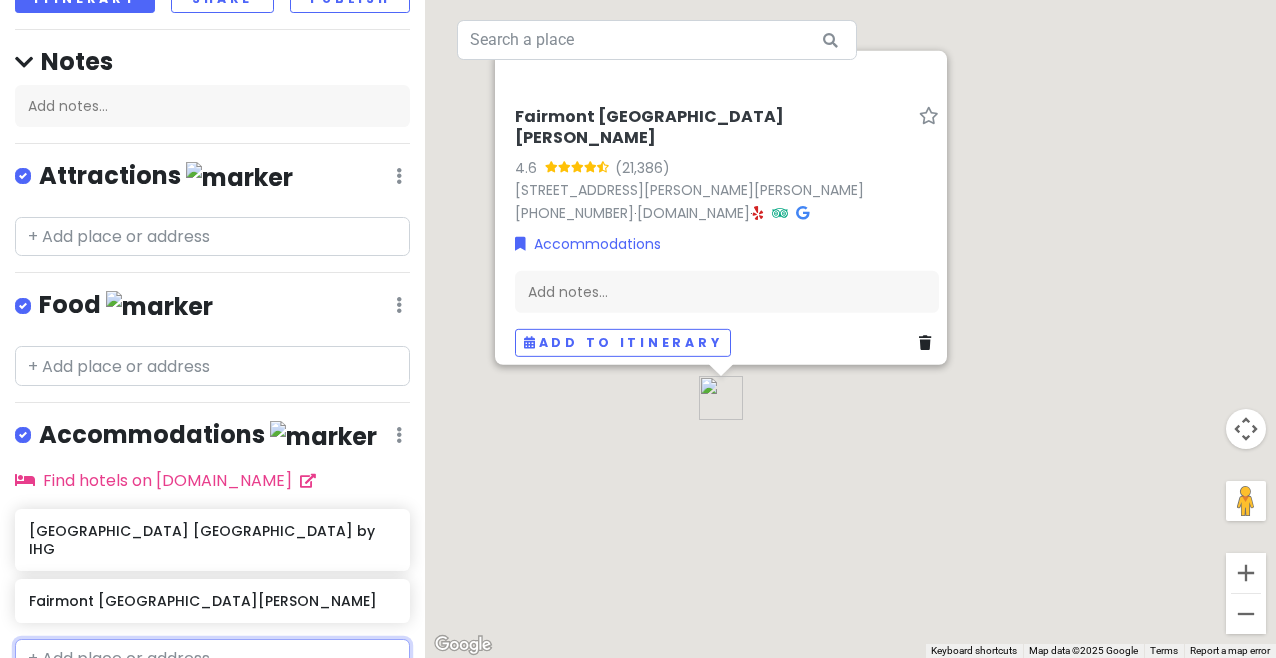 click at bounding box center (212, 659) 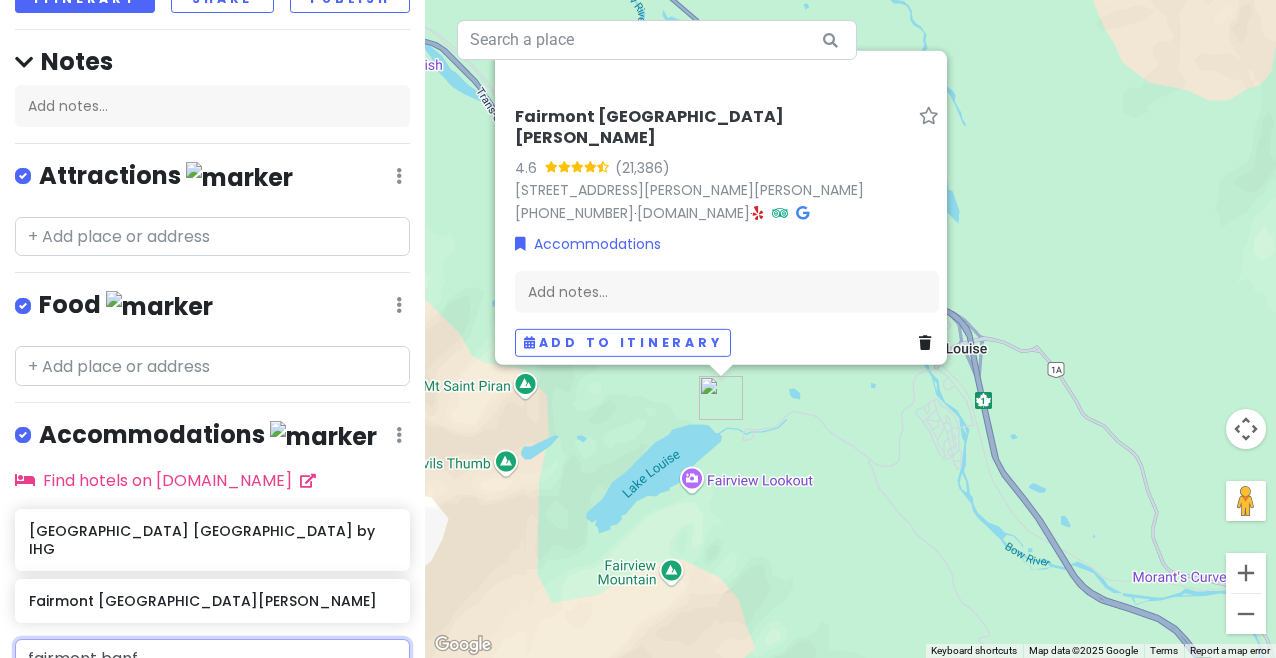 type on "fairmont banff" 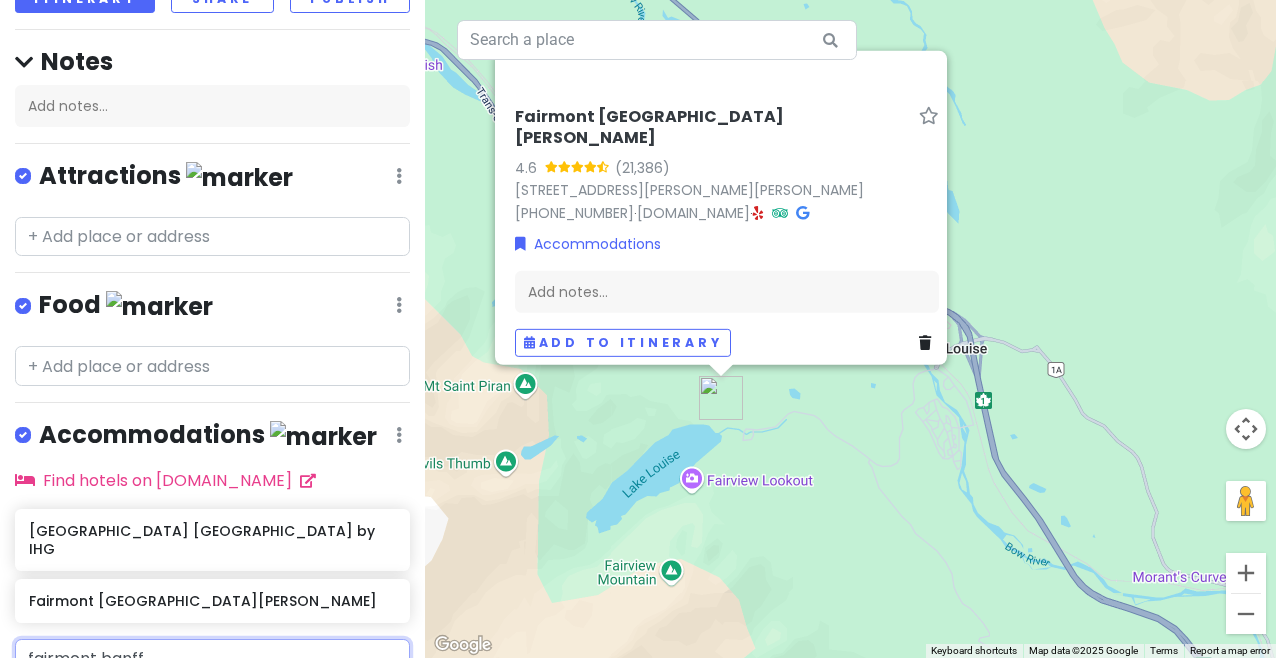 scroll, scrollTop: 329, scrollLeft: 0, axis: vertical 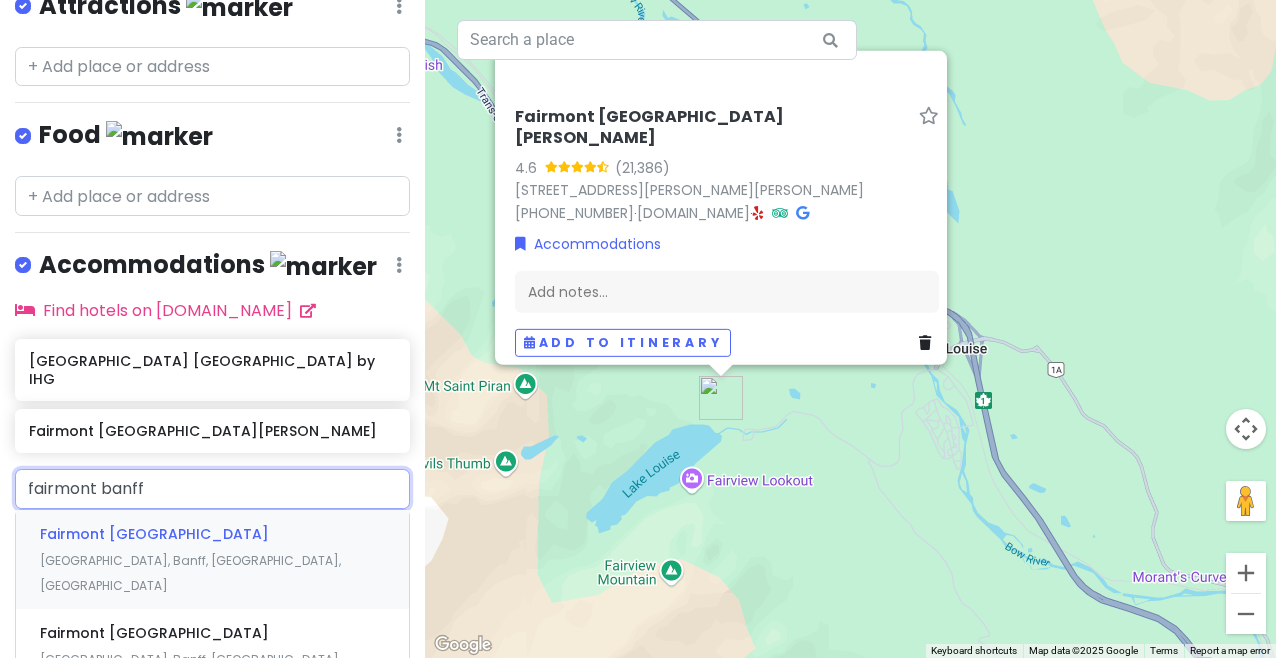 click on "Fairmont [GEOGRAPHIC_DATA], [GEOGRAPHIC_DATA], [GEOGRAPHIC_DATA], [GEOGRAPHIC_DATA]" at bounding box center (212, 559) 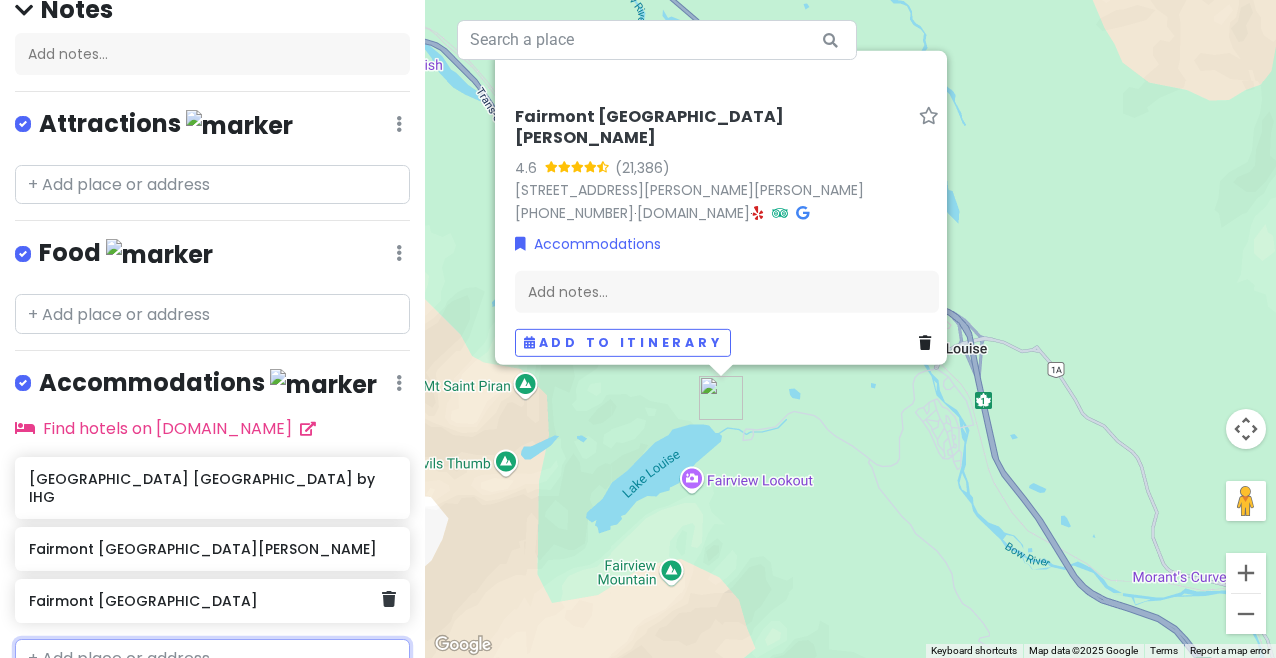 scroll, scrollTop: 263, scrollLeft: 0, axis: vertical 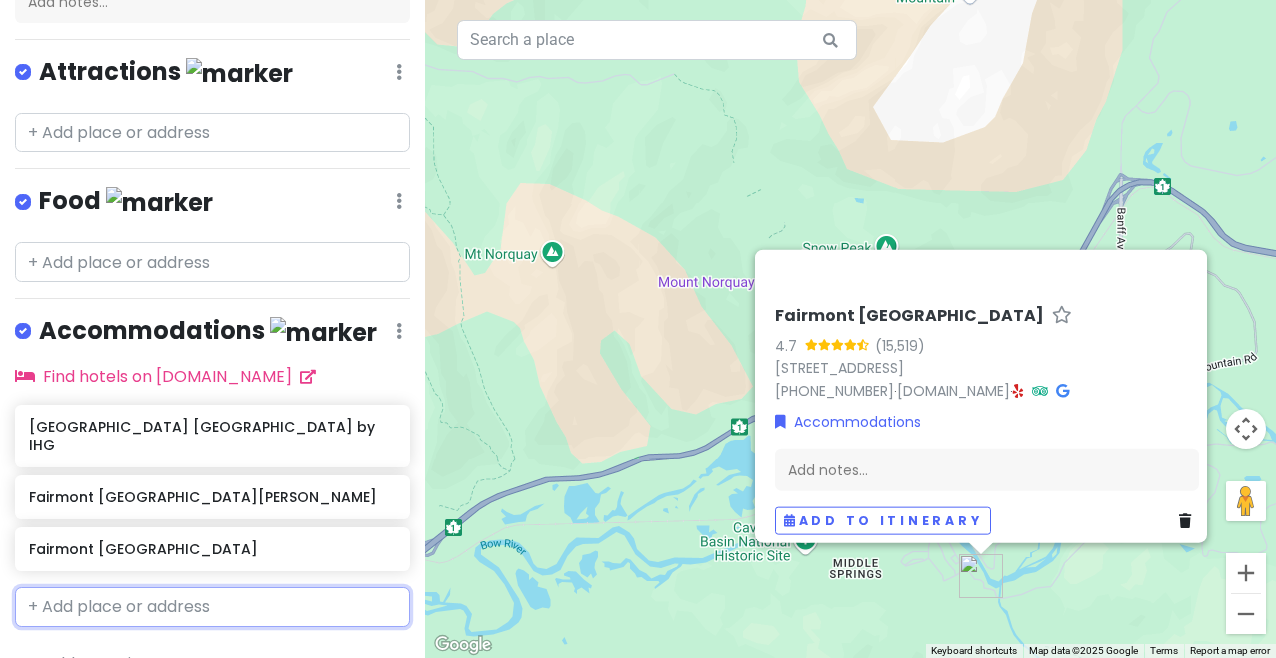 click at bounding box center (212, 607) 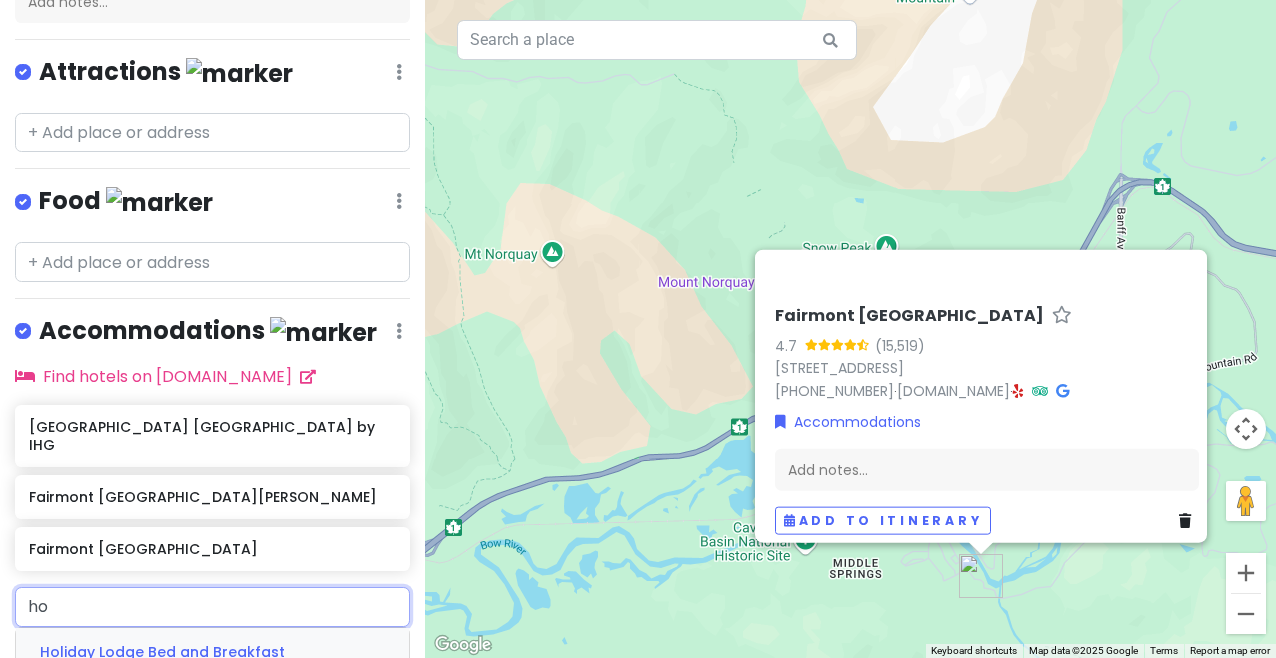 type on "h" 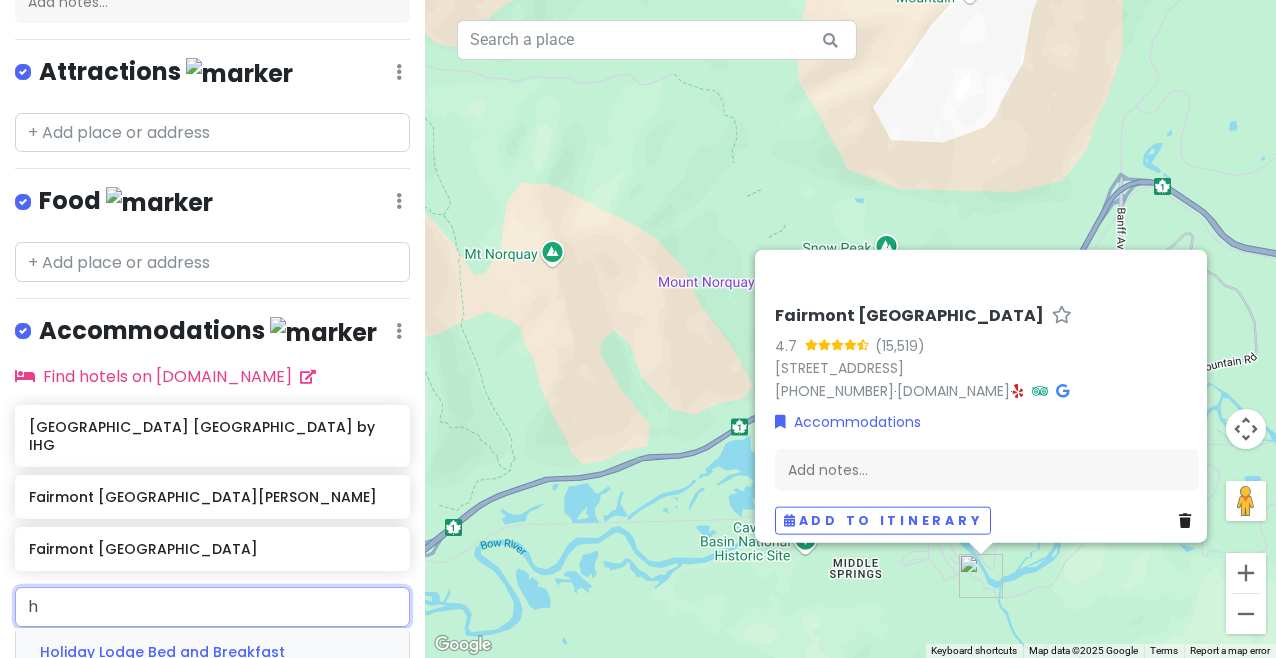 type 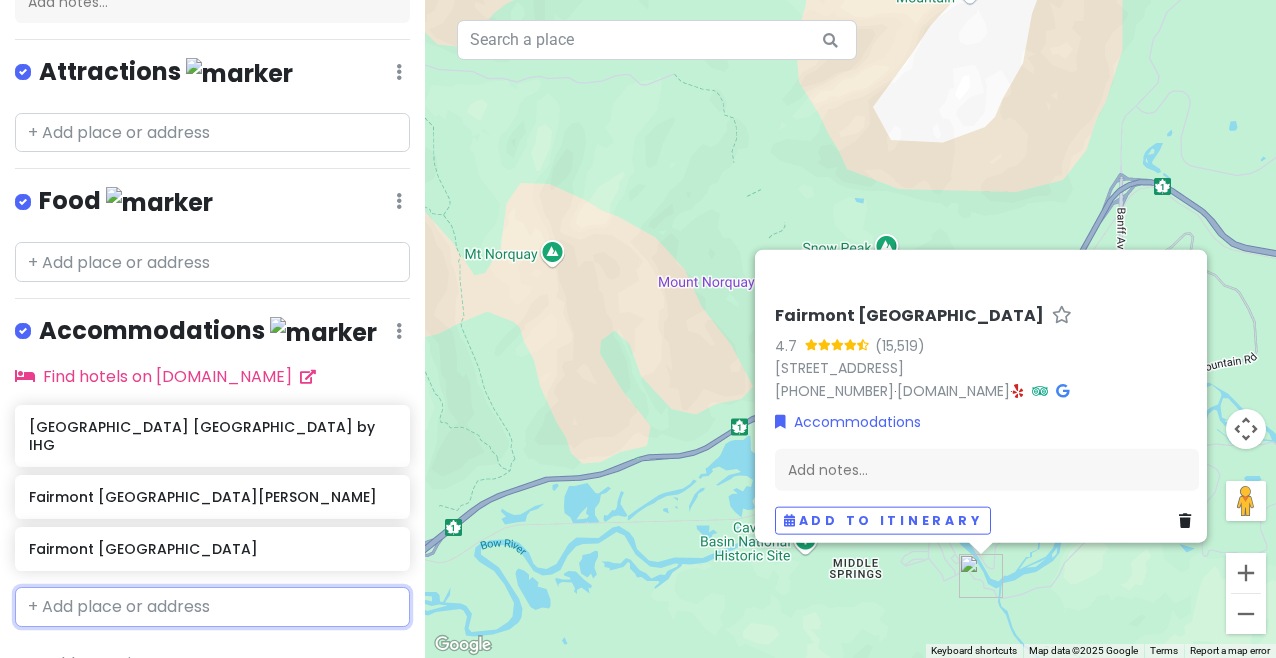 scroll, scrollTop: 0, scrollLeft: 0, axis: both 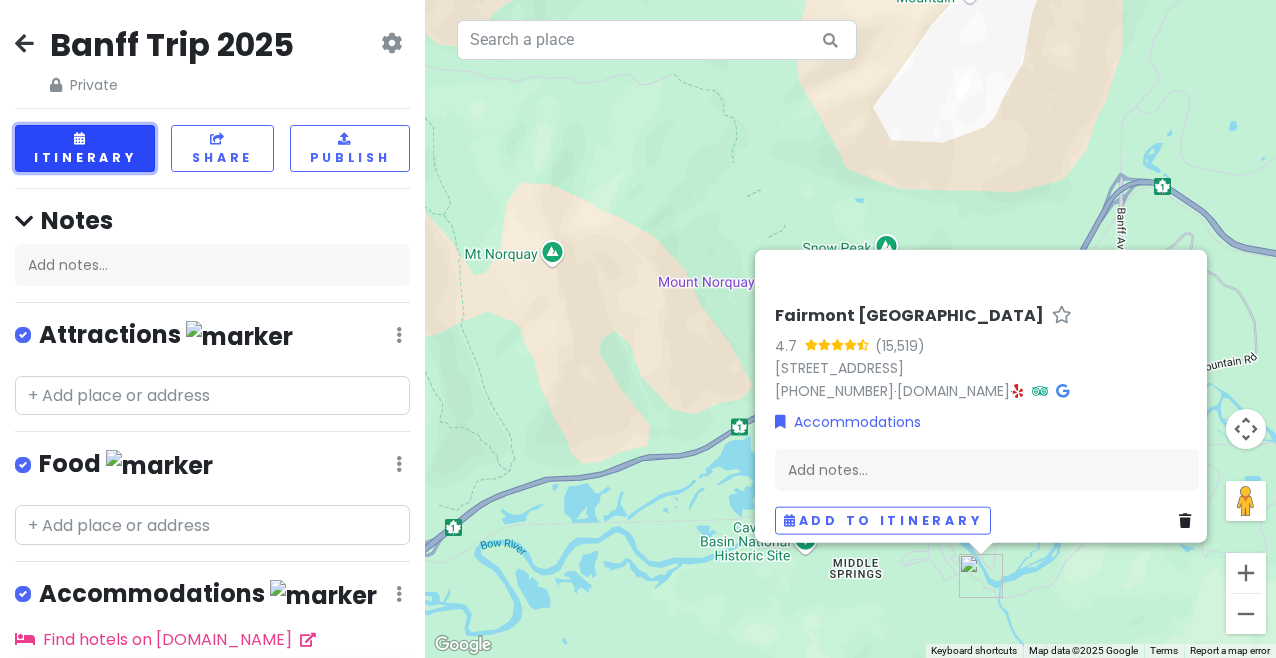 click on "Itinerary" at bounding box center (85, 148) 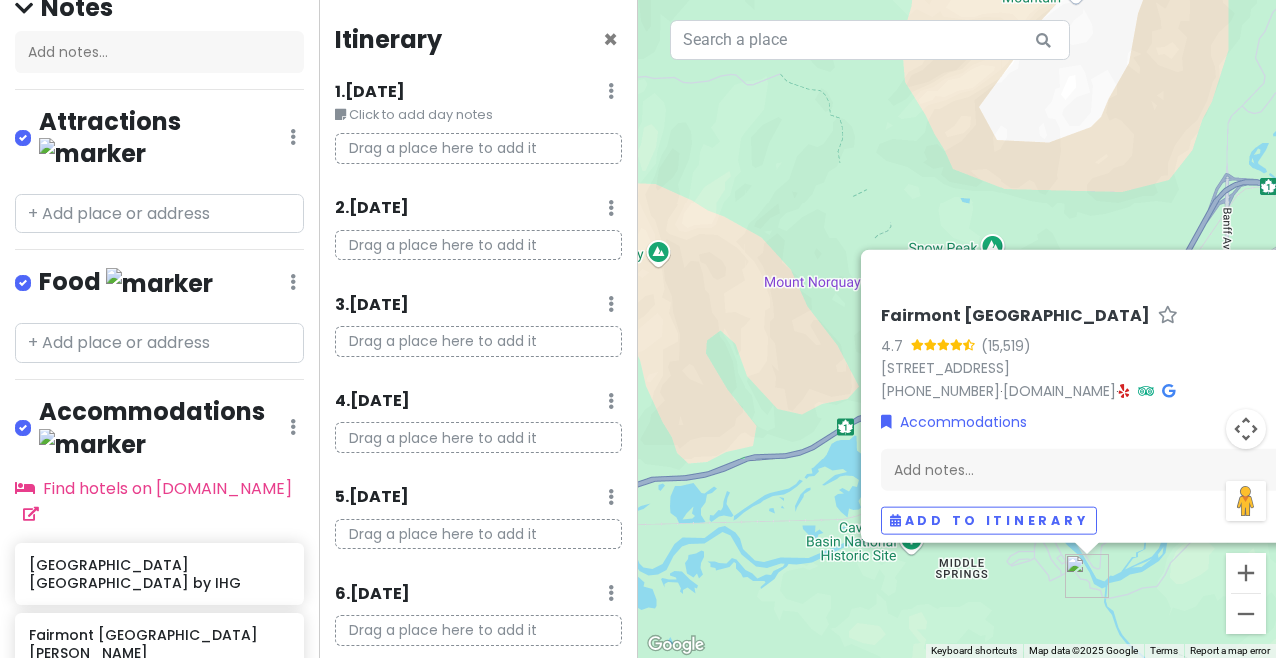 scroll, scrollTop: 354, scrollLeft: 0, axis: vertical 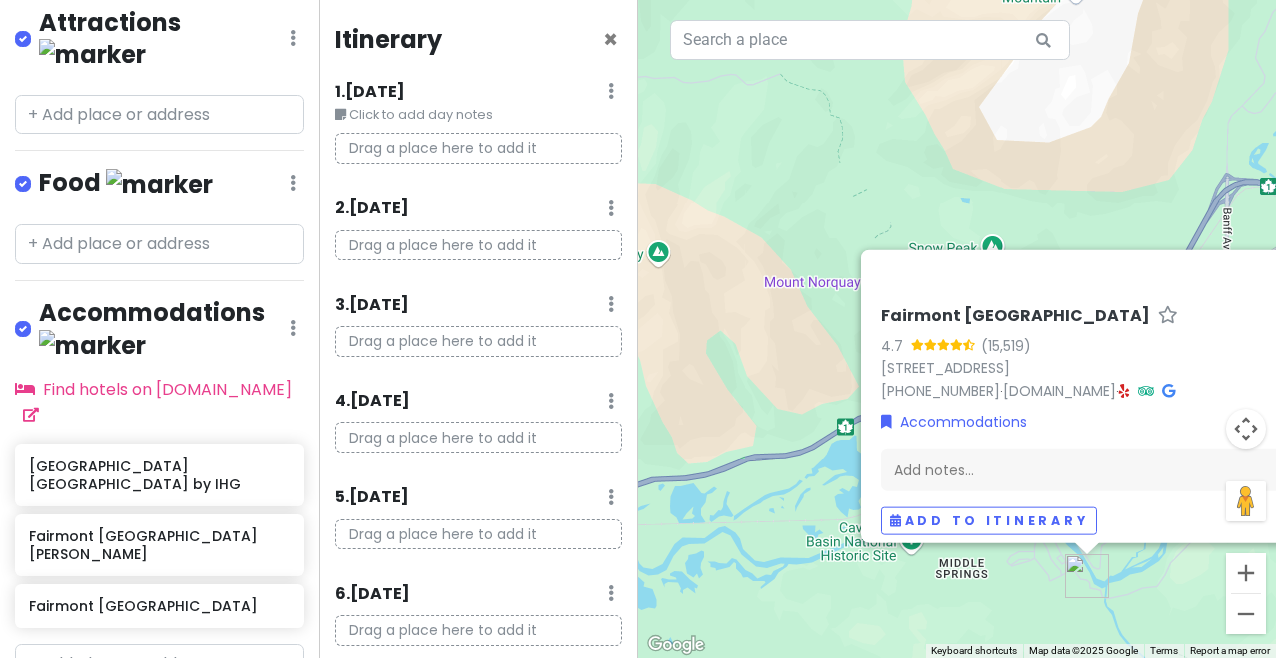 click on "+ Add a section" at bounding box center [90, 719] 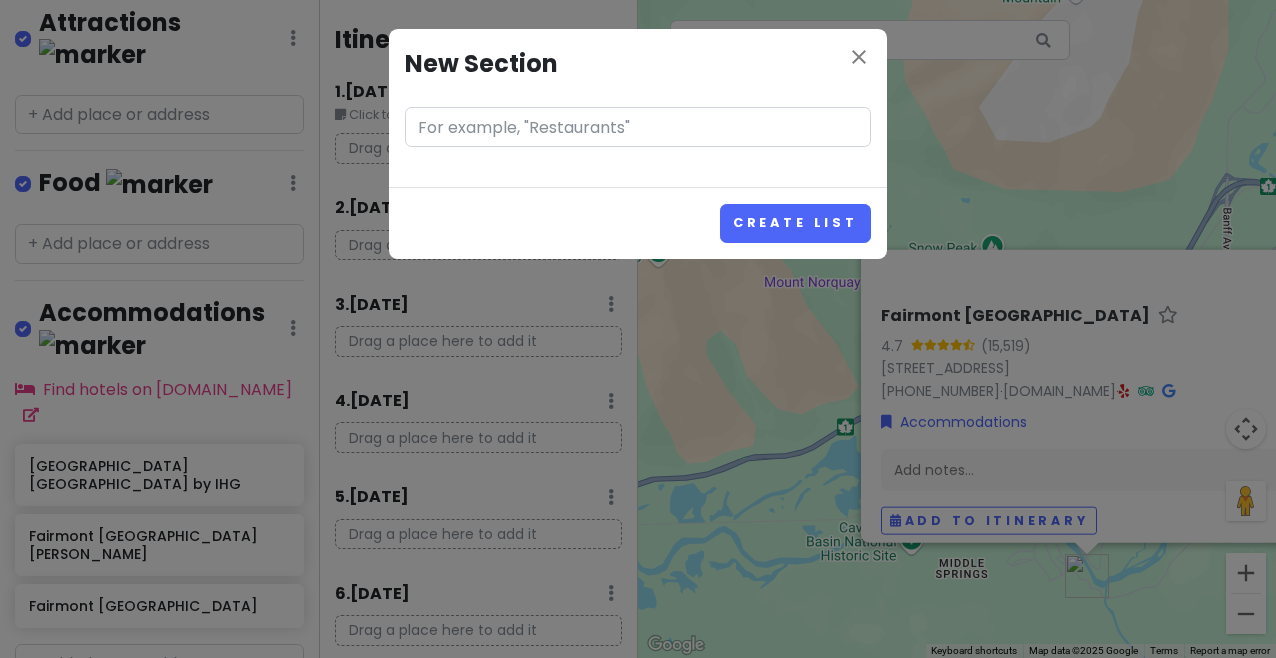 type on "f" 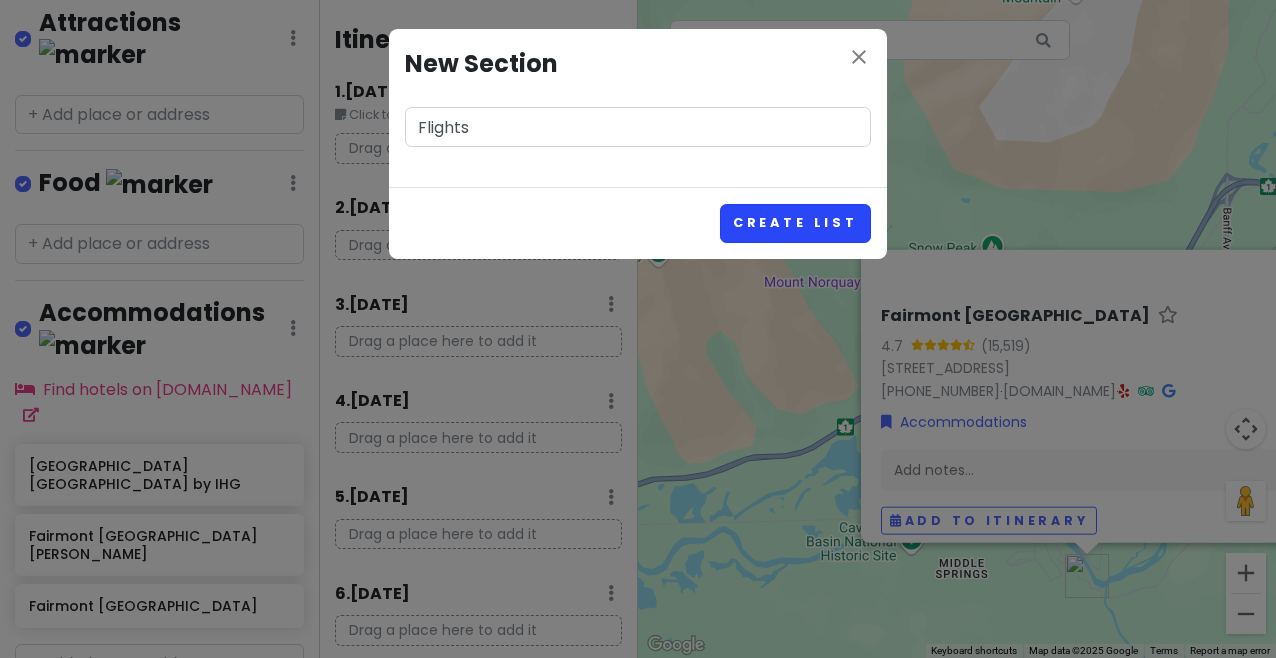 type on "Flights" 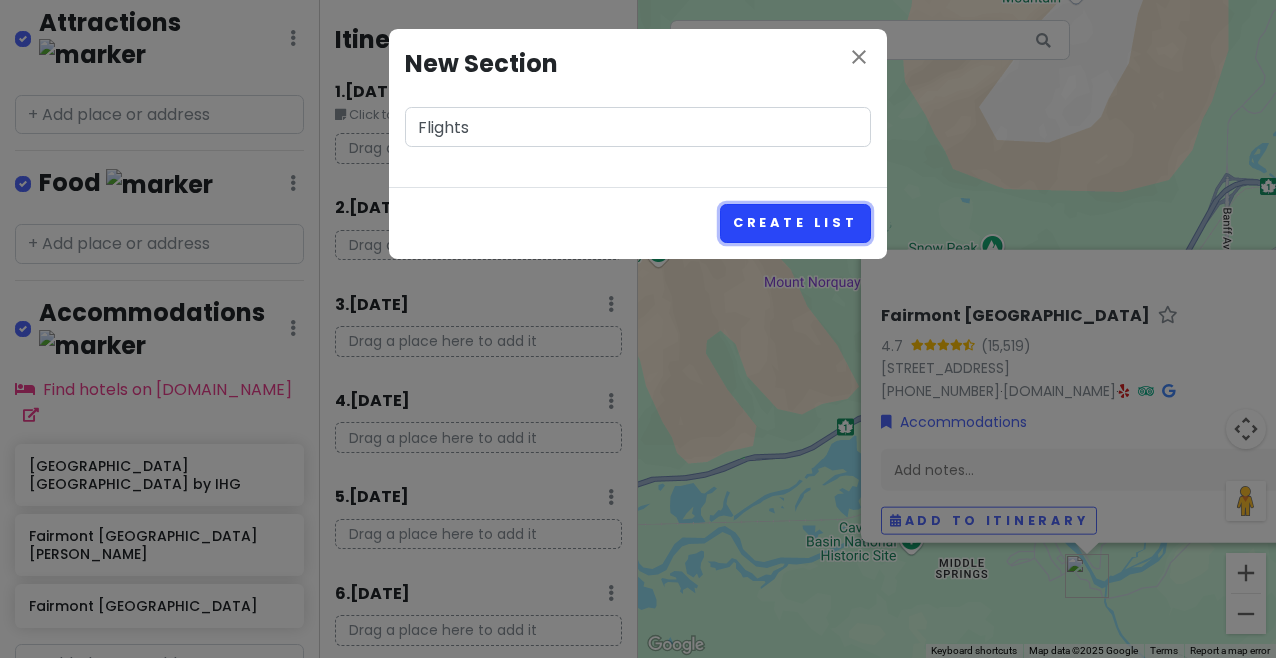 click on "Create List" at bounding box center (795, 223) 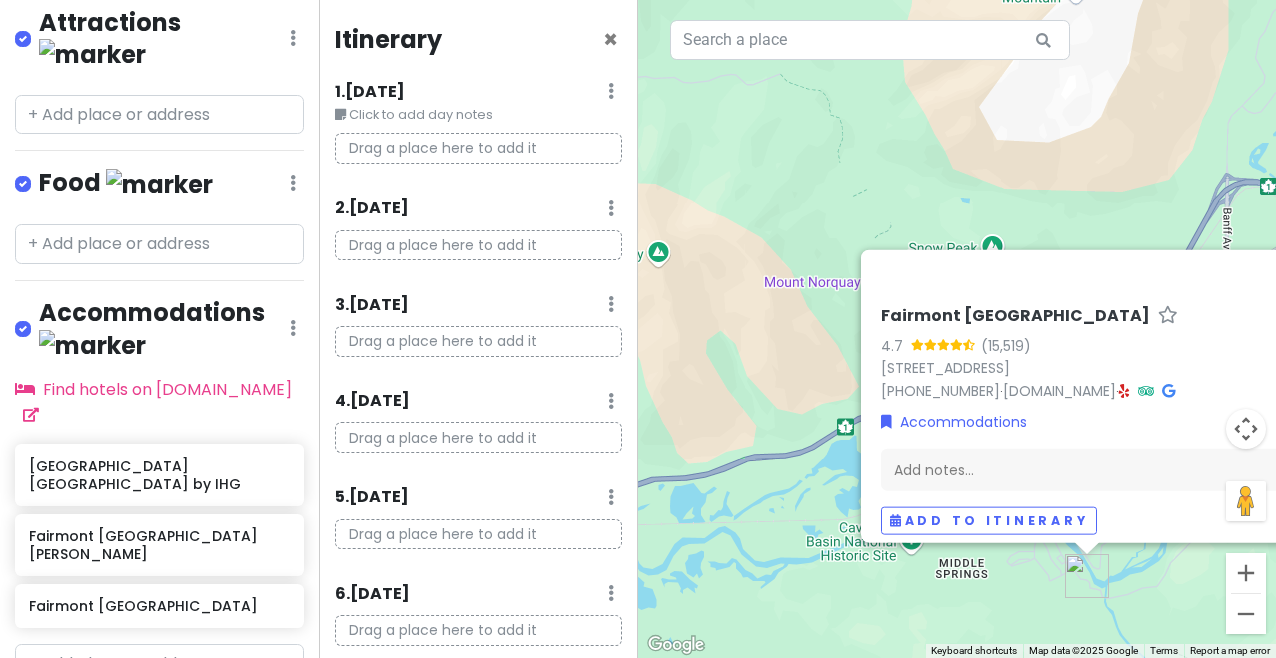 scroll, scrollTop: 482, scrollLeft: 0, axis: vertical 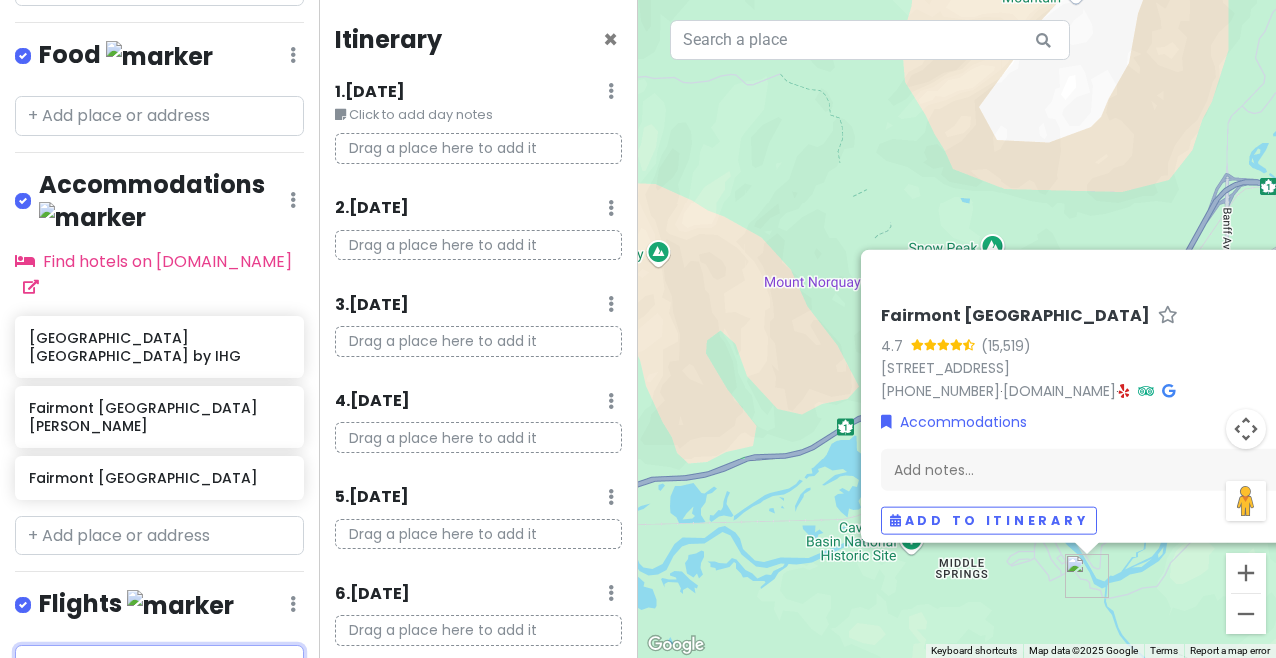 click at bounding box center (159, 665) 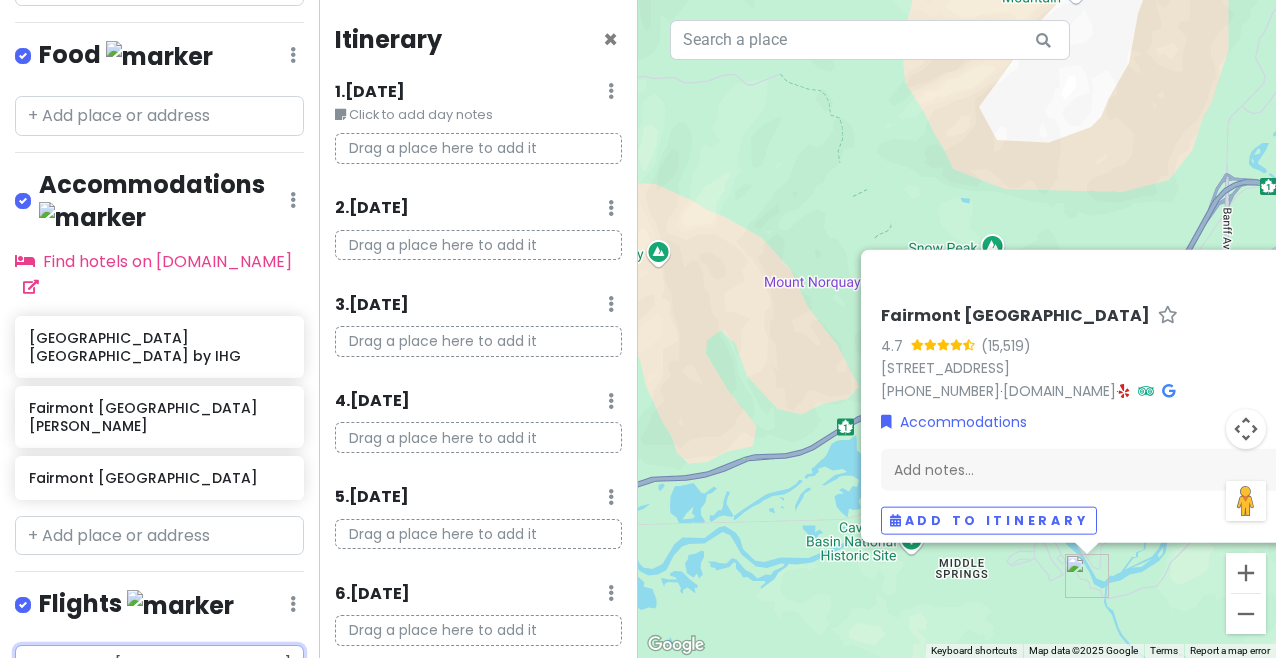 scroll, scrollTop: 0, scrollLeft: 44, axis: horizontal 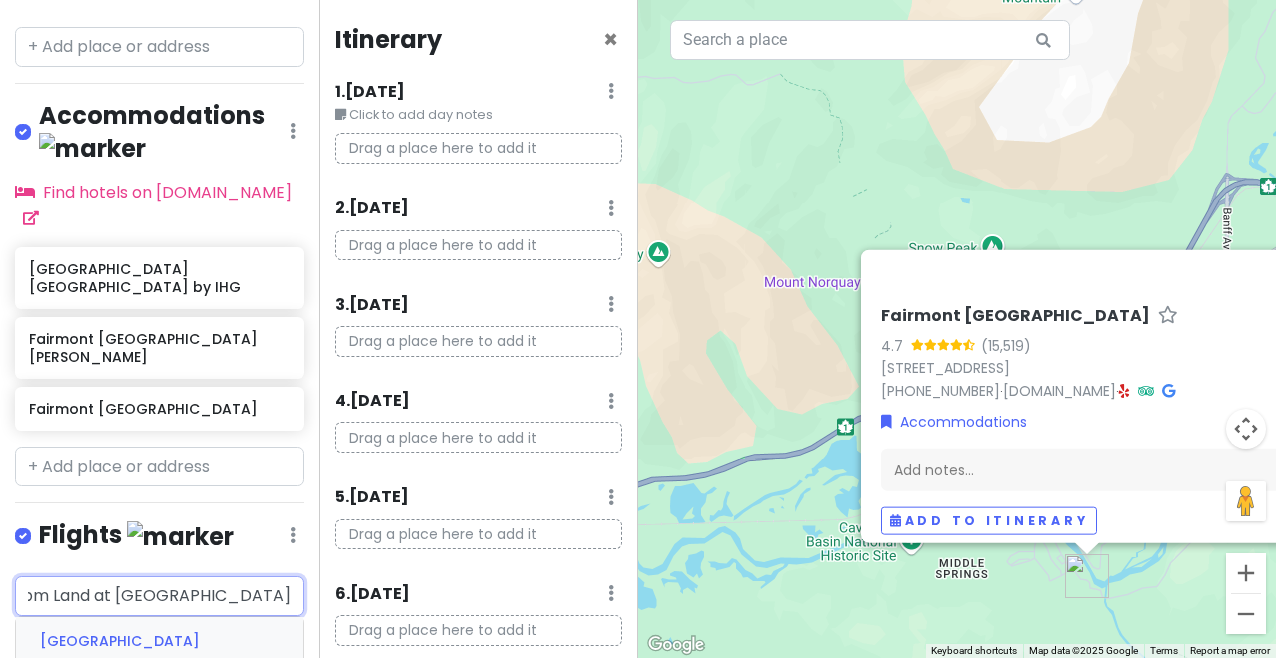 type on "9:58 pm Land at [GEOGRAPHIC_DATA]" 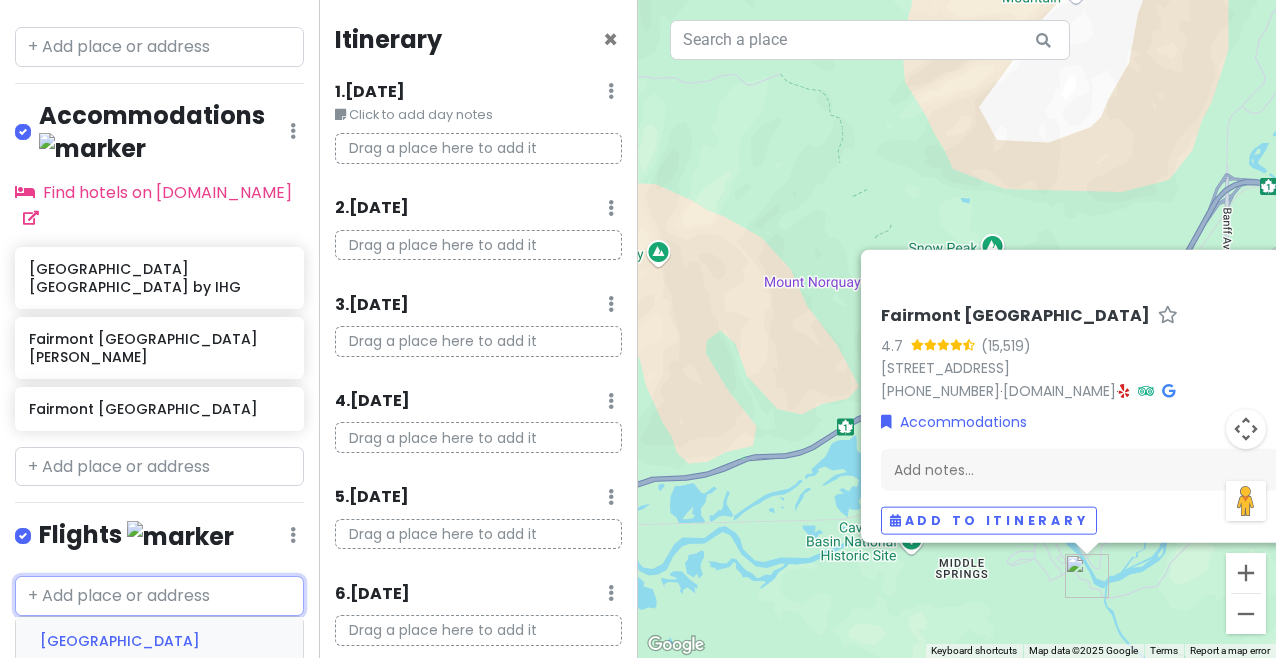 scroll, scrollTop: 0, scrollLeft: 0, axis: both 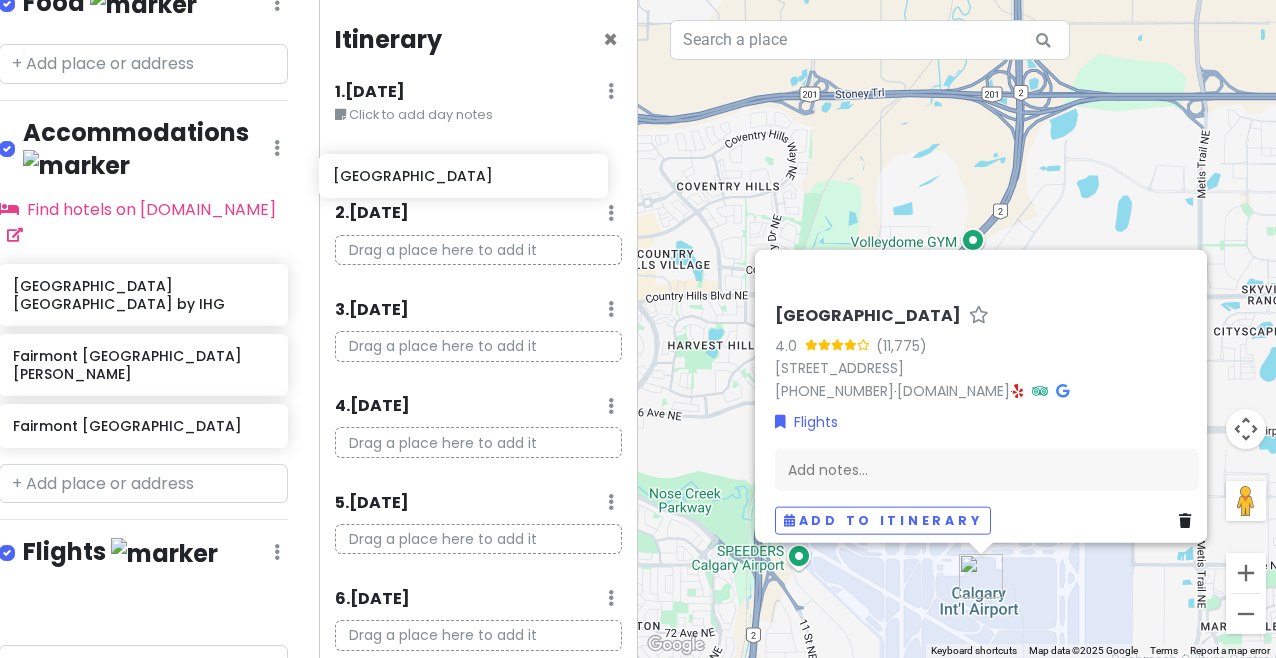 drag, startPoint x: 197, startPoint y: 505, endPoint x: 501, endPoint y: 174, distance: 449.41852 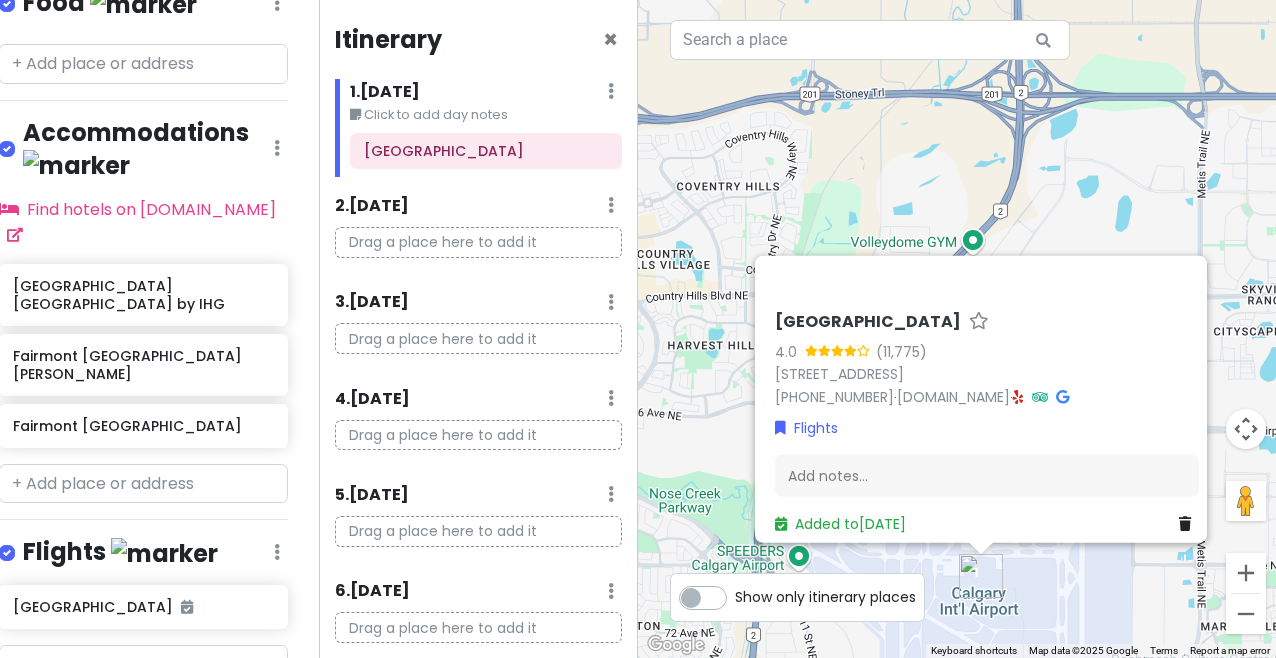 click on "Click to add day notes" at bounding box center (486, 115) 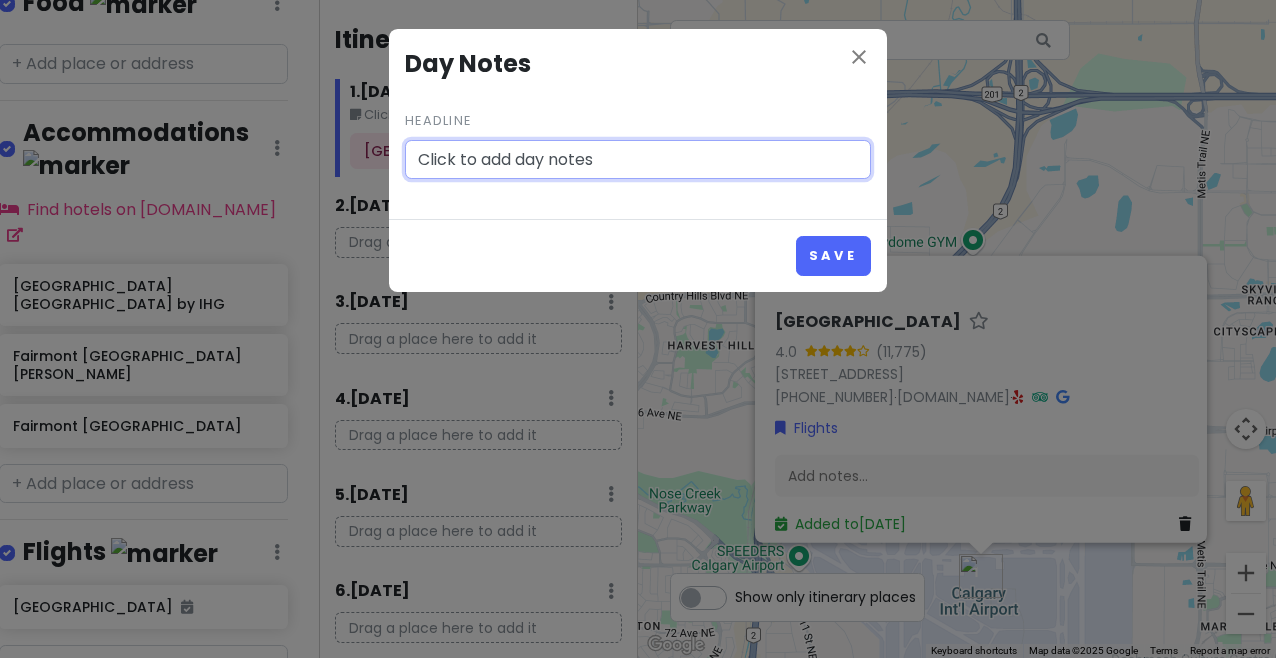 click on "Click to add day notes" at bounding box center [638, 160] 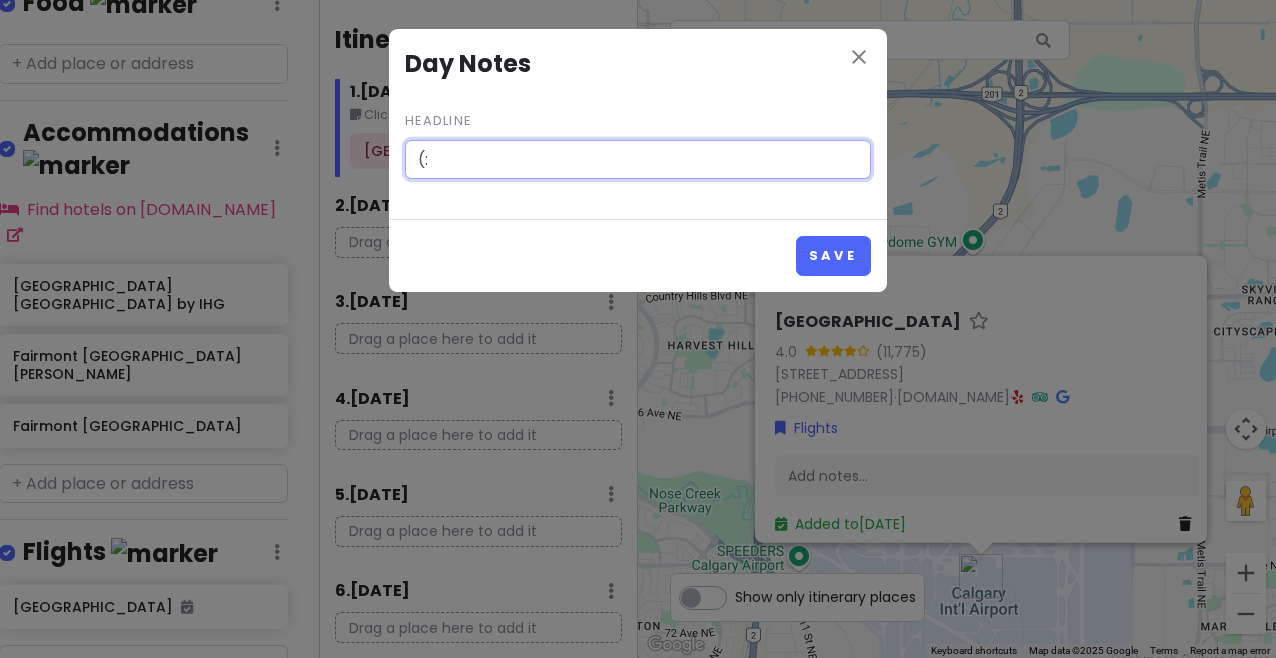 type on "(" 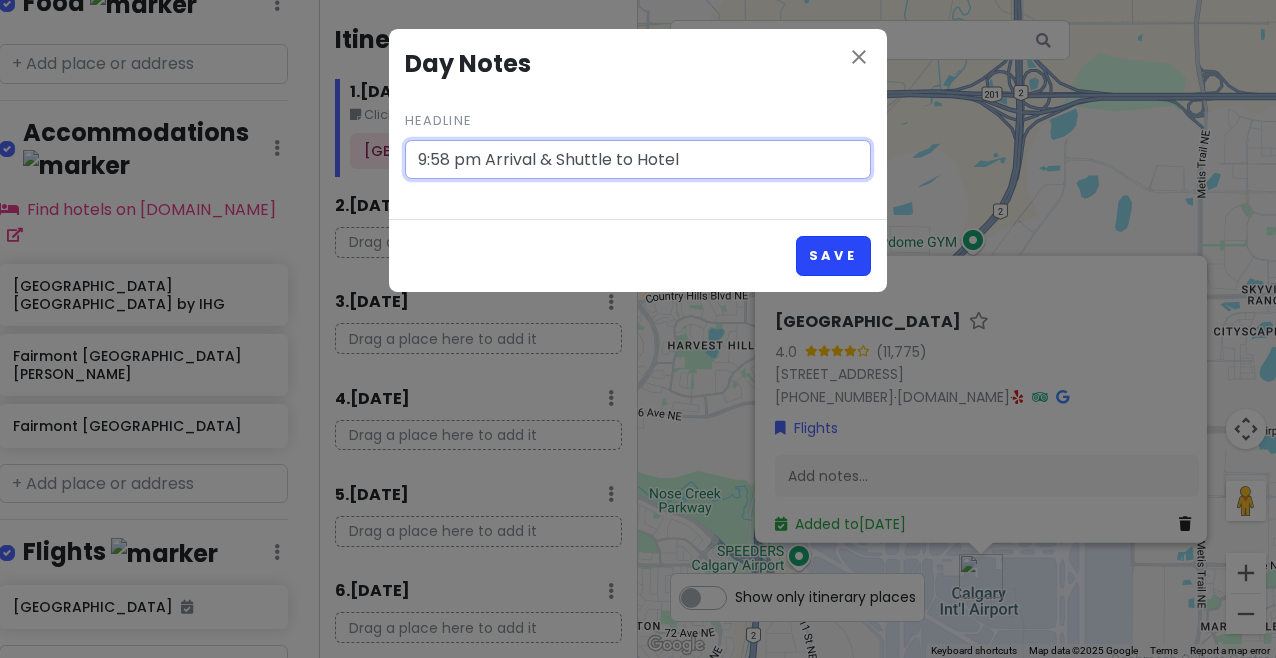 type on "9:58 pm Arrival & Shuttle to Hotel" 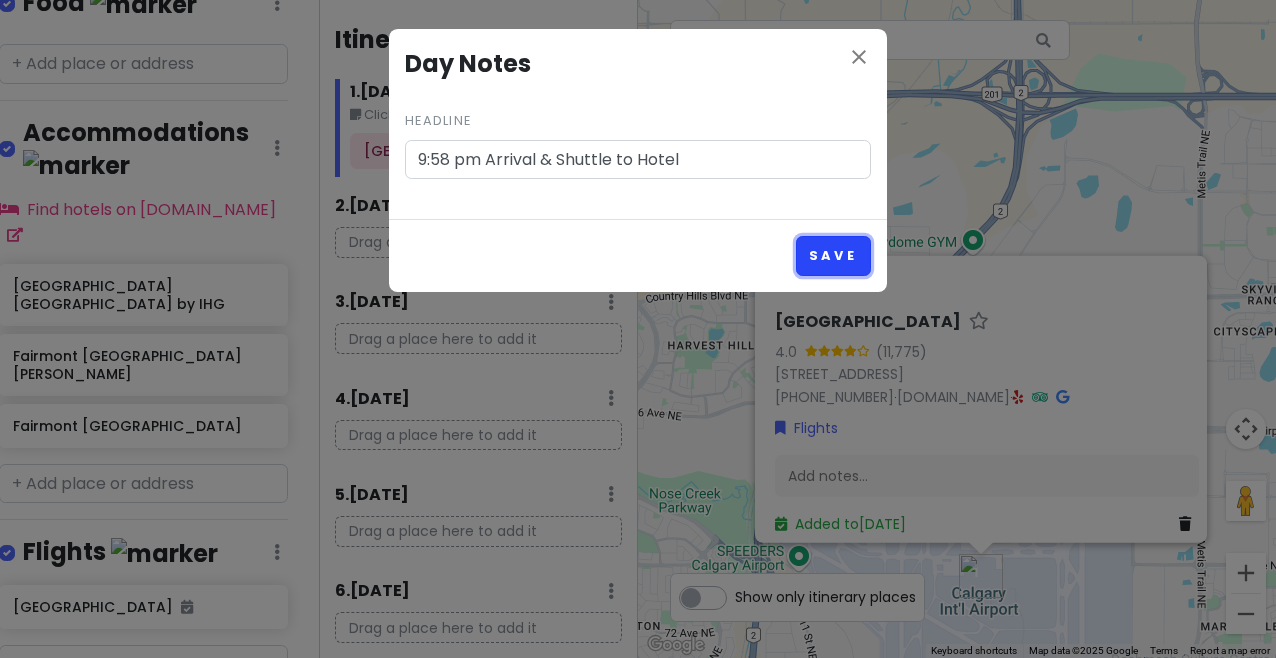 click on "Save" at bounding box center (833, 255) 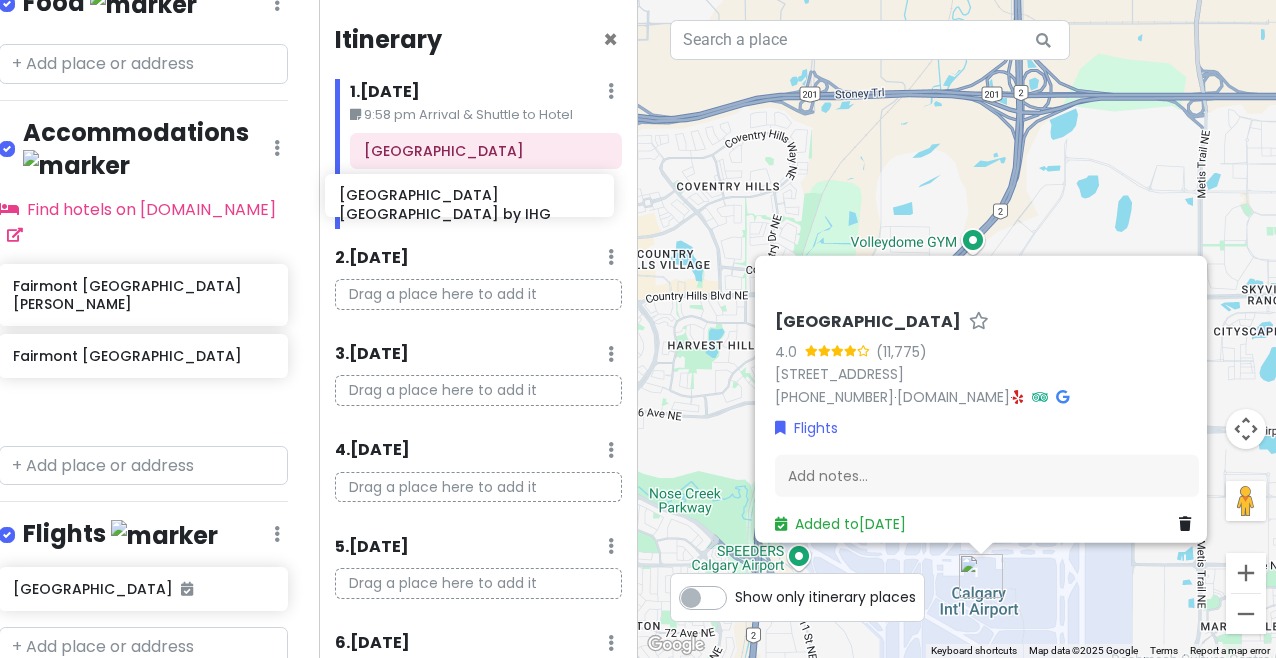 drag, startPoint x: 174, startPoint y: 229, endPoint x: 500, endPoint y: 200, distance: 327.28732 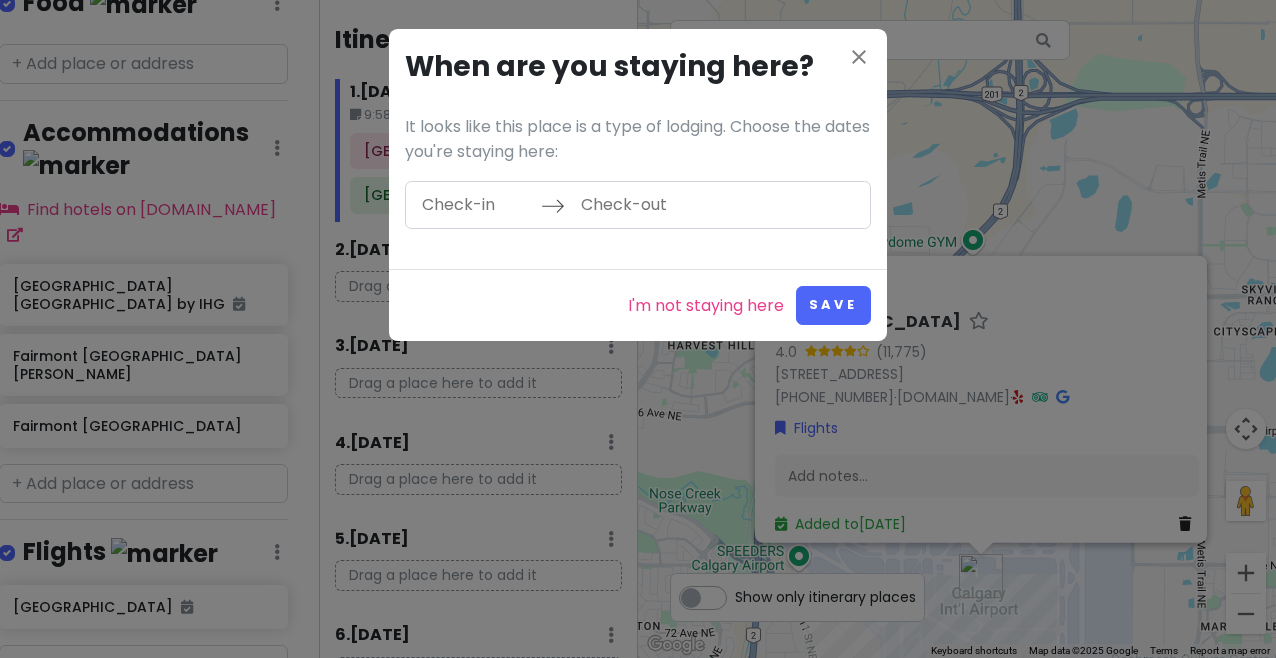 click at bounding box center [476, 205] 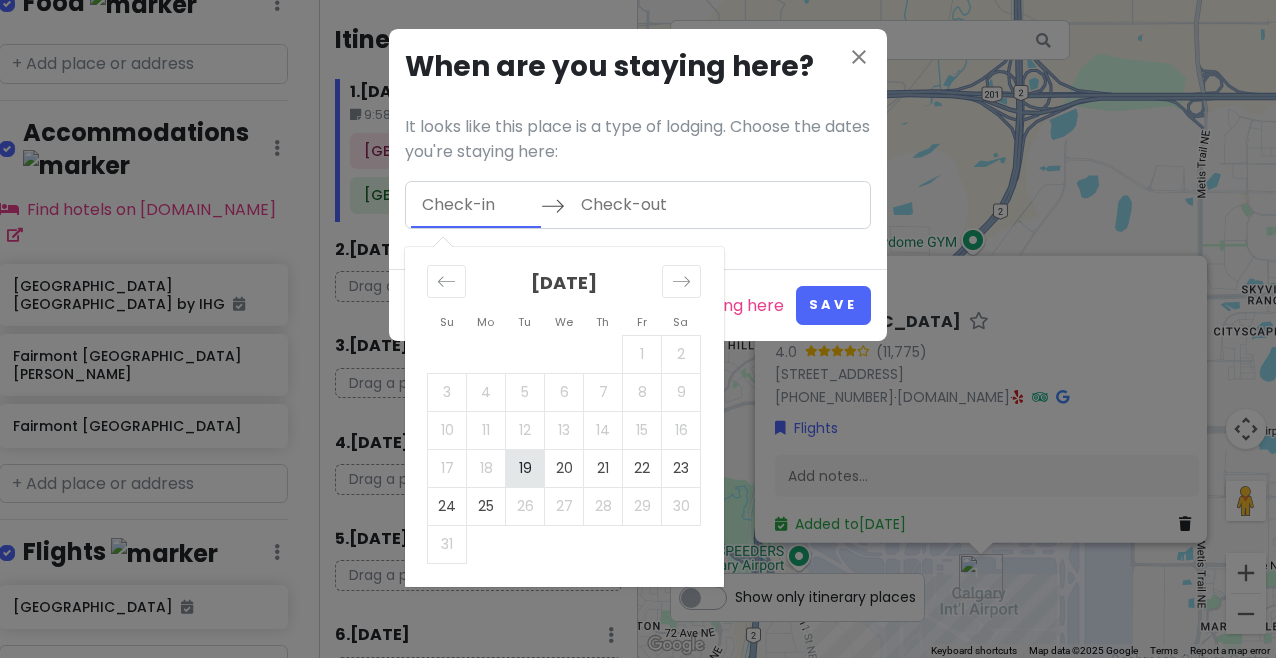 click on "19" at bounding box center (525, 468) 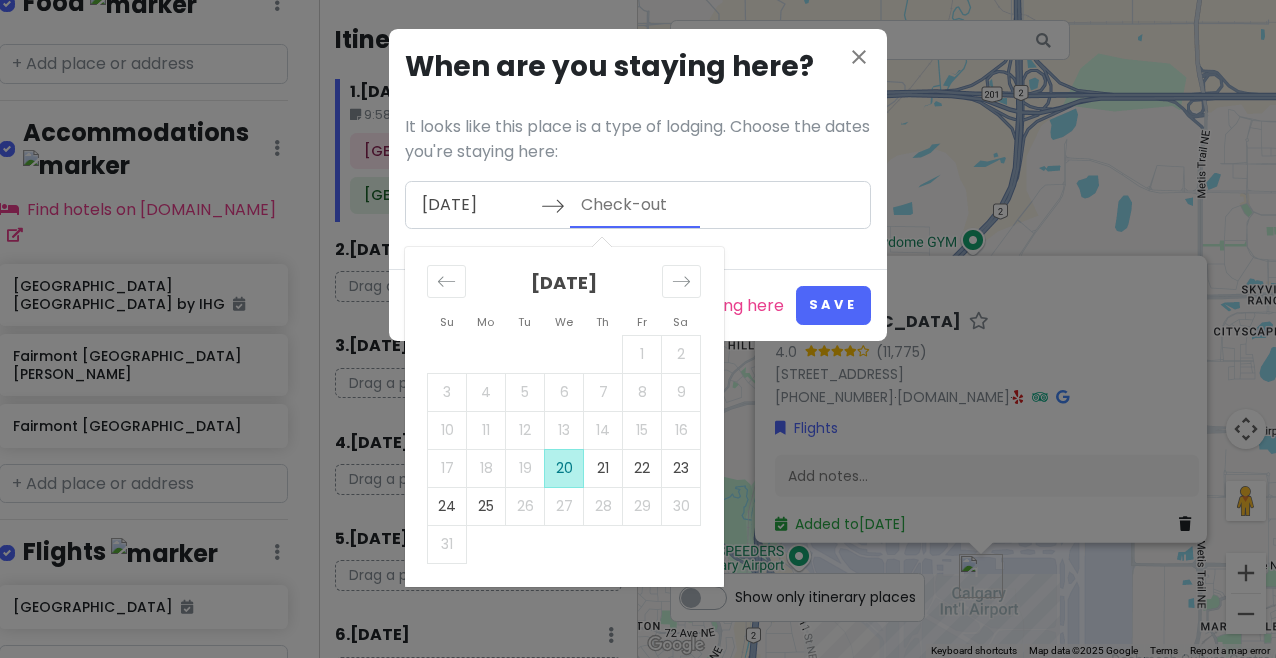 click on "20" at bounding box center [564, 468] 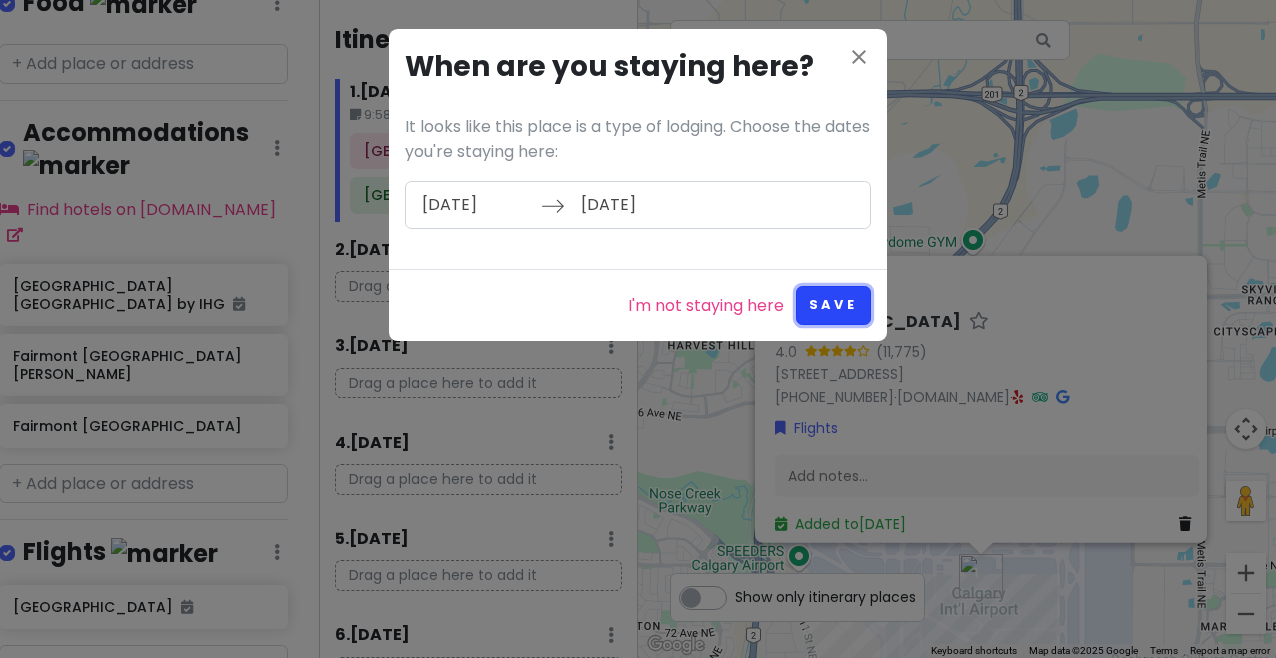 click on "Save" at bounding box center [833, 305] 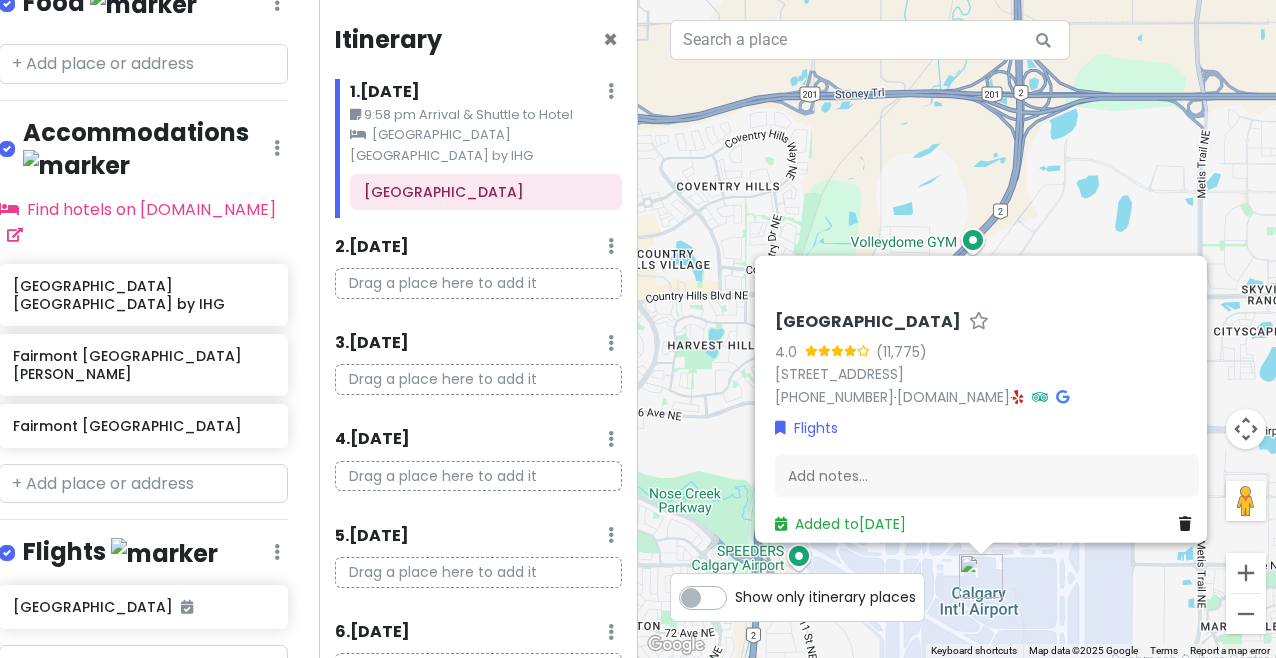 scroll, scrollTop: 86, scrollLeft: 0, axis: vertical 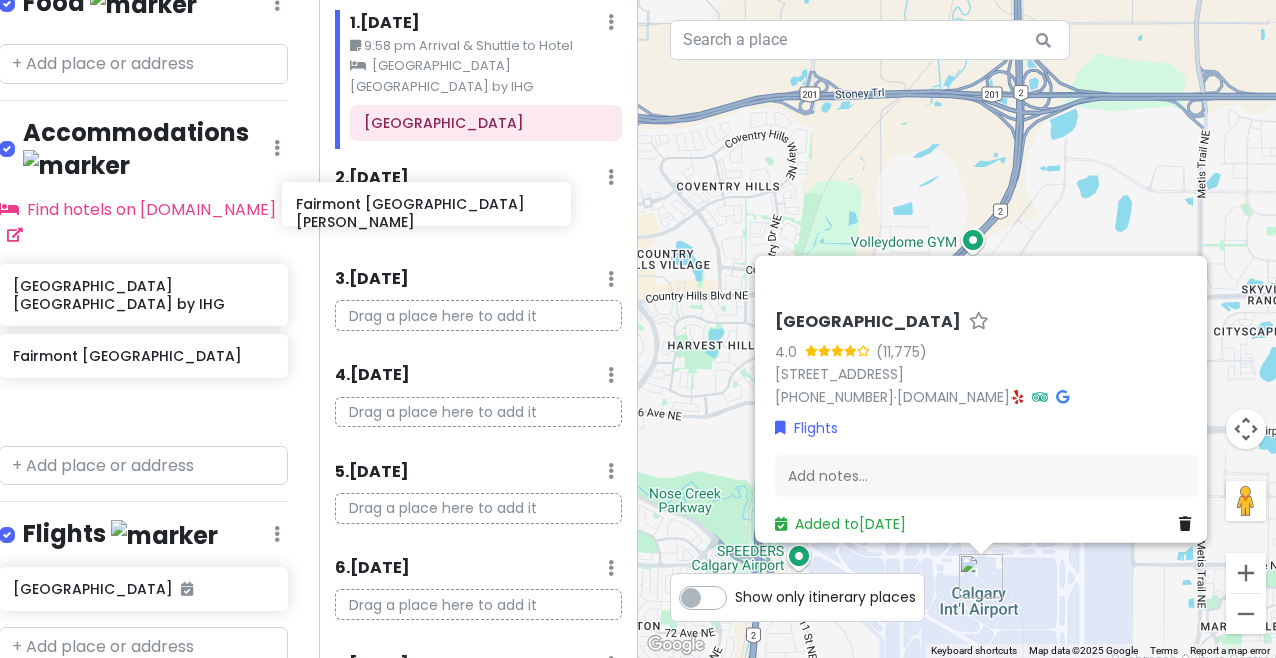 drag, startPoint x: 221, startPoint y: 274, endPoint x: 504, endPoint y: 201, distance: 292.26358 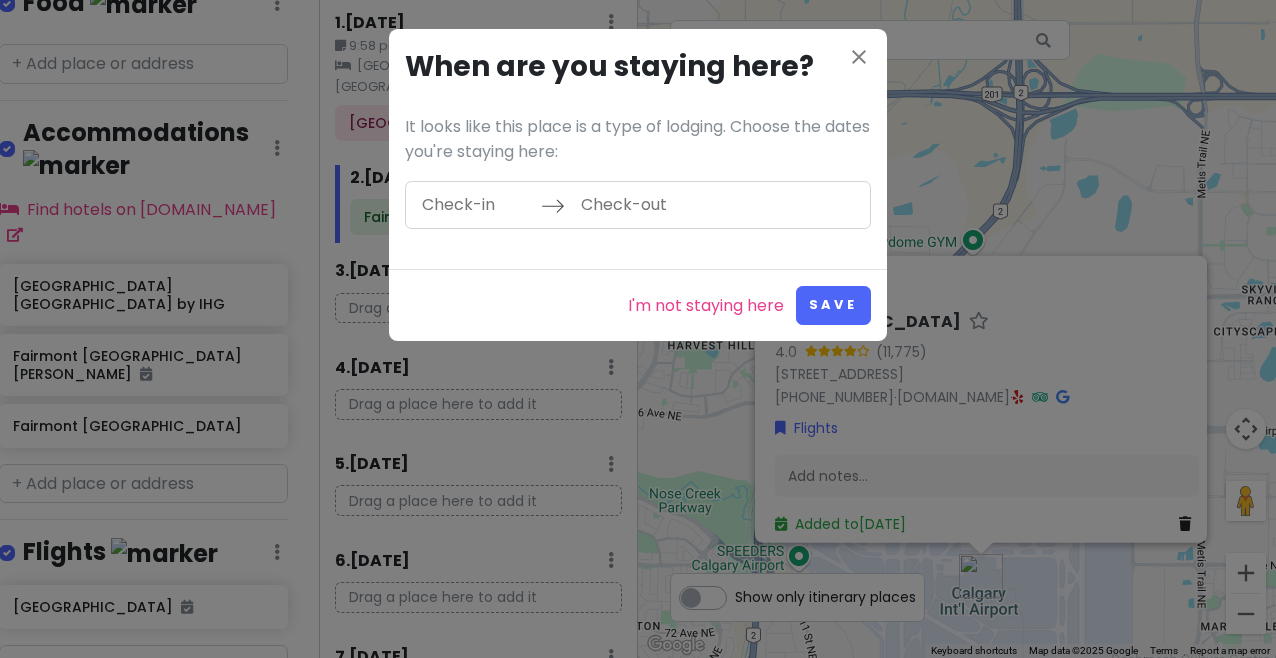 click at bounding box center (476, 205) 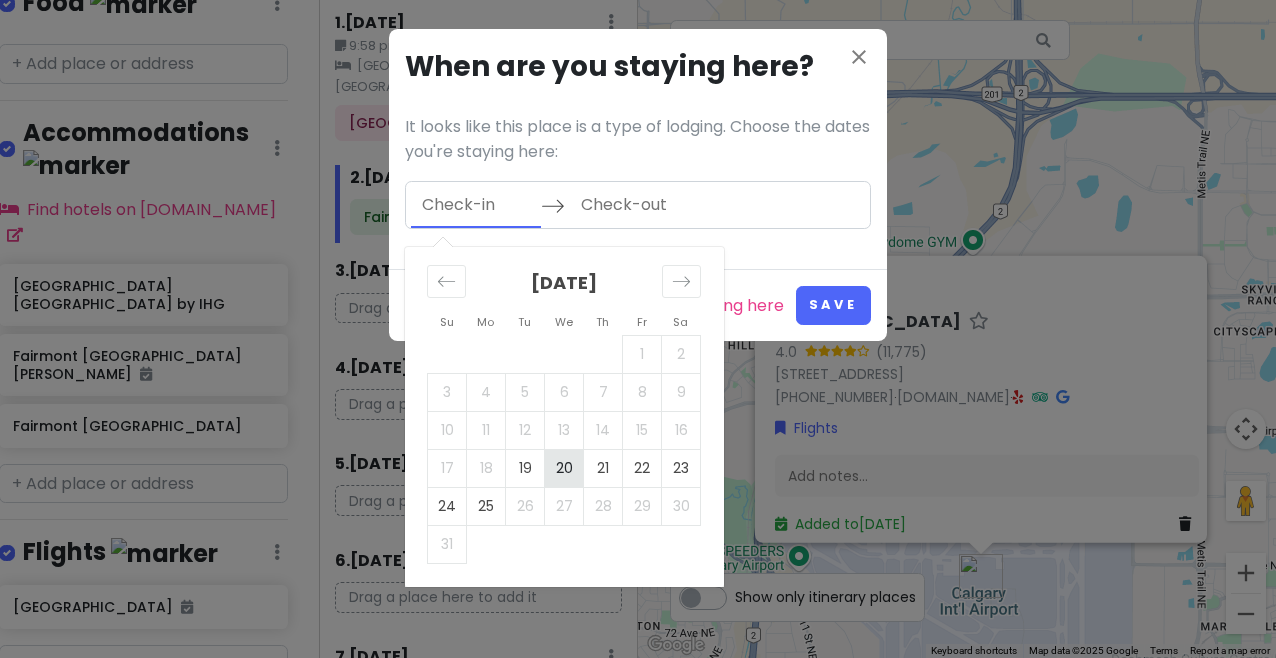 click on "20" at bounding box center [564, 468] 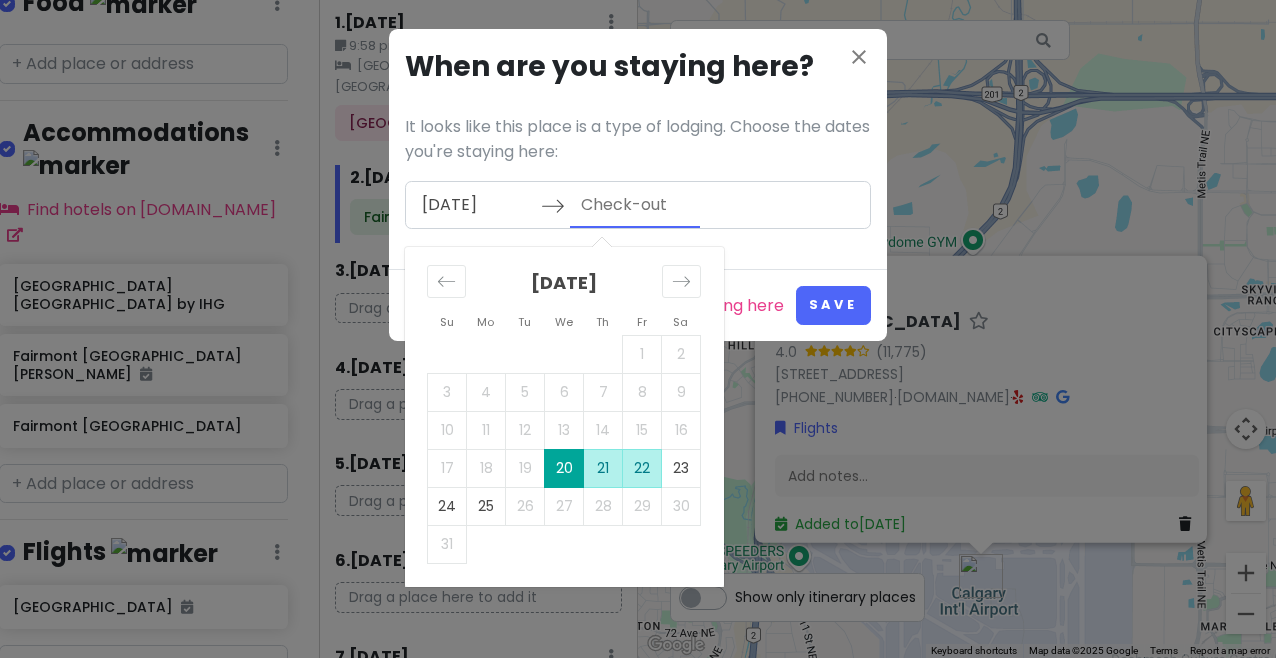 click on "22" at bounding box center (642, 468) 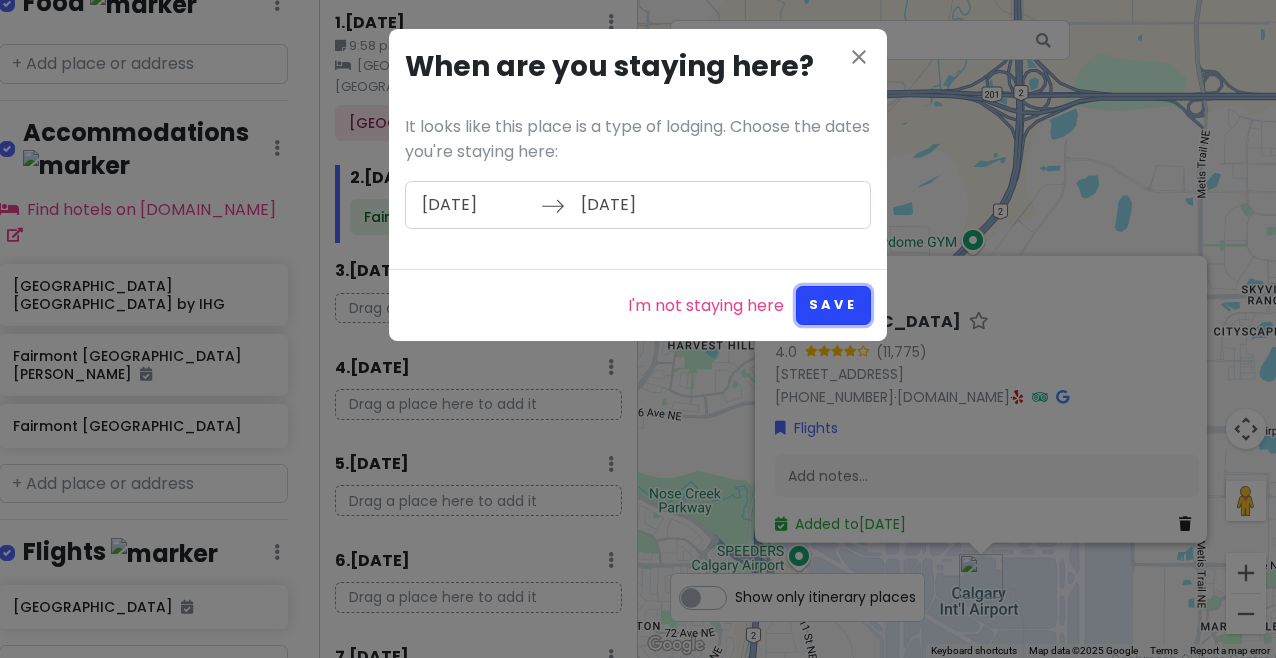 click on "Save" at bounding box center (833, 305) 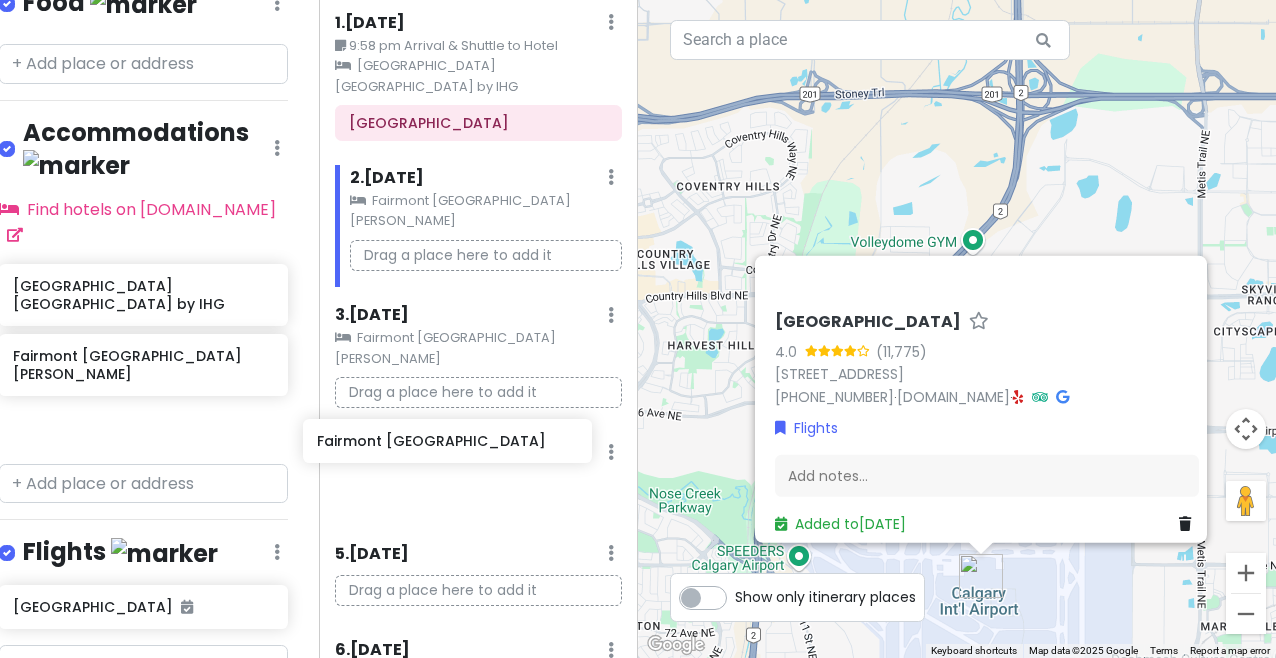drag, startPoint x: 183, startPoint y: 328, endPoint x: 487, endPoint y: 442, distance: 324.67215 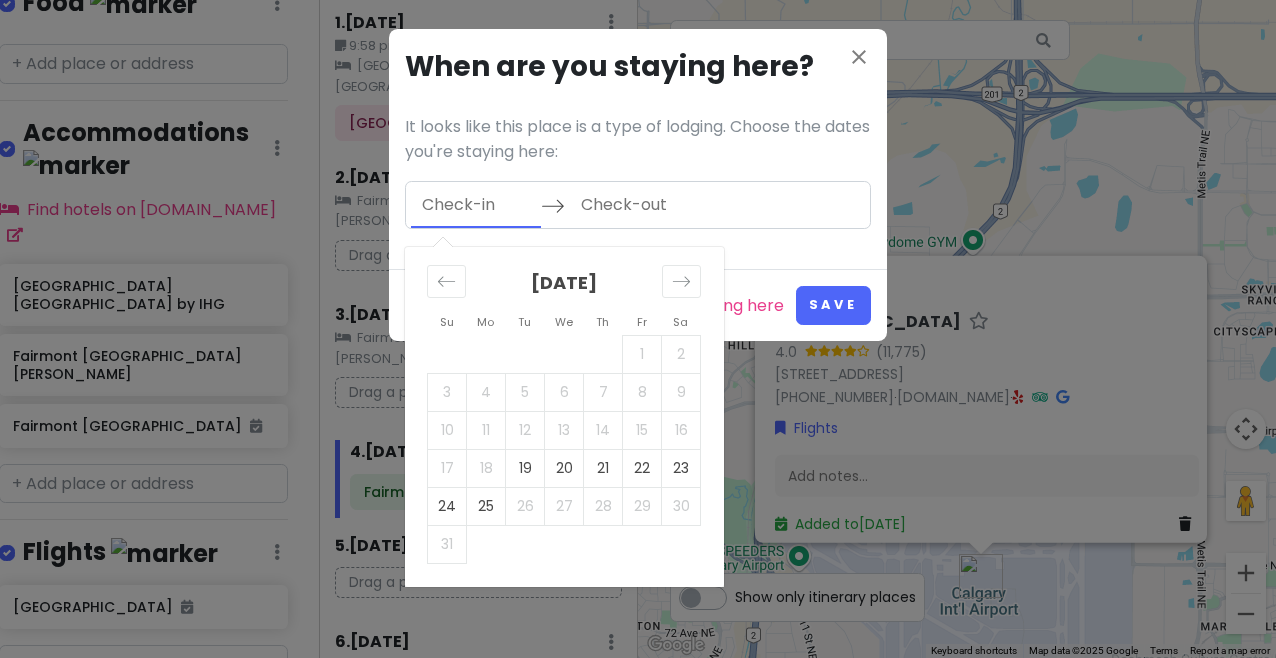 click at bounding box center [476, 205] 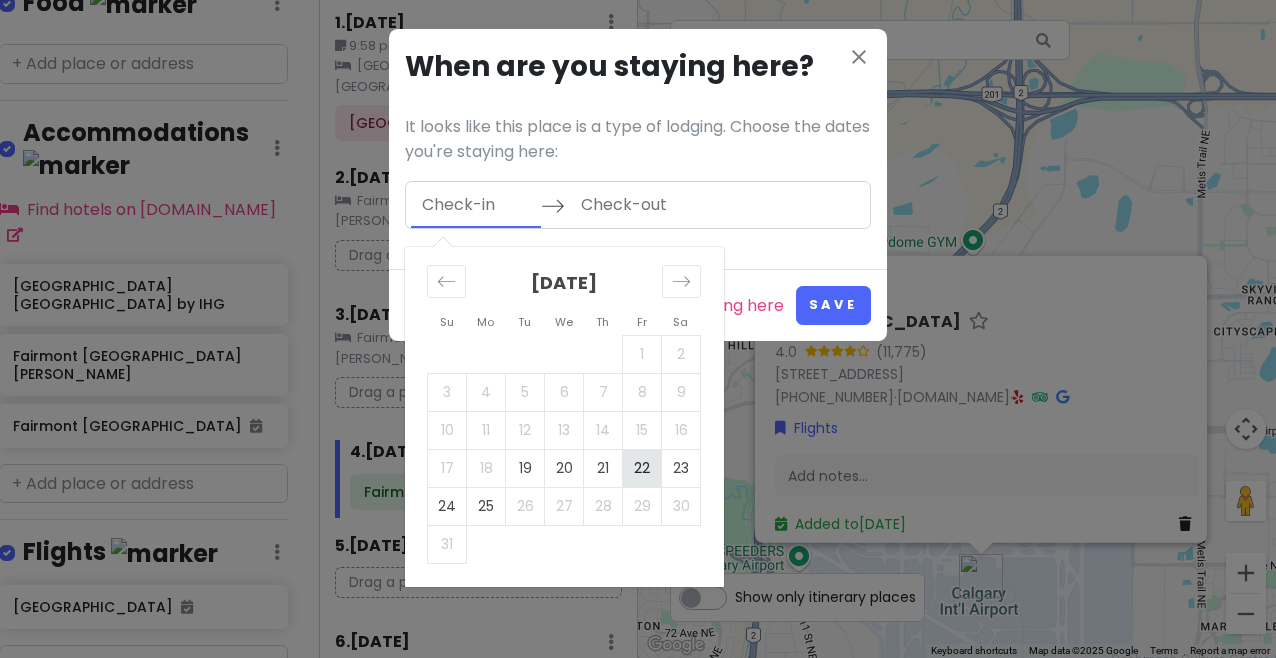 click on "22" at bounding box center (642, 468) 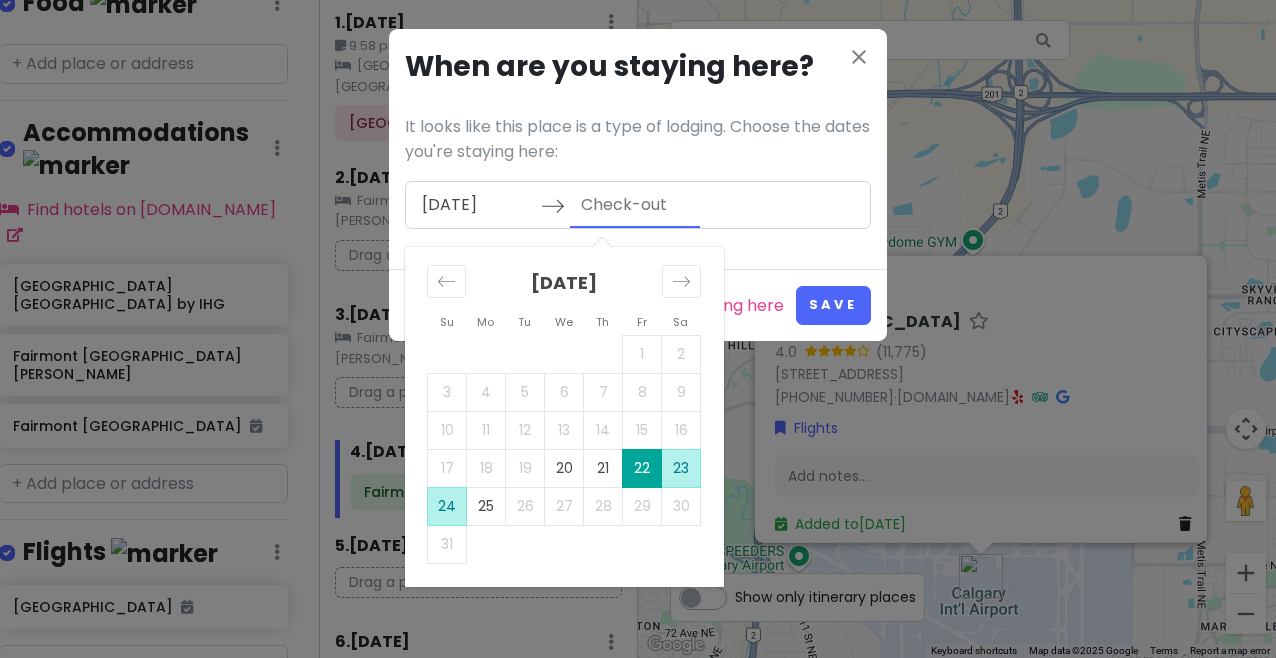 click on "24" at bounding box center [447, 506] 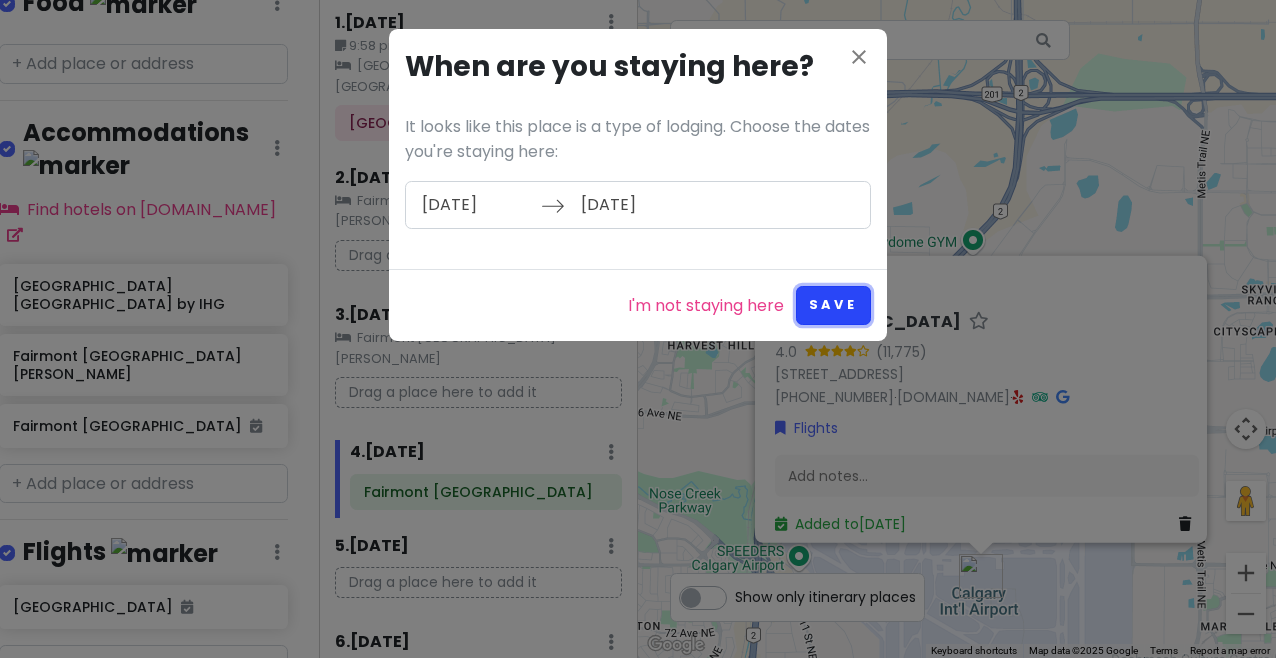 click on "Save" at bounding box center (833, 305) 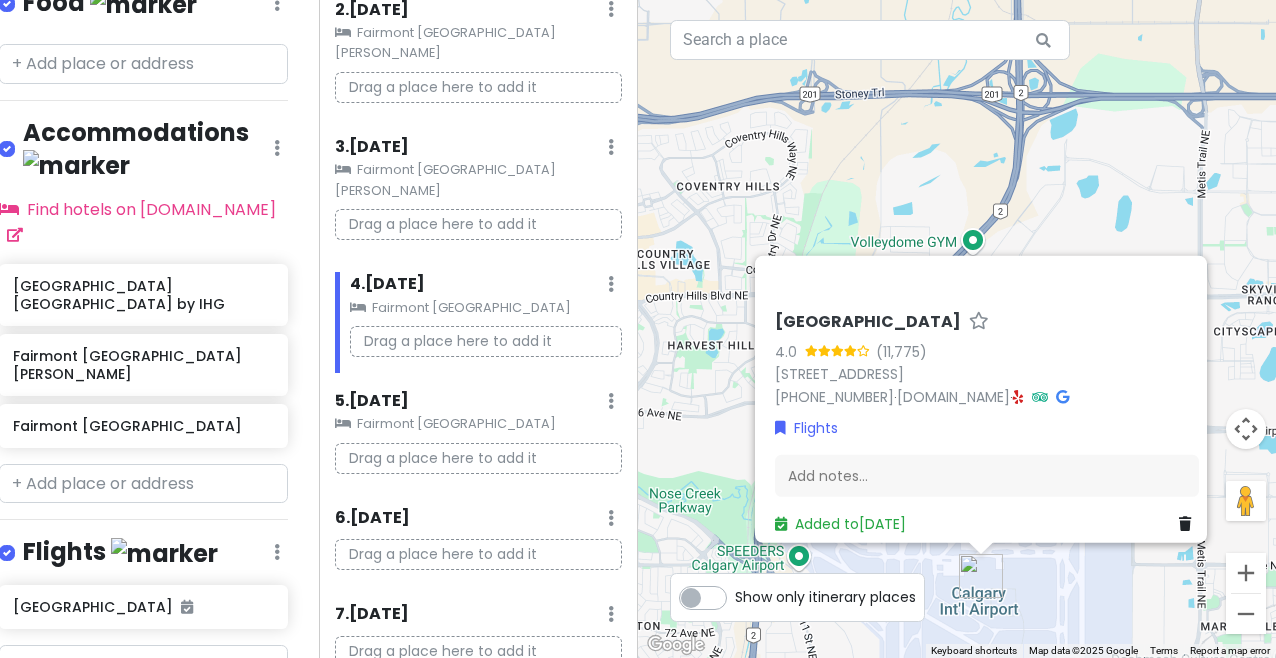 scroll, scrollTop: 265, scrollLeft: 0, axis: vertical 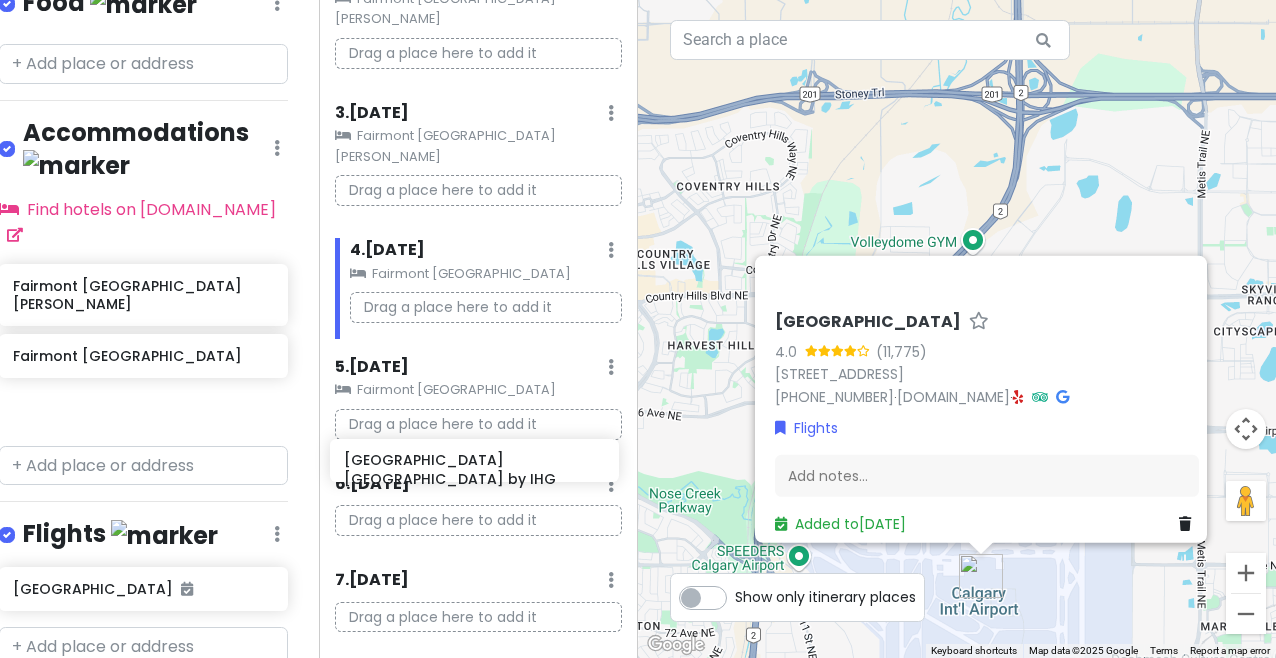 click on "Banff Trip 2025 Private Change Dates Make a Copy Delete Trip Go Pro ⚡️ Give Feedback 💡 Support Scout ☕️ Itinerary Share Publish Notes Add notes... Attractions   Edit Reorder Delete List Food   Edit Reorder Delete List Accommodations   Edit Reorder Delete List Find hotels on [DOMAIN_NAME] Holiday Inn [GEOGRAPHIC_DATA]-Airport by IHG [GEOGRAPHIC_DATA] [GEOGRAPHIC_DATA][PERSON_NAME] [GEOGRAPHIC_DATA] [GEOGRAPHIC_DATA] Flights   Edit Reorder Delete List [GEOGRAPHIC_DATA] + Add a section Itinerary × 1 .  [DATE] Edit Day Notes Clear Lodging Delete Day   9:58 pm Arrival & Shuttle to [GEOGRAPHIC_DATA] [GEOGRAPHIC_DATA]-Airport by [GEOGRAPHIC_DATA] 2 .  [DATE] Add Day Notes Clear Lodging Delete Day    Fairmont [GEOGRAPHIC_DATA][PERSON_NAME] a place here to add it 3 .  [DATE] Add Day Notes Clear Lodging Delete Day    Fairmont [GEOGRAPHIC_DATA][PERSON_NAME] a place here to add it 4 .  [DATE] Add Day Notes Clear Lodging Delete Day    [GEOGRAPHIC_DATA] Drag a place here to add it 5 .  [DATE] Add Day Notes Clear Lodging    6" at bounding box center (638, 329) 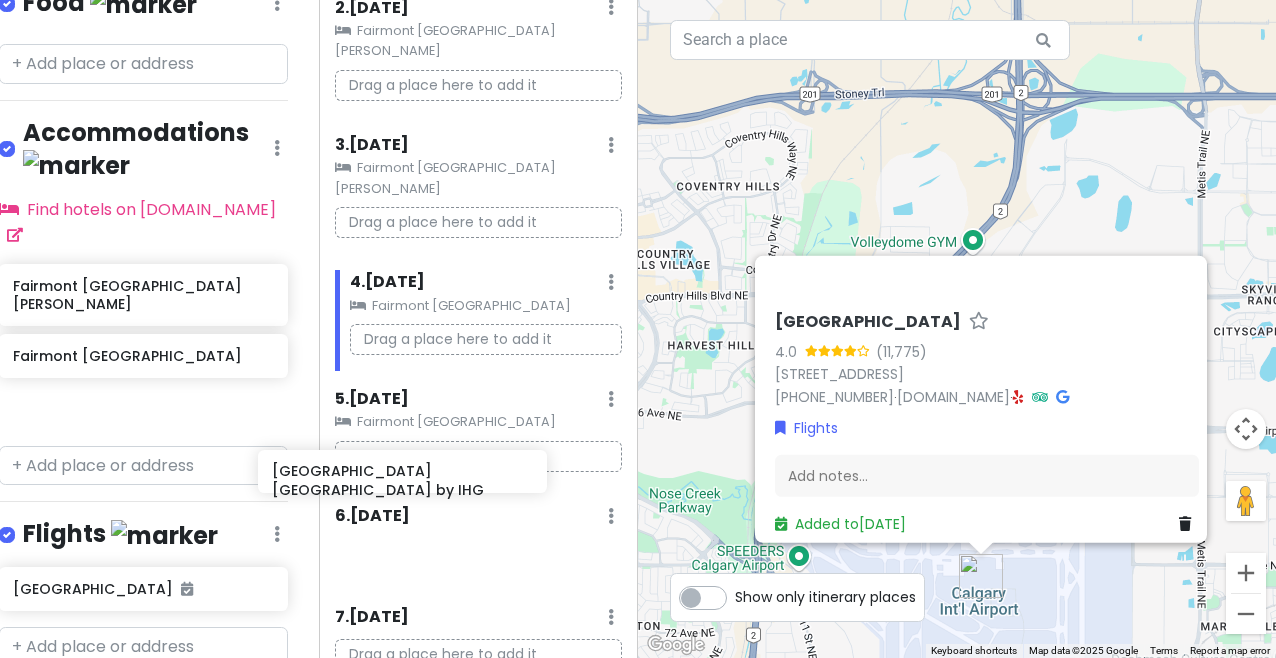scroll, scrollTop: 270, scrollLeft: 0, axis: vertical 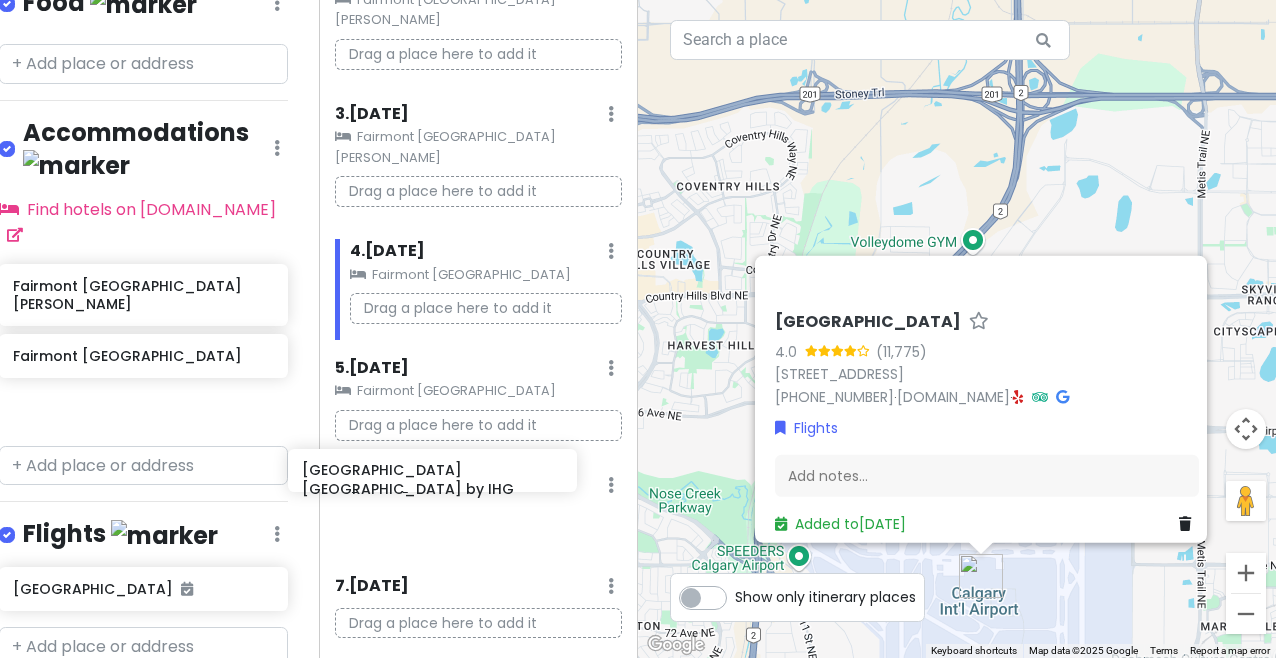 drag, startPoint x: 188, startPoint y: 229, endPoint x: 482, endPoint y: 490, distance: 393.1374 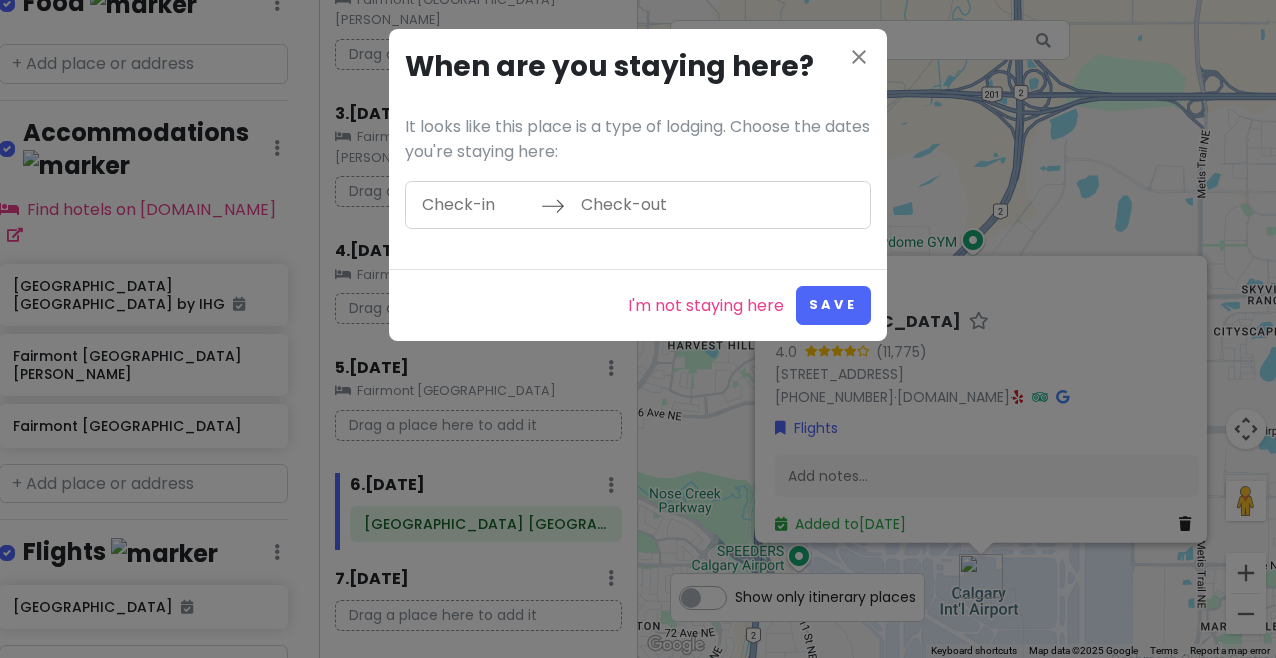 scroll, scrollTop: 263, scrollLeft: 0, axis: vertical 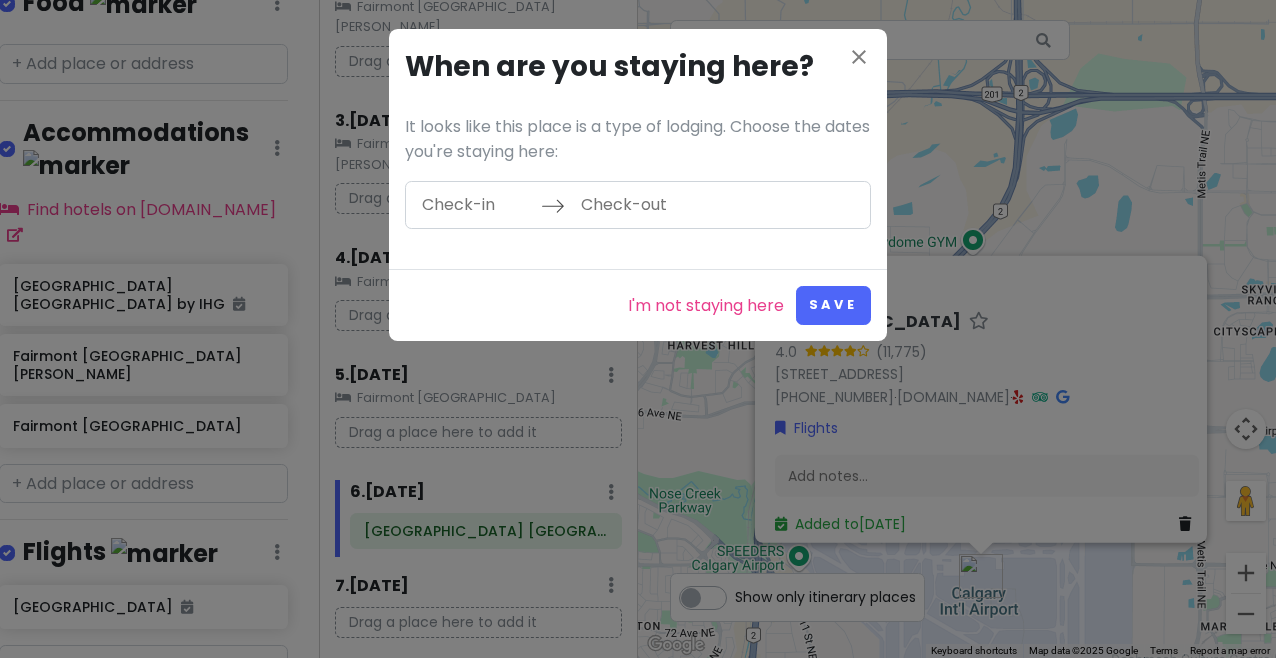 click at bounding box center (476, 205) 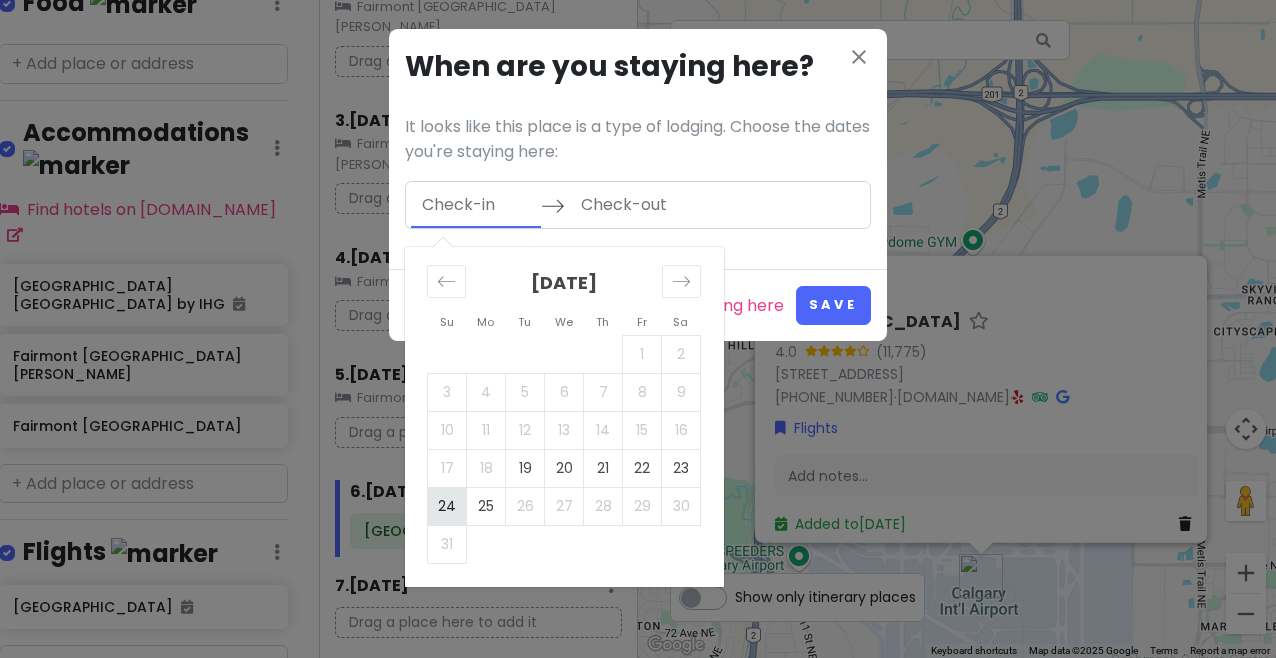 click on "24" at bounding box center [447, 506] 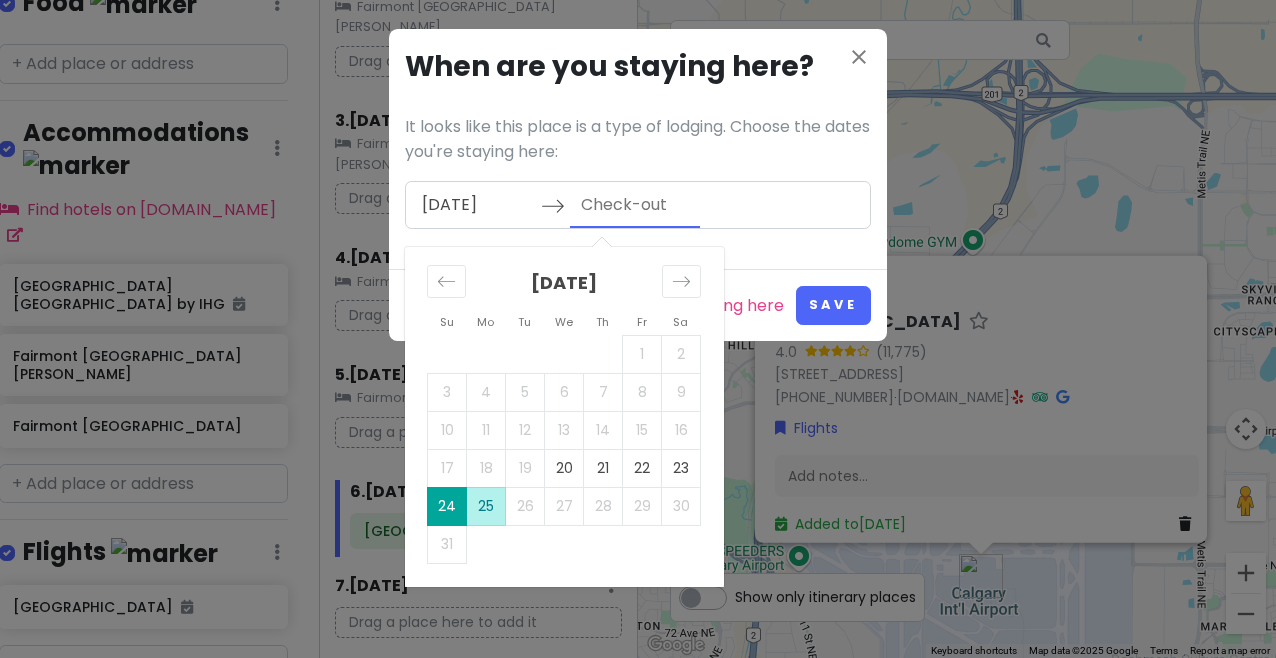 click on "25" at bounding box center [486, 506] 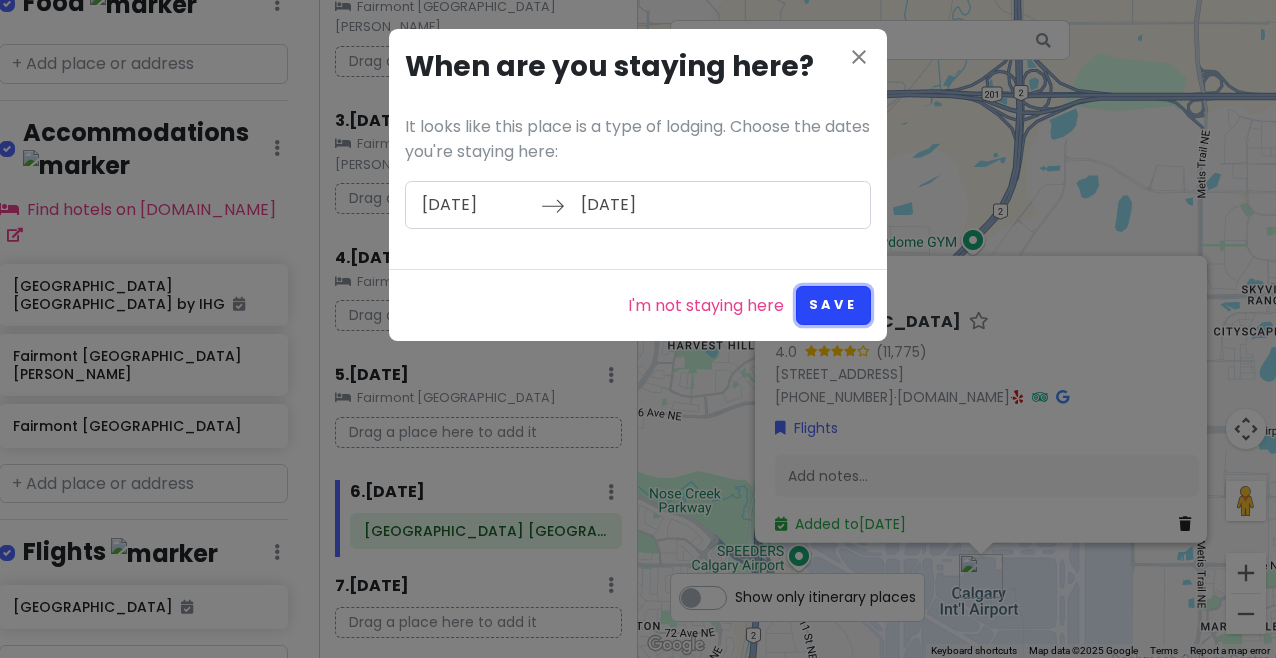 click on "Save" at bounding box center [833, 305] 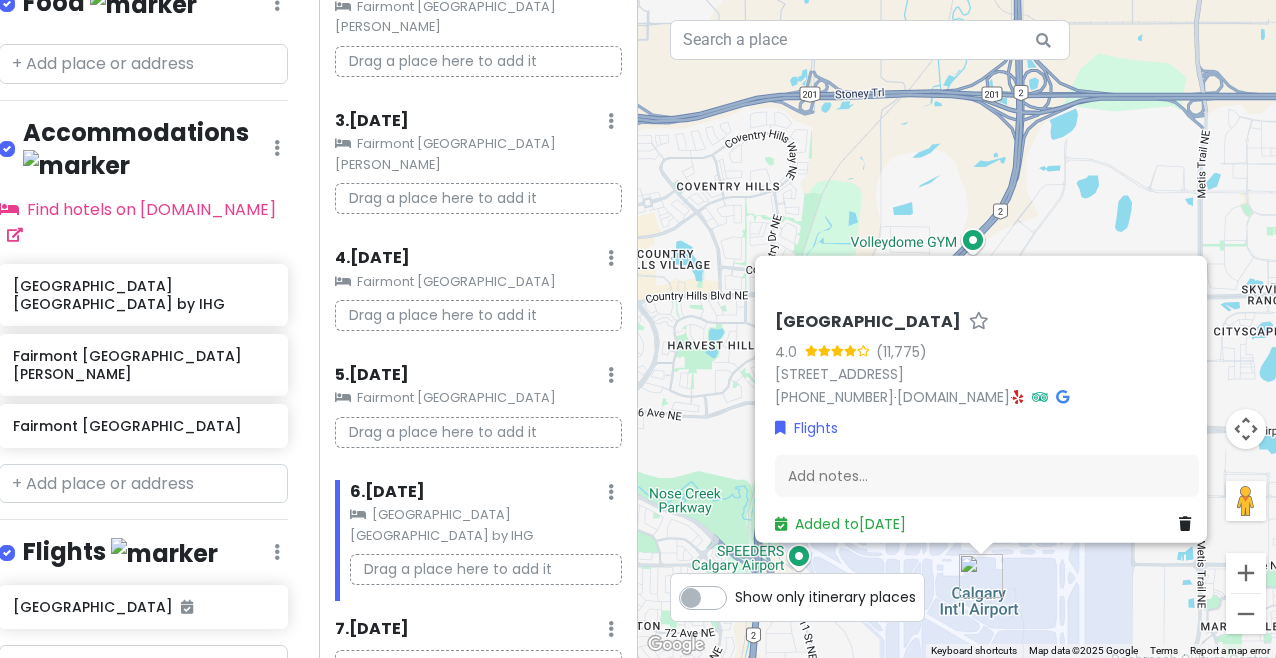 scroll, scrollTop: 271, scrollLeft: 0, axis: vertical 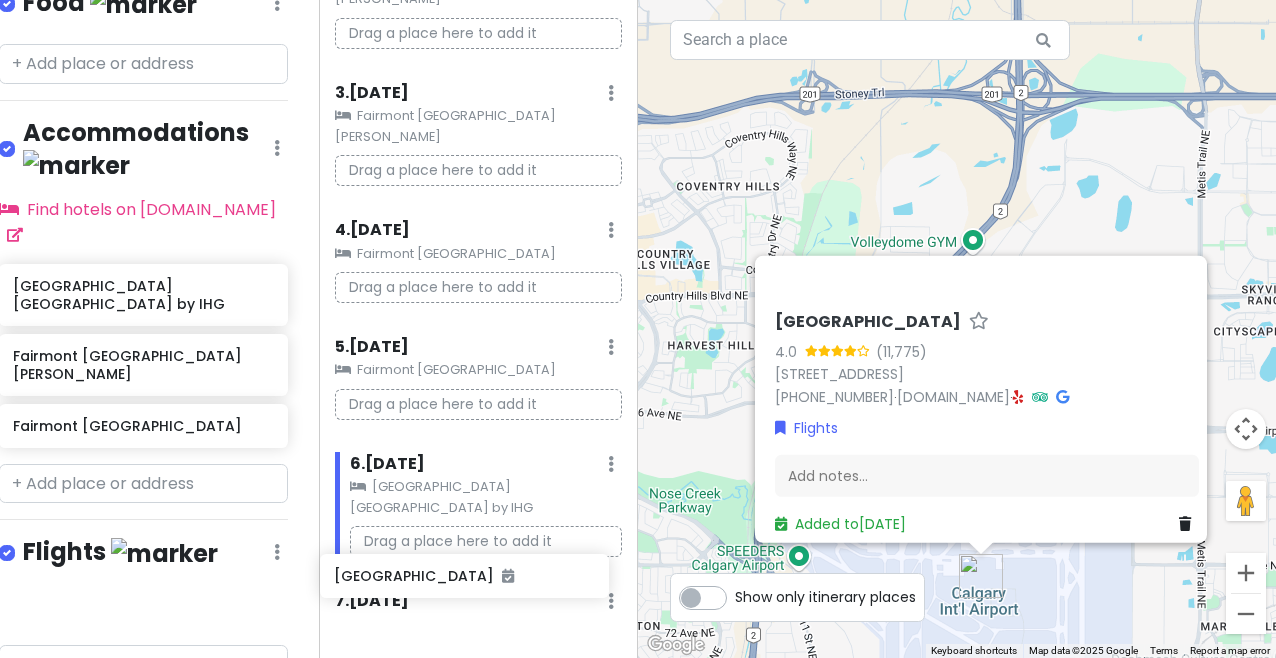 drag, startPoint x: 148, startPoint y: 513, endPoint x: 469, endPoint y: 581, distance: 328.12344 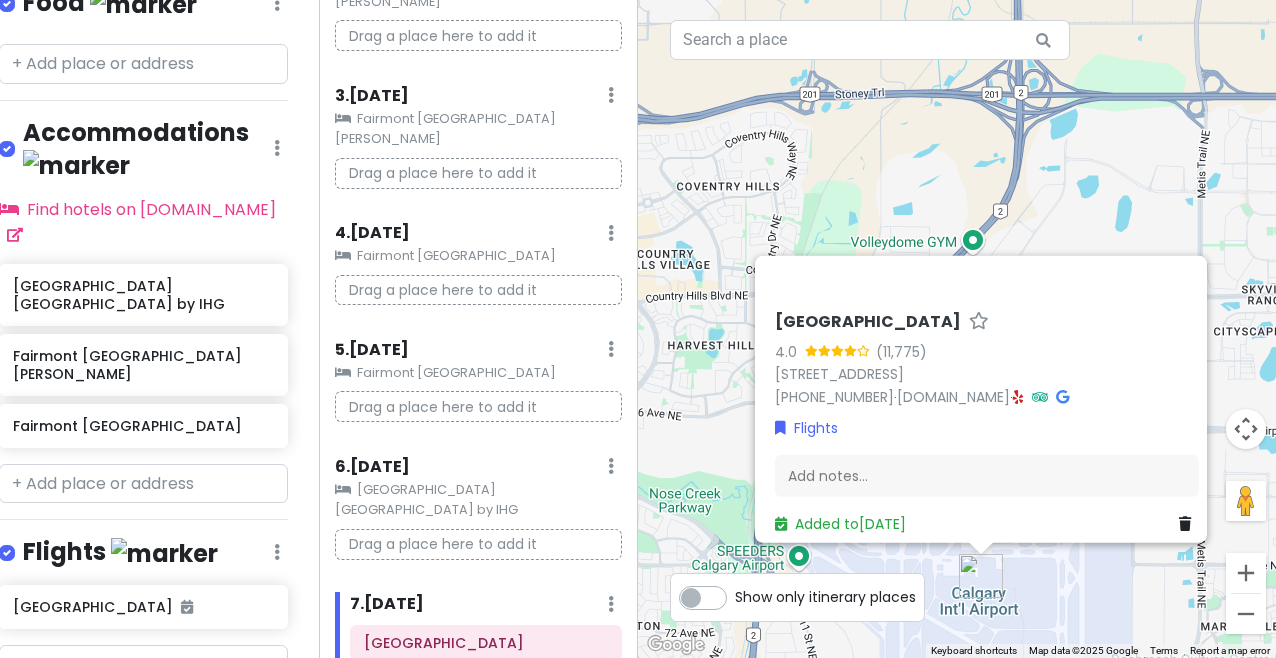 scroll, scrollTop: 286, scrollLeft: 0, axis: vertical 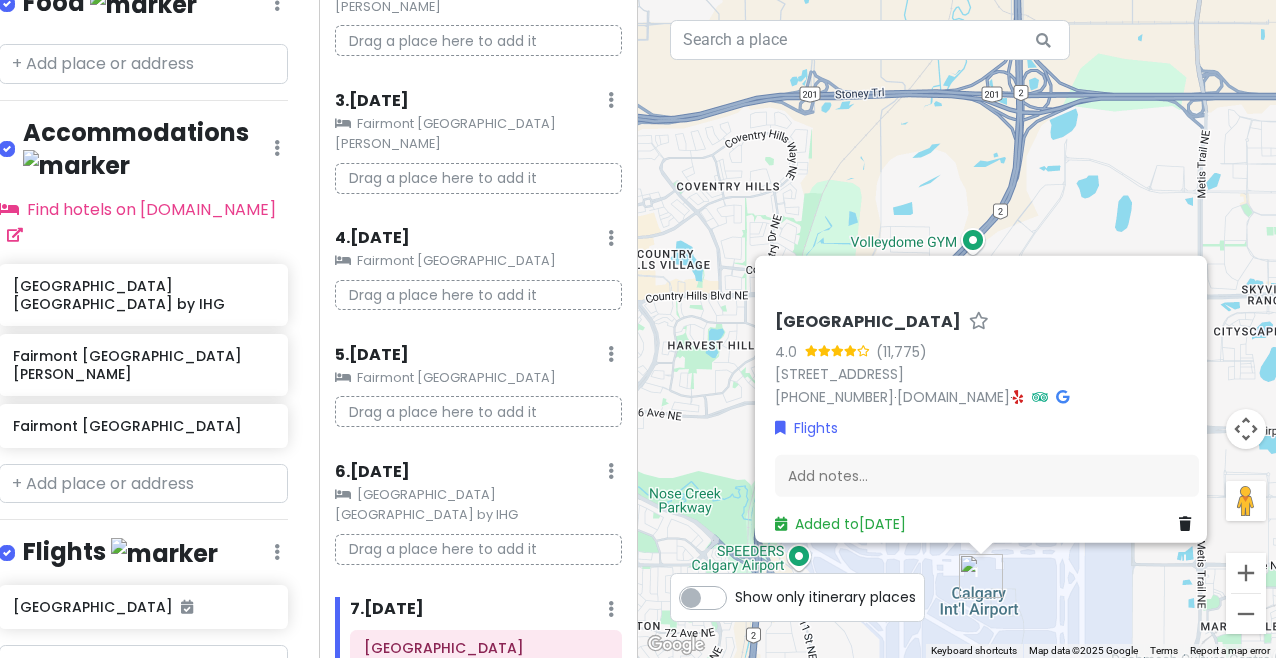 click on "+ Add a section" at bounding box center (74, 721) 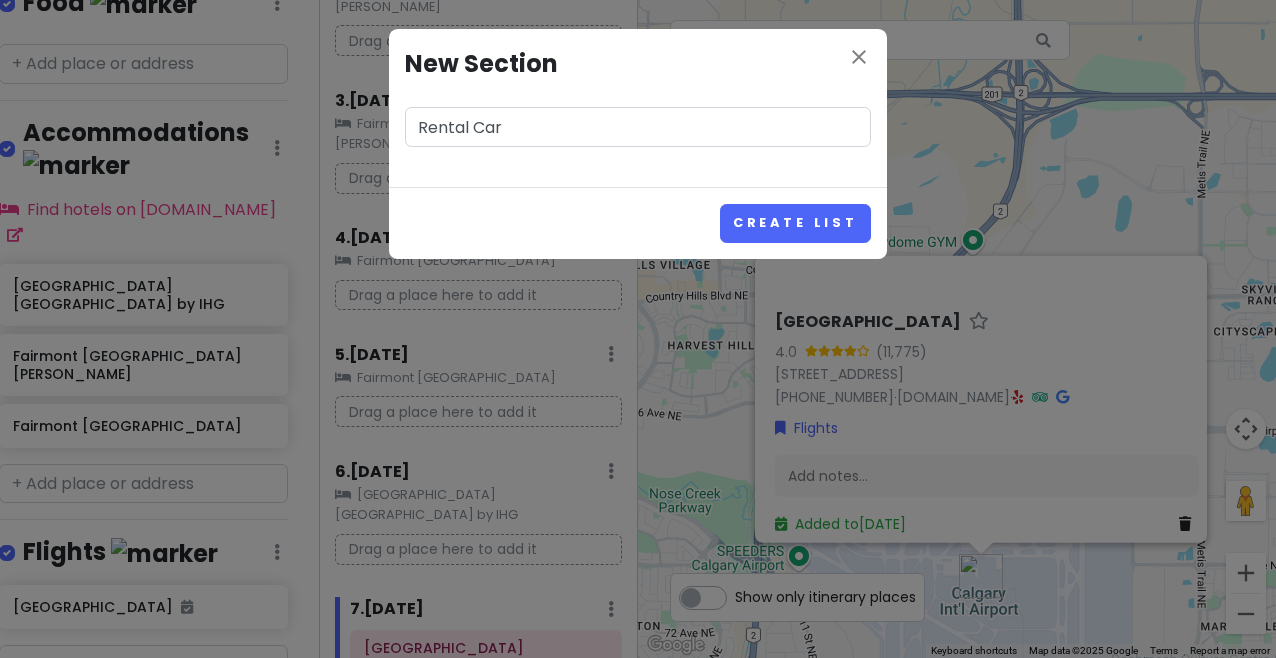 type on "Rental Car" 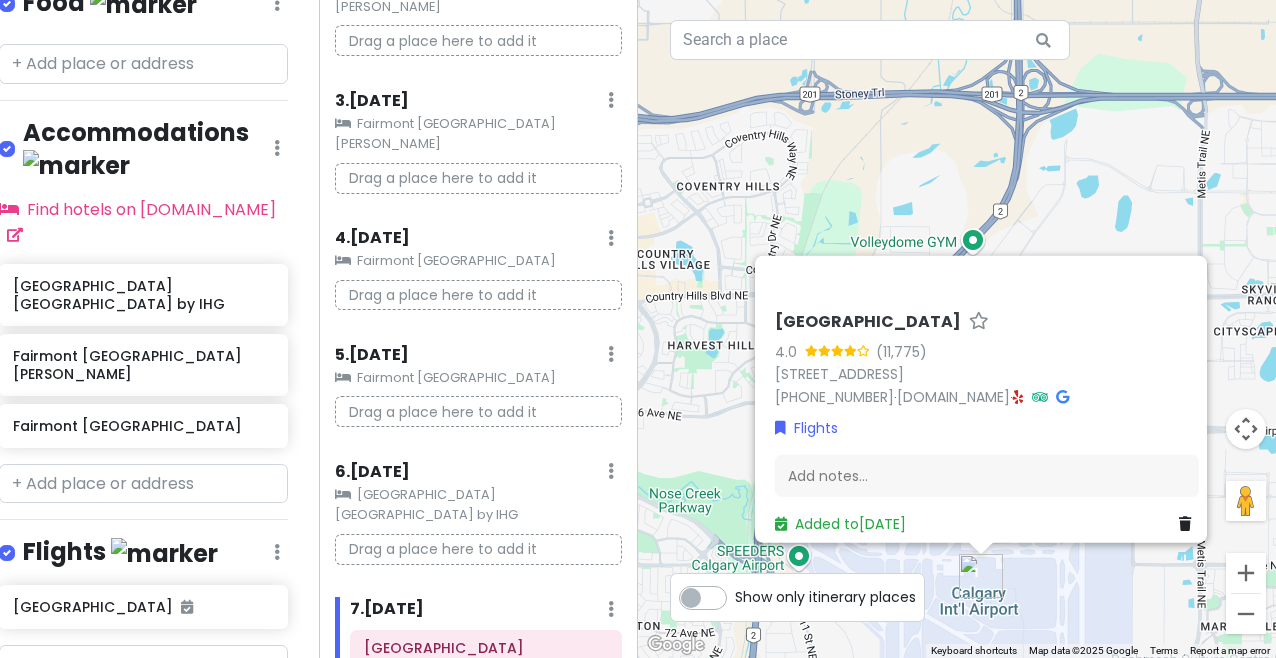 scroll, scrollTop: 662, scrollLeft: 16, axis: both 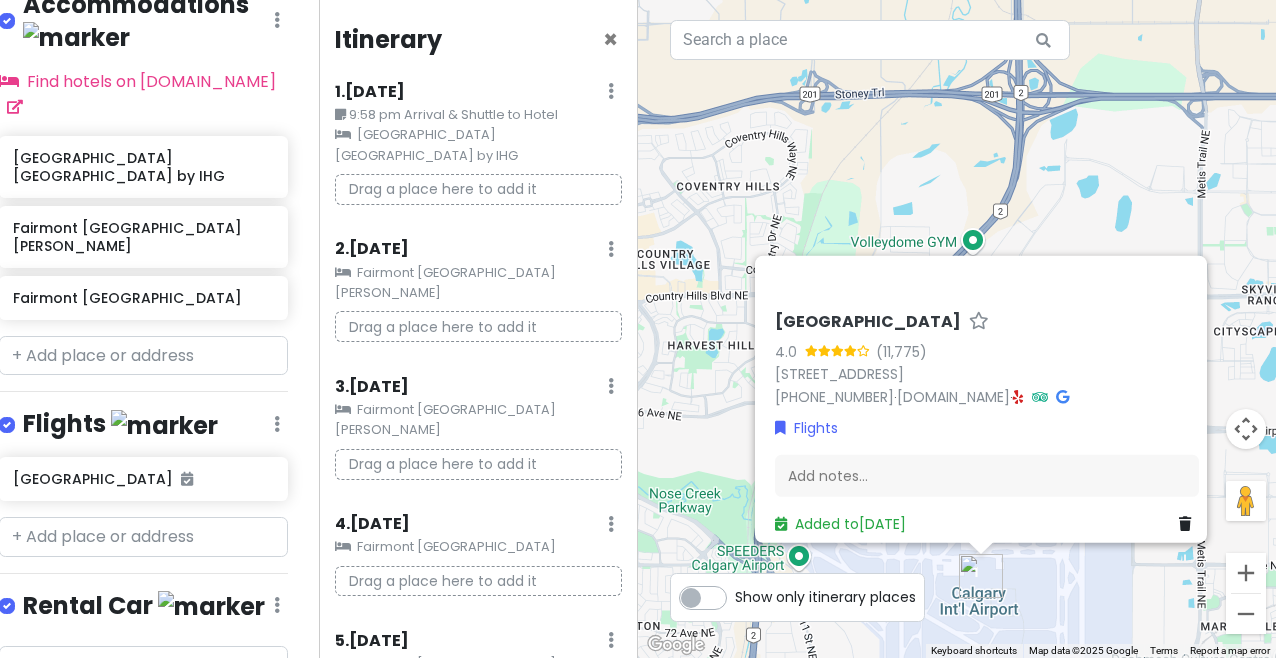 click on "9:58 pm Arrival & Shuttle to Hotel" at bounding box center [478, 115] 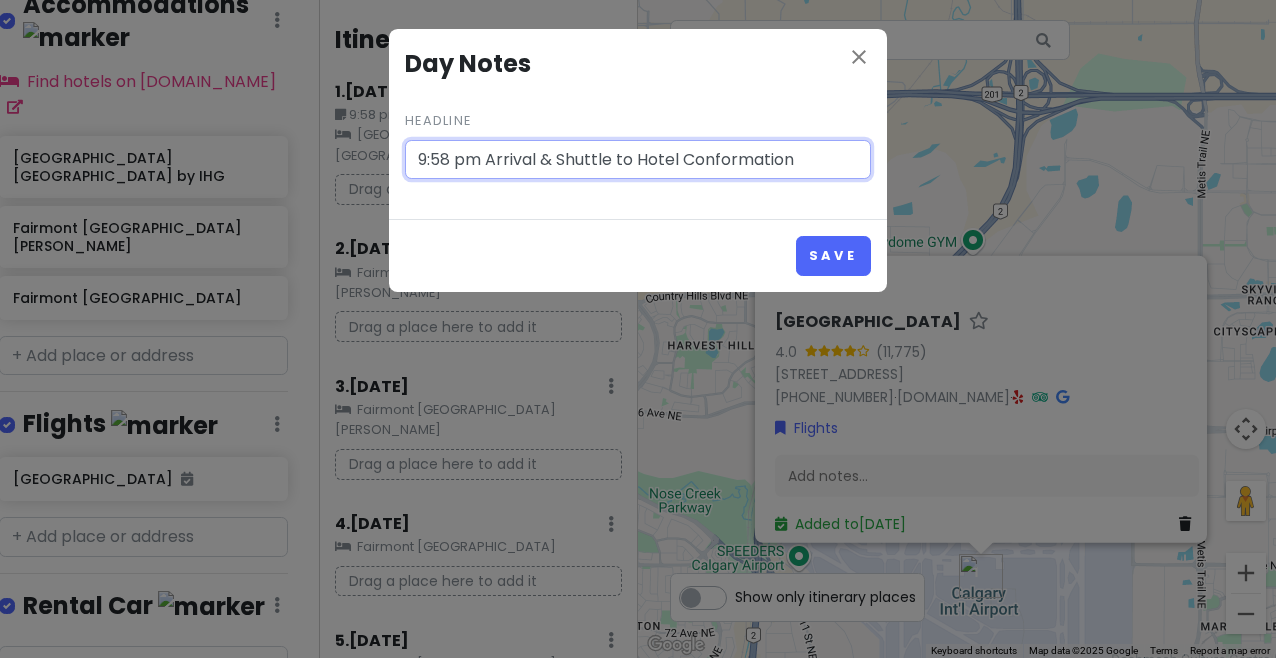 paste on "2245178543" 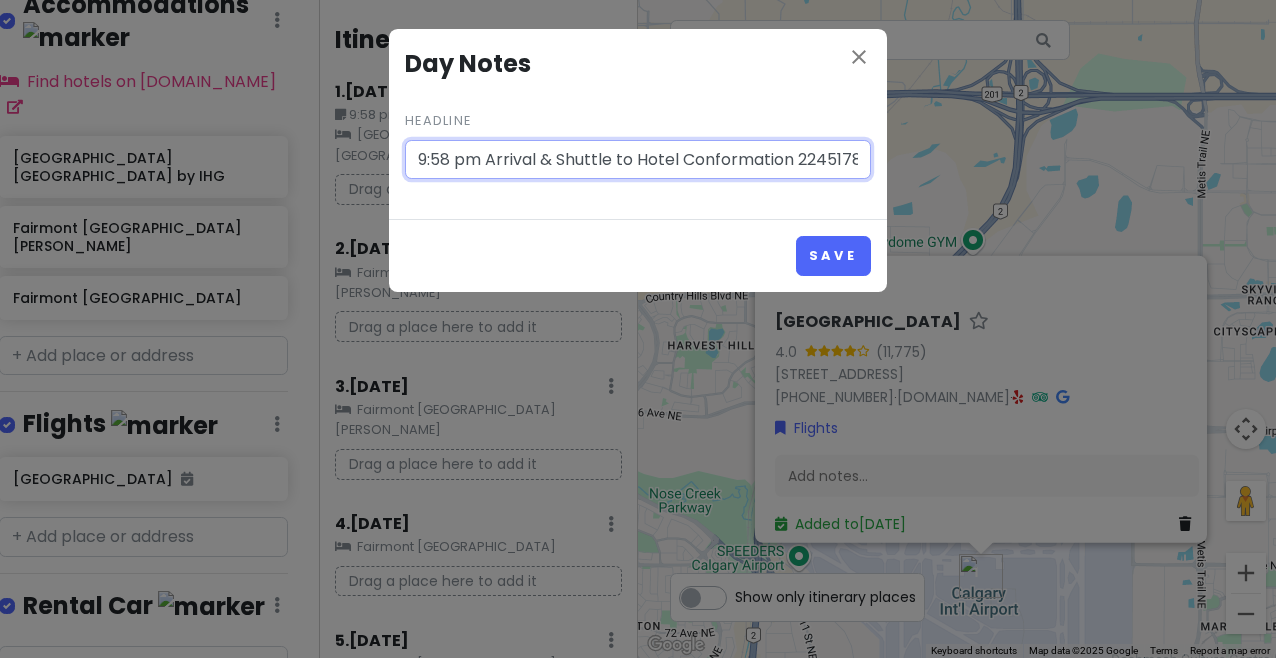 scroll, scrollTop: 0, scrollLeft: 33, axis: horizontal 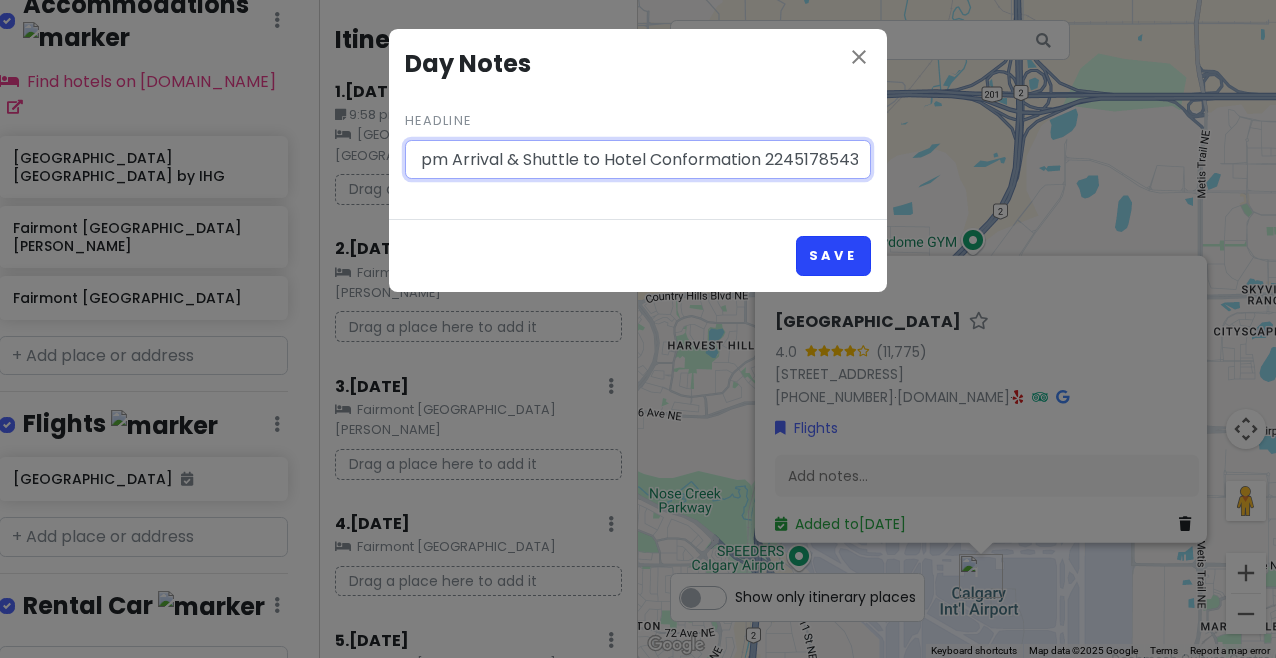 type on "9:58 pm Arrival & Shuttle to Hotel Conformation 2245178543" 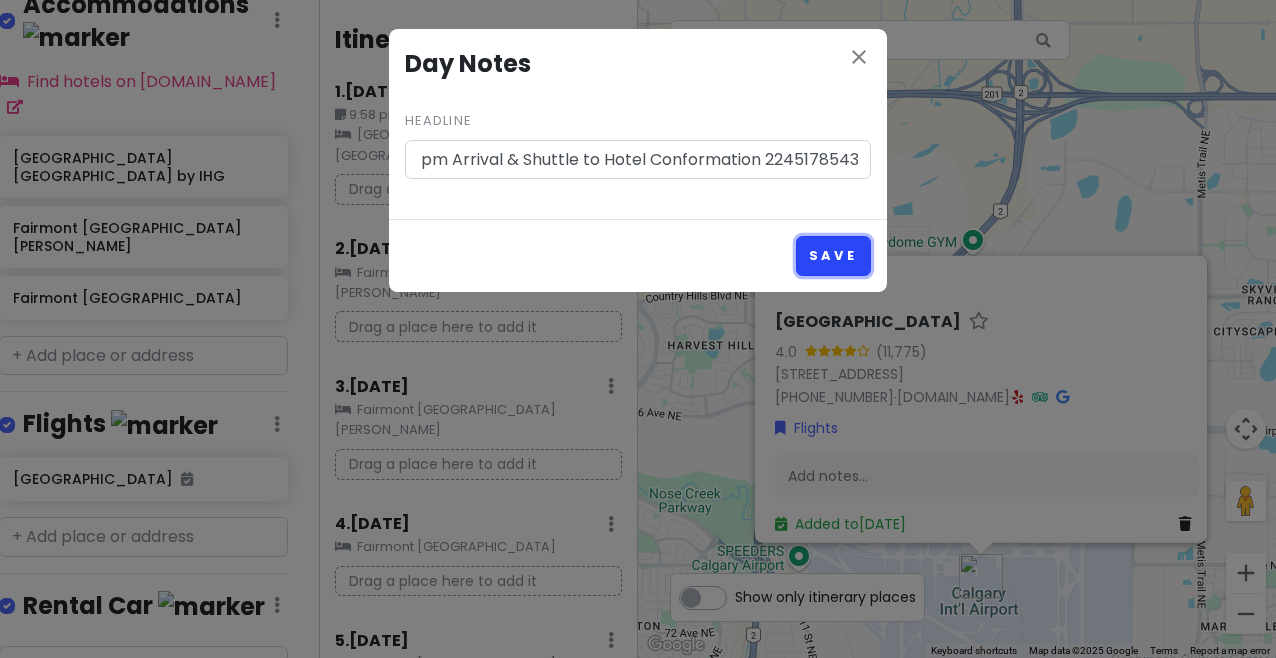 scroll, scrollTop: 0, scrollLeft: 0, axis: both 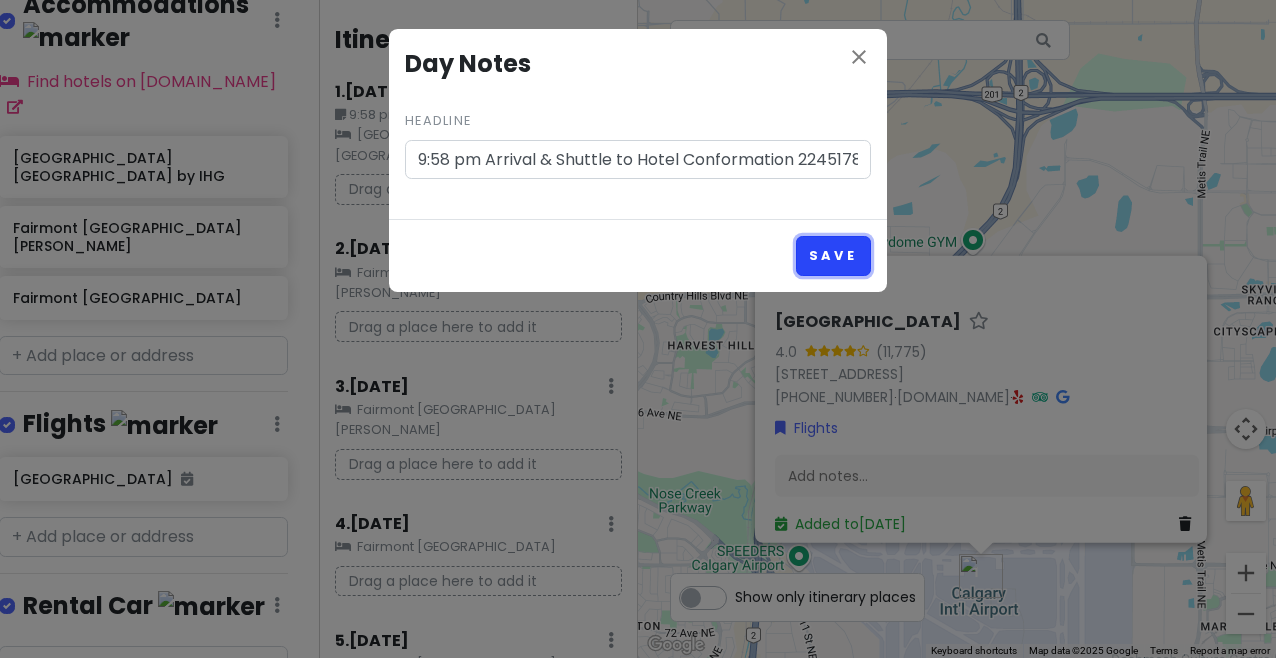 click on "Save" at bounding box center (833, 255) 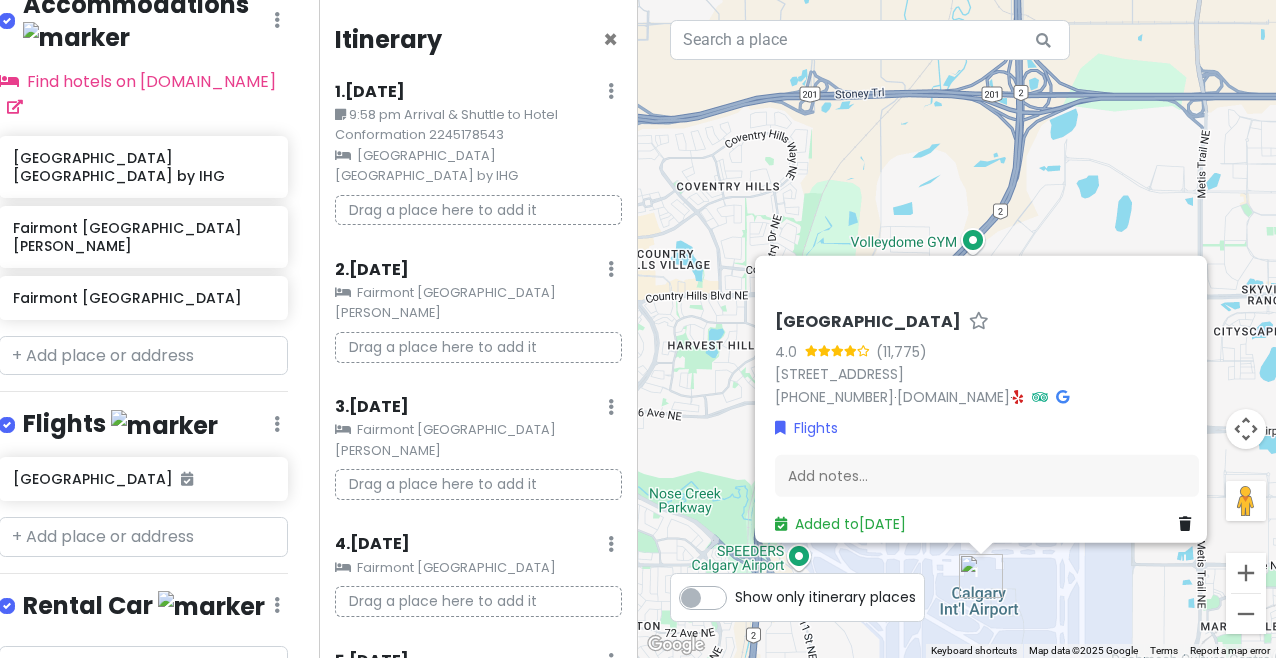 scroll, scrollTop: 306, scrollLeft: 0, axis: vertical 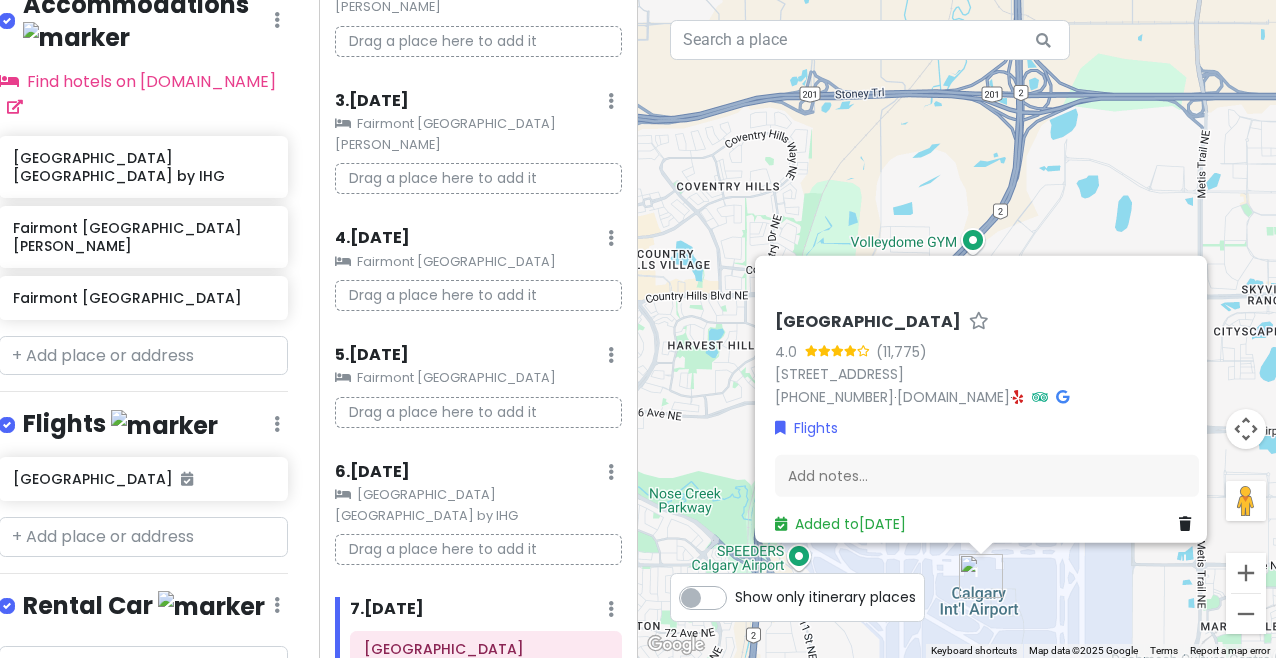 click on "[GEOGRAPHIC_DATA] [GEOGRAPHIC_DATA] by IHG" 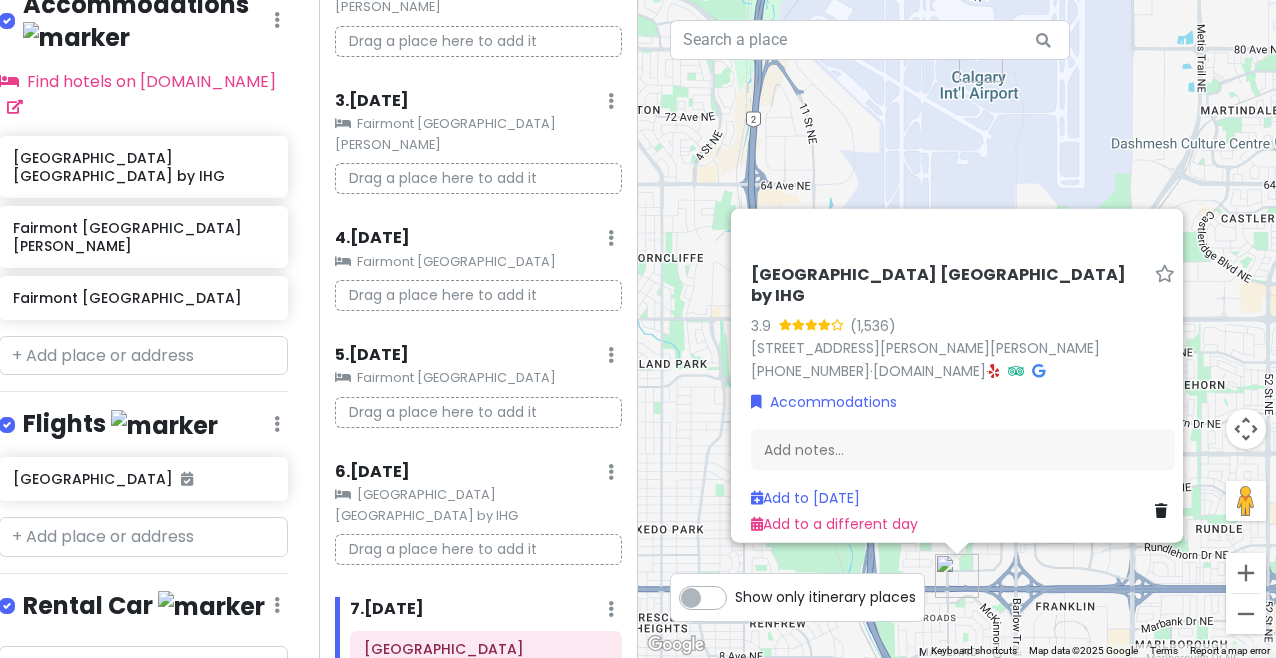 click on "[GEOGRAPHIC_DATA] [GEOGRAPHIC_DATA] by IHG" 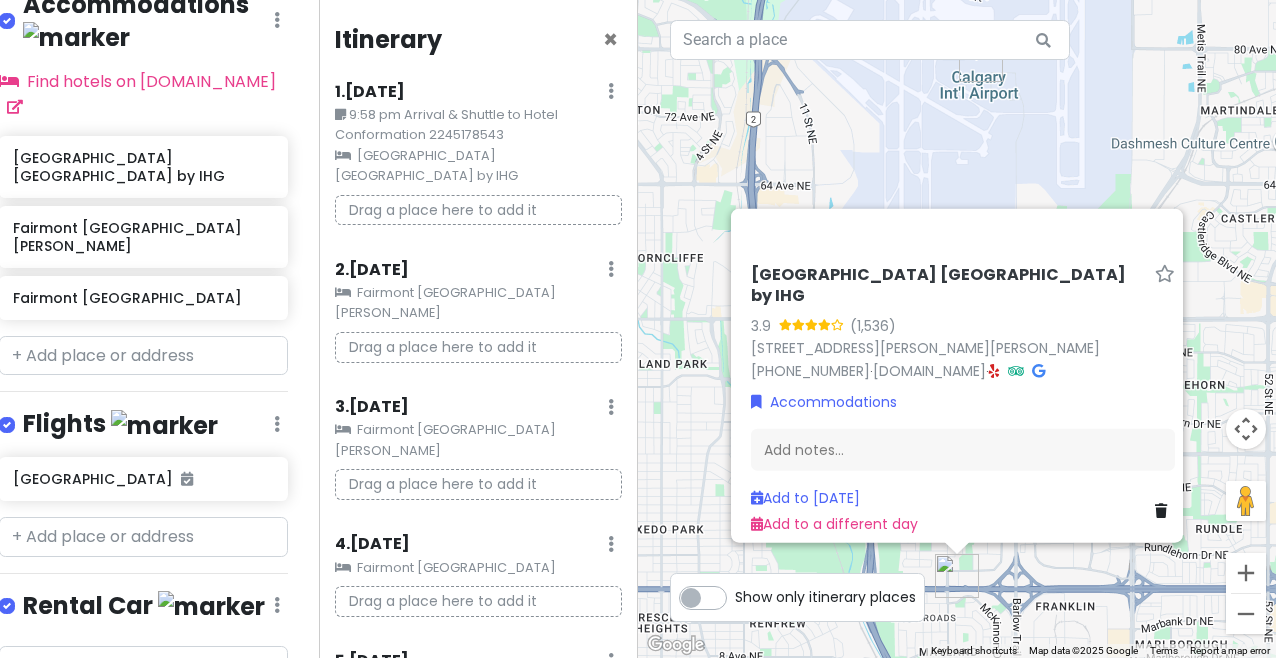 scroll, scrollTop: 306, scrollLeft: 0, axis: vertical 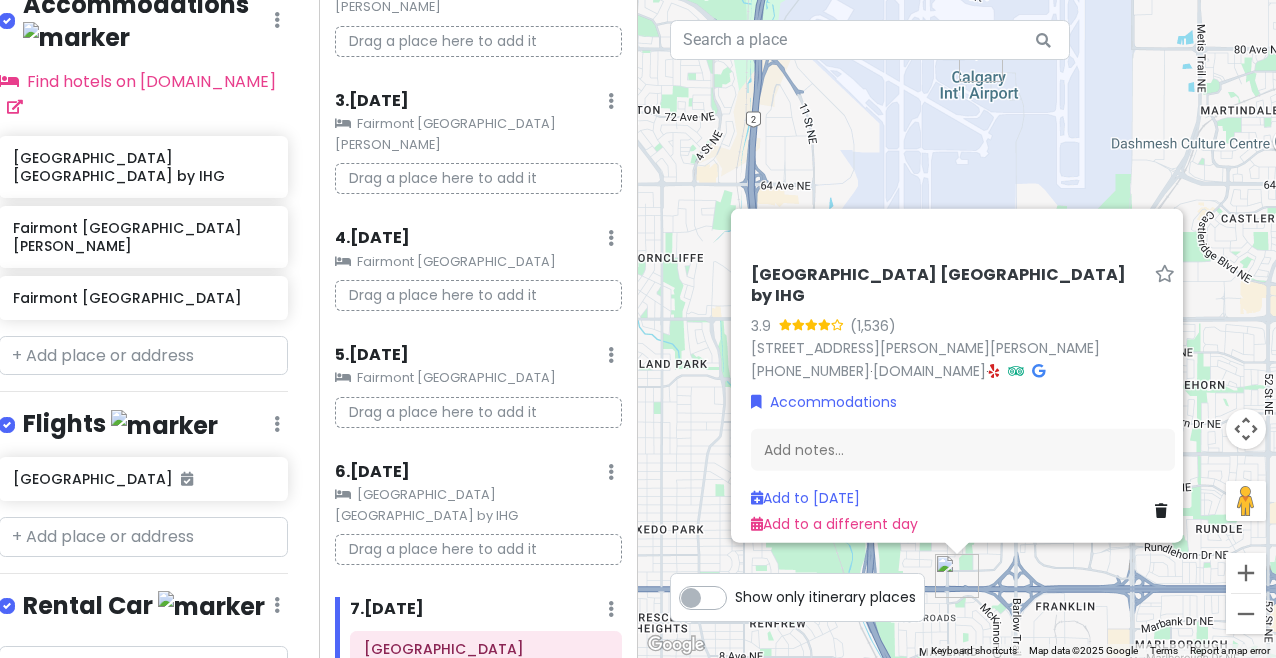 click on "Drag a place here to add it" at bounding box center (478, 549) 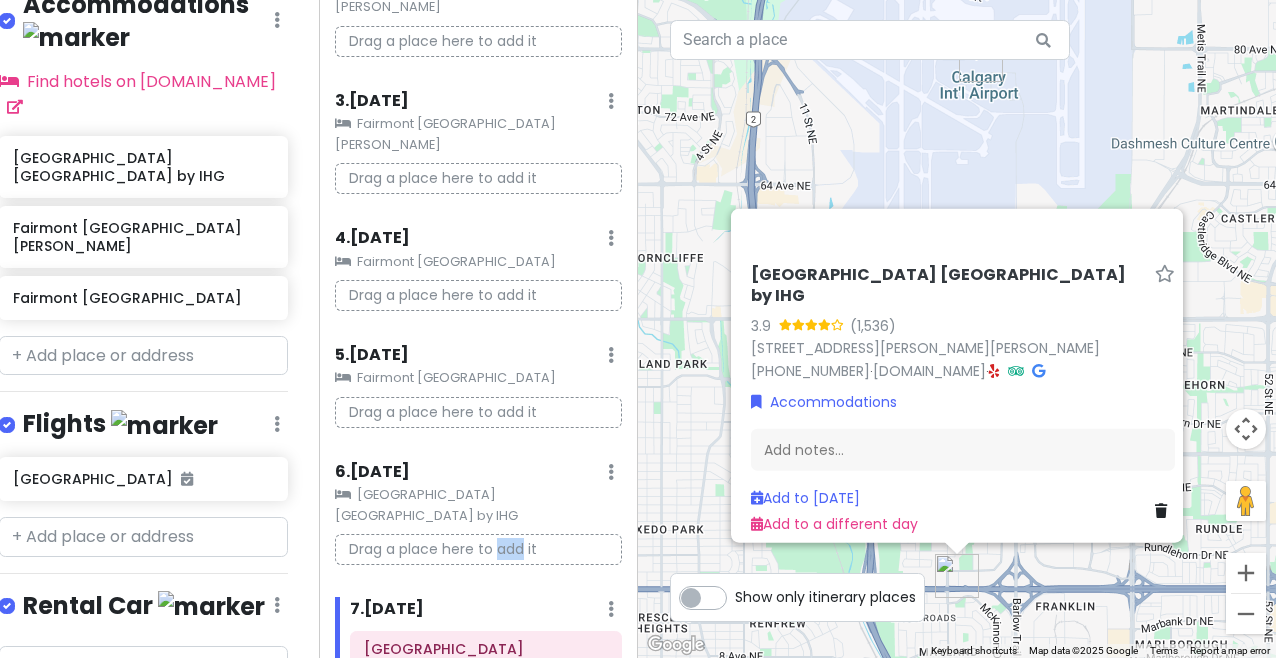 click on "Drag a place here to add it" at bounding box center (478, 549) 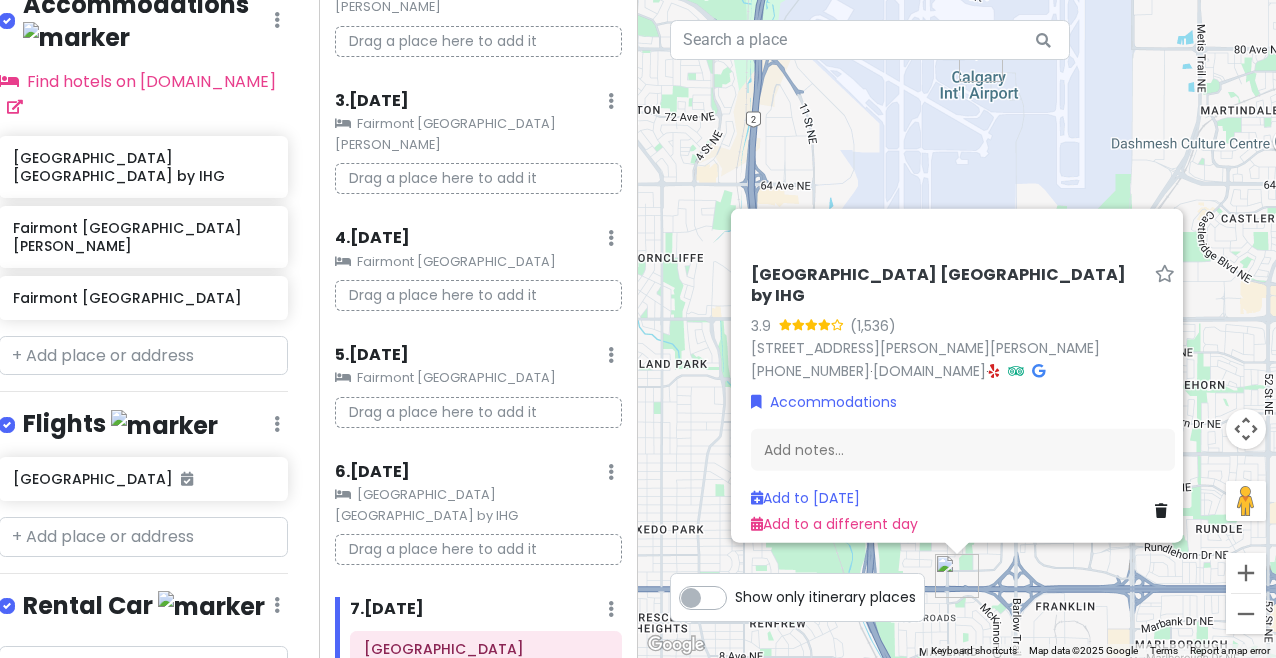 click on "Drag a place here to add it" at bounding box center (478, 549) 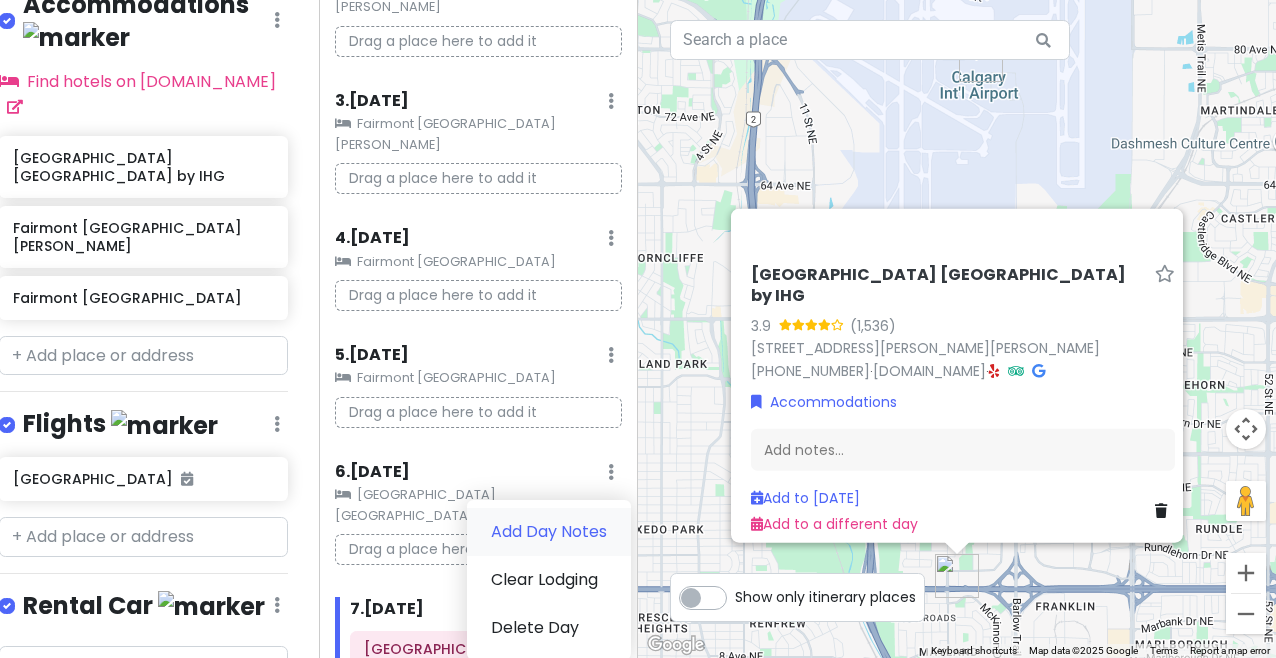 click on "Add Day Notes" at bounding box center (549, 532) 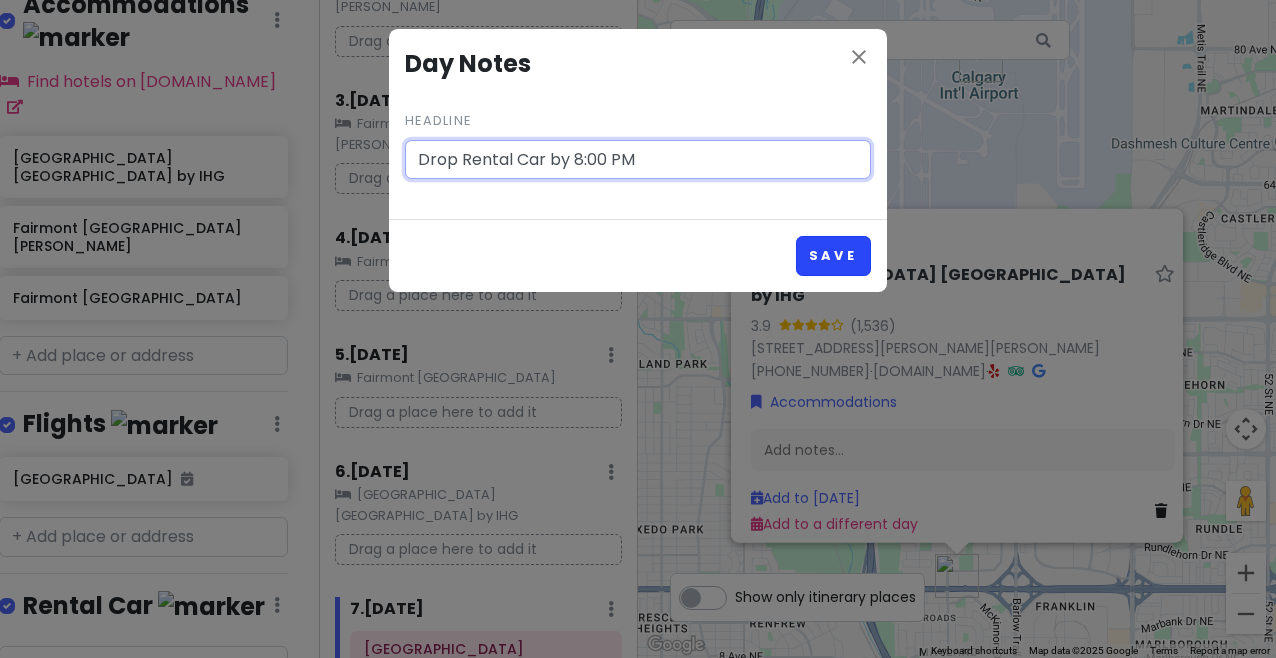 type on "Drop Rental Car by 8:00 PM" 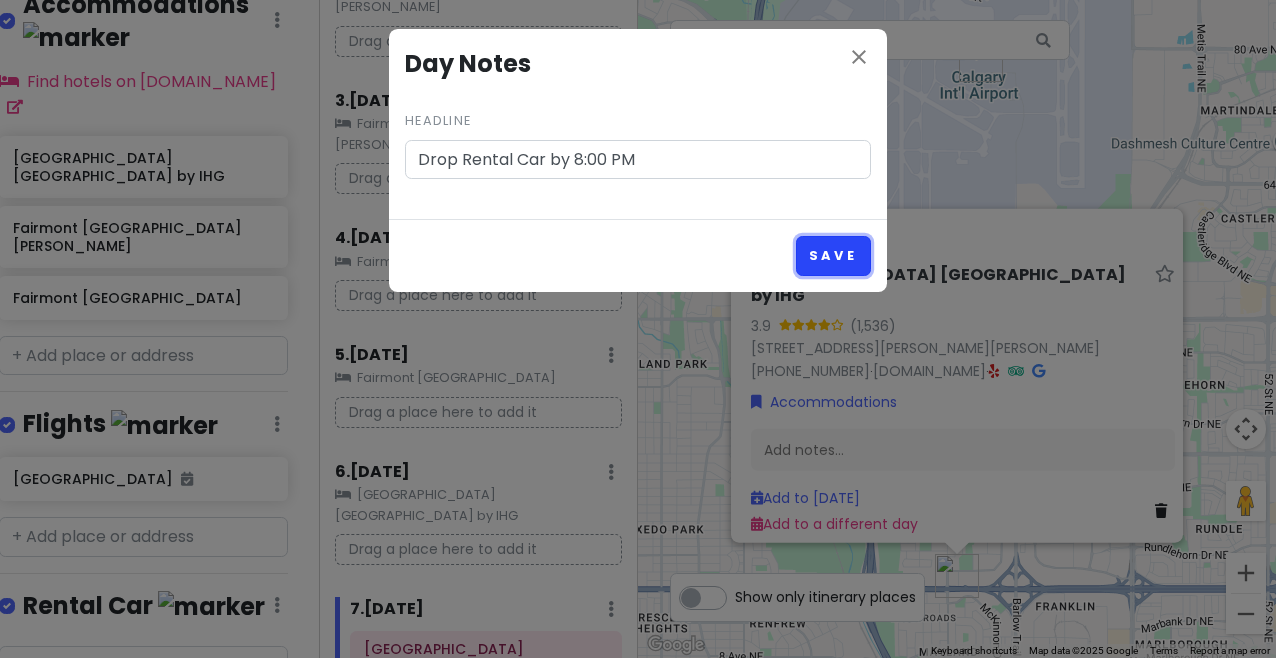 click on "Save" at bounding box center [833, 255] 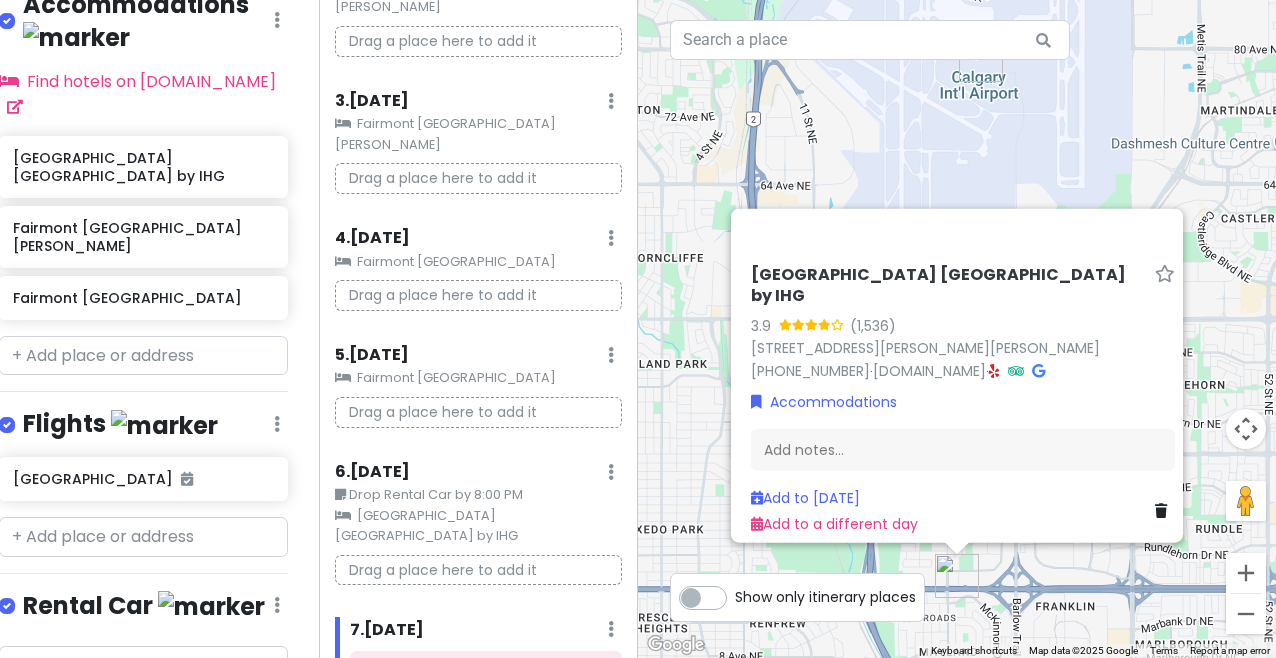 click at bounding box center [611, -215] 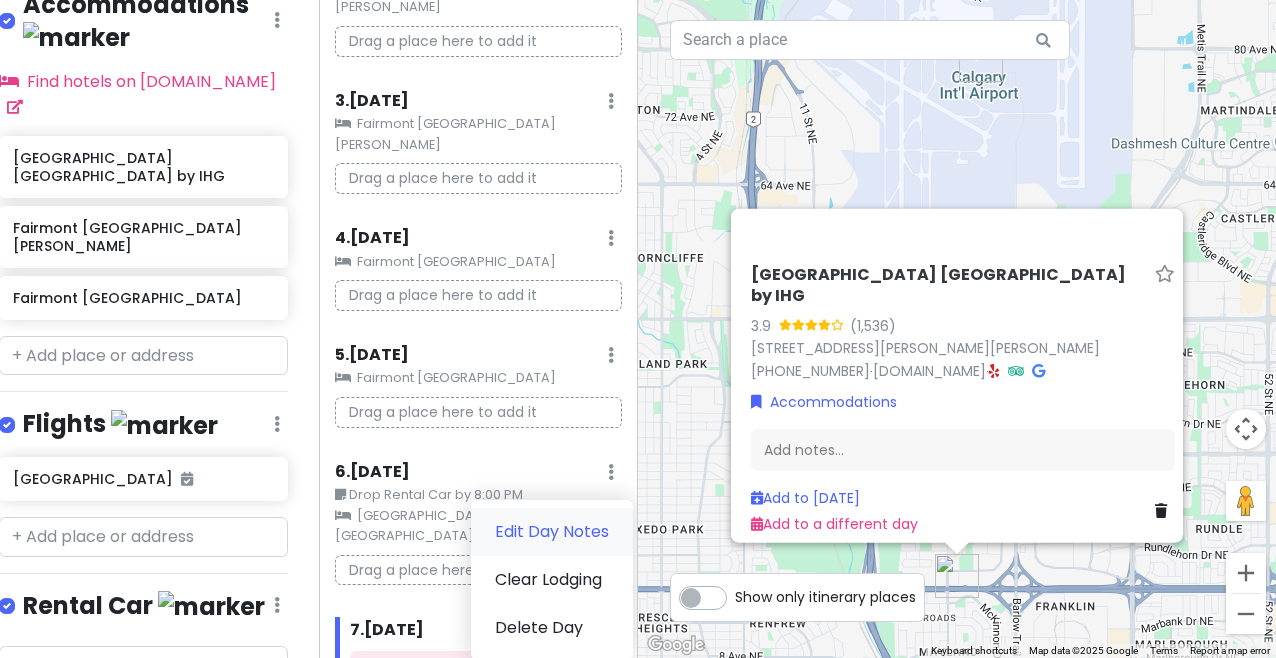 click on "Edit Day Notes" at bounding box center [552, 532] 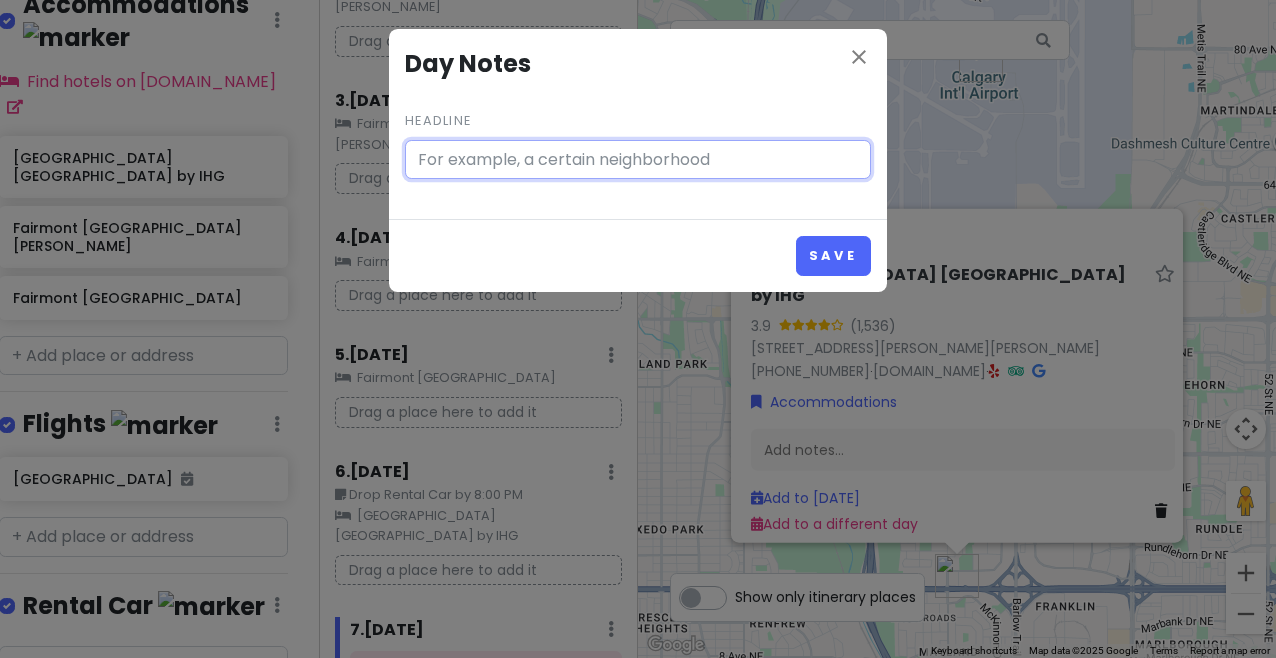 type on "Drop Rental Car by 8:00 PM" 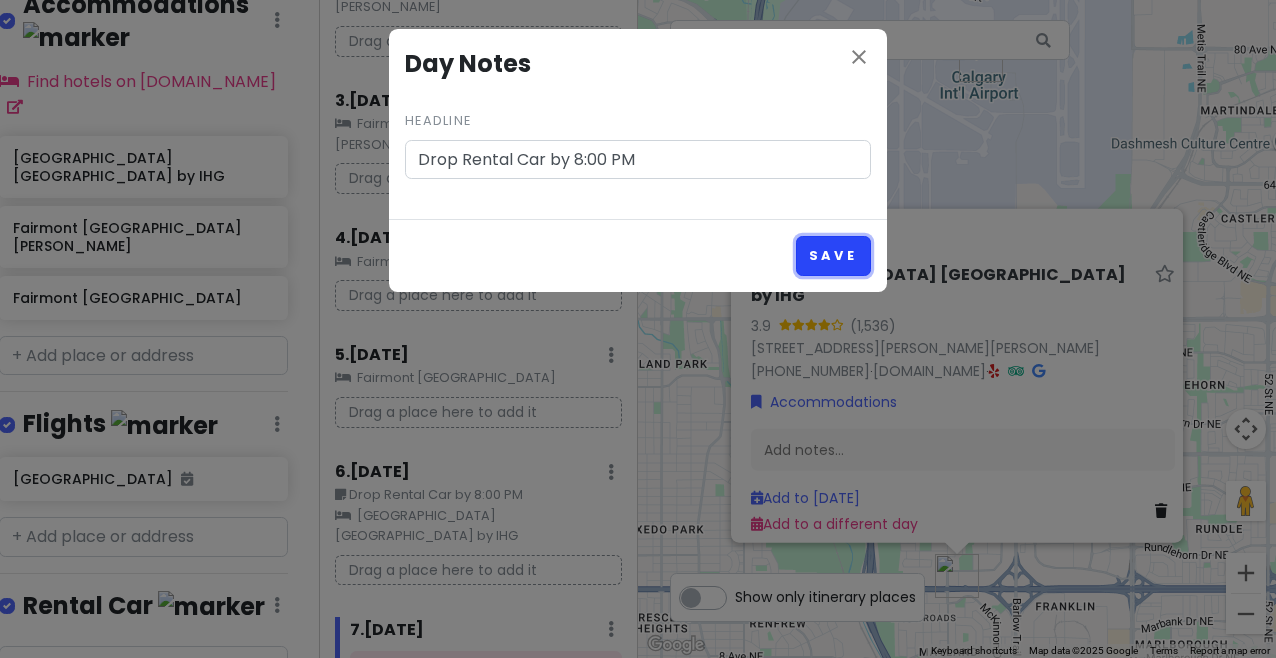 click on "Save" at bounding box center [833, 255] 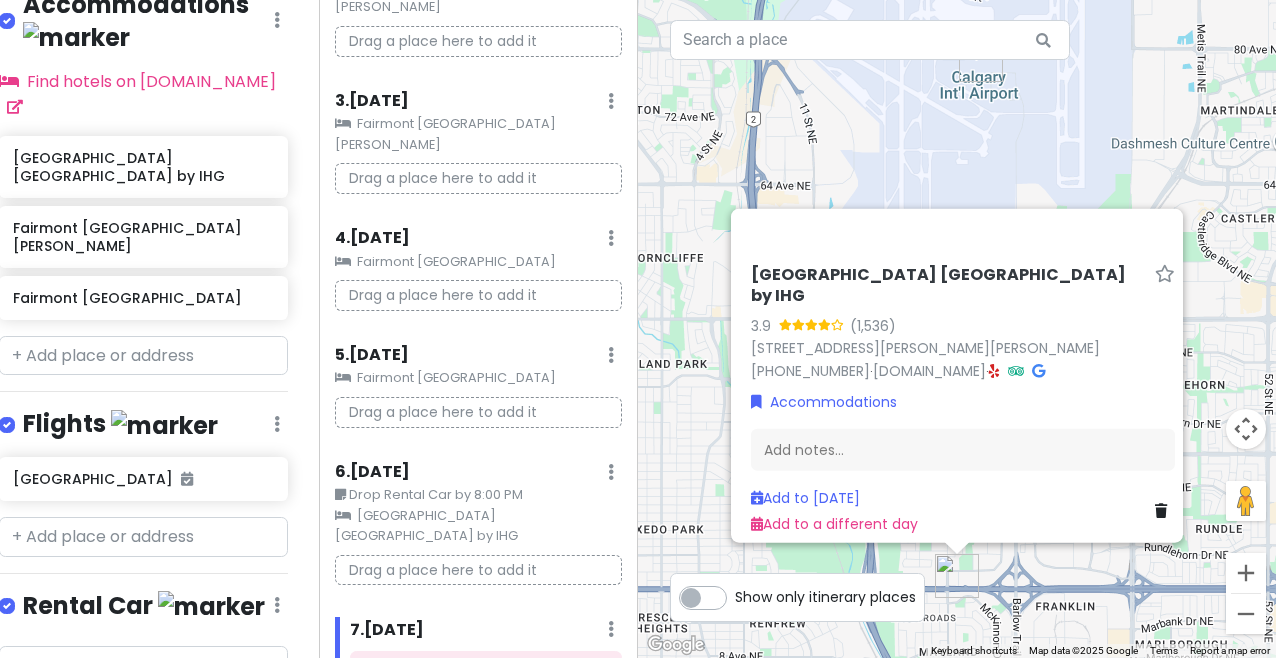 click at bounding box center (611, -215) 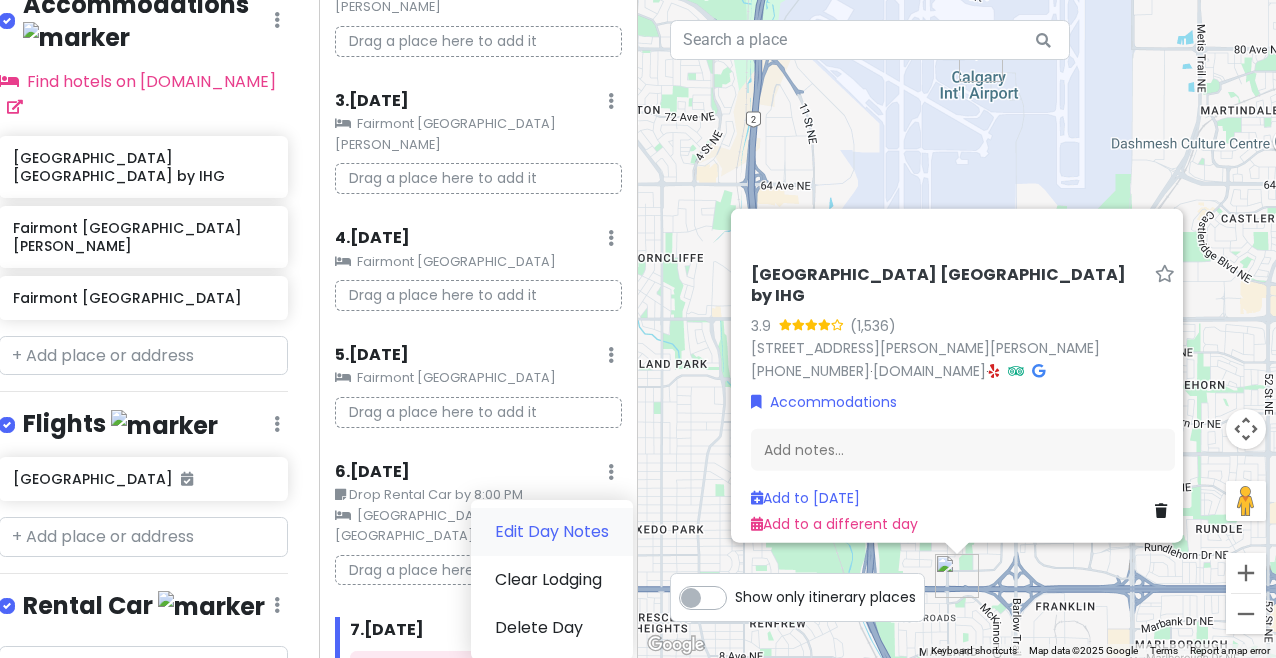 click on "Edit Day Notes" at bounding box center (552, 532) 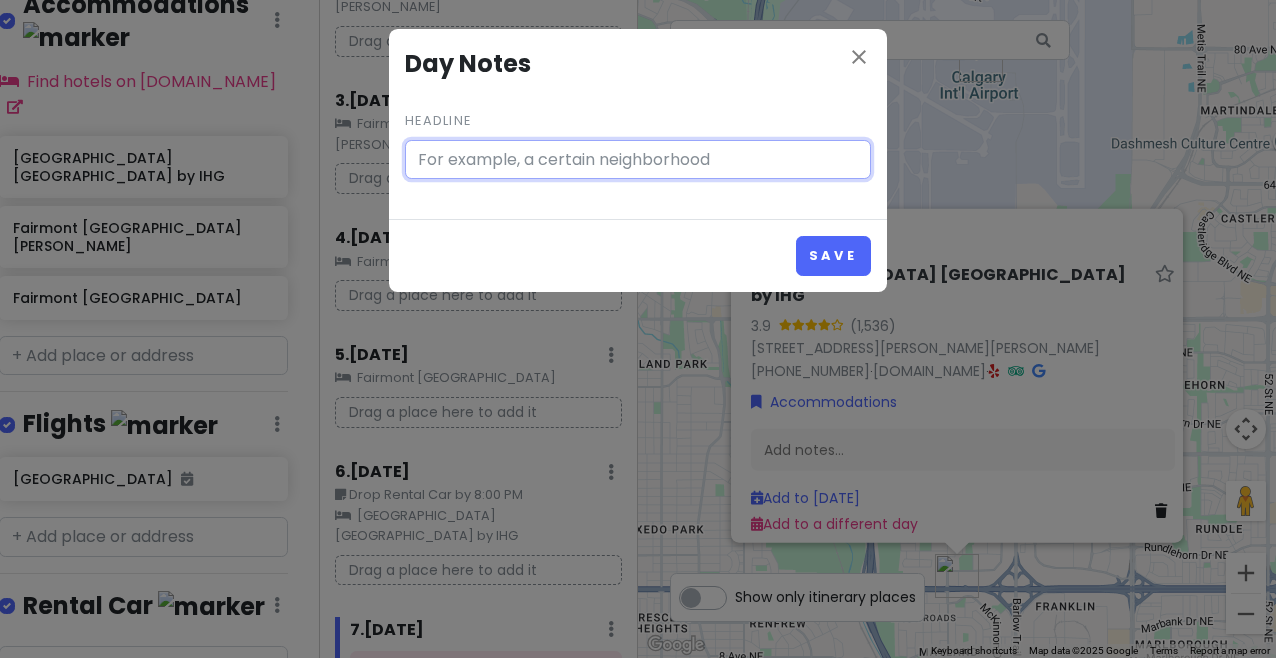 type on "Drop Rental Car by 8:00 PM" 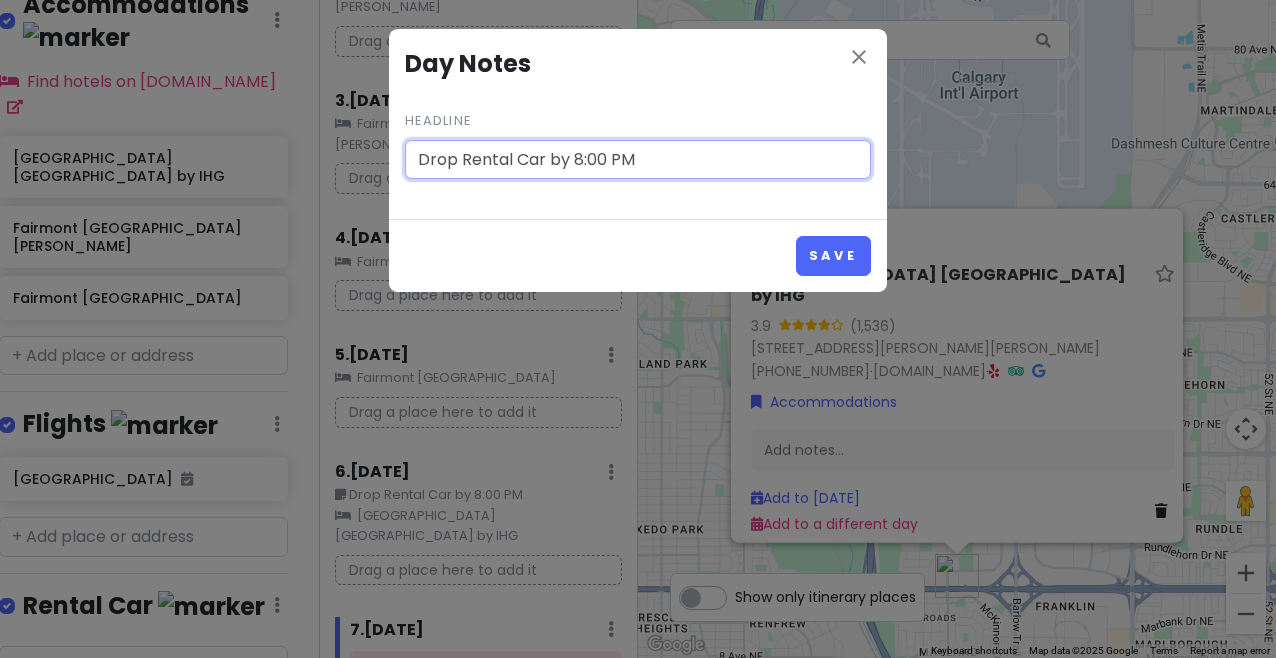 click on "Drop Rental Car by 8:00 PM" at bounding box center [638, 160] 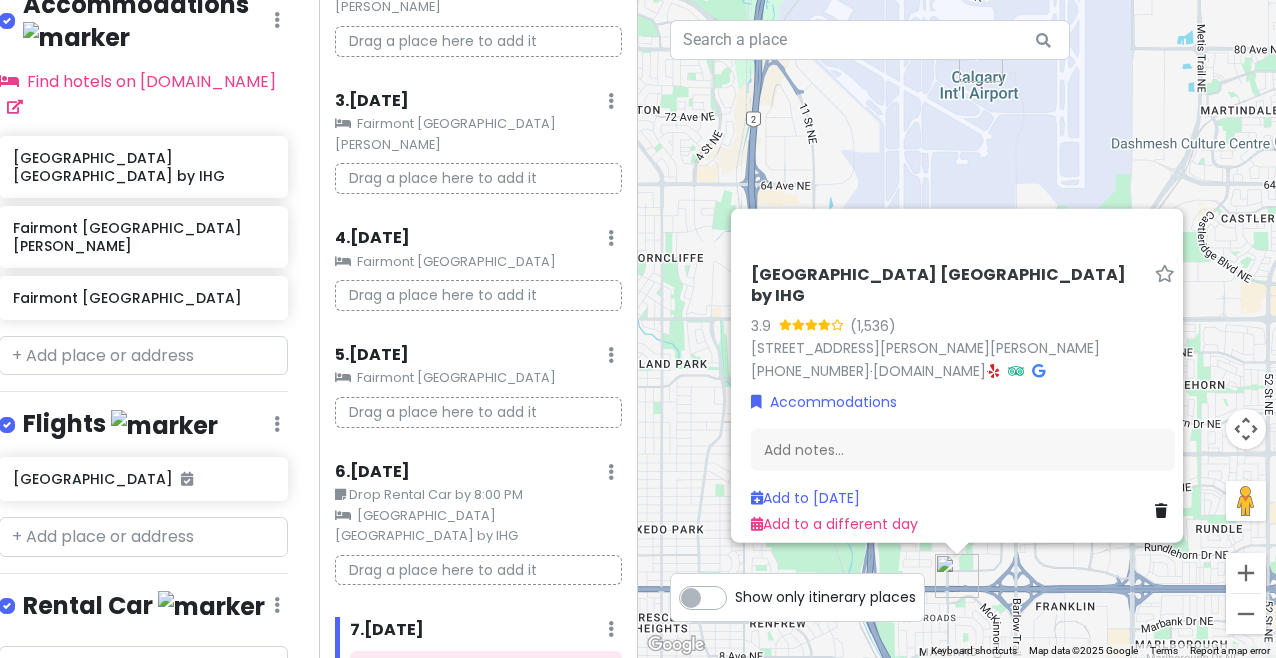 click at bounding box center (611, -215) 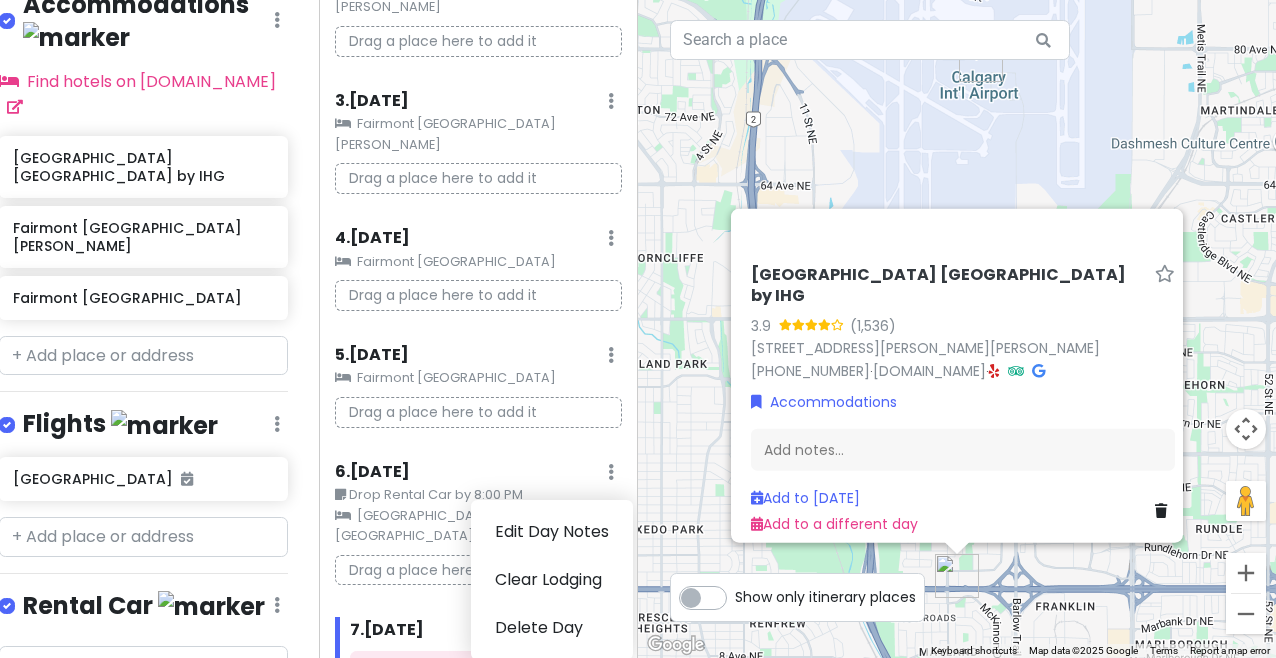 click on "Itinerary × 1 .  [DATE] Edit Day Notes Clear Lodging Delete Day   9:58 pm Arrival & Shuttle to Hotel Conformation 2245178543    Holiday Inn [GEOGRAPHIC_DATA]-Airport by IHG Drag a place here to add it 2 .  [DATE] Add Day Notes Clear Lodging Delete Day    Fairmont [GEOGRAPHIC_DATA][PERSON_NAME] a place here to add it 3 .  [DATE] Add Day Notes Clear Lodging Delete Day    Fairmont [GEOGRAPHIC_DATA][PERSON_NAME] a place here to add it 4 .  [DATE] Add Day Notes Clear Lodging Delete Day    [GEOGRAPHIC_DATA] Drag a place here to add it 5 .  [DATE] Add Day Notes Clear Lodging Delete Day    [GEOGRAPHIC_DATA] Drag a place here to add it 6 .  [DATE] Edit Day Notes Clear Lodging Delete Day   Drop Rental Car by 8:00 PM    Holiday Inn [GEOGRAPHIC_DATA] by IHG Drag a place here to add it 7 .  [DATE] Add Day Notes Delete Day [GEOGRAPHIC_DATA] + Add a day" at bounding box center [478, 329] 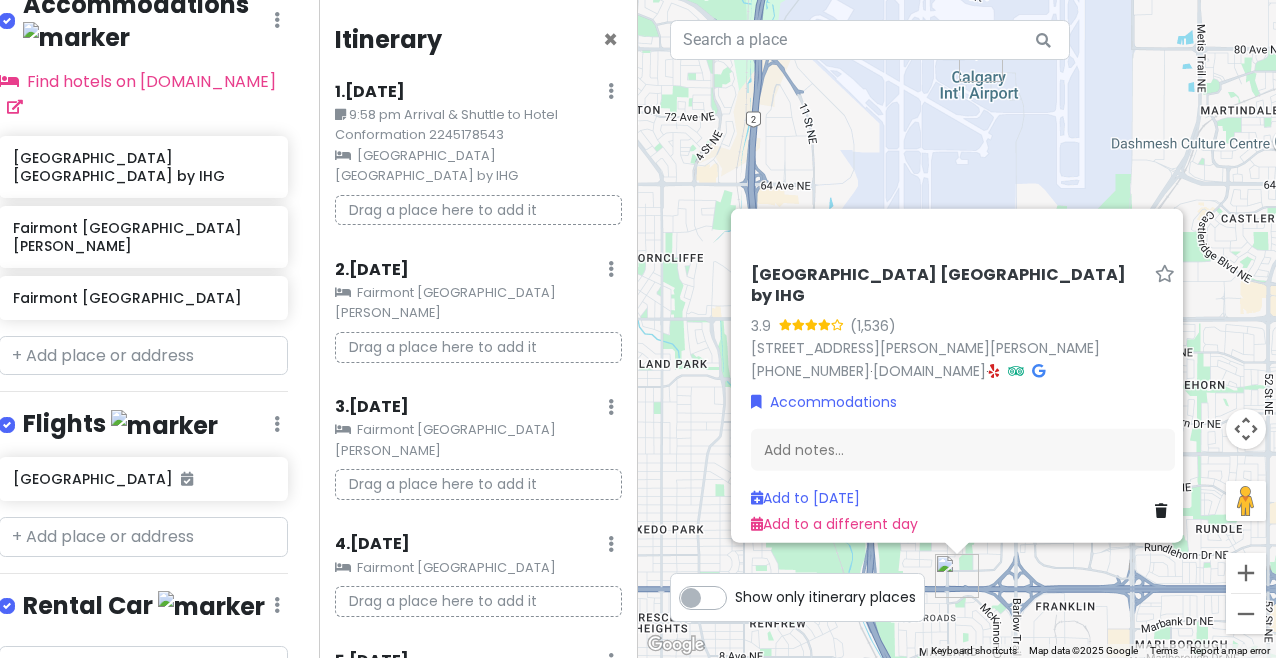 scroll, scrollTop: 327, scrollLeft: 0, axis: vertical 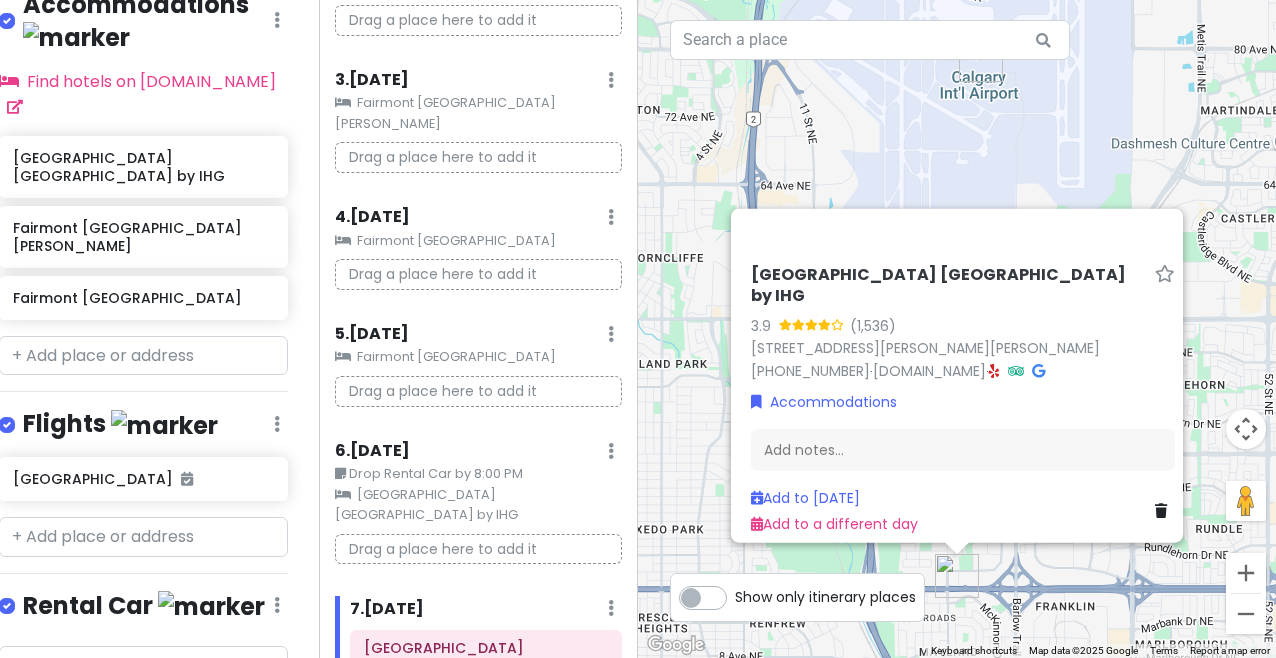 click on "Drag a place here to add it" at bounding box center [478, 549] 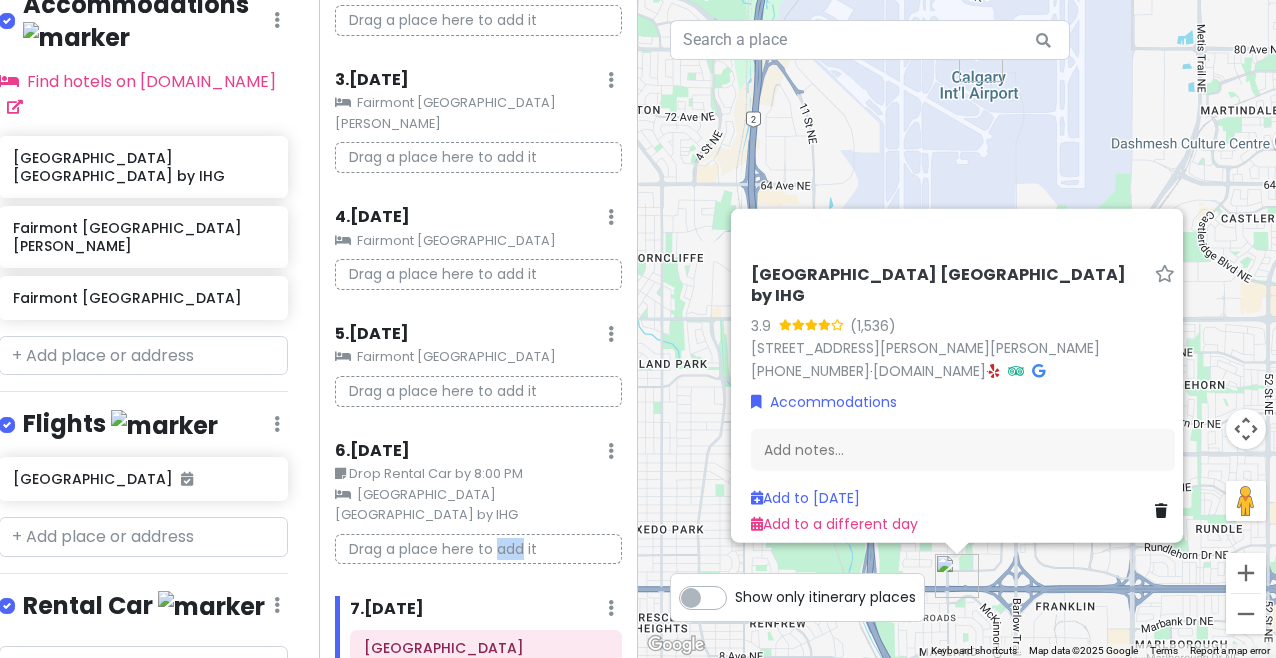 click on "Drag a place here to add it" at bounding box center [478, 549] 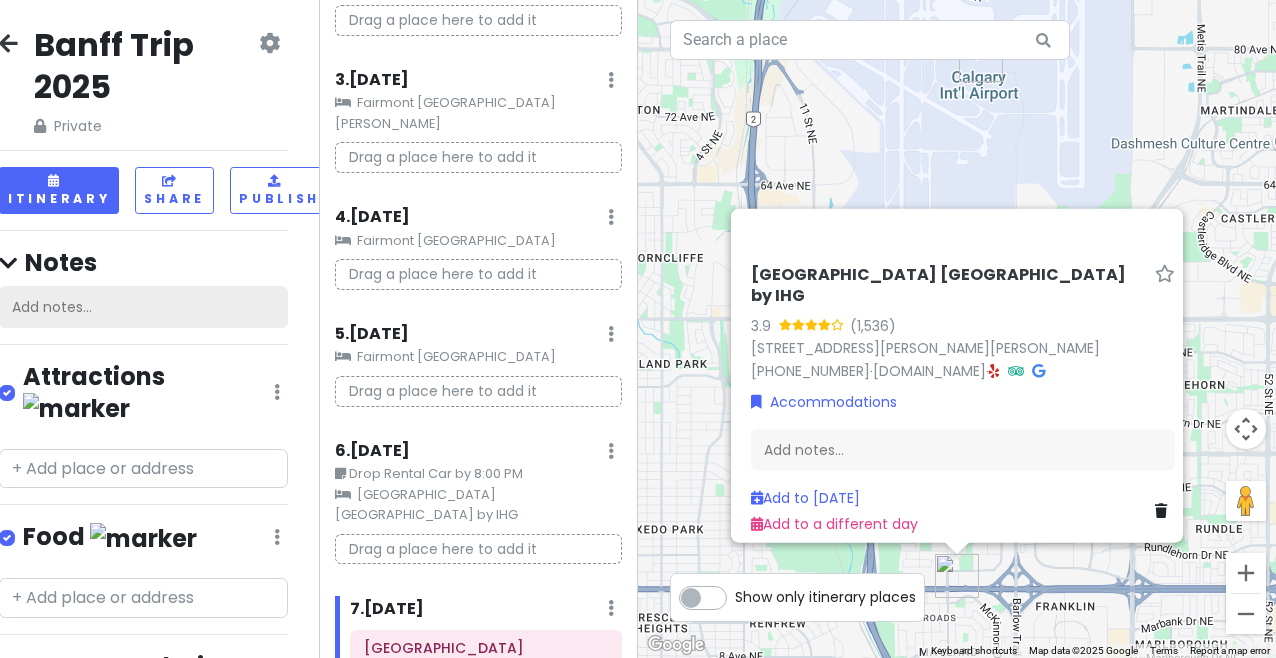 click on "Add notes..." at bounding box center [143, 307] 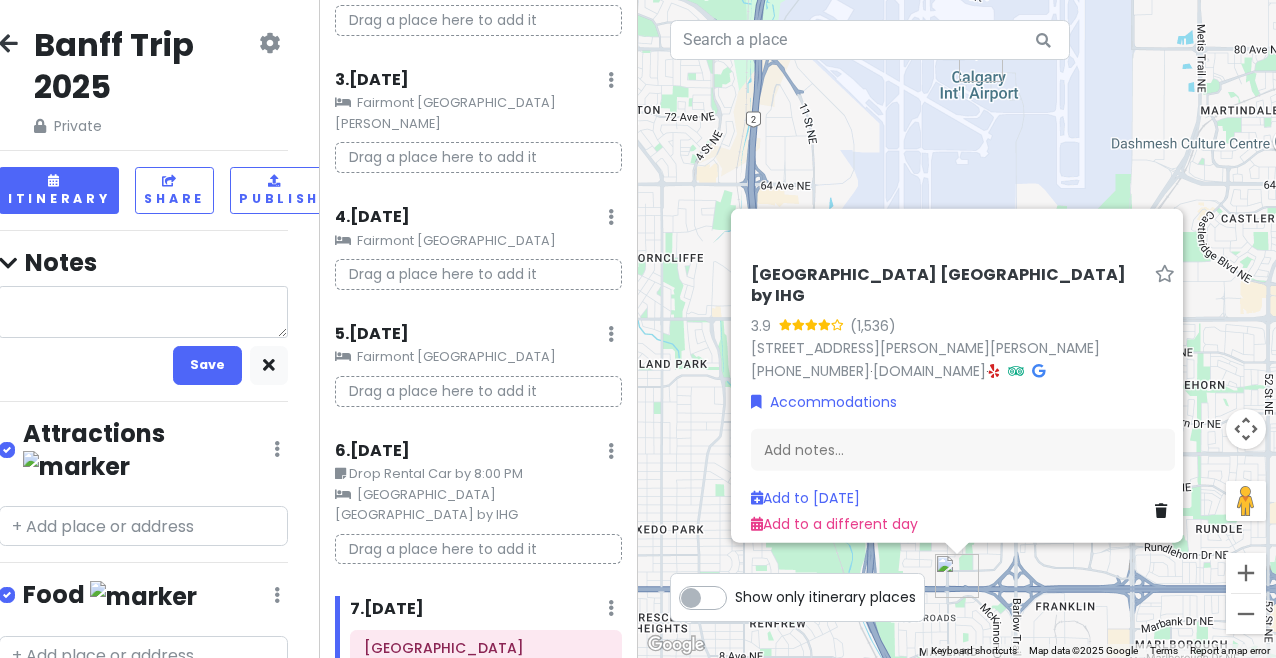 type on "x" 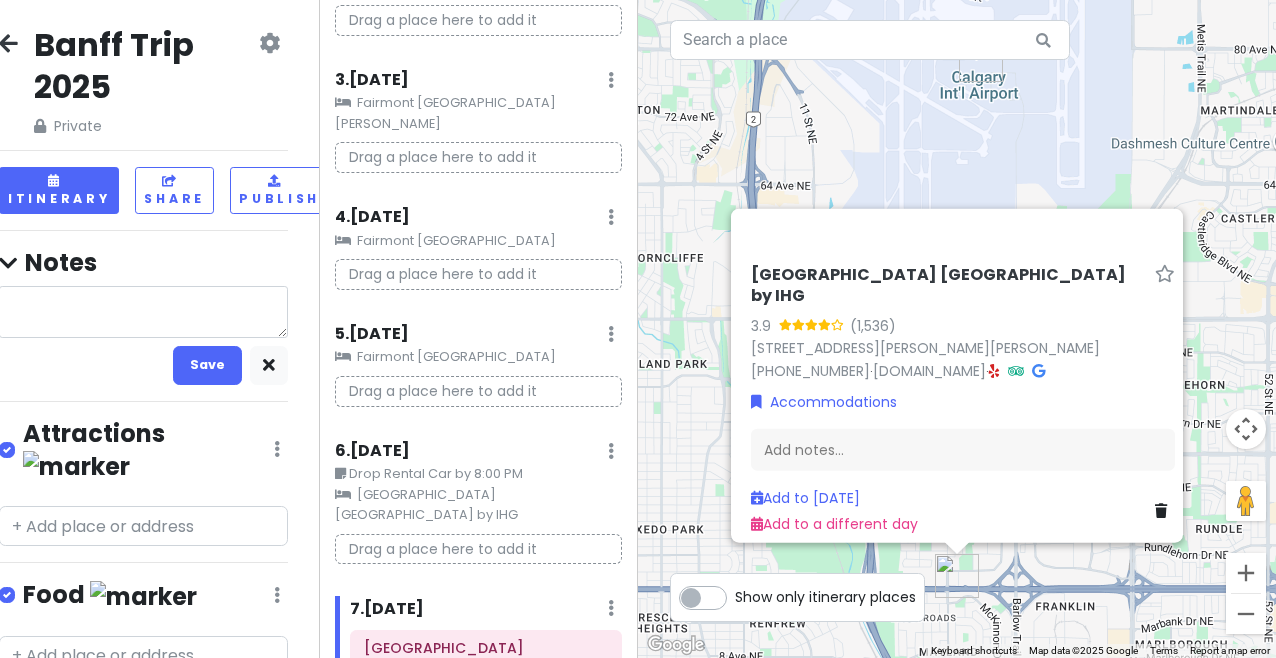 type on "H" 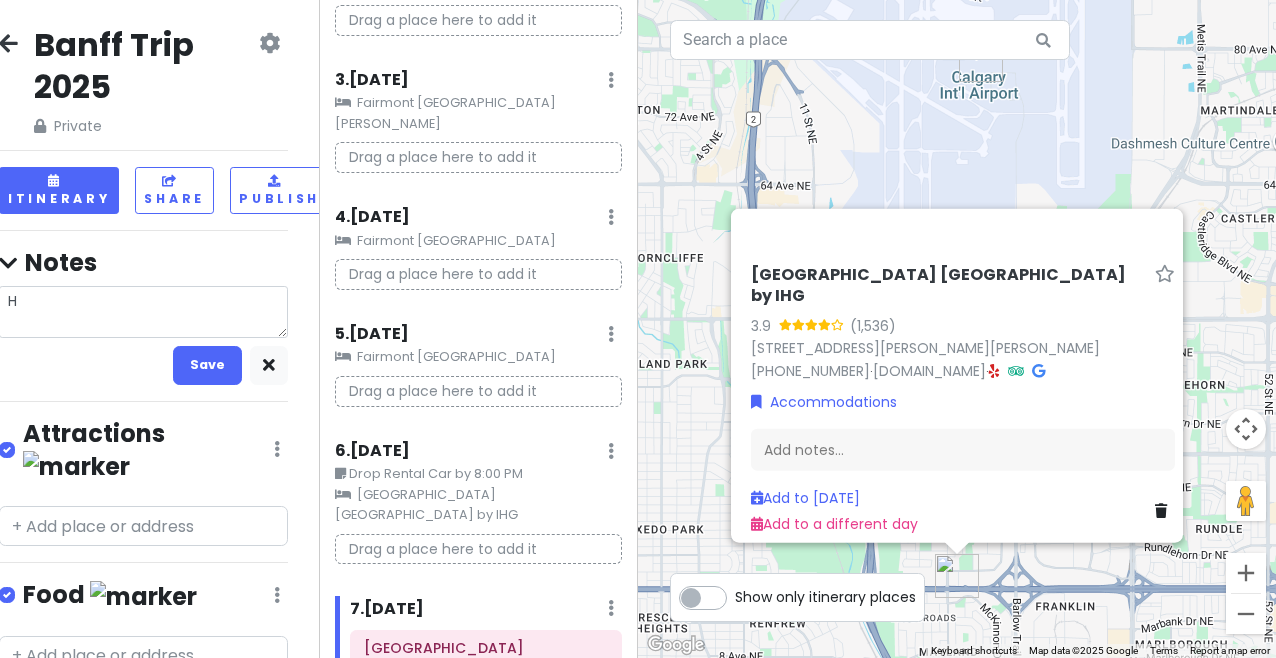type on "x" 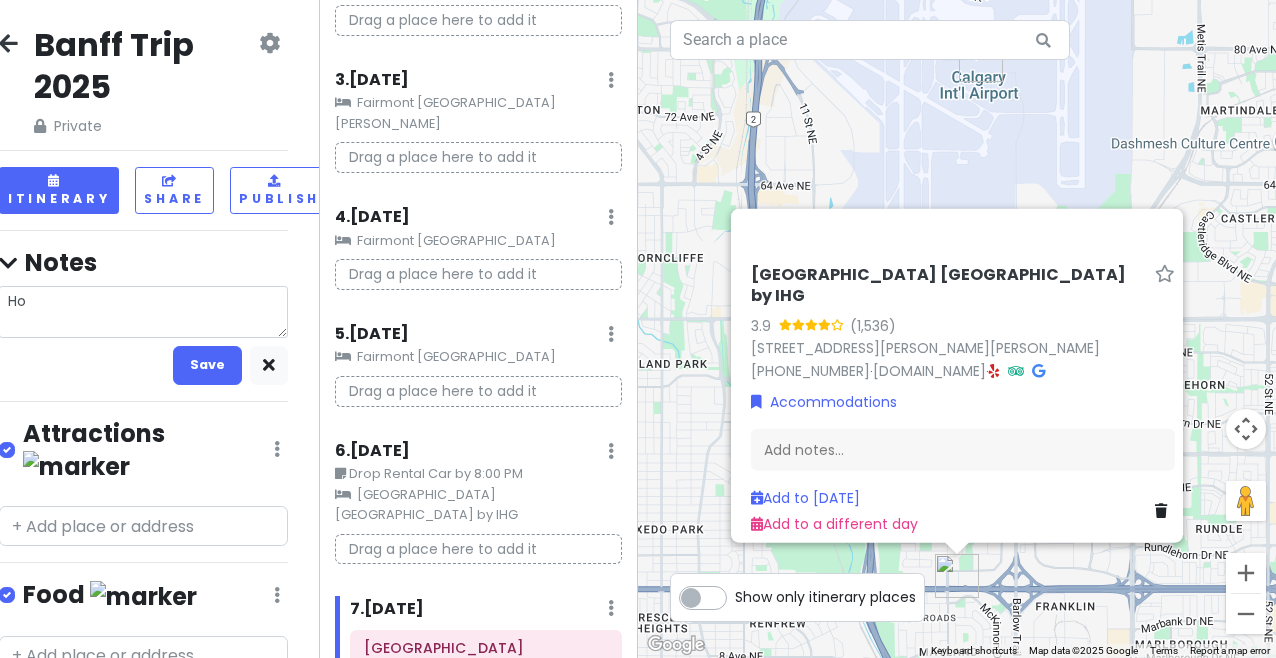 type on "x" 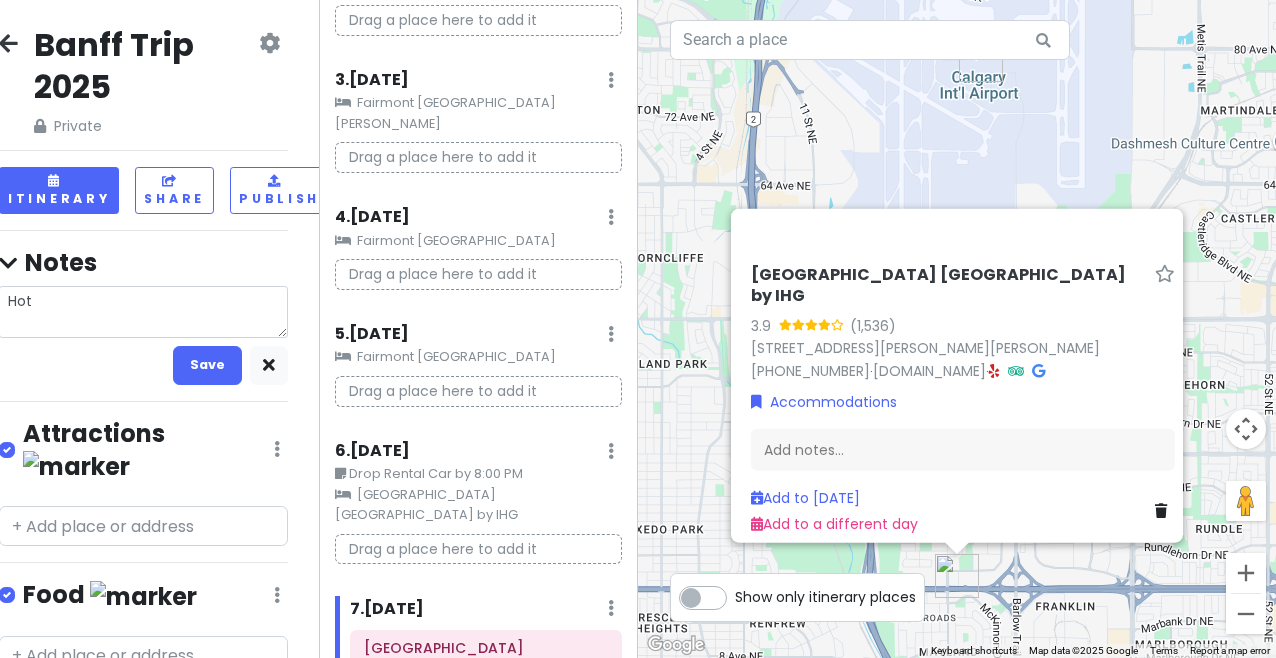 type on "x" 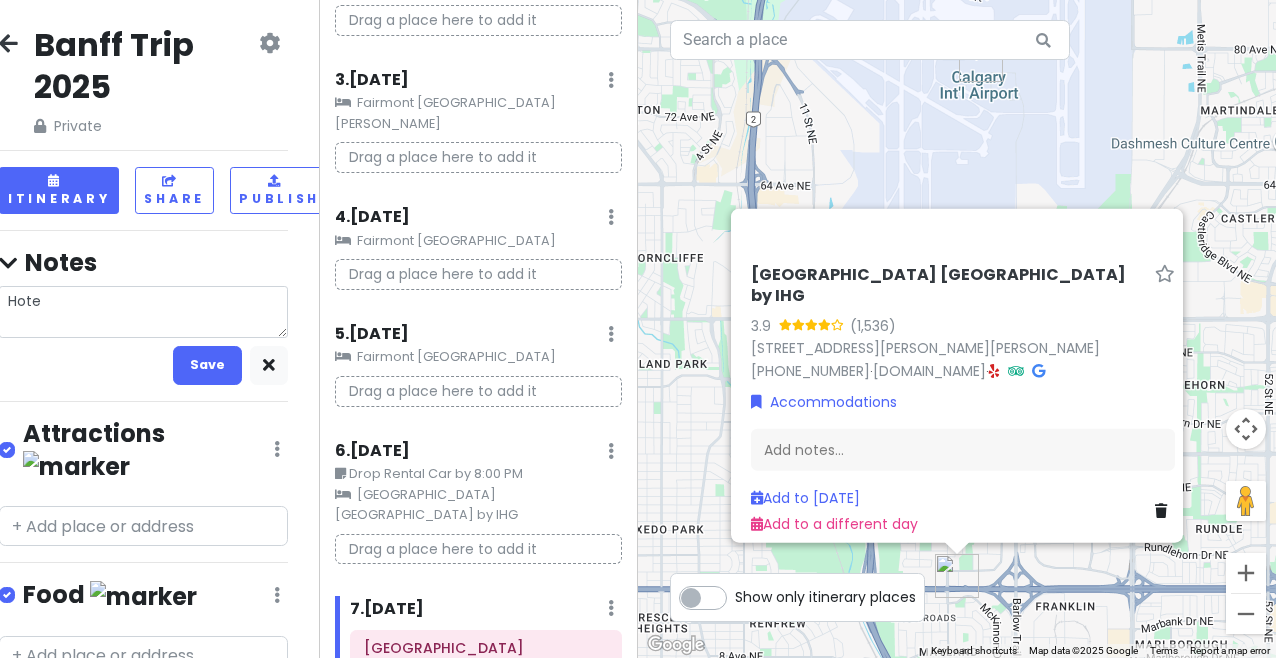 type on "x" 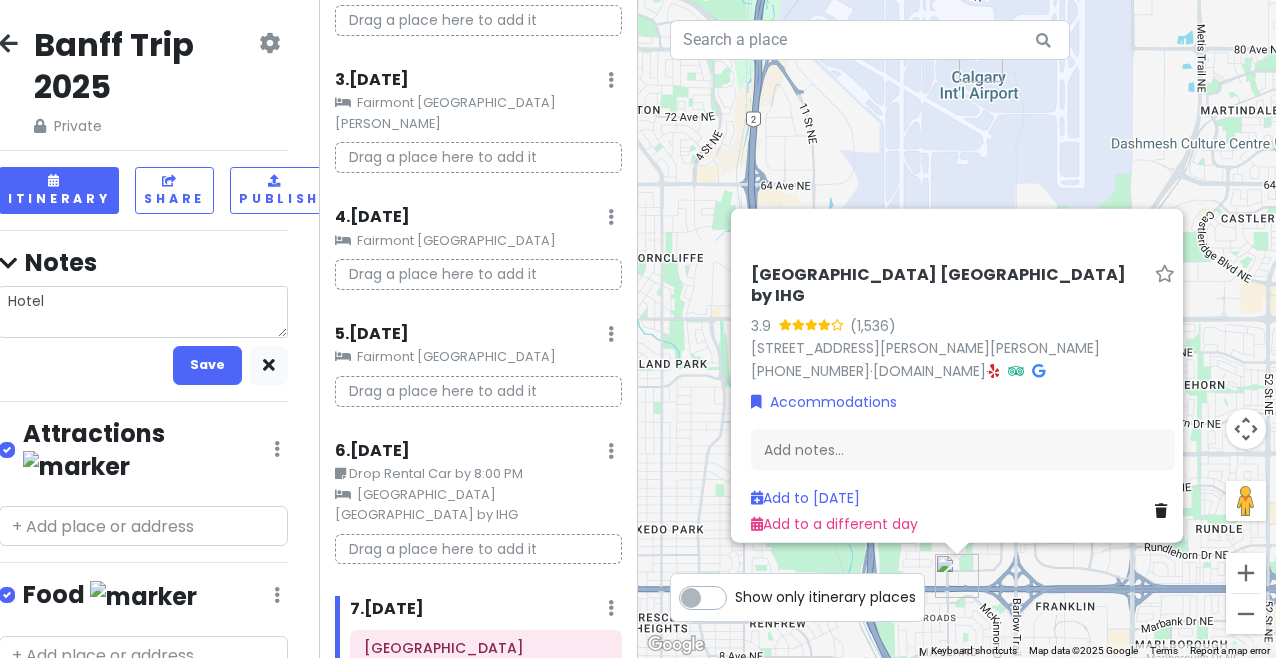 type on "x" 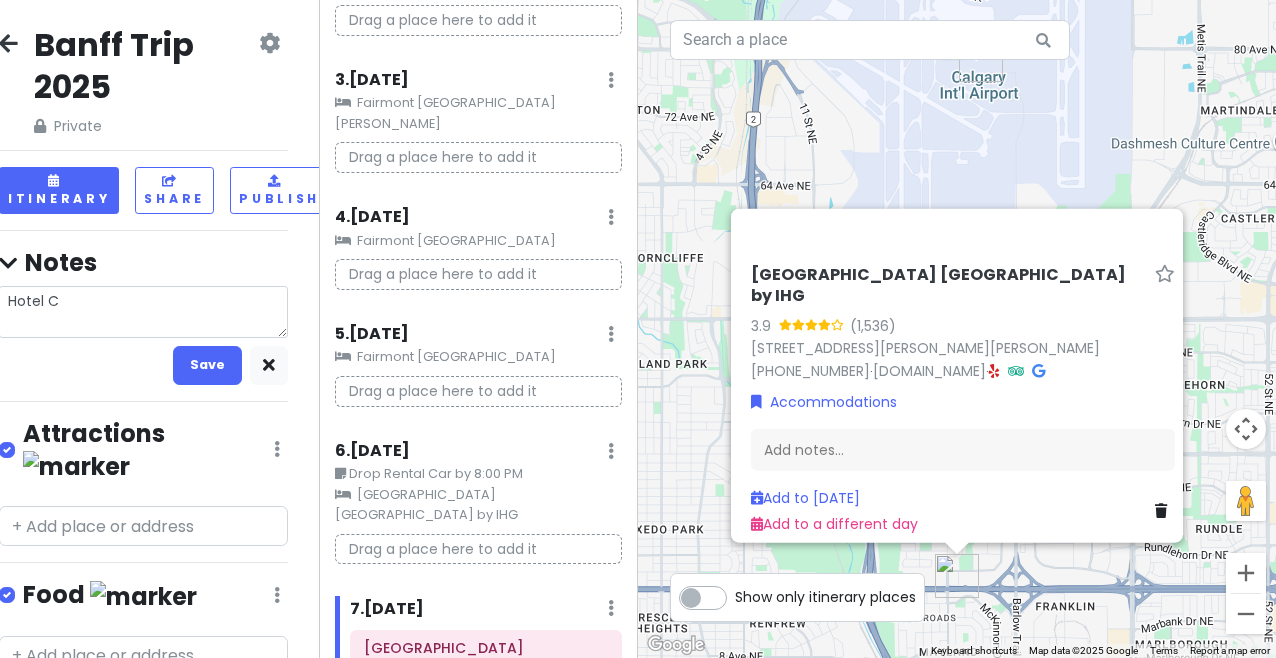 type on "x" 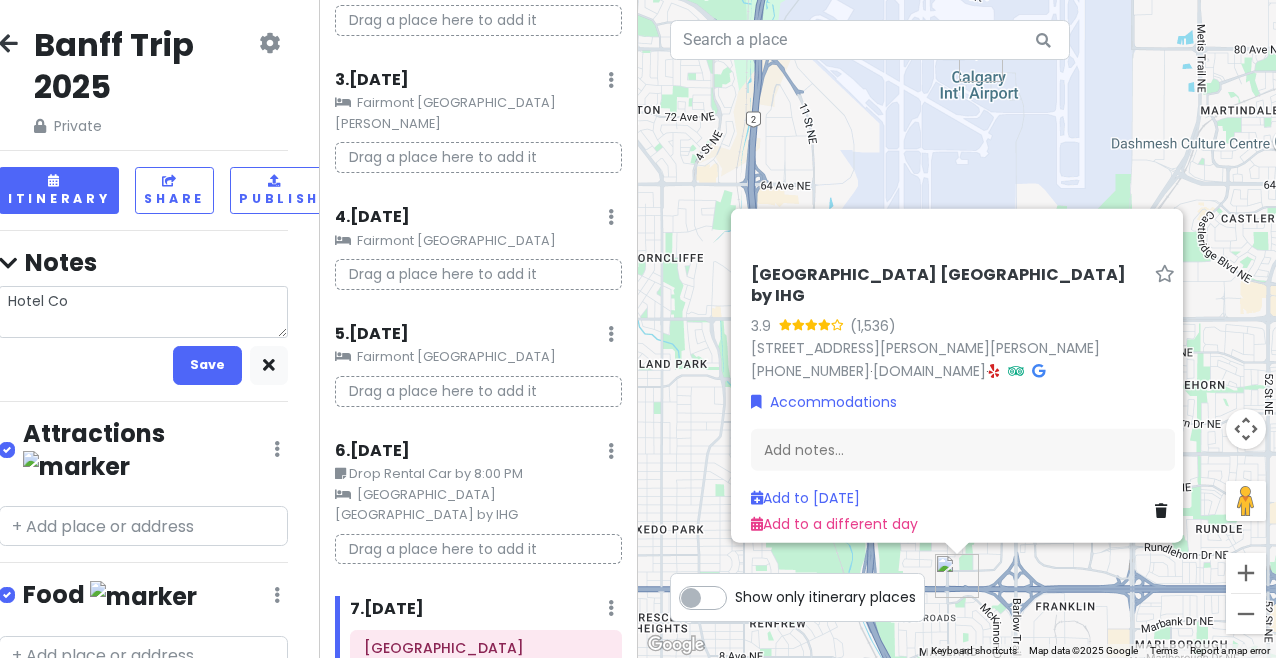 type on "x" 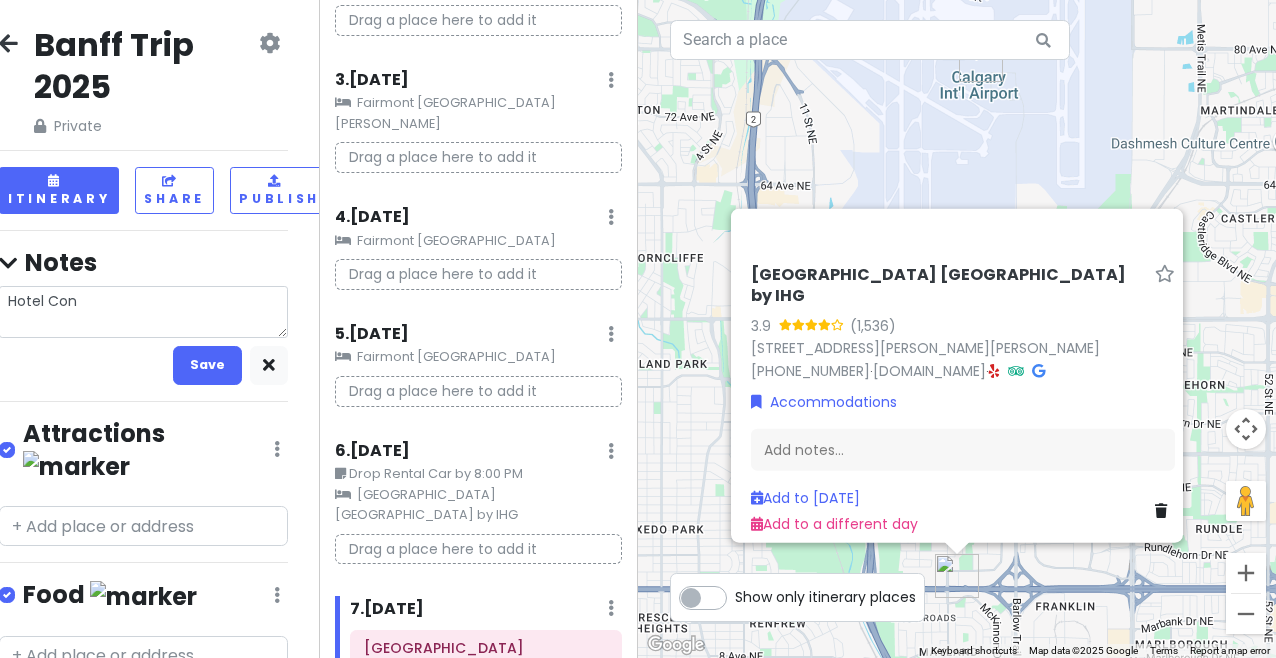 type on "x" 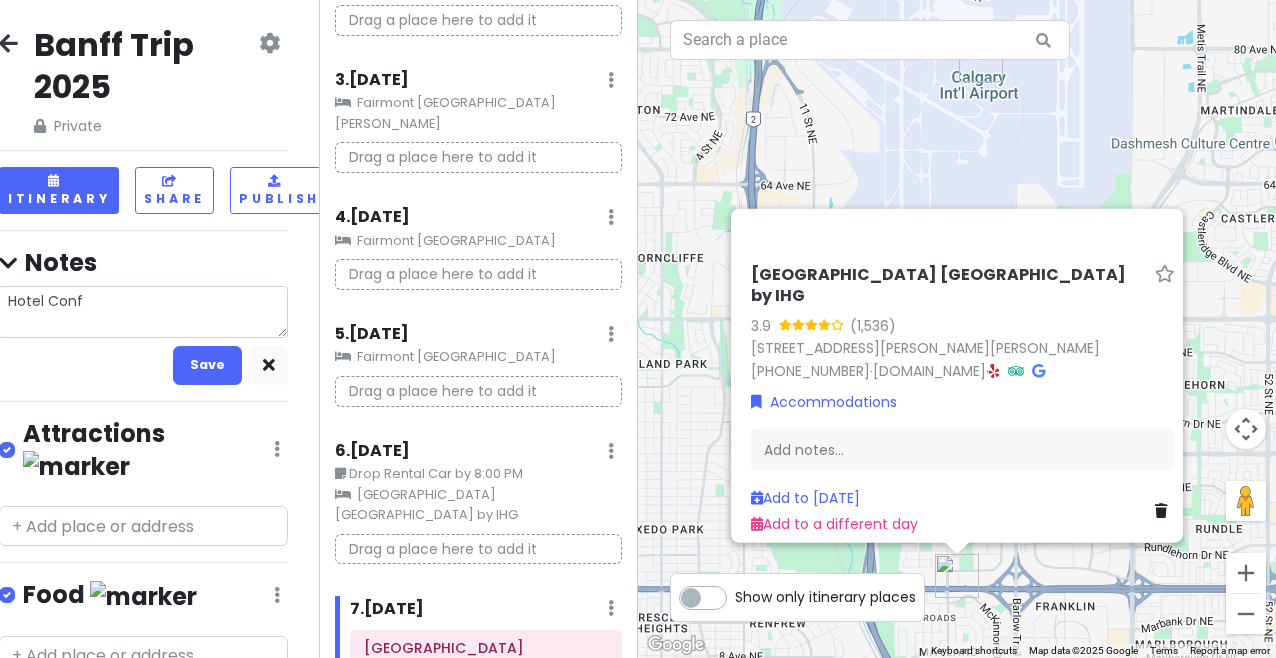 type on "x" 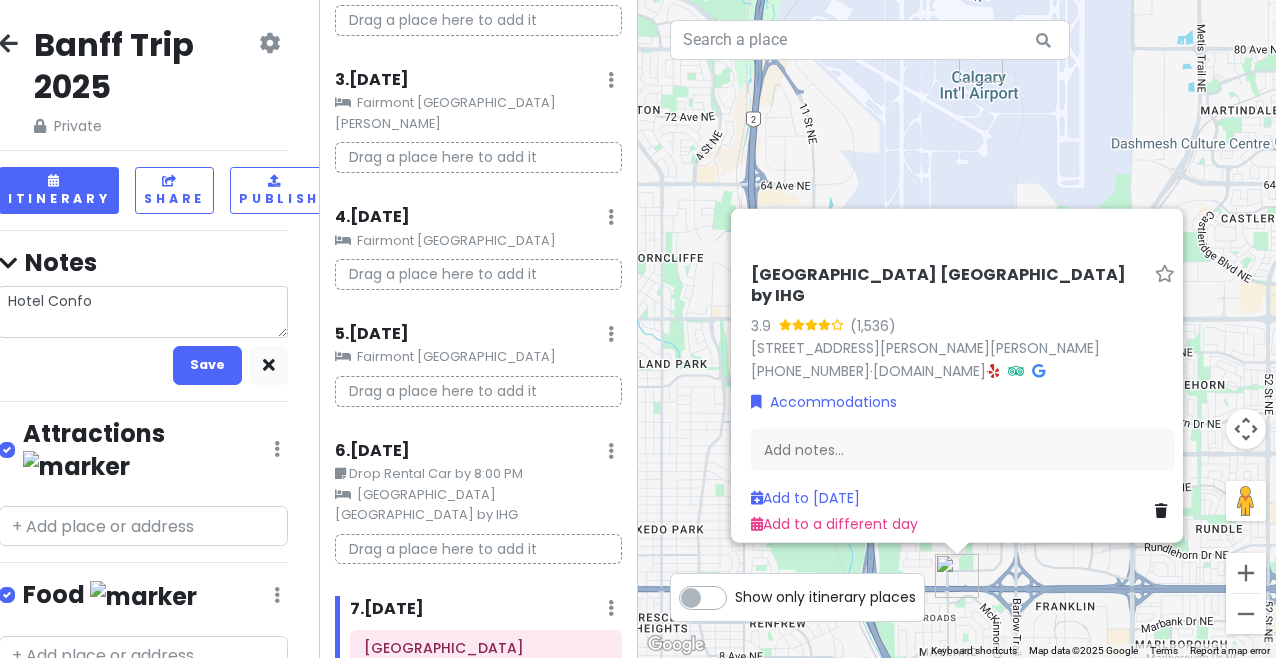 type on "x" 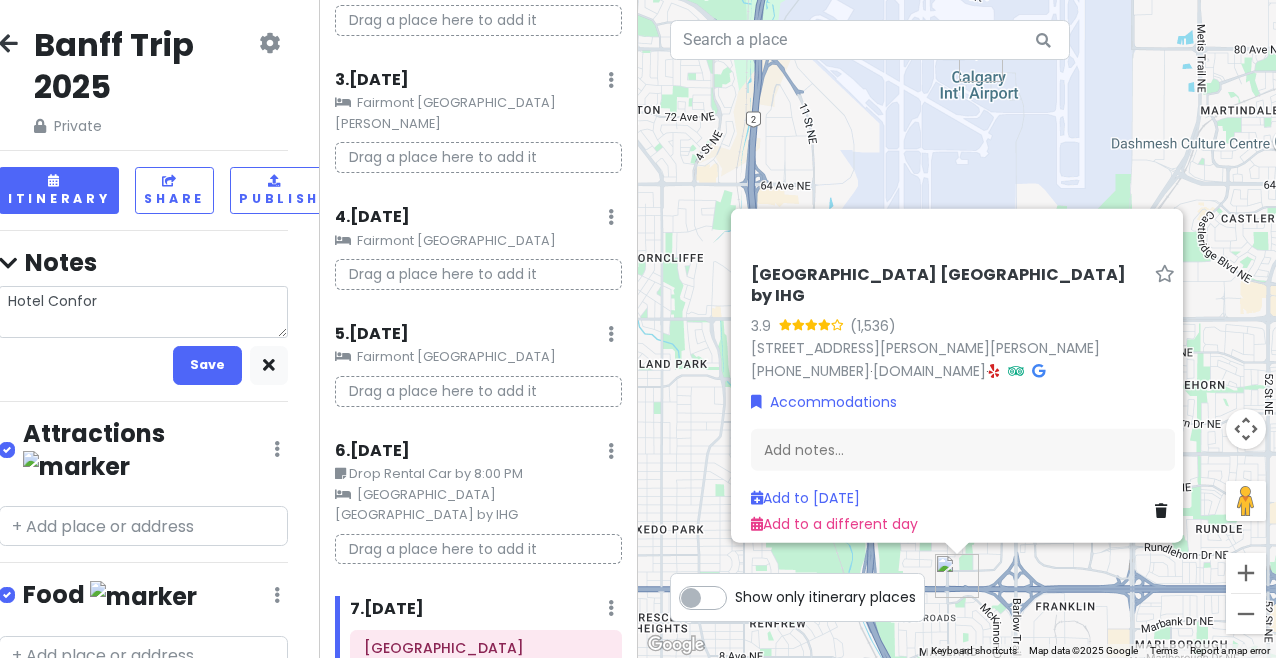 type on "x" 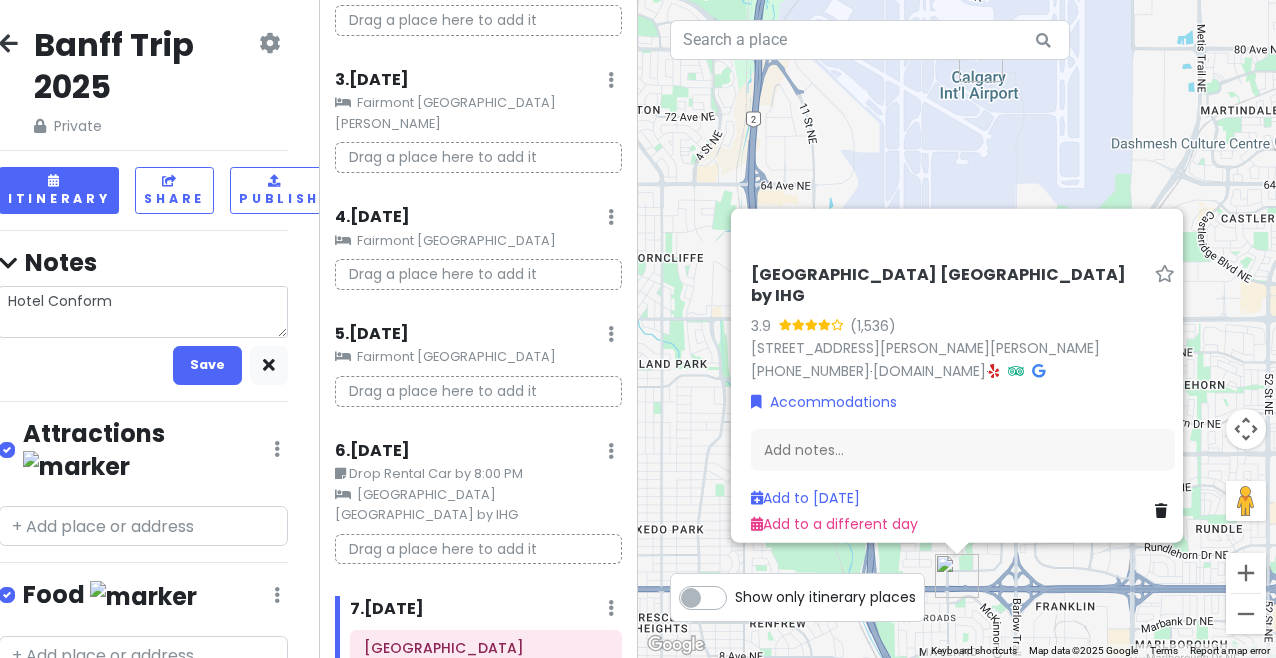 type on "x" 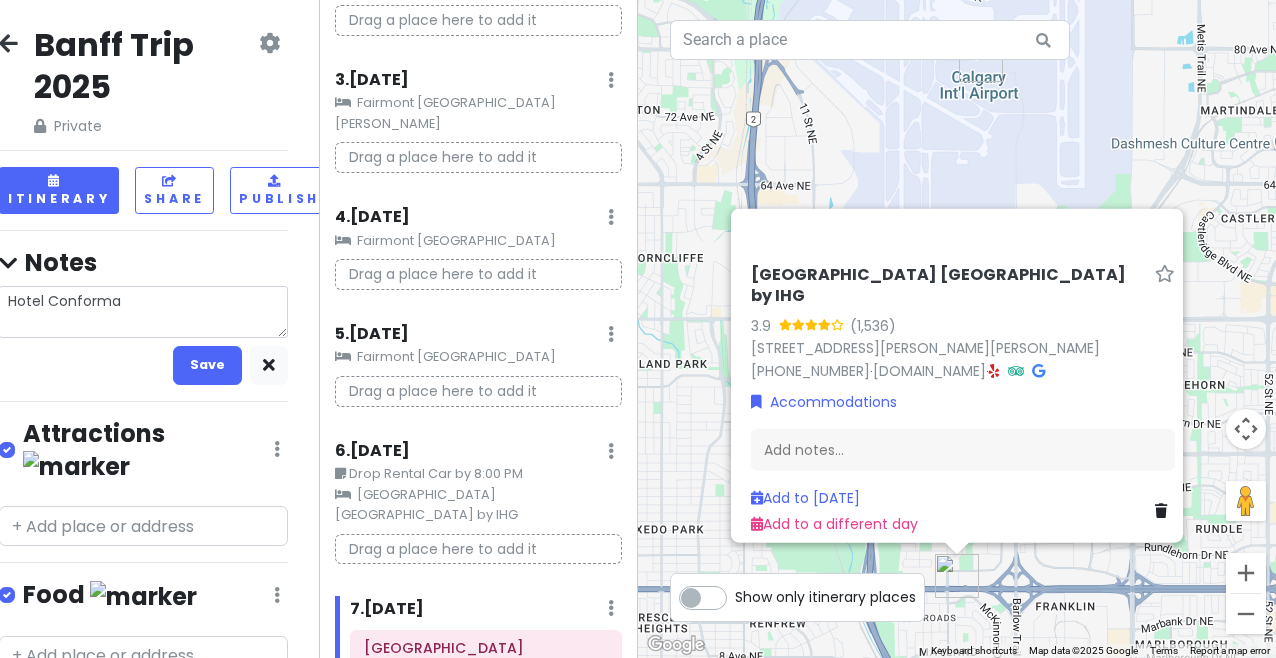 type on "x" 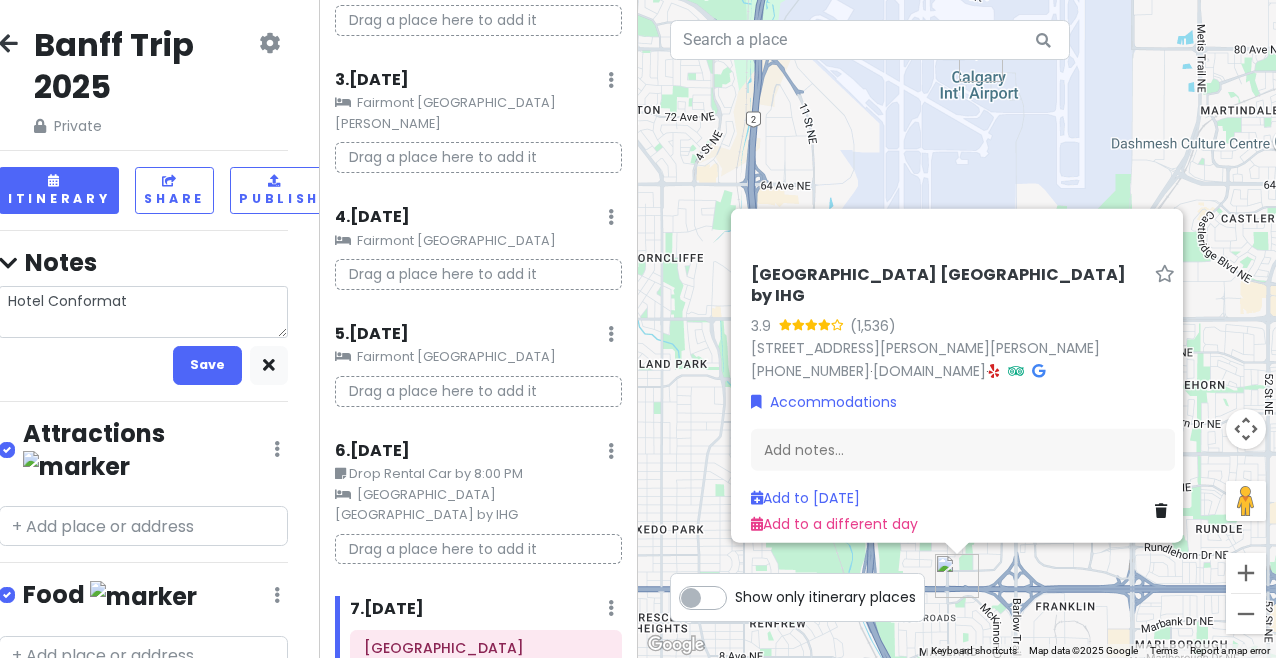 type on "x" 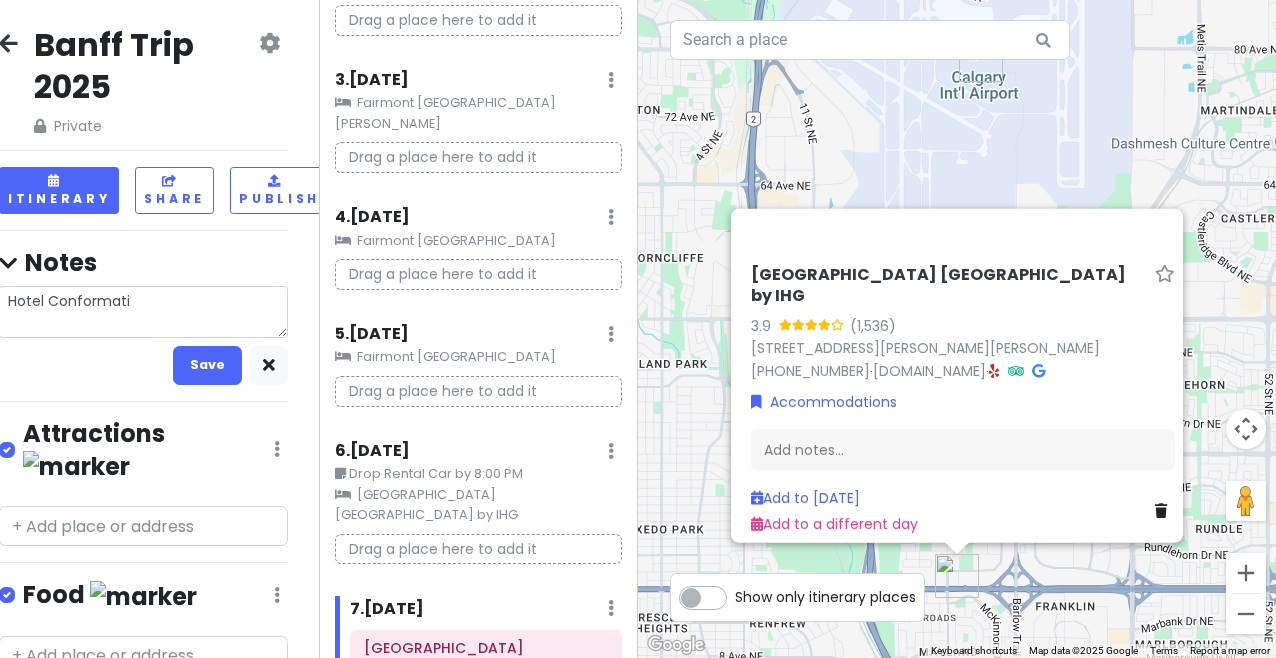 type on "x" 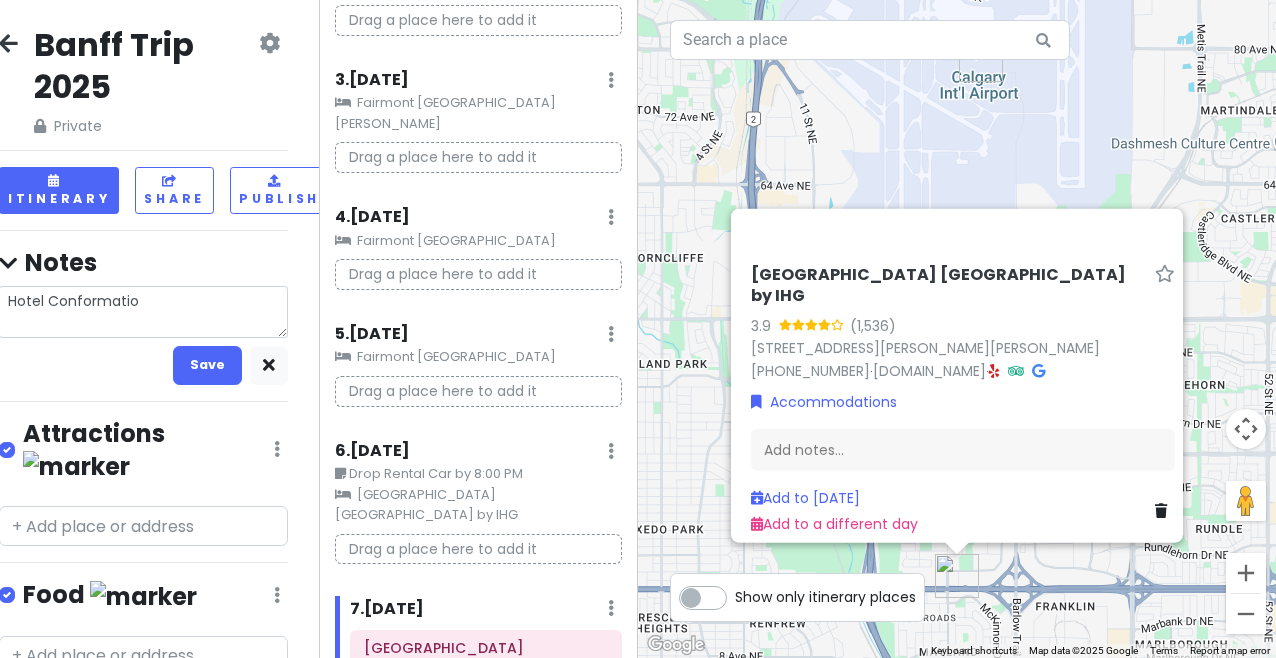 type on "x" 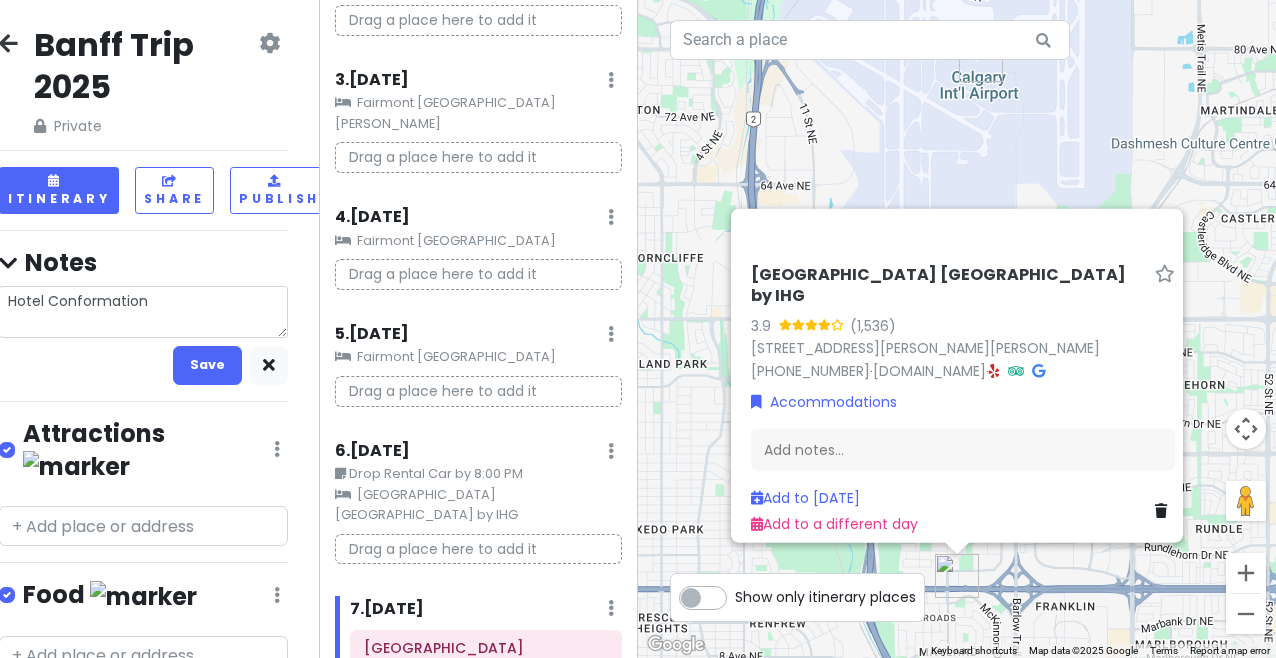 type on "x" 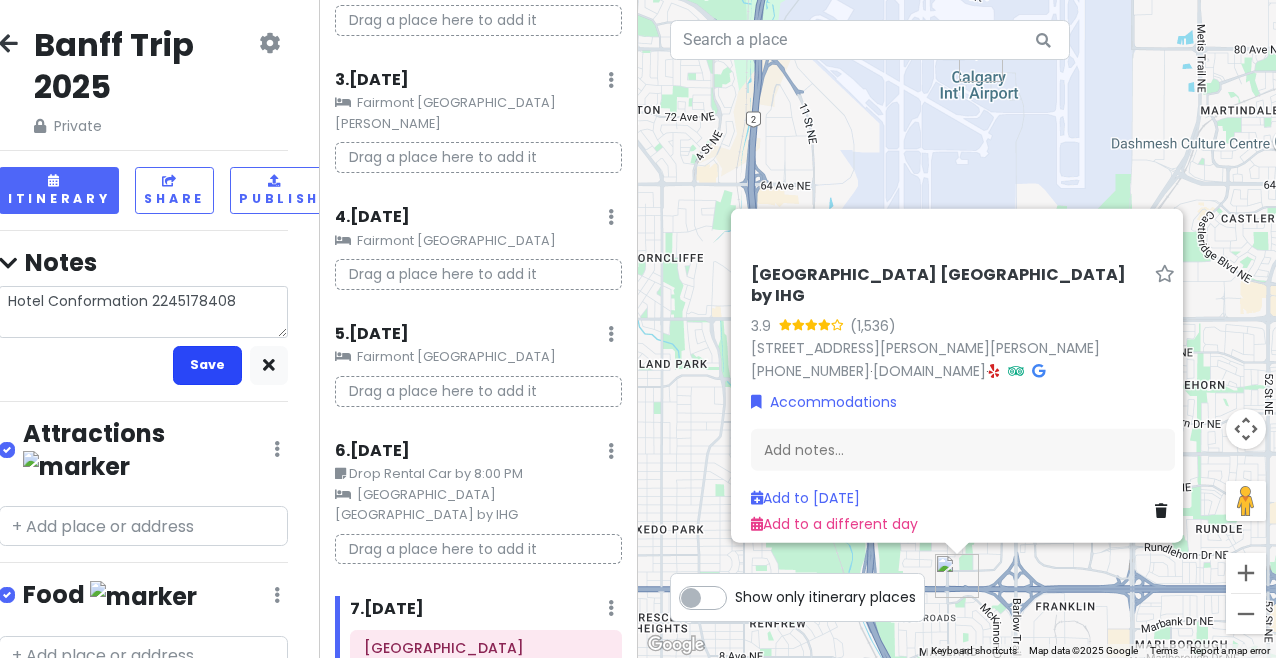 type on "Hotel Conformation 2245178408" 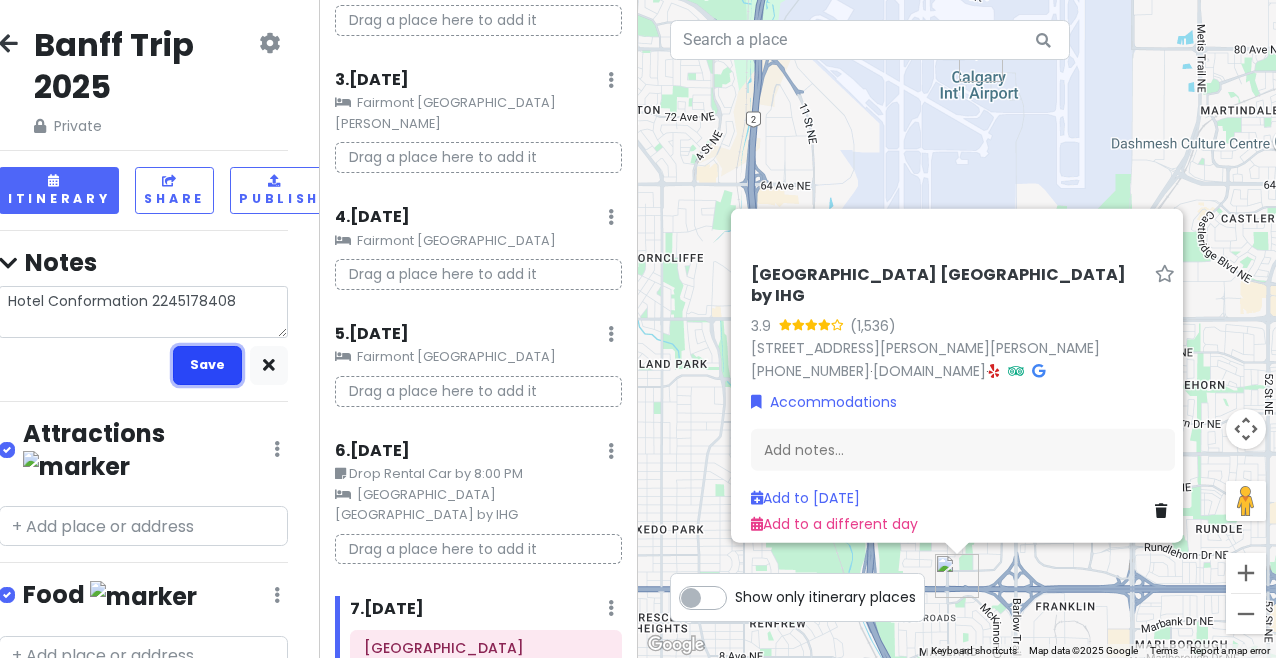 click on "Save" at bounding box center (207, 365) 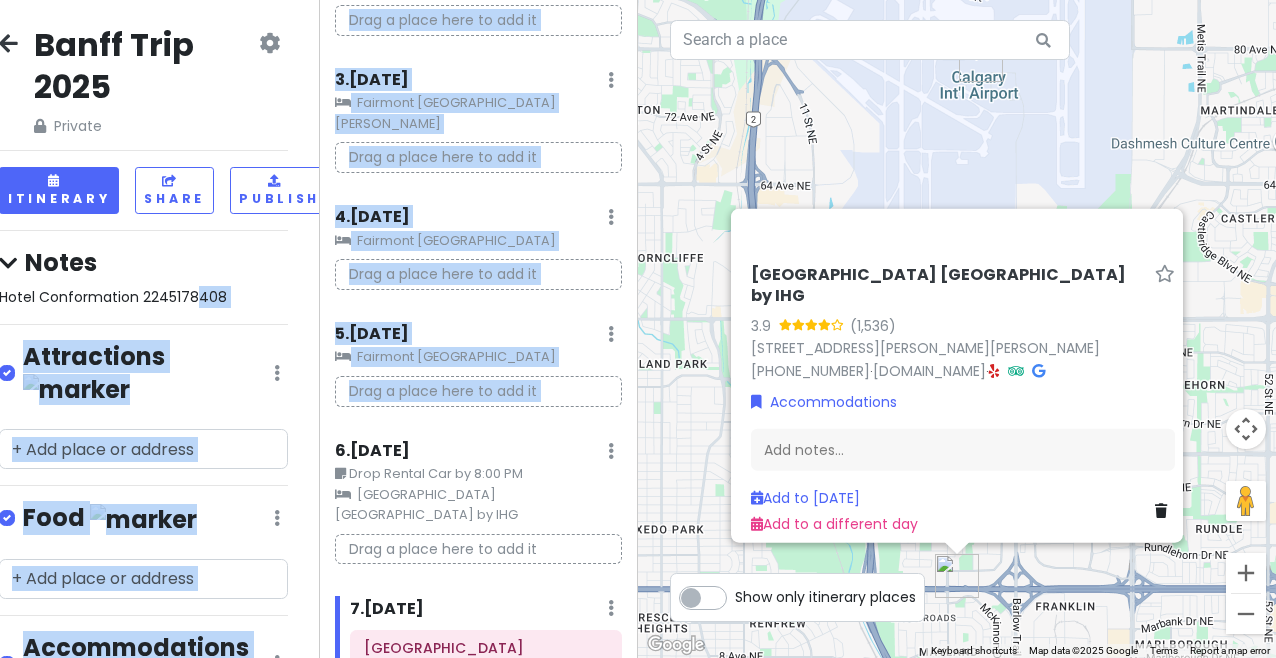 drag, startPoint x: 190, startPoint y: 286, endPoint x: 404, endPoint y: 326, distance: 217.70622 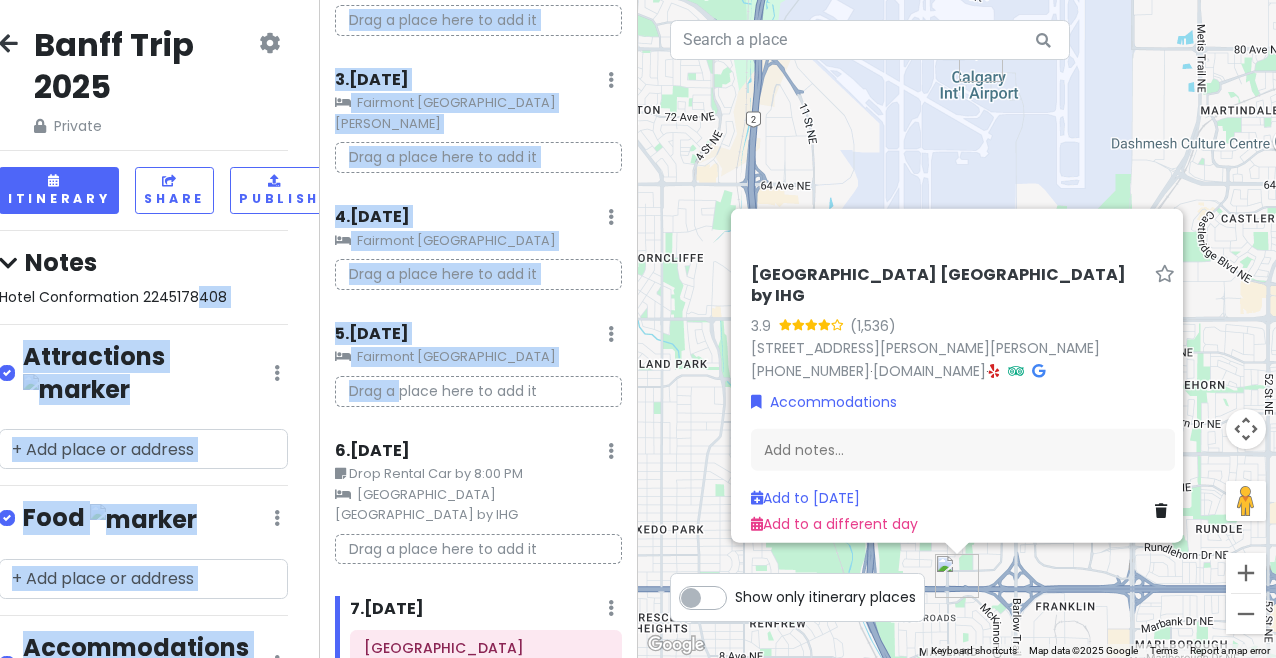 scroll, scrollTop: 326, scrollLeft: 0, axis: vertical 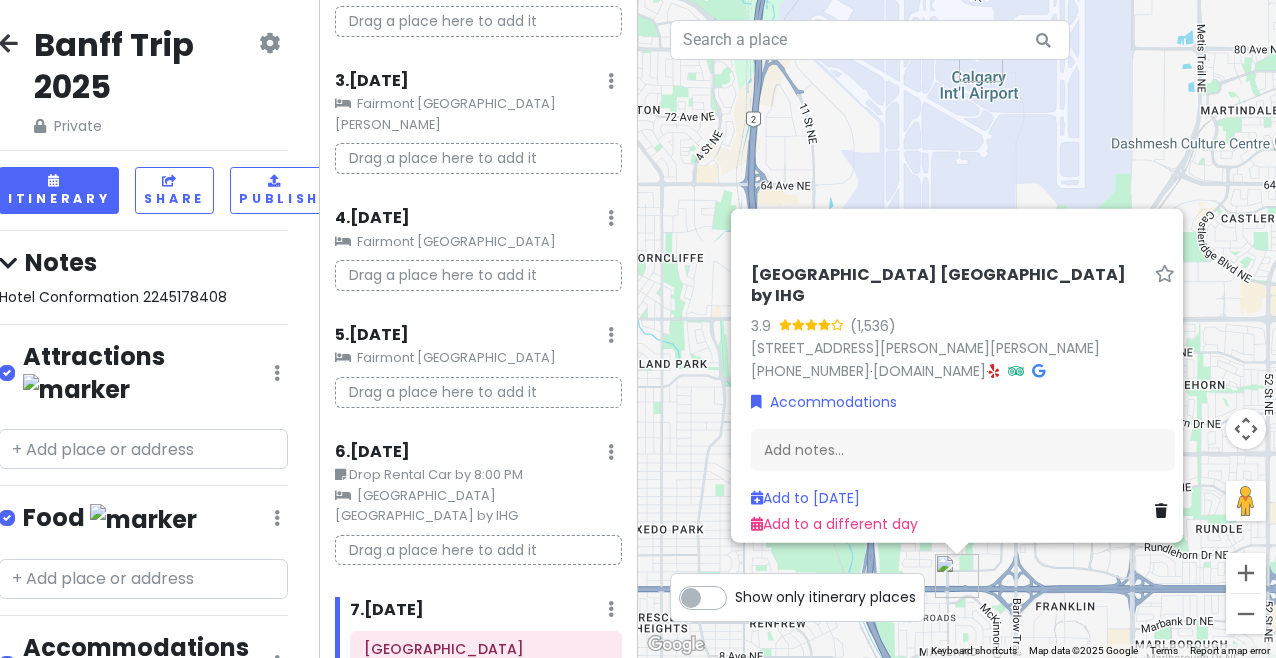 click on "Hotel Conformation 2245178408" at bounding box center [113, 297] 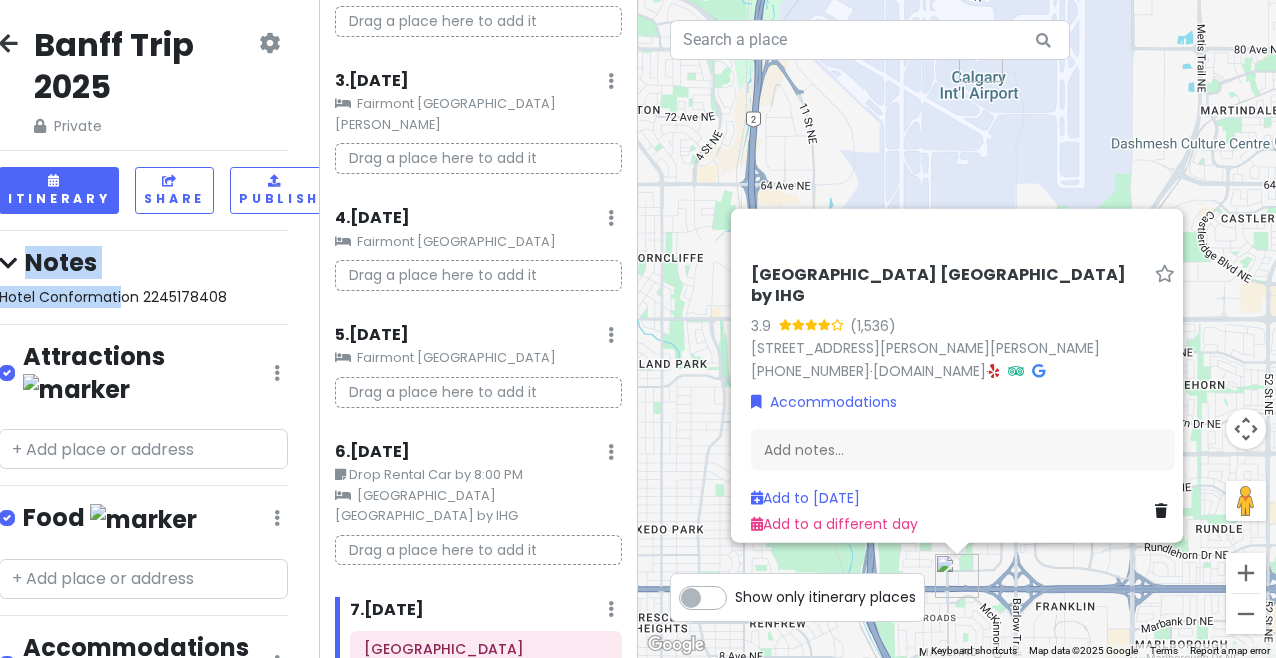 drag, startPoint x: 121, startPoint y: 291, endPoint x: 259, endPoint y: 314, distance: 139.90353 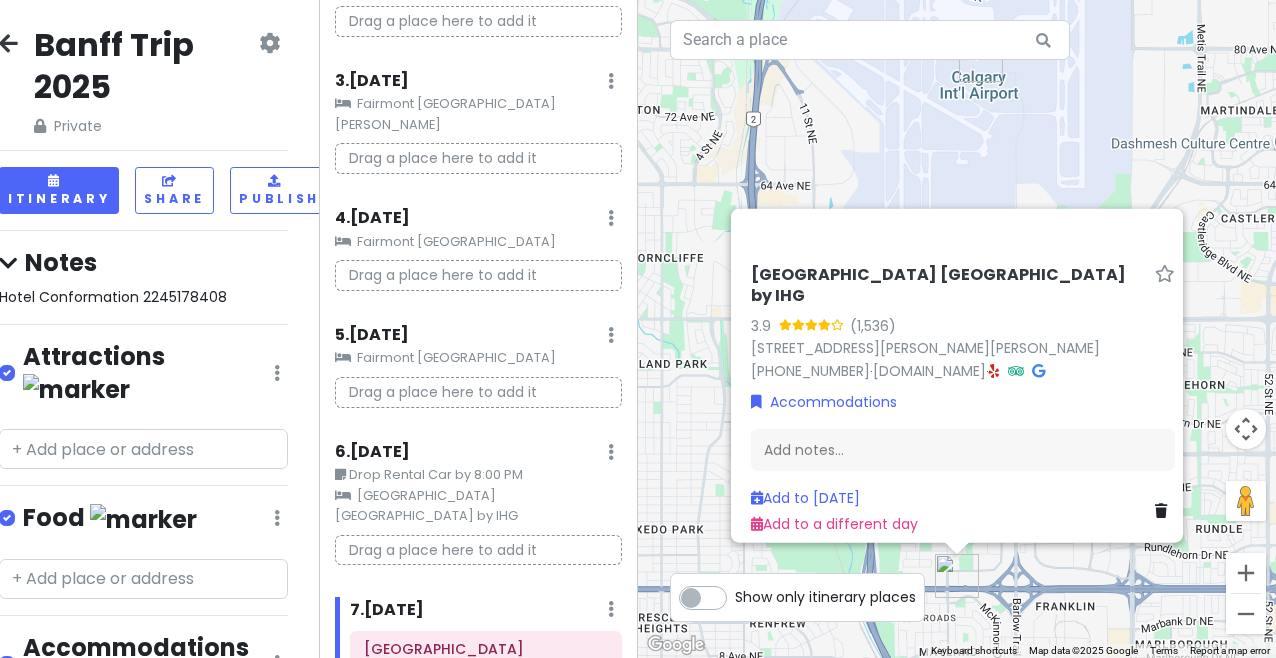 click on "Banff Trip 2025 Private Change Dates Make a Copy Delete Trip Go Pro ⚡️ Give Feedback 💡 Support Scout ☕️ Itinerary Share Publish Notes Hotel Conformation 2245178408 Attractions   Edit Reorder Delete List Food   Edit Reorder Delete List Accommodations   Edit Reorder Delete List Find hotels on [DOMAIN_NAME] Holiday Inn [GEOGRAPHIC_DATA]-Airport by IHG [GEOGRAPHIC_DATA] [GEOGRAPHIC_DATA][PERSON_NAME] [GEOGRAPHIC_DATA] [GEOGRAPHIC_DATA] Flights   Edit Reorder Delete List [GEOGRAPHIC_DATA] Rental Car   Edit Reorder Delete List + Add a section" at bounding box center [159, 329] 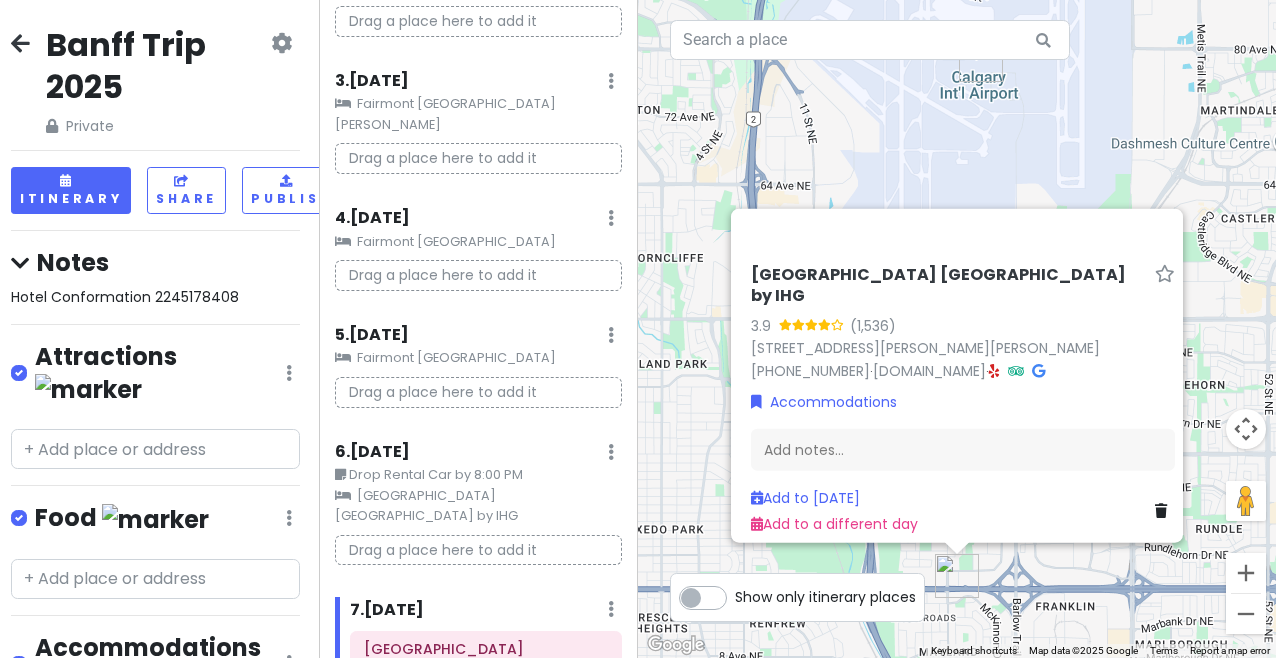 click on "Hotel Conformation 2245178408" at bounding box center [125, 297] 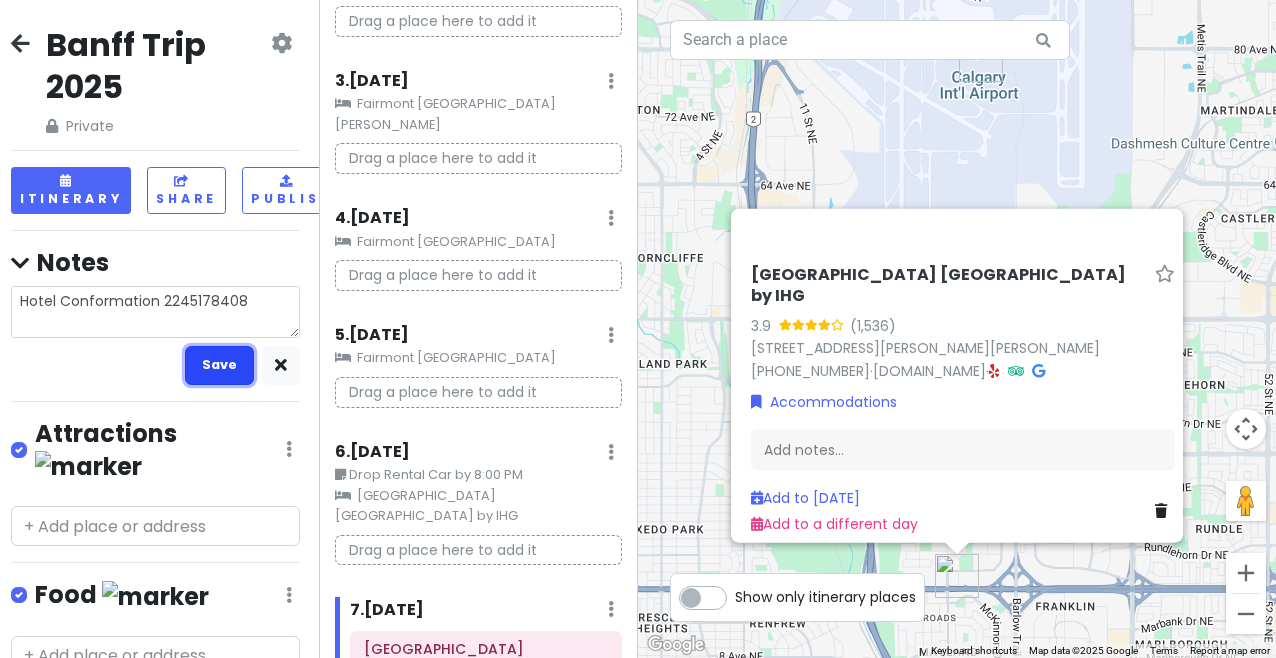 click on "Save" at bounding box center (219, 365) 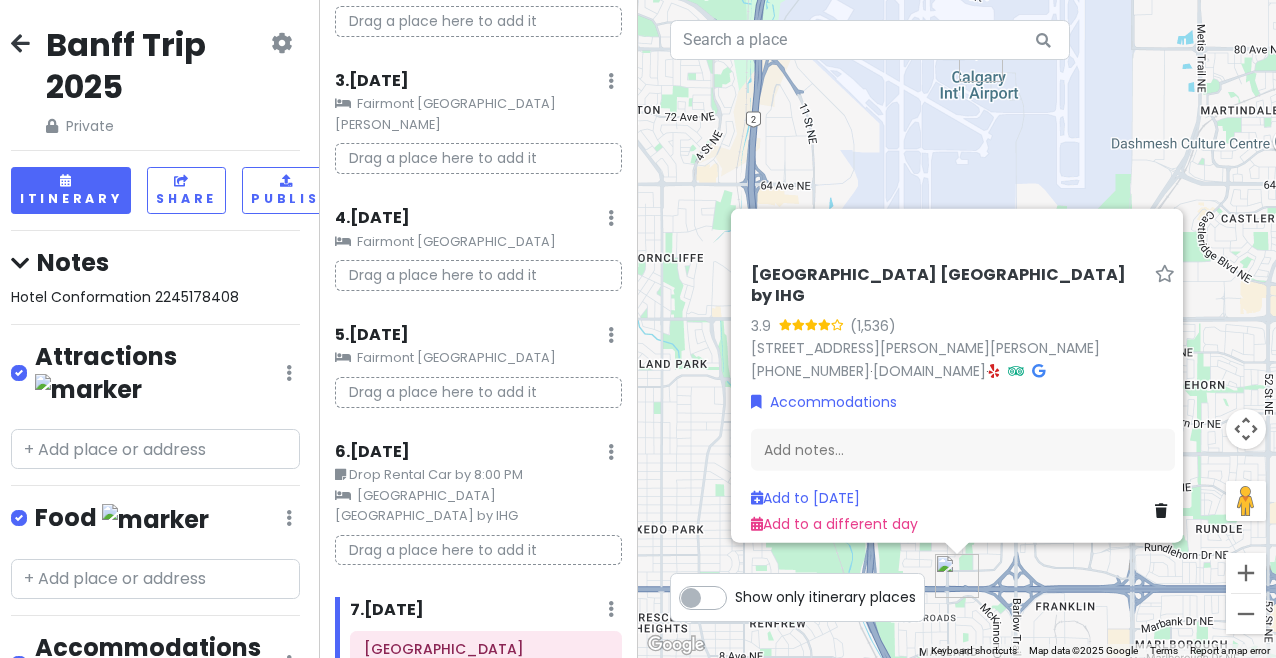 click on "Drag a place here to add it" at bounding box center [478, 550] 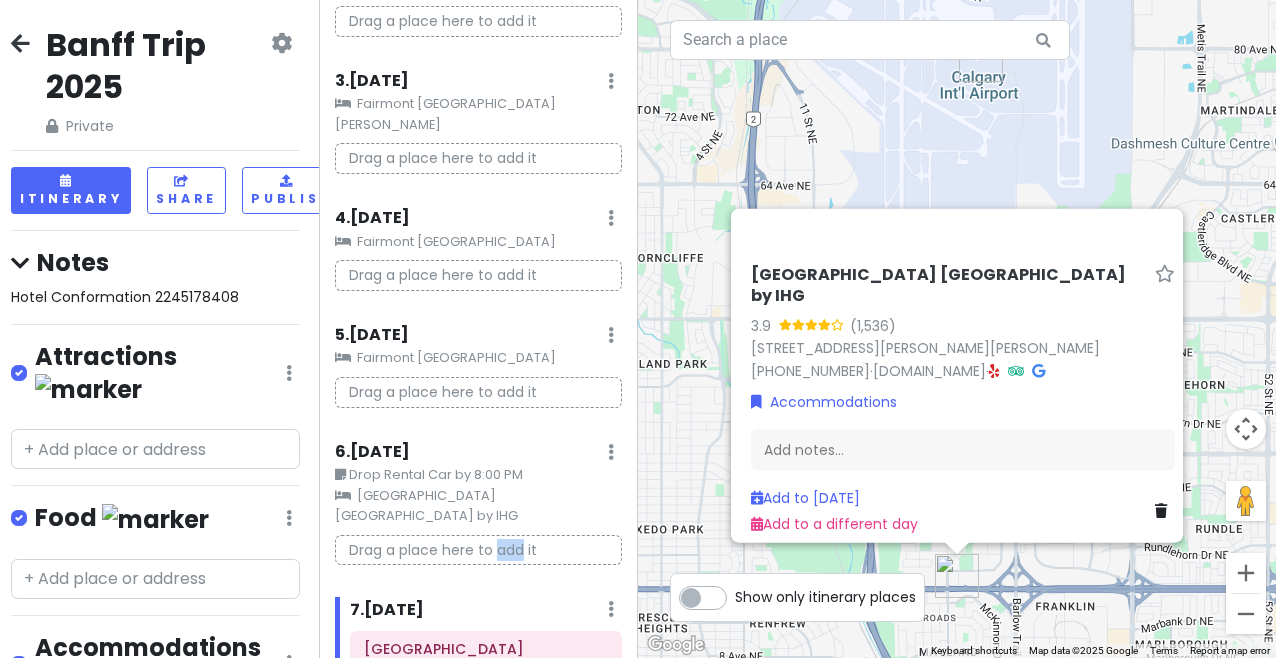 click on "Drag a place here to add it" at bounding box center (478, 550) 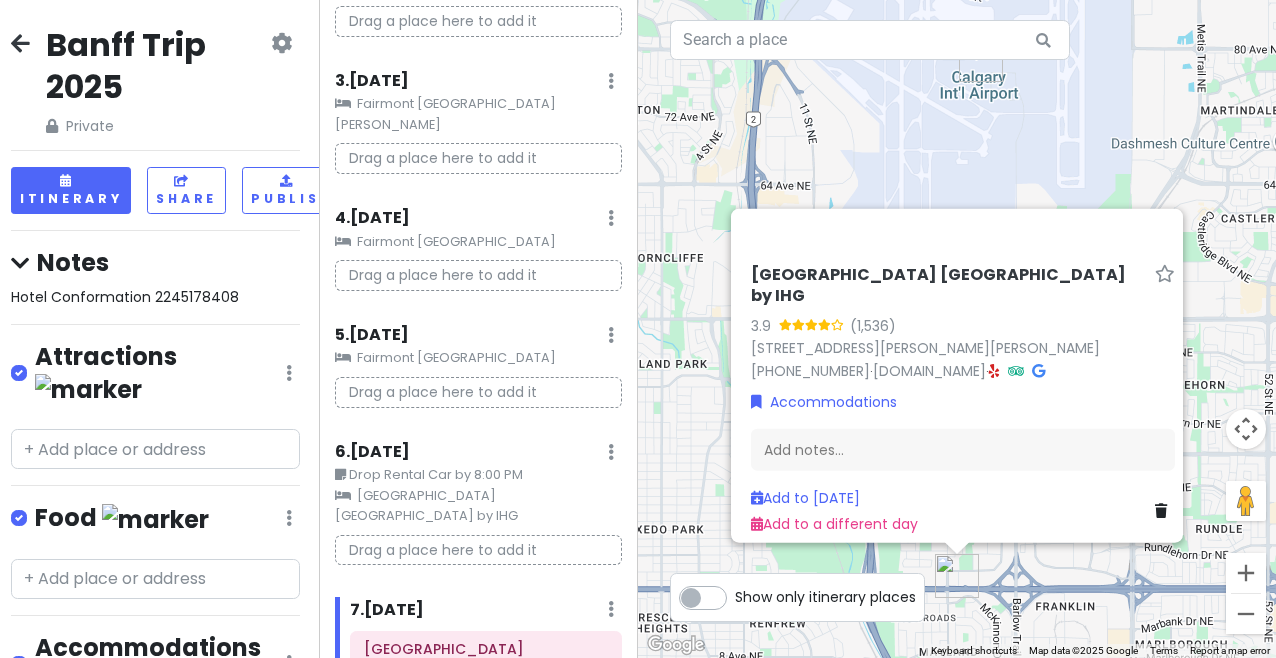 click at bounding box center [611, -235] 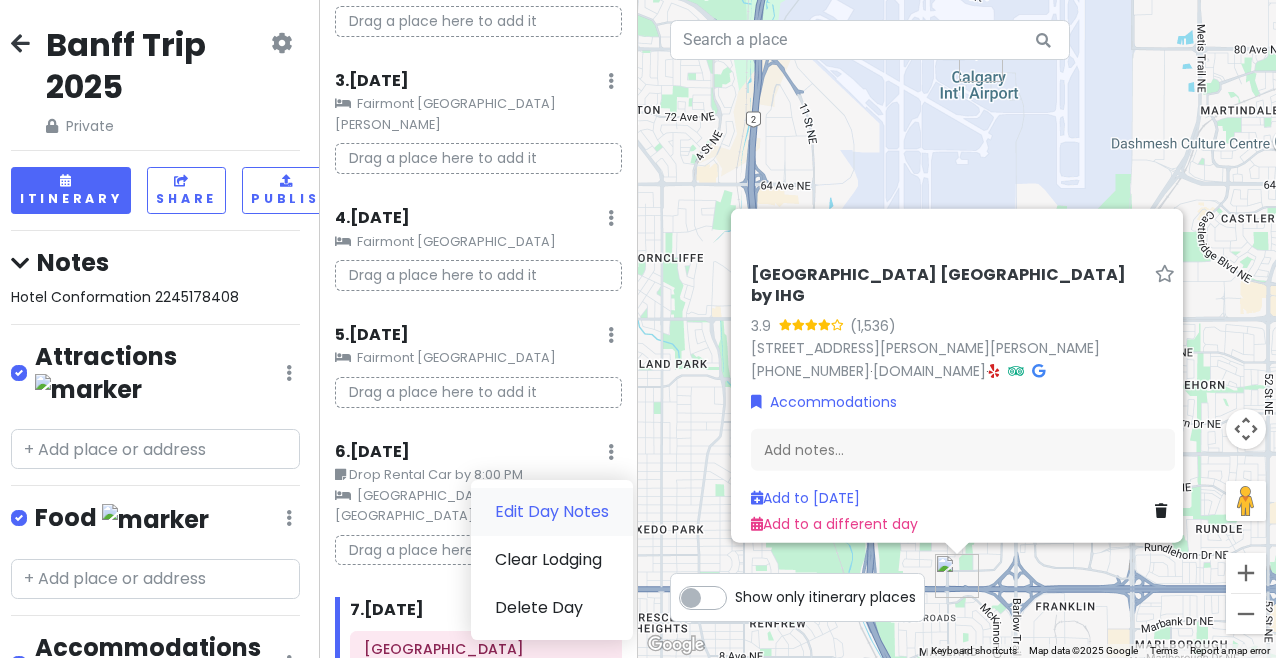 click on "Edit Day Notes" at bounding box center (552, 512) 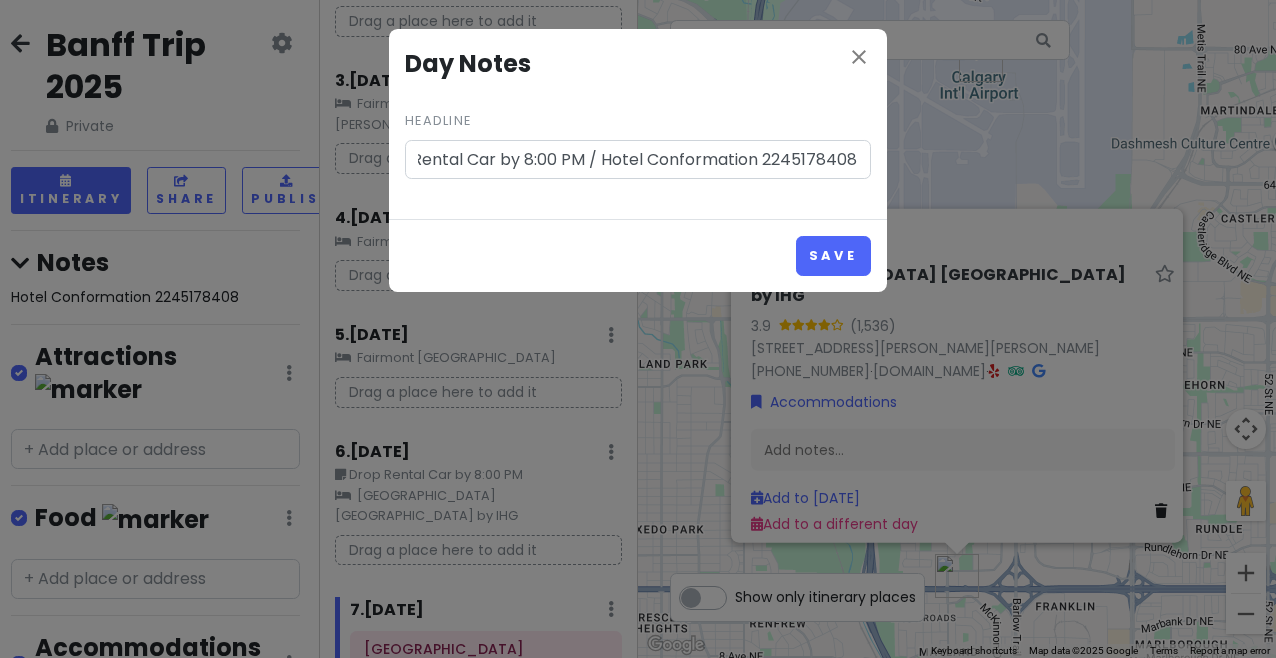 scroll, scrollTop: 0, scrollLeft: 57, axis: horizontal 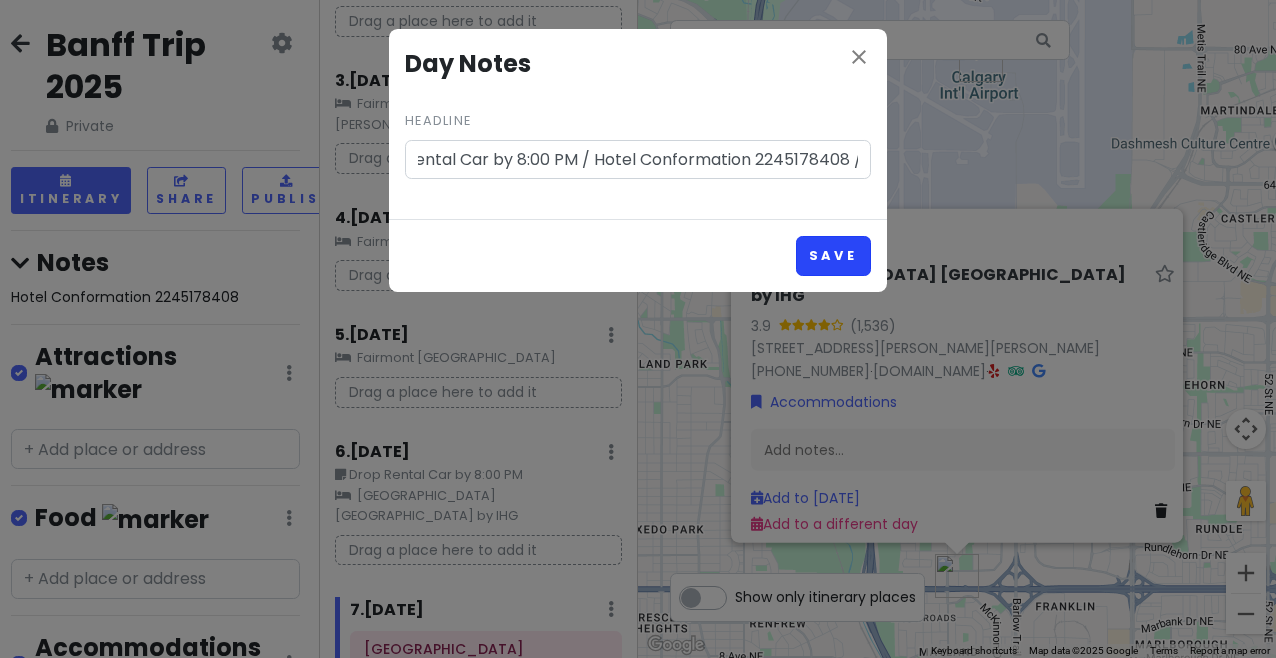 type on "Drop Rental Car by 8:00 PM / Hotel Conformation 2245178408 /" 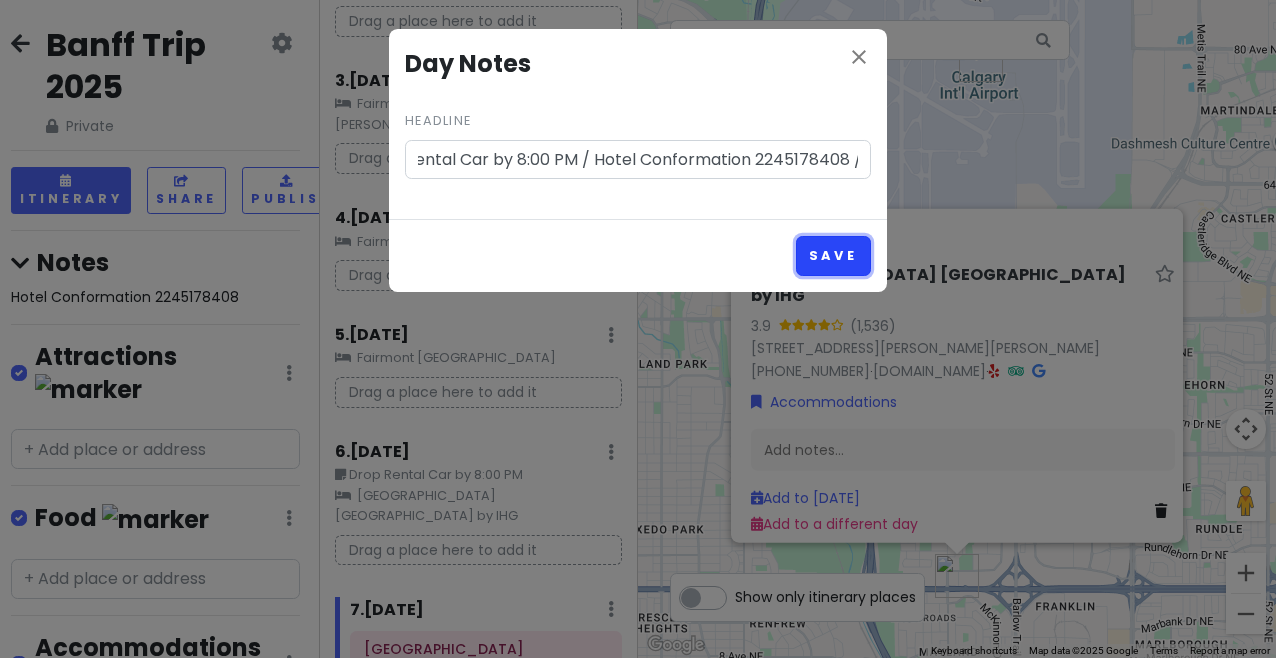 click on "Save" at bounding box center [833, 255] 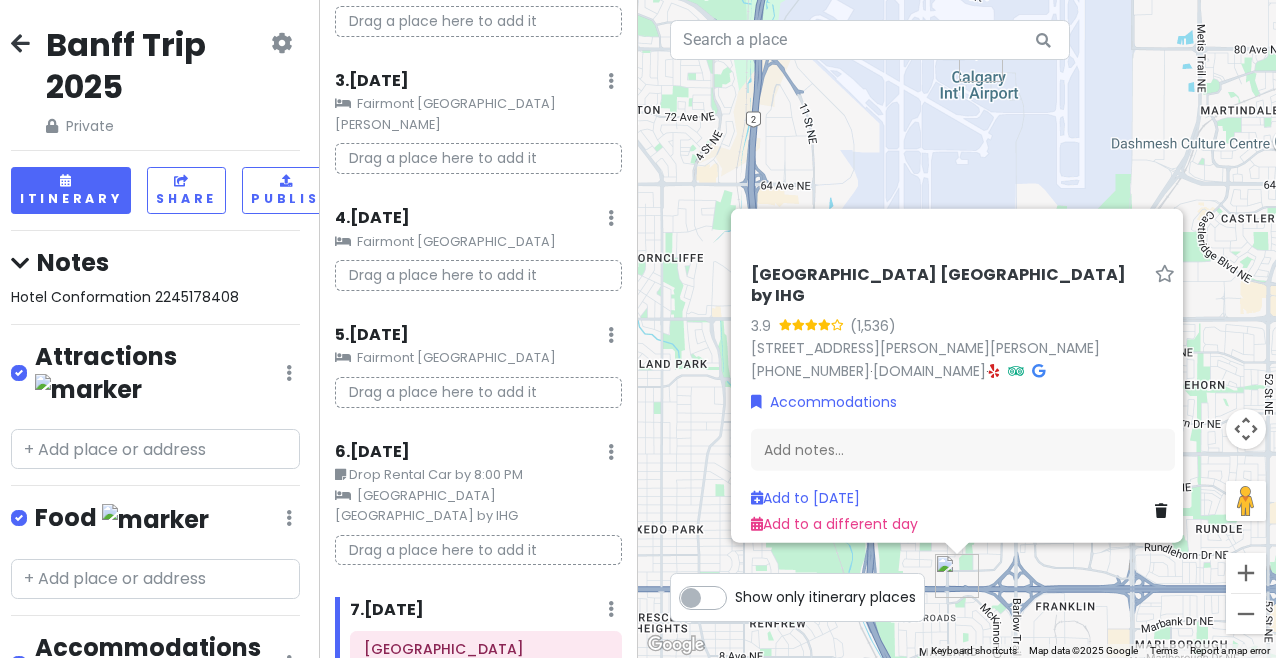 scroll, scrollTop: 0, scrollLeft: 0, axis: both 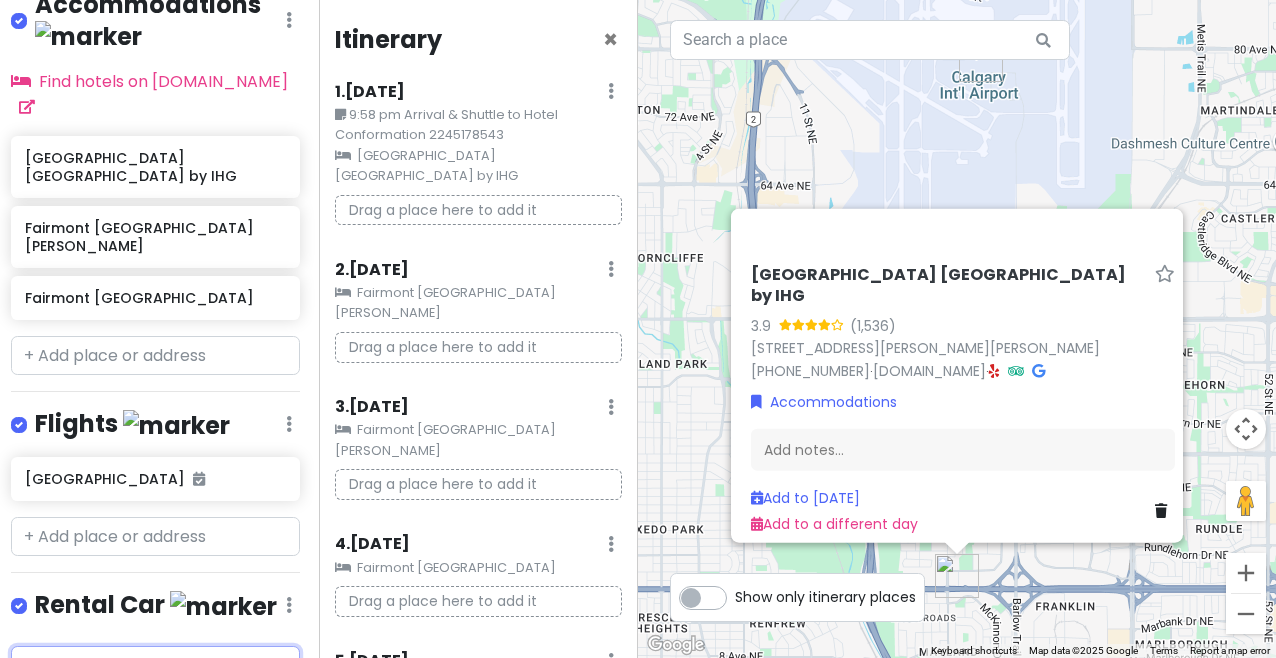 click at bounding box center [155, 666] 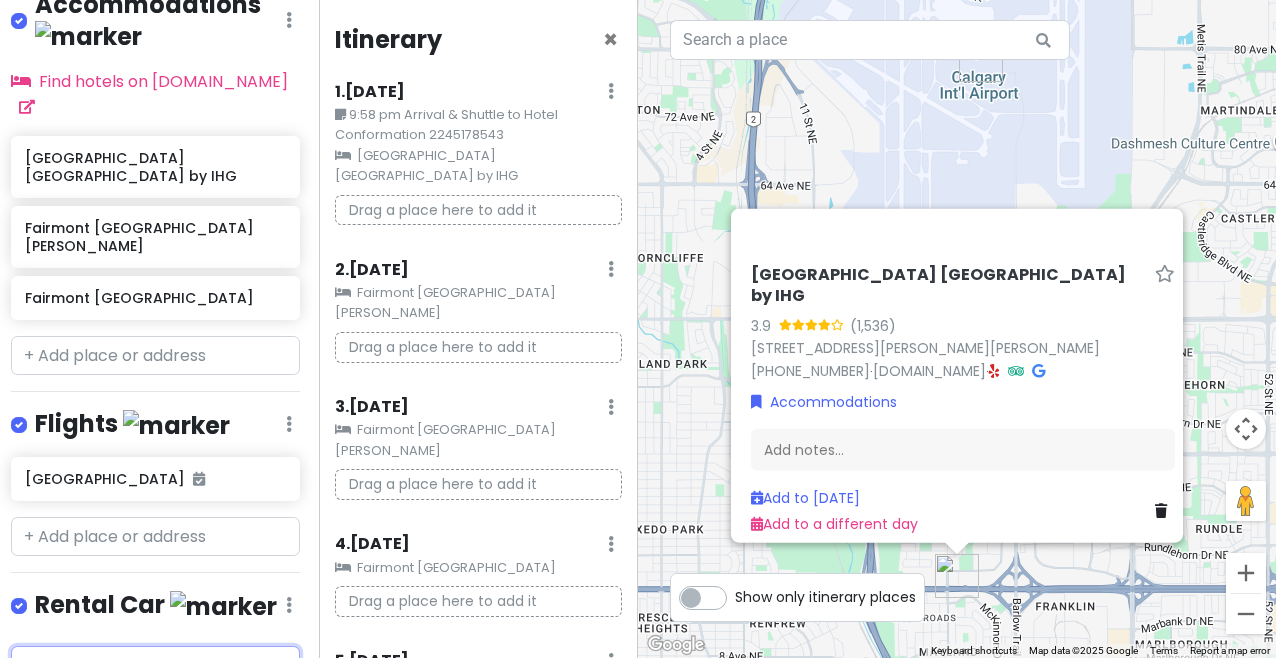 type on "Alamo" 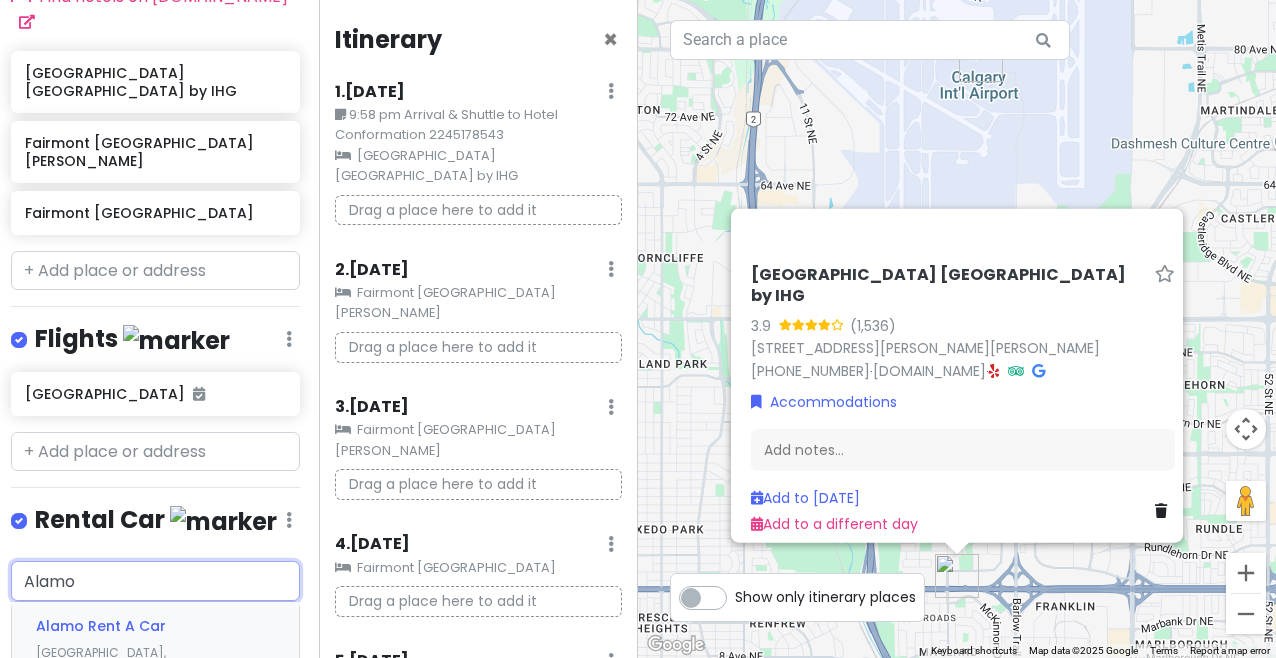 scroll, scrollTop: 759, scrollLeft: 4, axis: both 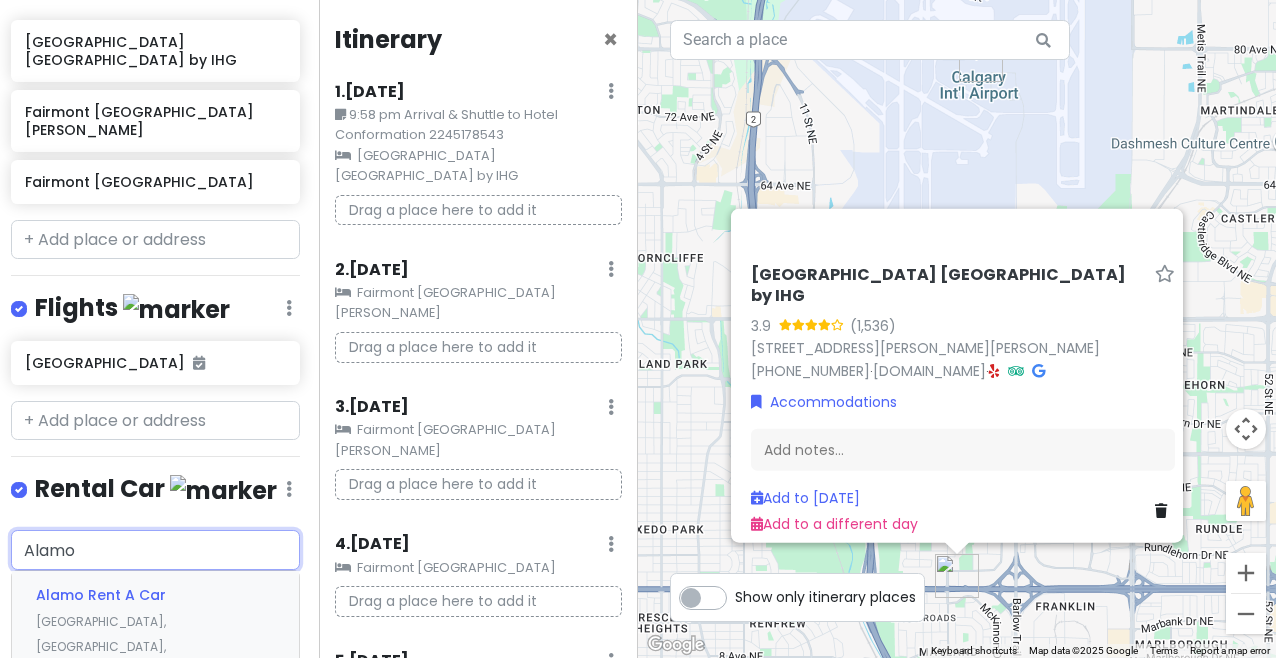 click on "Alamo Rent A [GEOGRAPHIC_DATA], [GEOGRAPHIC_DATA], [GEOGRAPHIC_DATA], [GEOGRAPHIC_DATA]" at bounding box center (155, 633) 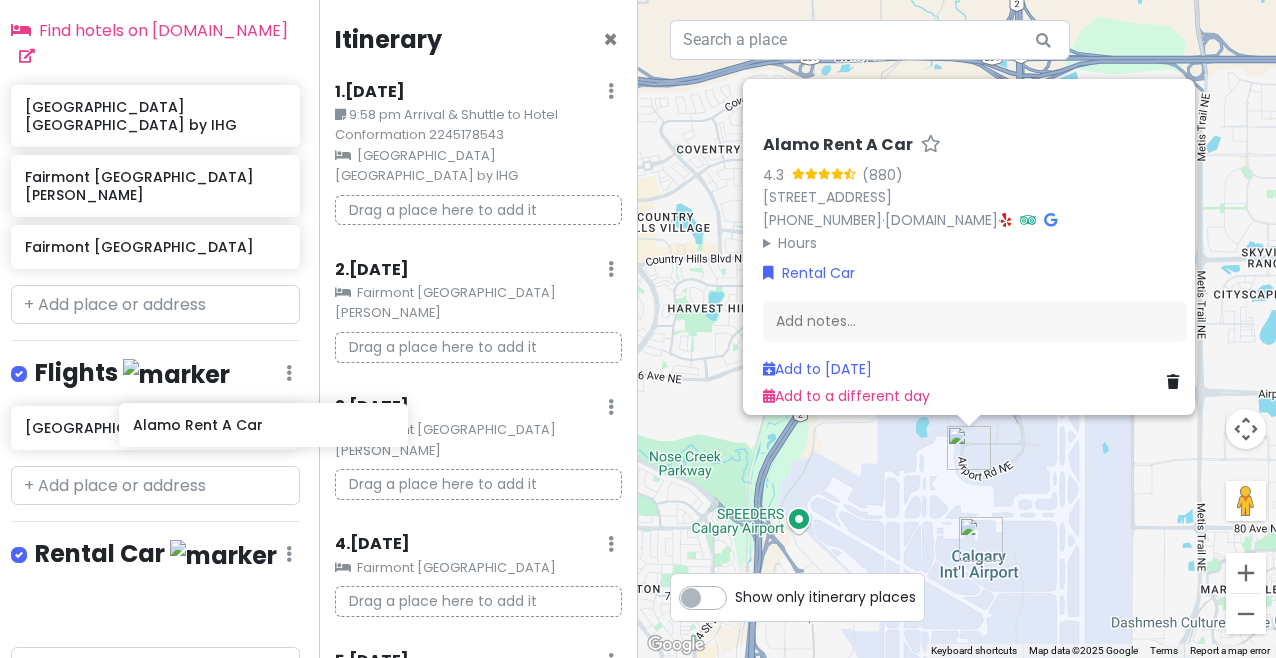 scroll, scrollTop: 694, scrollLeft: 9, axis: both 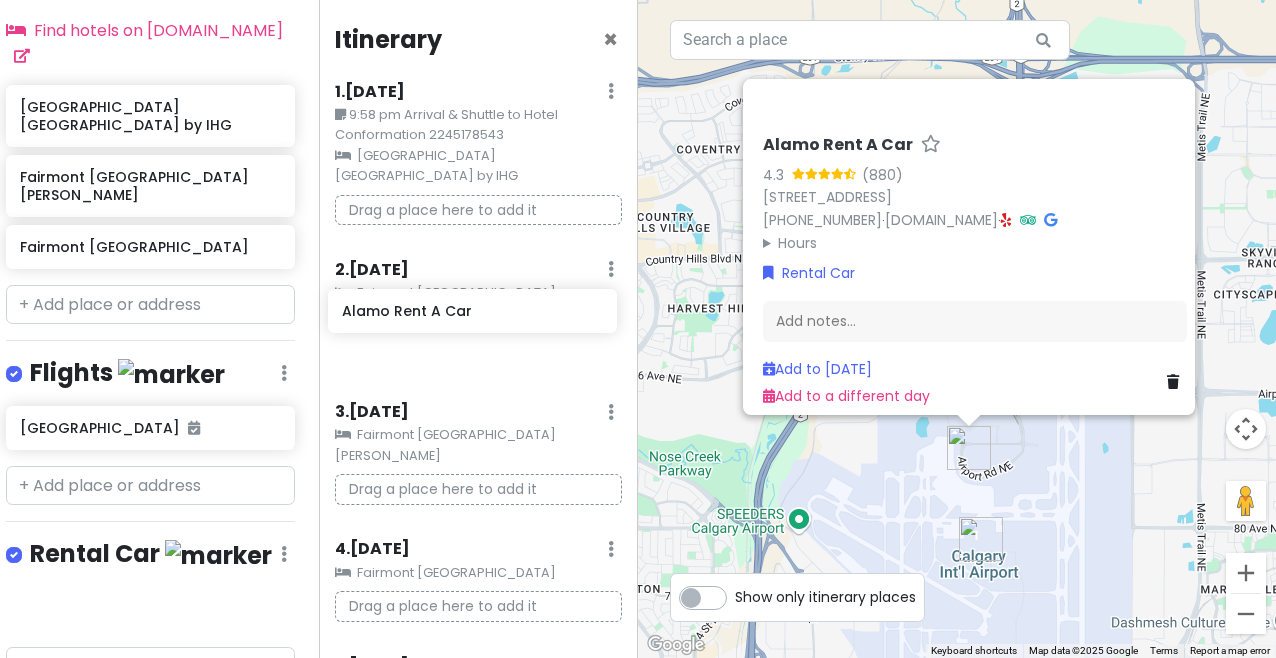 drag, startPoint x: 147, startPoint y: 512, endPoint x: 464, endPoint y: 316, distance: 372.69962 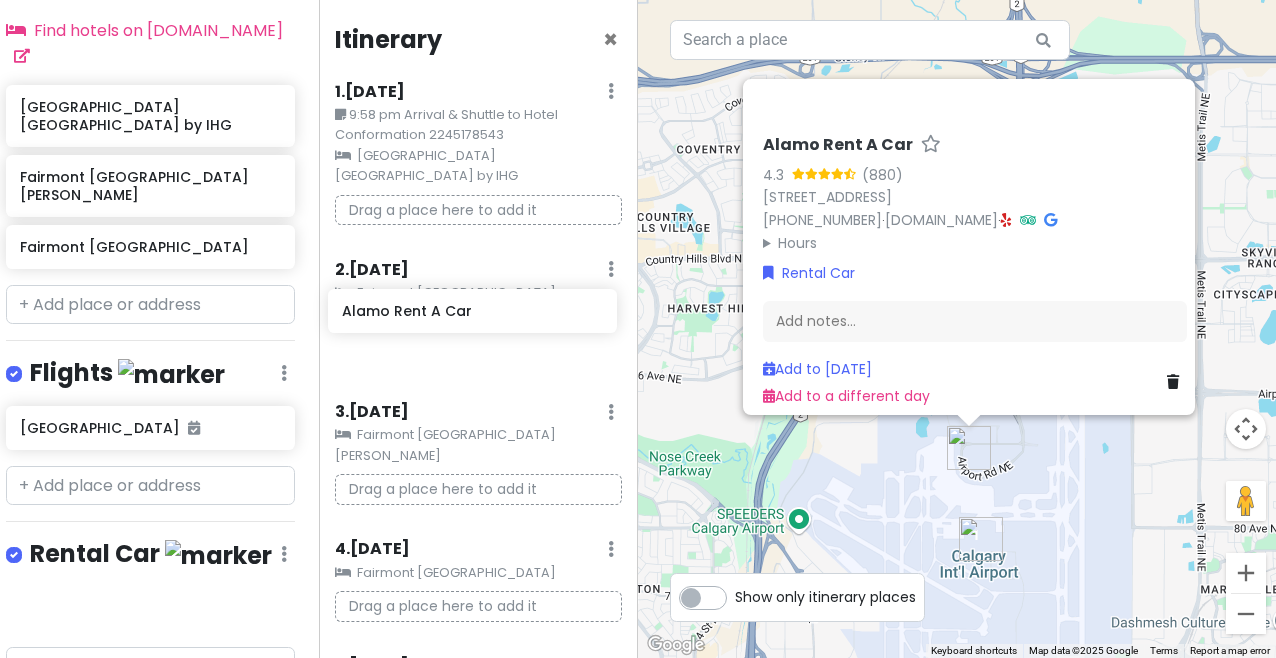 click on "Banff Trip 2025 Private Change Dates Make a Copy Delete Trip Go Pro ⚡️ Give Feedback 💡 Support Scout ☕️ Itinerary Share Publish Notes Hotel Conformation 2245178408 Attractions   Edit Reorder Delete List Food   Edit Reorder Delete List Accommodations   Edit Reorder Delete List Find hotels on [DOMAIN_NAME] Holiday Inn [GEOGRAPHIC_DATA]-Airport by IHG [GEOGRAPHIC_DATA] [GEOGRAPHIC_DATA][PERSON_NAME] [GEOGRAPHIC_DATA] [GEOGRAPHIC_DATA] Flights   Edit Reorder Delete List [GEOGRAPHIC_DATA] Rental Car   Edit Reorder Delete List Alamo Rent A Car + Add a section Itinerary × 1 .  [DATE] Edit Day Notes Clear Lodging Delete Day   9:58 pm Arrival & Shuttle to Hotel Conformation 2245178543    Holiday Inn [GEOGRAPHIC_DATA]-Airport by IHG Drag a place here to add it 2 .  [DATE] Add Day Notes Clear Lodging Delete Day    Fairmont [GEOGRAPHIC_DATA][PERSON_NAME] 3 .  [DATE] Add Day Notes Clear Lodging Delete Day    Fairmont [GEOGRAPHIC_DATA][PERSON_NAME] a place here to add it 4 .  [DATE] Add Day Notes Clear Lodging Delete Day    [GEOGRAPHIC_DATA] 5 .     6" at bounding box center (638, 329) 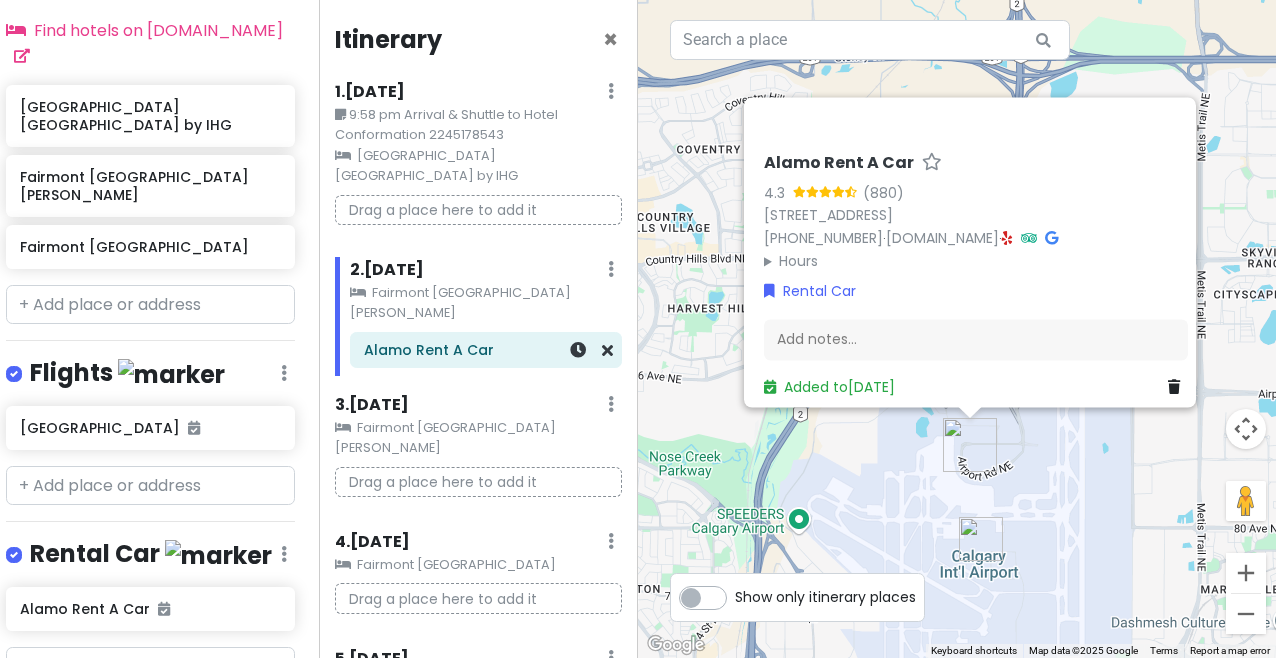 click on "Alamo Rent A Car" at bounding box center (486, 350) 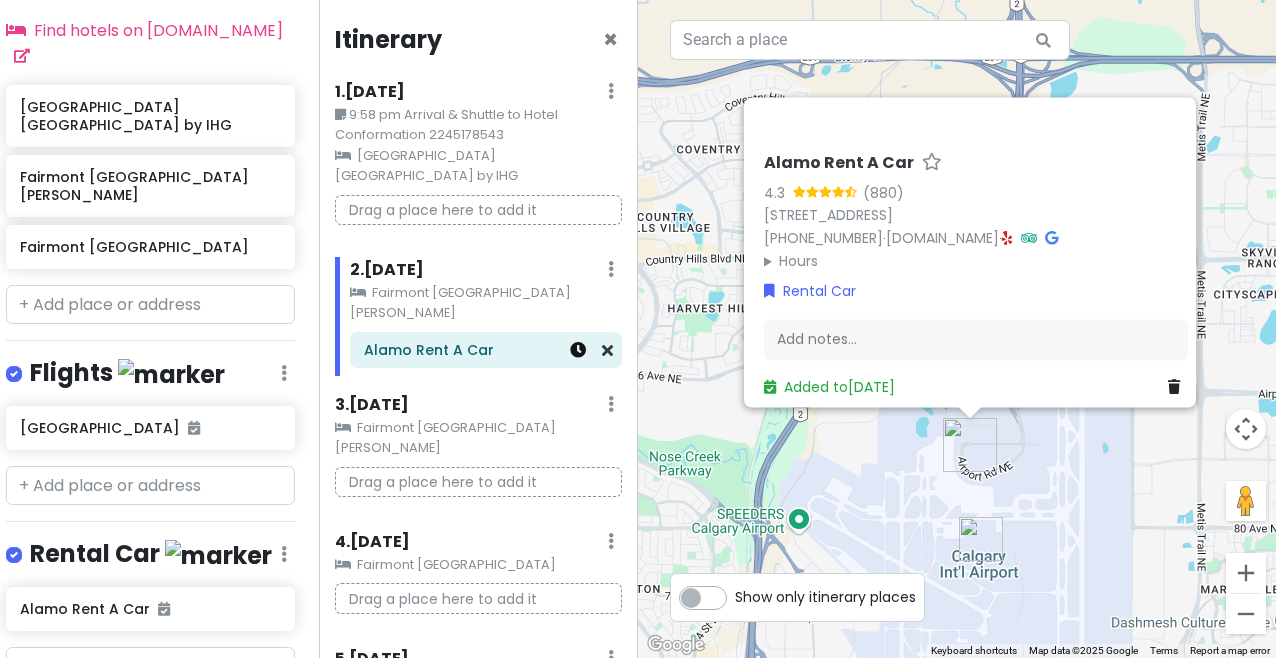 click at bounding box center [578, 350] 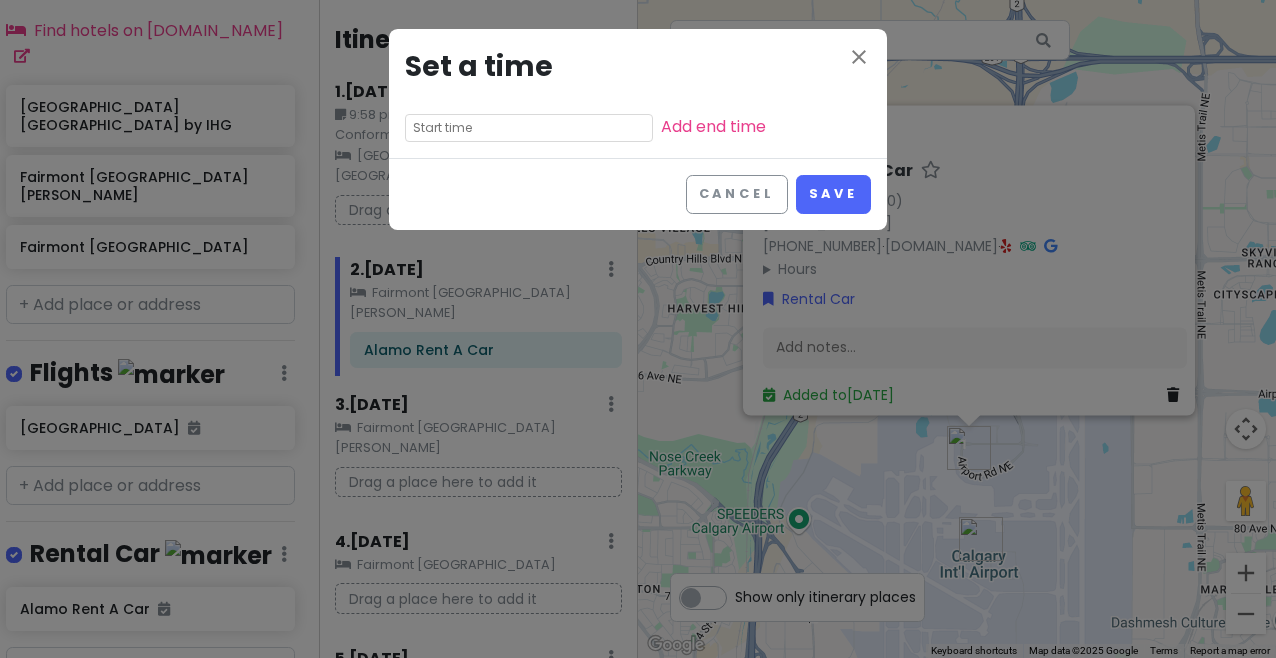 click at bounding box center [529, 128] 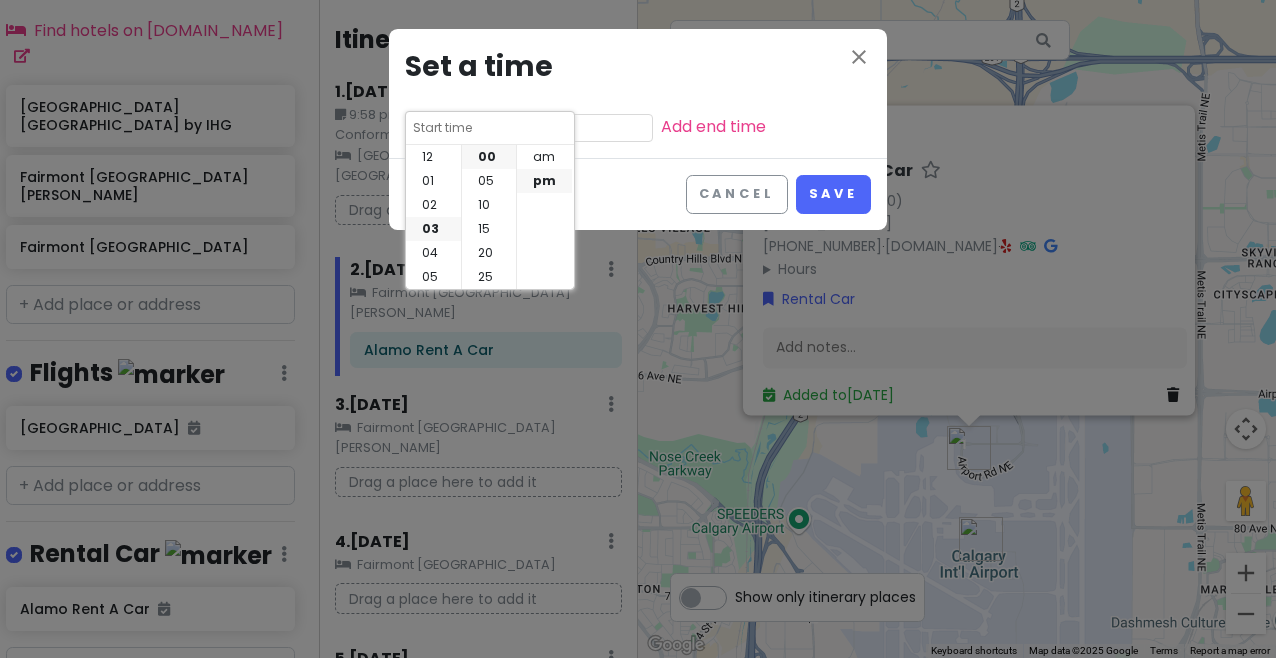 scroll, scrollTop: 72, scrollLeft: 0, axis: vertical 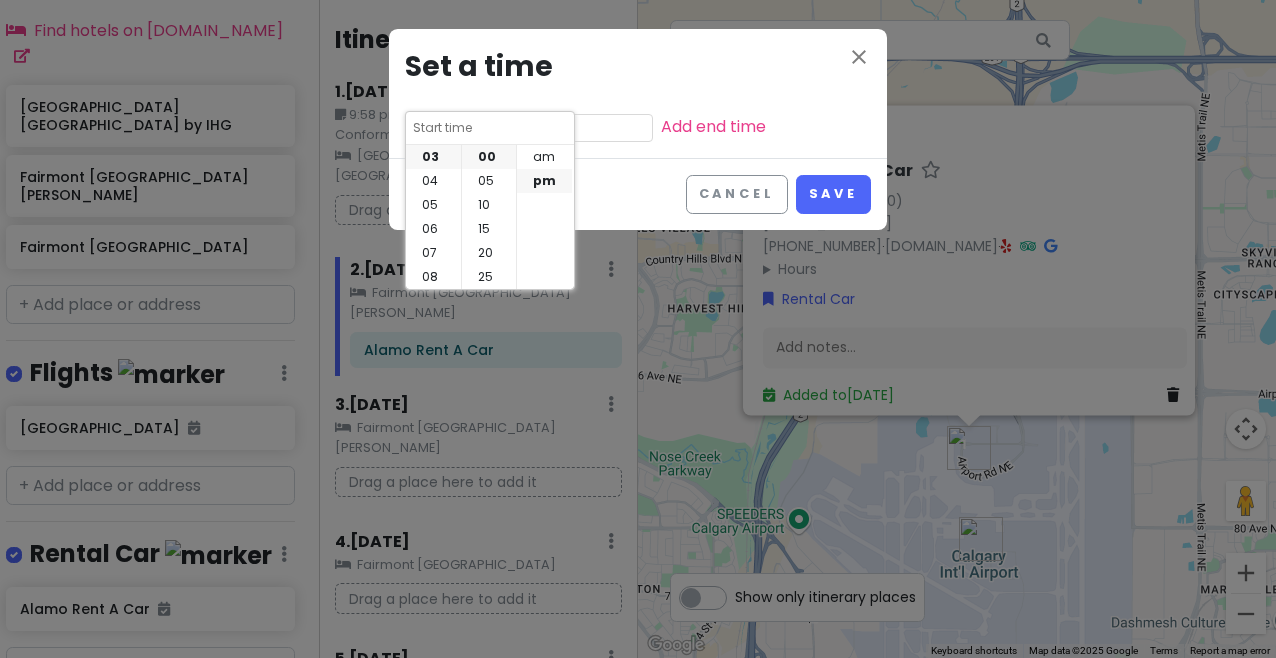 click at bounding box center (490, 128) 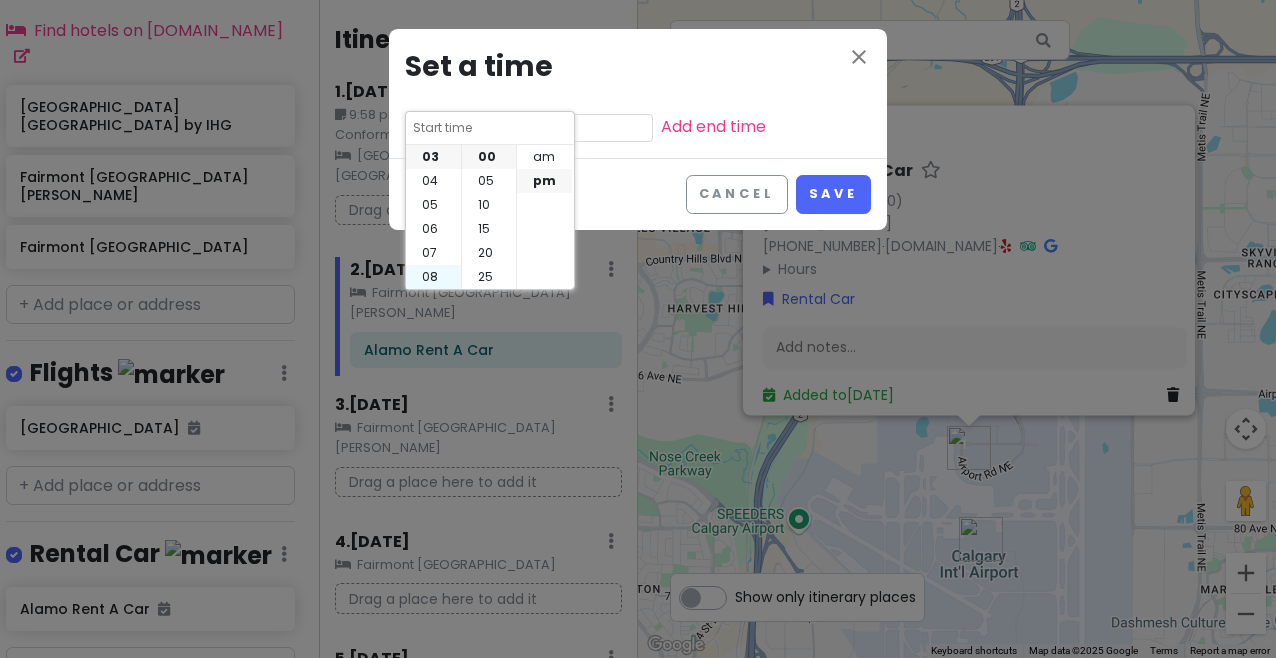 click on "08" at bounding box center (433, 277) 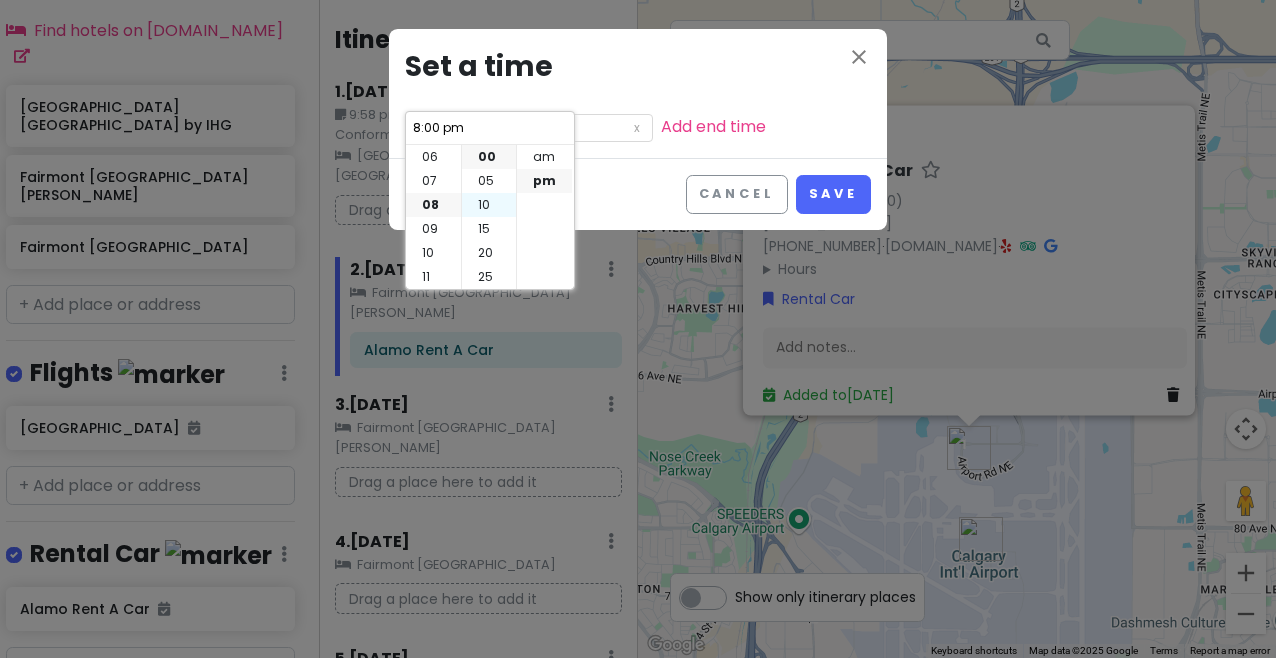 scroll, scrollTop: 144, scrollLeft: 0, axis: vertical 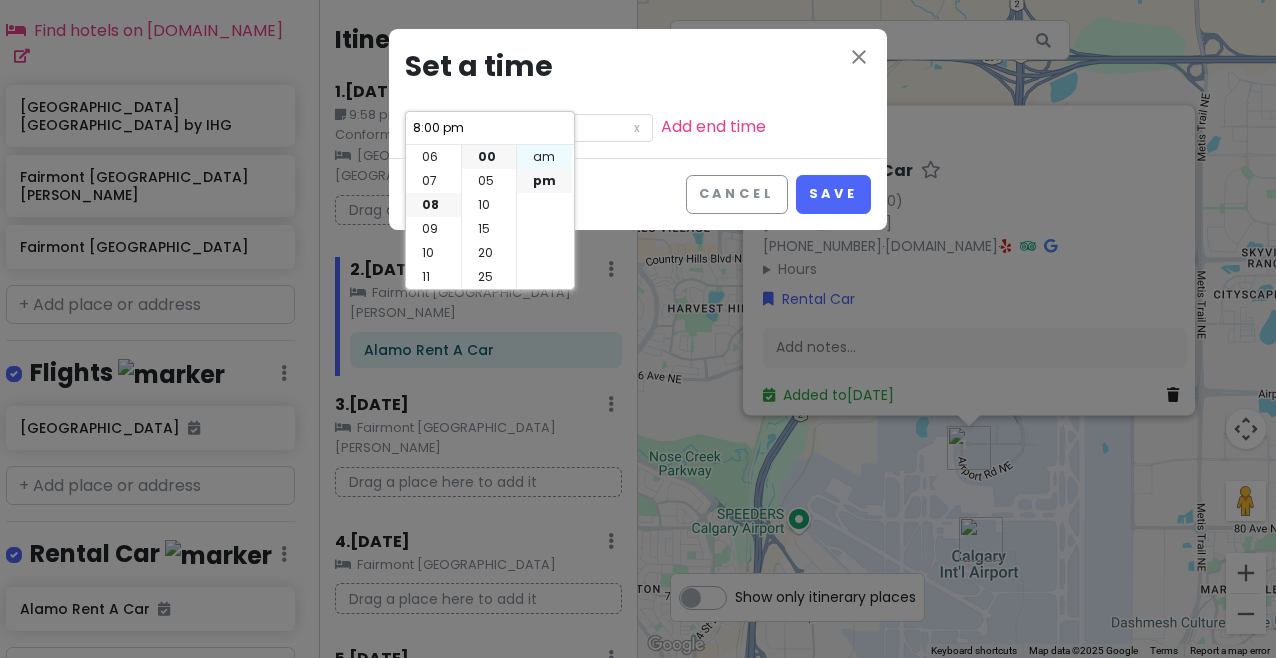click on "am" at bounding box center [544, 157] 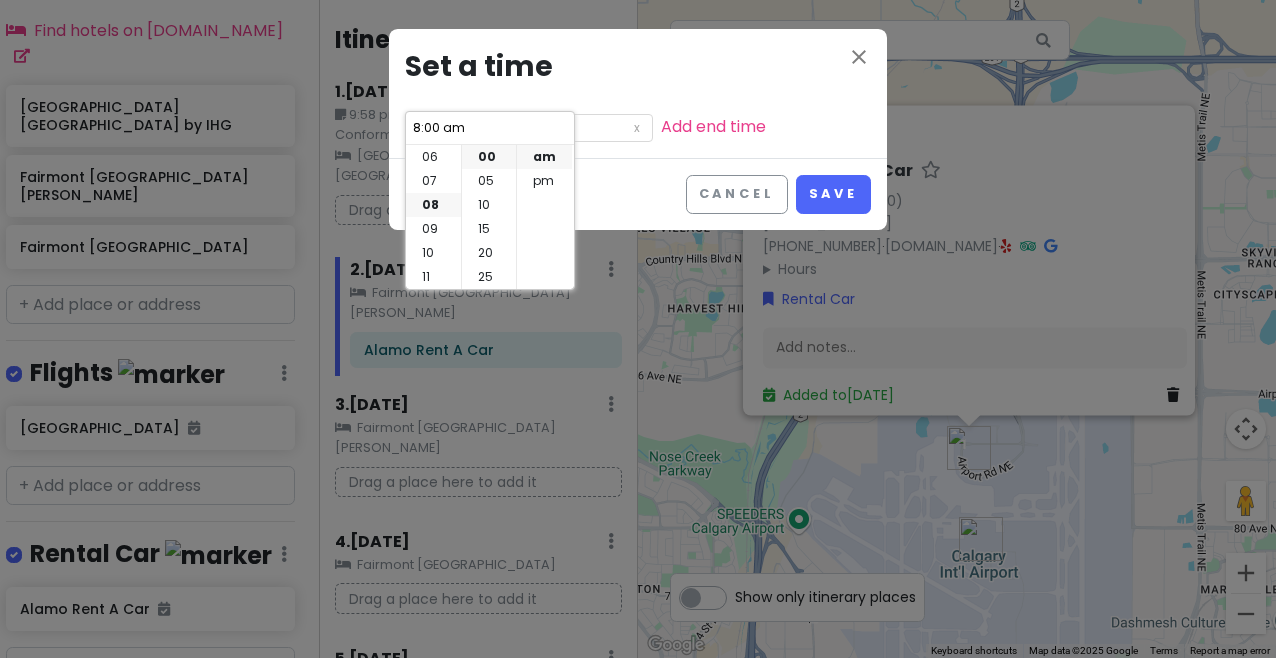 click on "close Set a time 8:00 am Add end time" at bounding box center [638, 93] 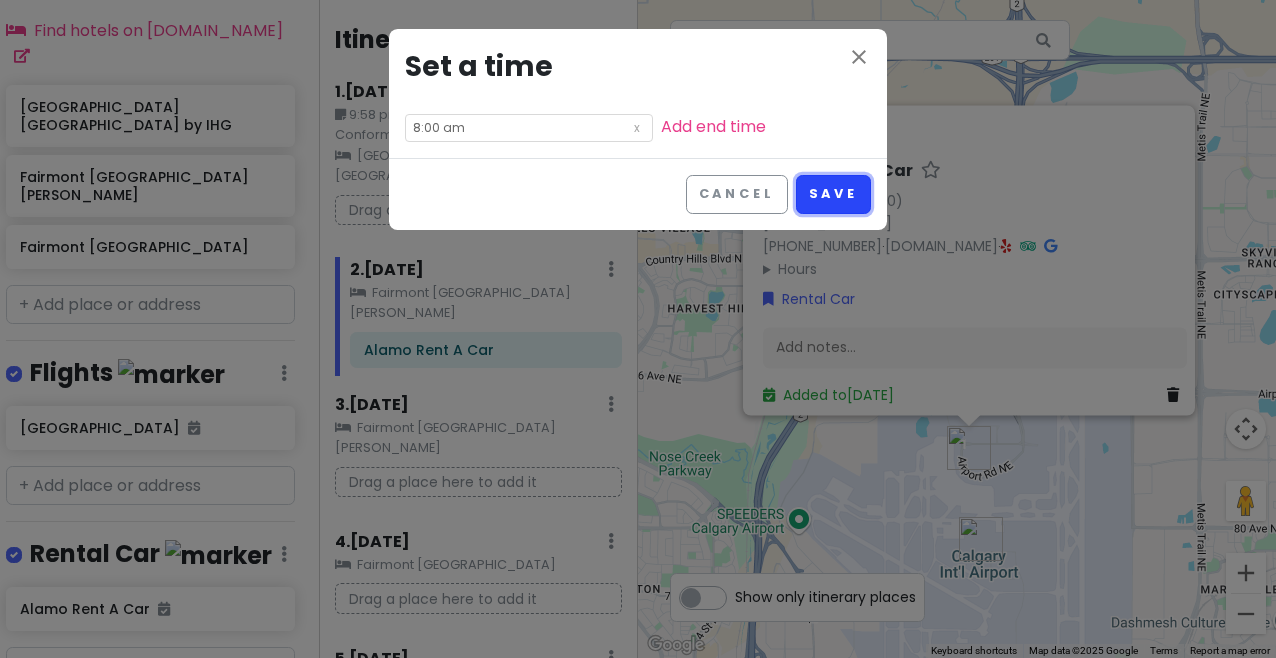 click on "Save" at bounding box center (833, 194) 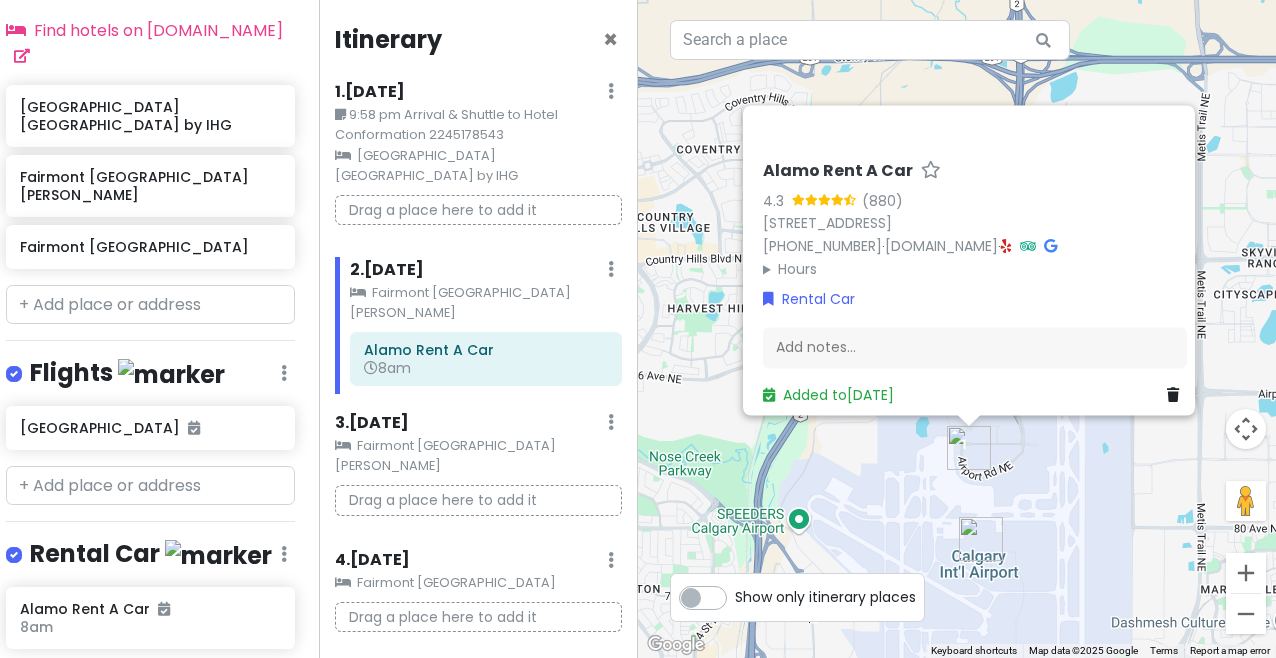 click on "2 .  [DATE] Add Day Notes Clear Lodging Delete Day" at bounding box center (486, 274) 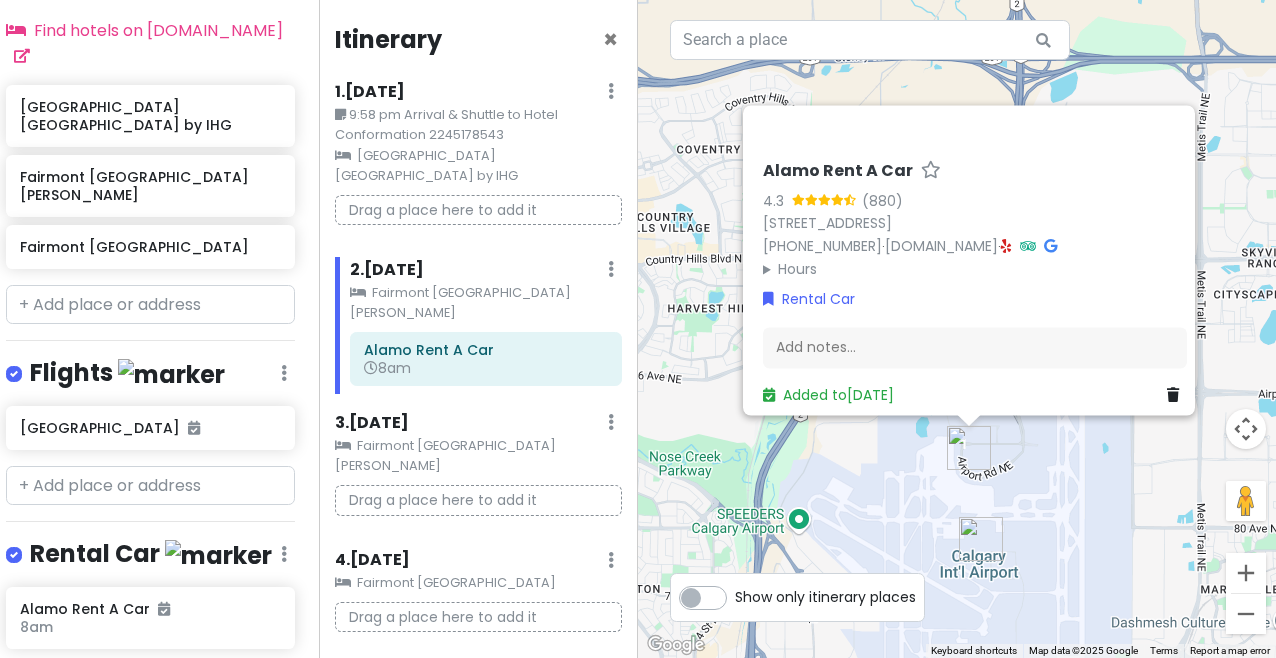 click at bounding box center (611, 91) 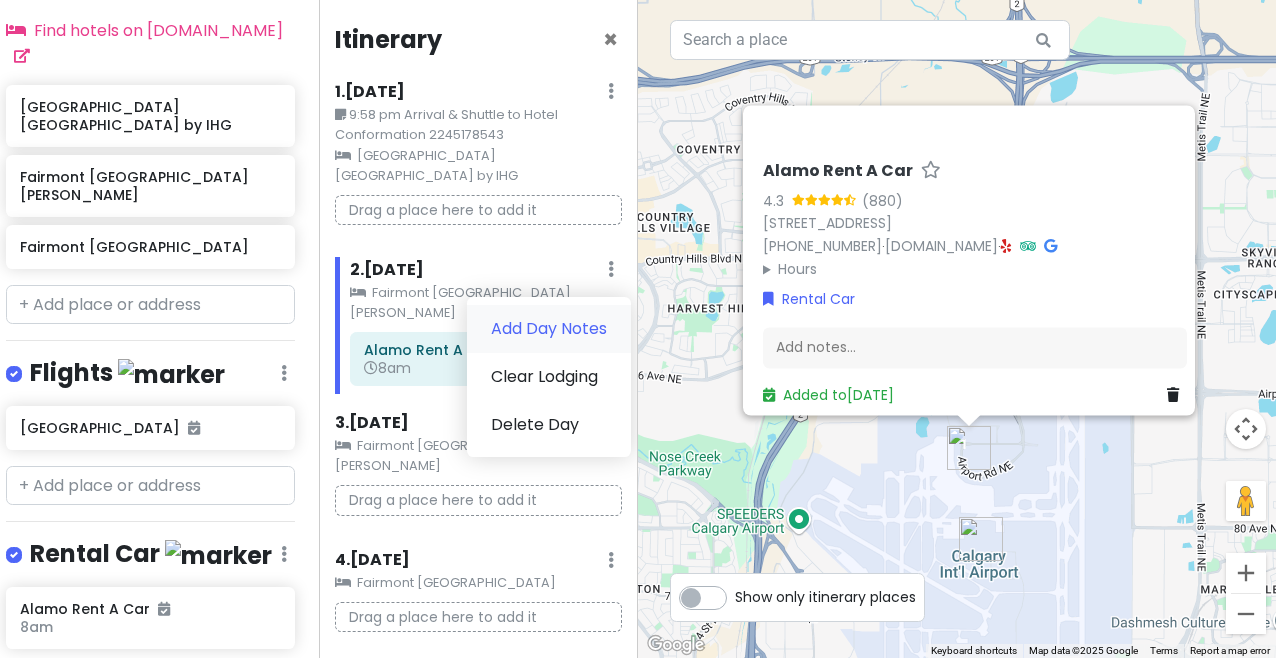 click on "Add Day Notes" at bounding box center [549, 329] 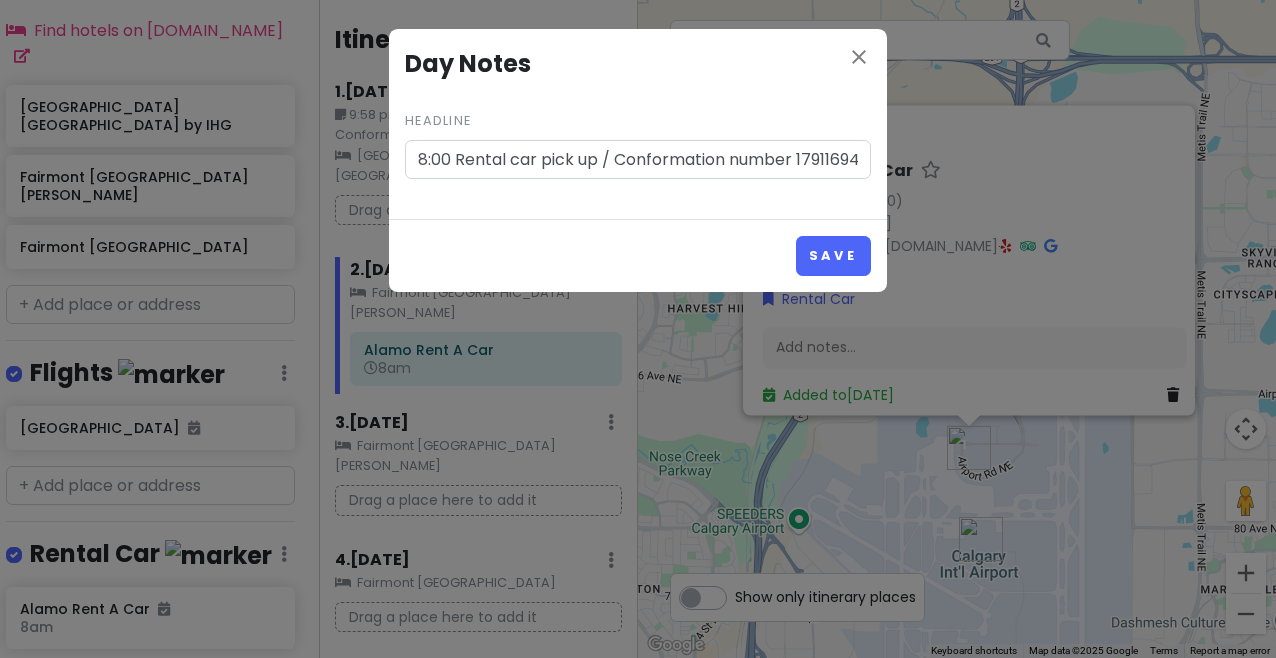 scroll, scrollTop: 0, scrollLeft: 81, axis: horizontal 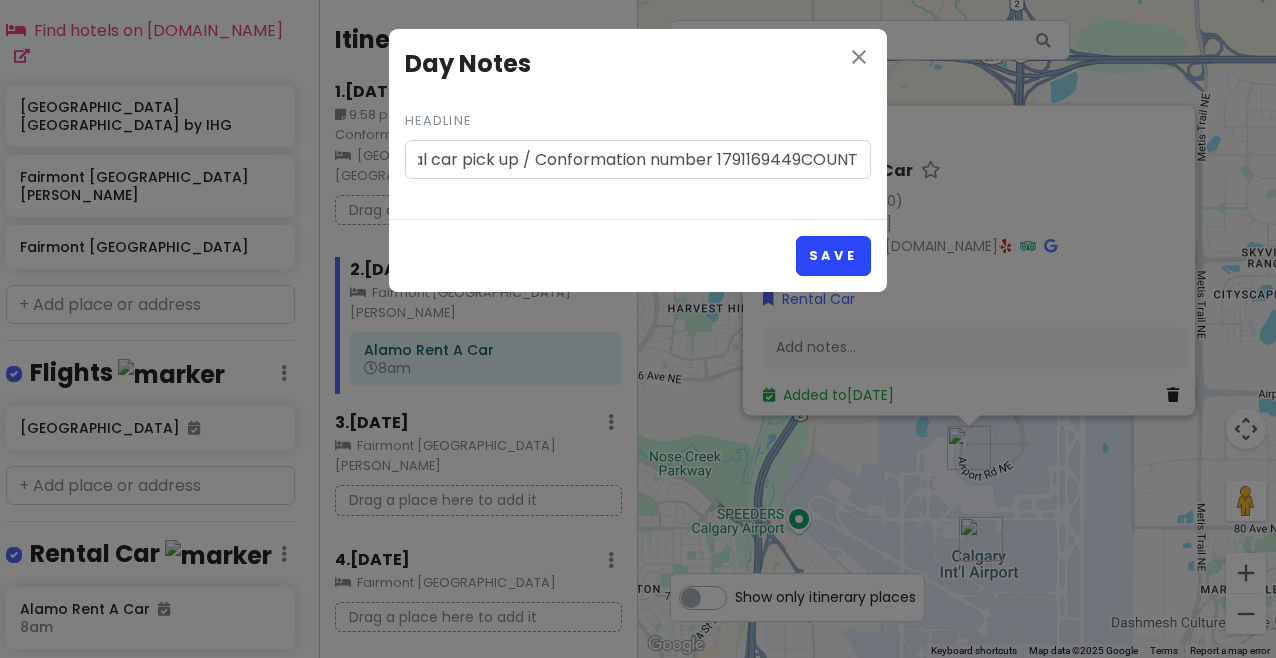 type on "8:00 Rental car pick up / Conformation number 1791169449COUNT" 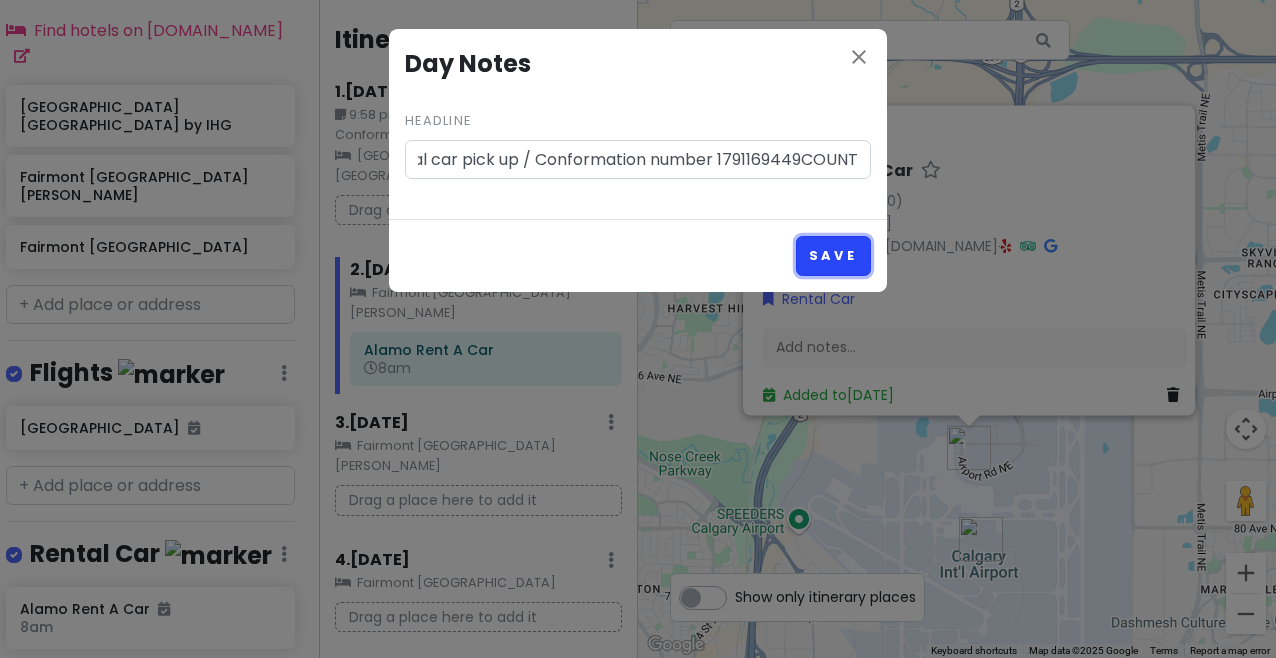click on "Save" at bounding box center [833, 255] 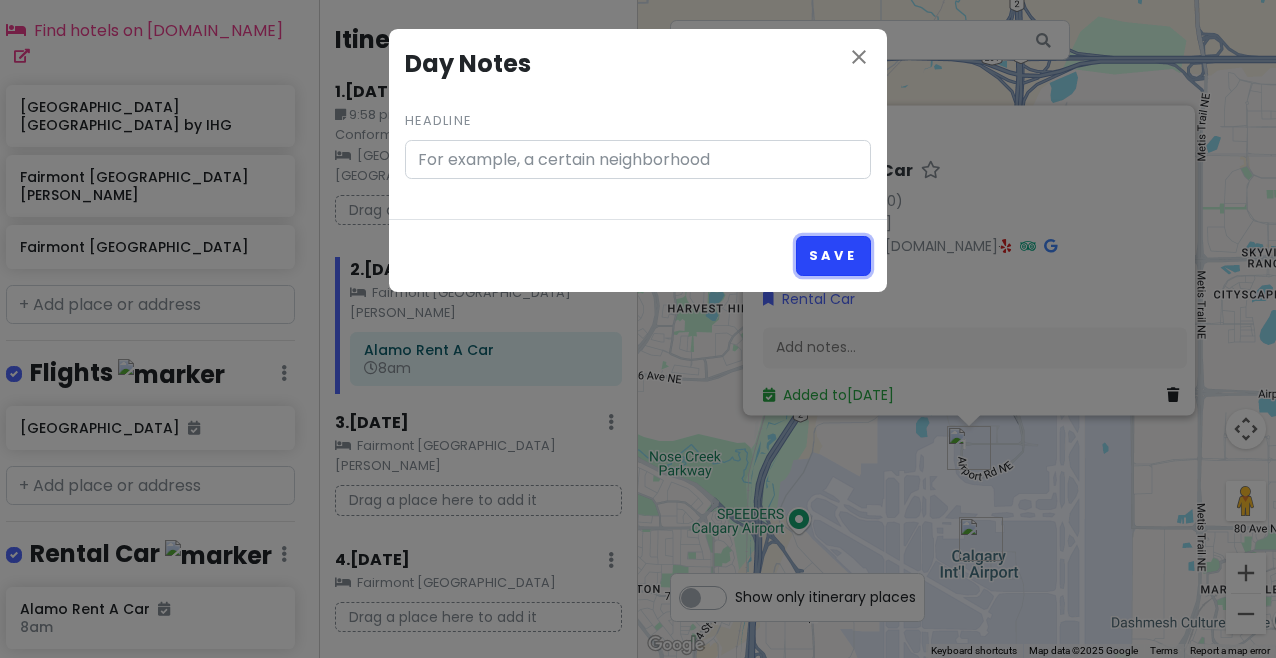 scroll, scrollTop: 0, scrollLeft: 0, axis: both 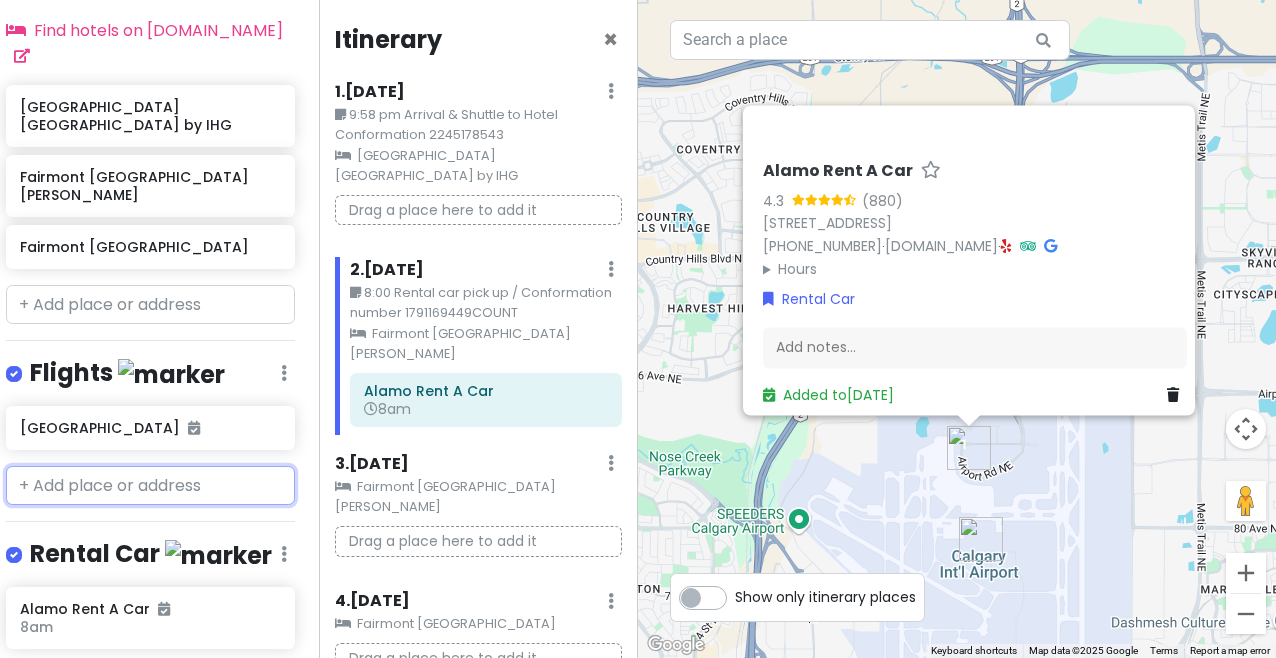click at bounding box center (150, 486) 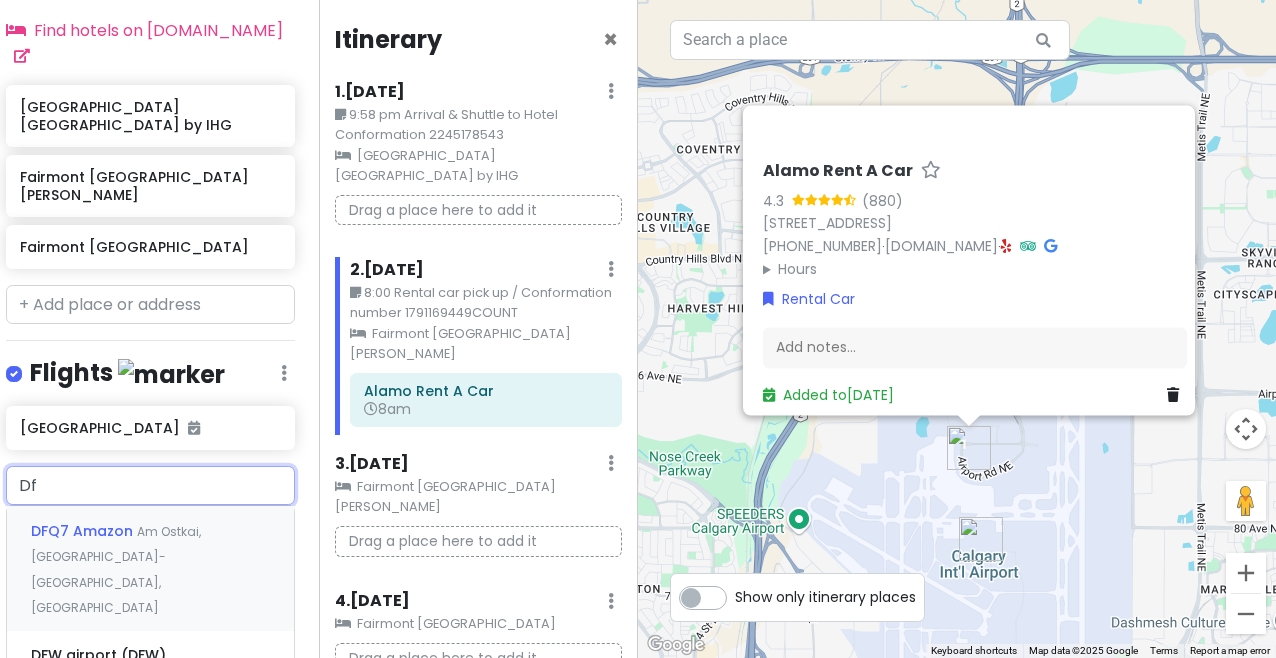 type on "Dfw" 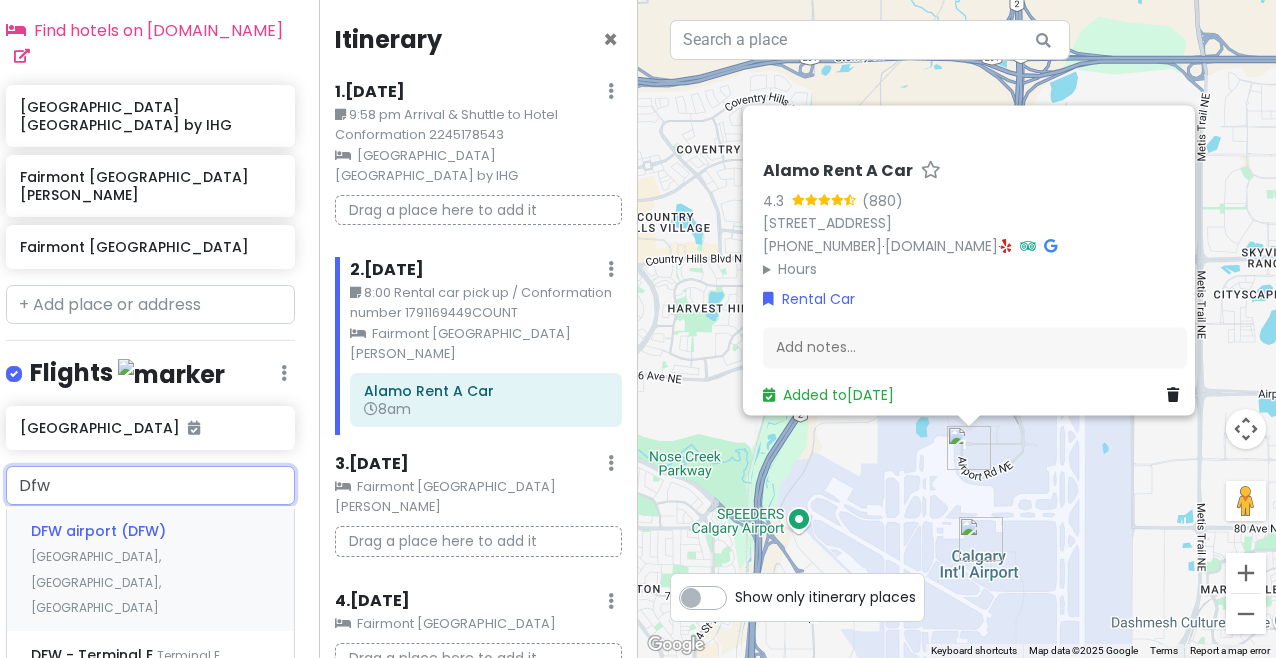 click on "[GEOGRAPHIC_DATA] (DFW)   [GEOGRAPHIC_DATA], [GEOGRAPHIC_DATA], [GEOGRAPHIC_DATA]" at bounding box center (150, 568) 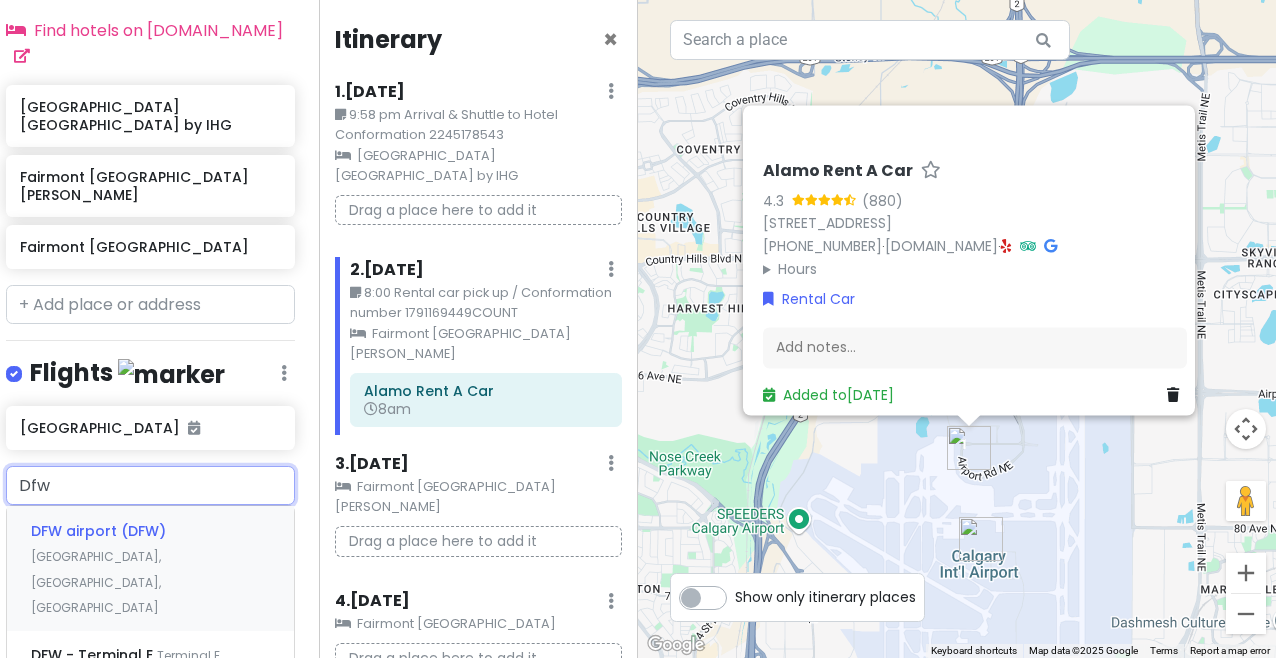 type 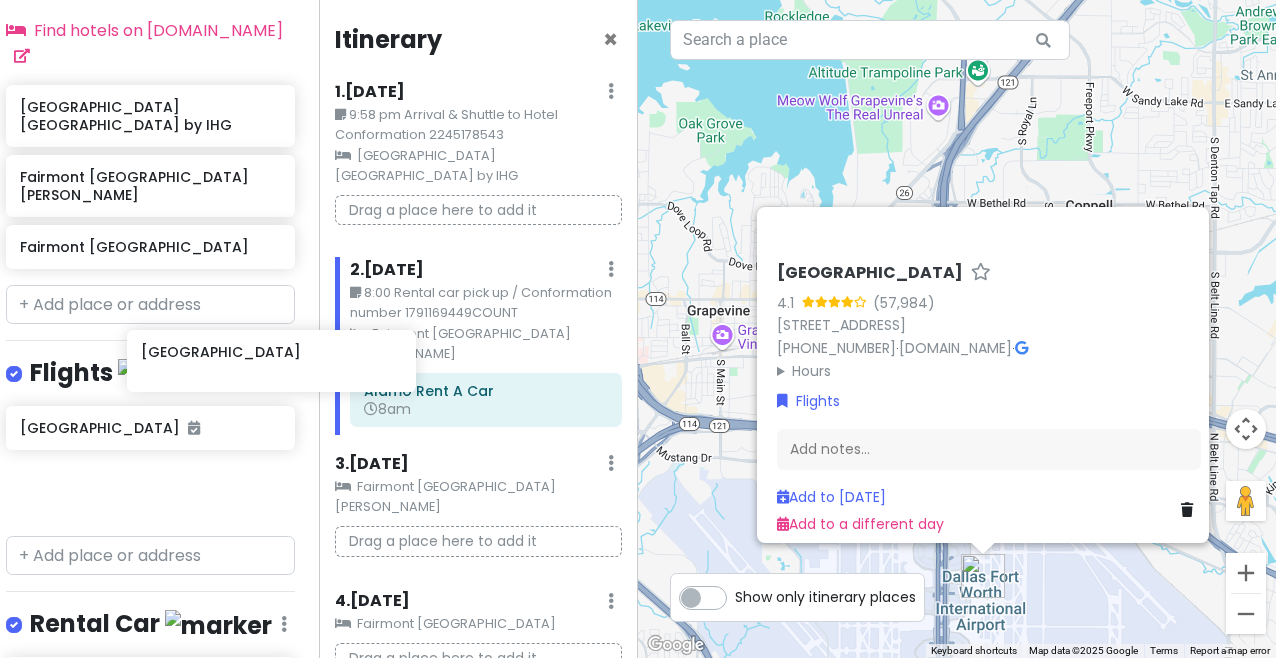 scroll, scrollTop: 694, scrollLeft: 16, axis: both 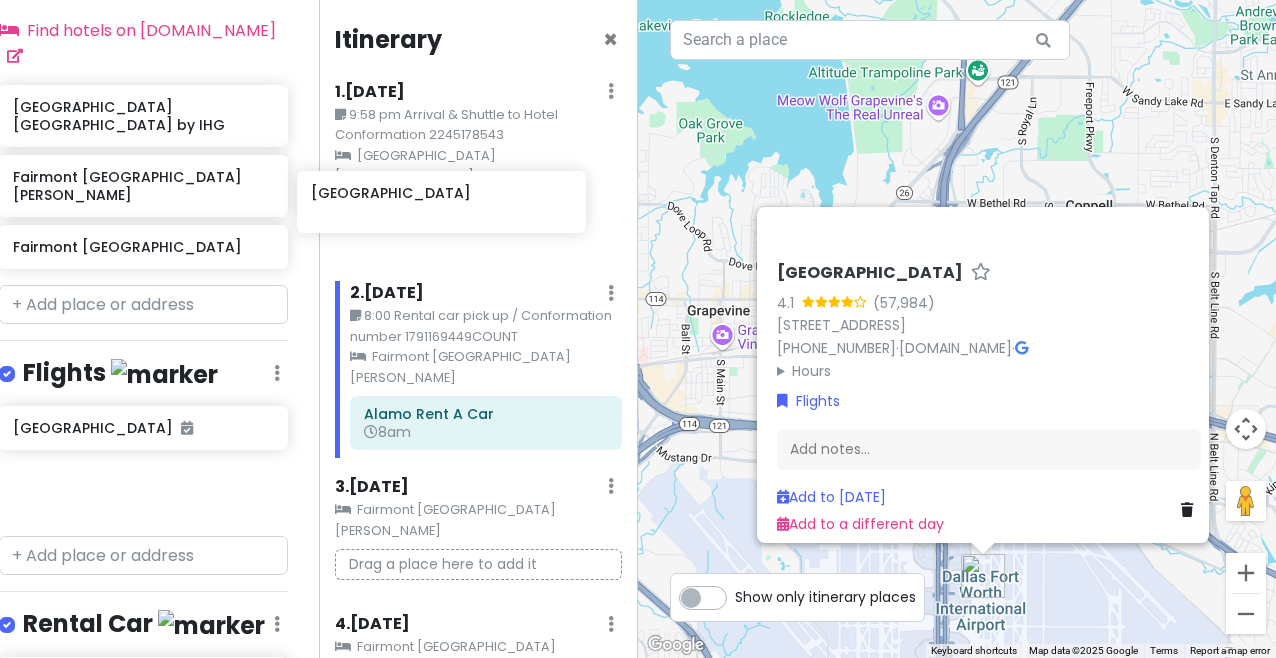 drag, startPoint x: 192, startPoint y: 377, endPoint x: 483, endPoint y: 192, distance: 344.82748 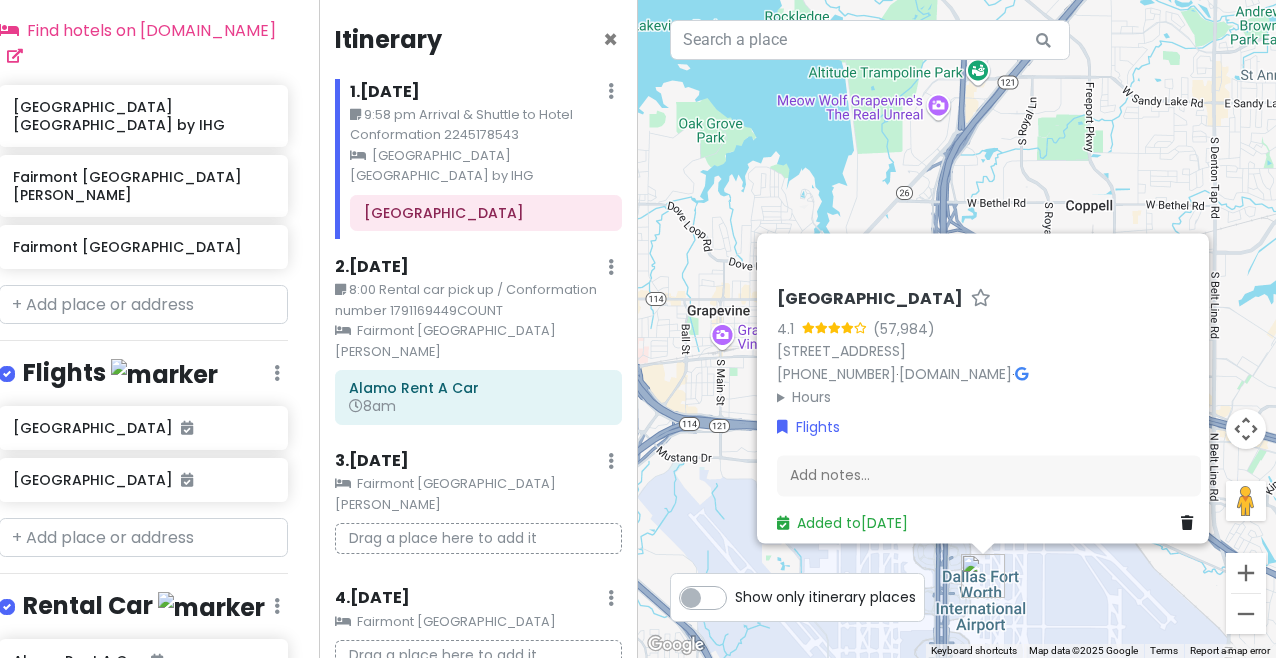 click on "[GEOGRAPHIC_DATA] [GEOGRAPHIC_DATA] by IHG" at bounding box center (486, 166) 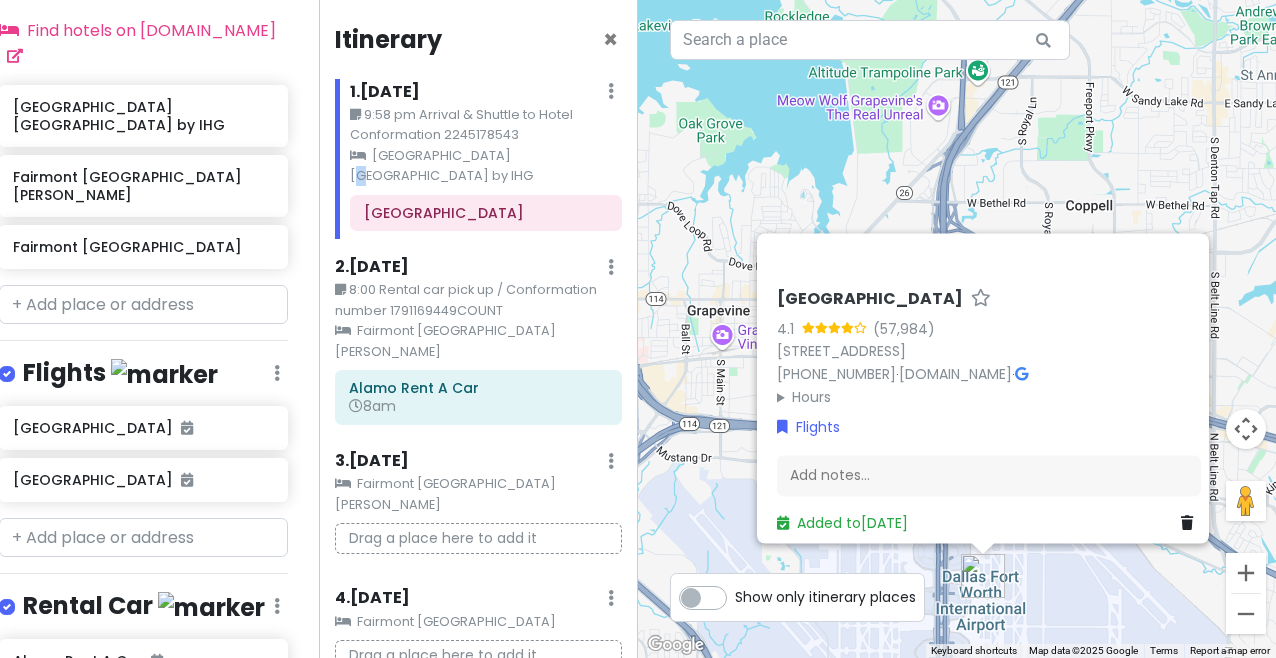 click on "[GEOGRAPHIC_DATA] [GEOGRAPHIC_DATA] by IHG" at bounding box center [486, 166] 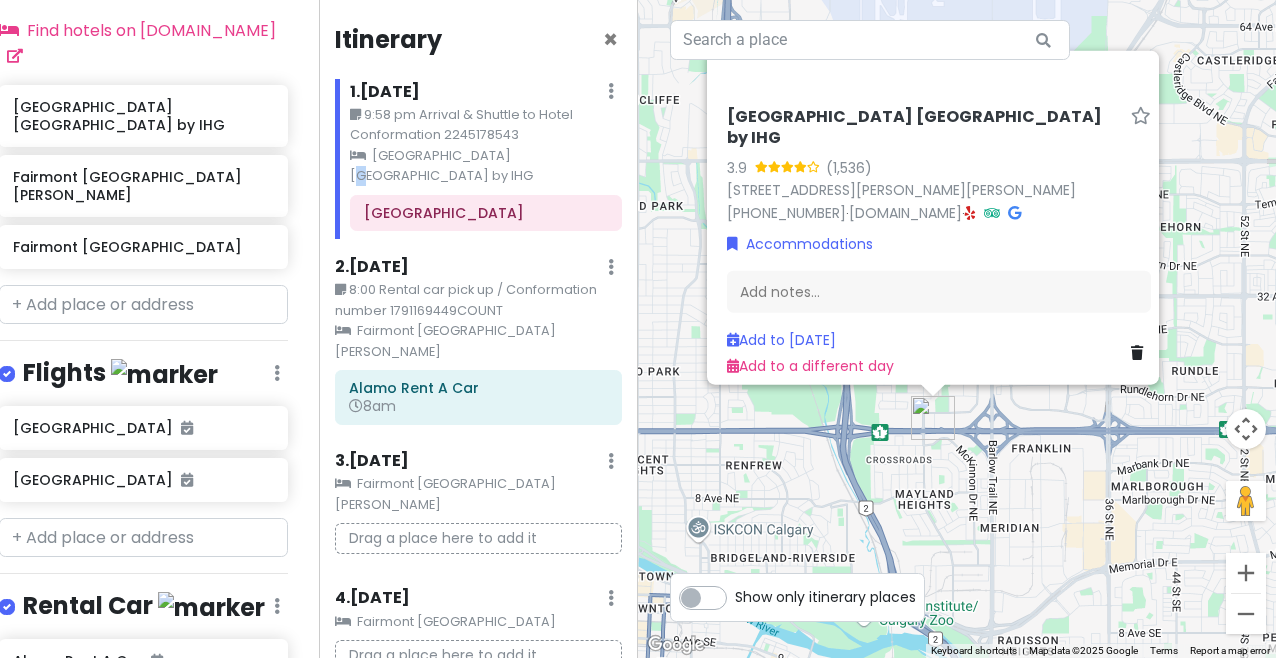 click on "1 .  [DATE] Edit Day Notes Clear Lodging Delete Day   9:58 pm Arrival & Shuttle to Hotel Conformation 2245178543    Holiday Inn [GEOGRAPHIC_DATA]-Airport by [GEOGRAPHIC_DATA]" at bounding box center [478, 159] 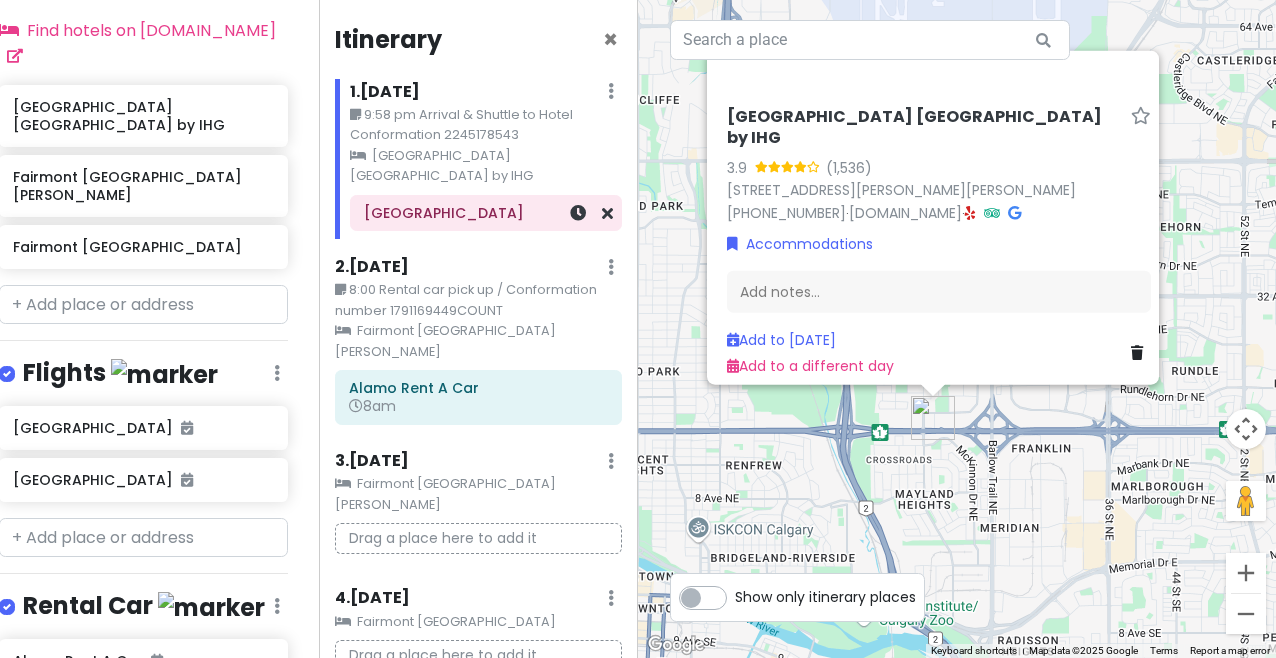 click on "[GEOGRAPHIC_DATA]" at bounding box center [486, 213] 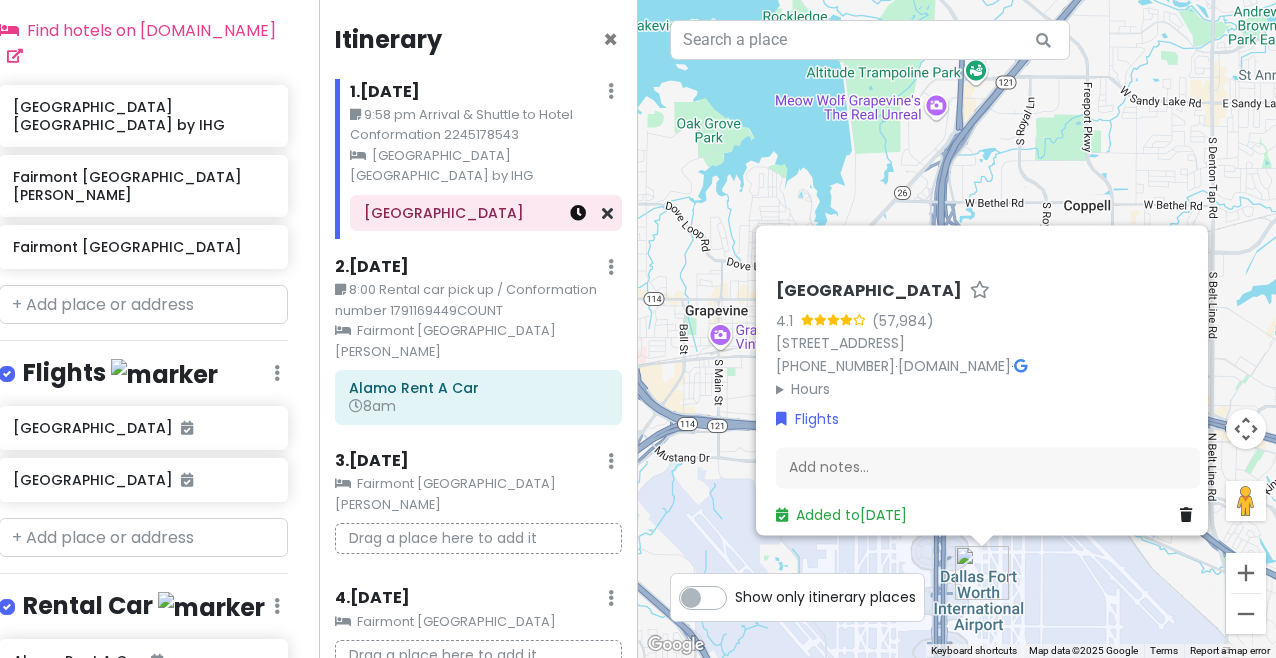 click at bounding box center (578, 213) 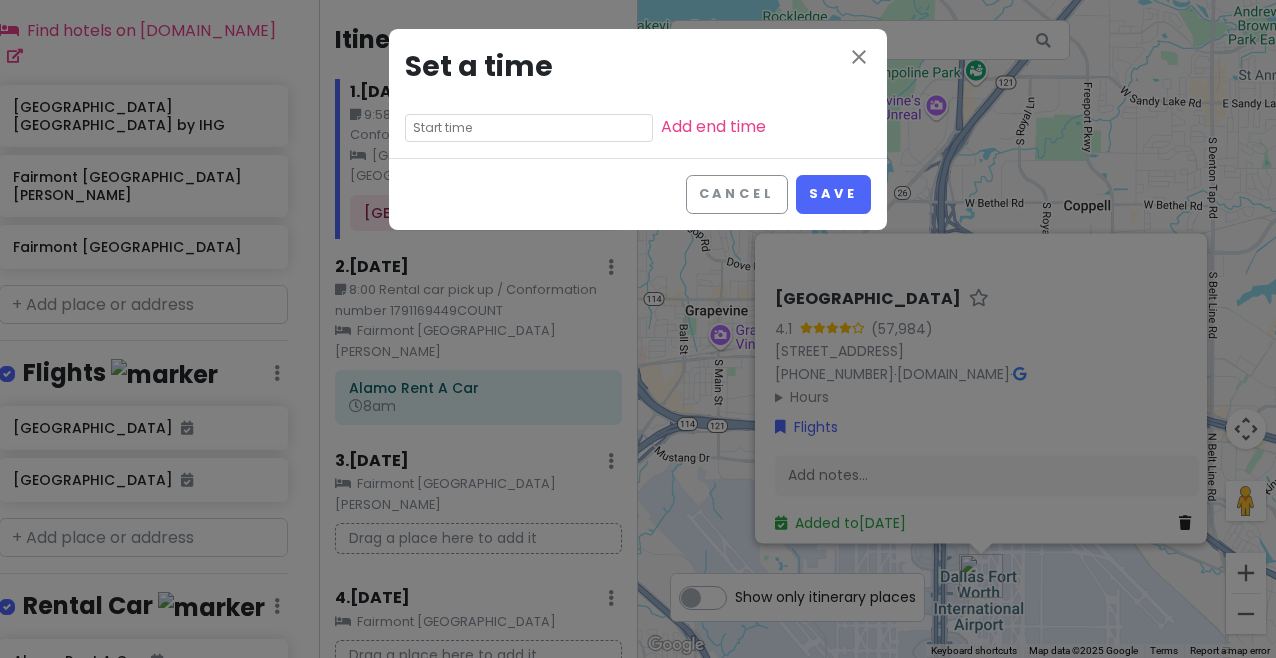 click at bounding box center [529, 128] 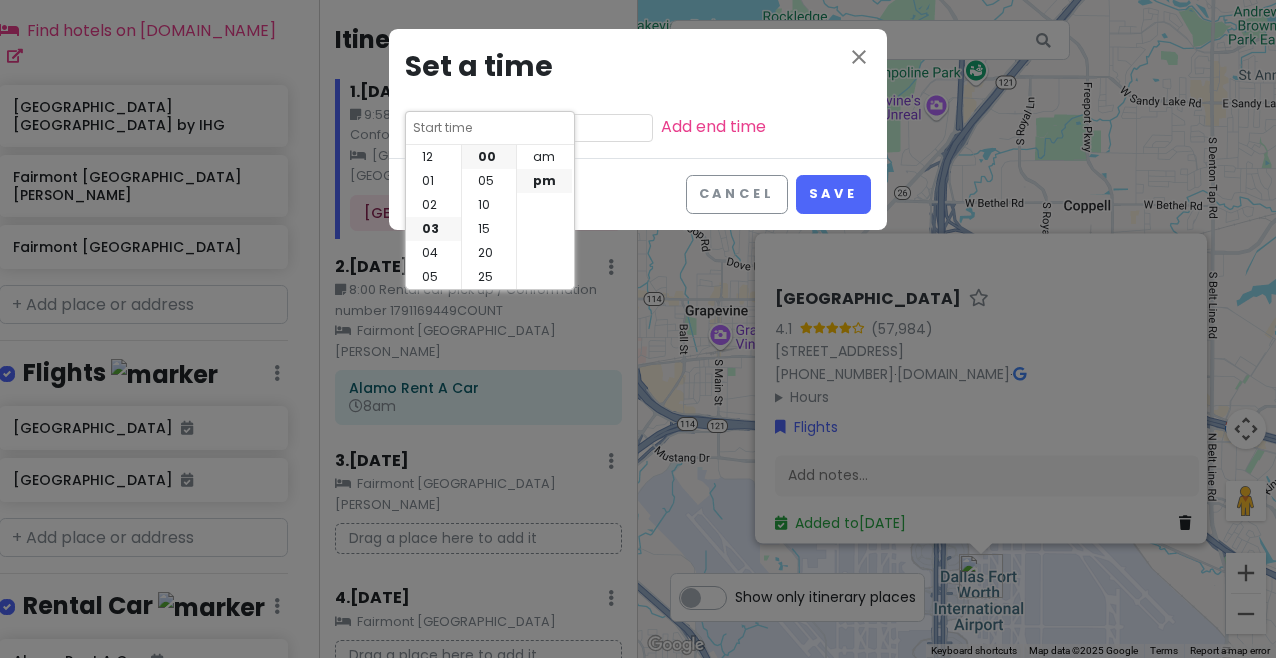 scroll, scrollTop: 72, scrollLeft: 0, axis: vertical 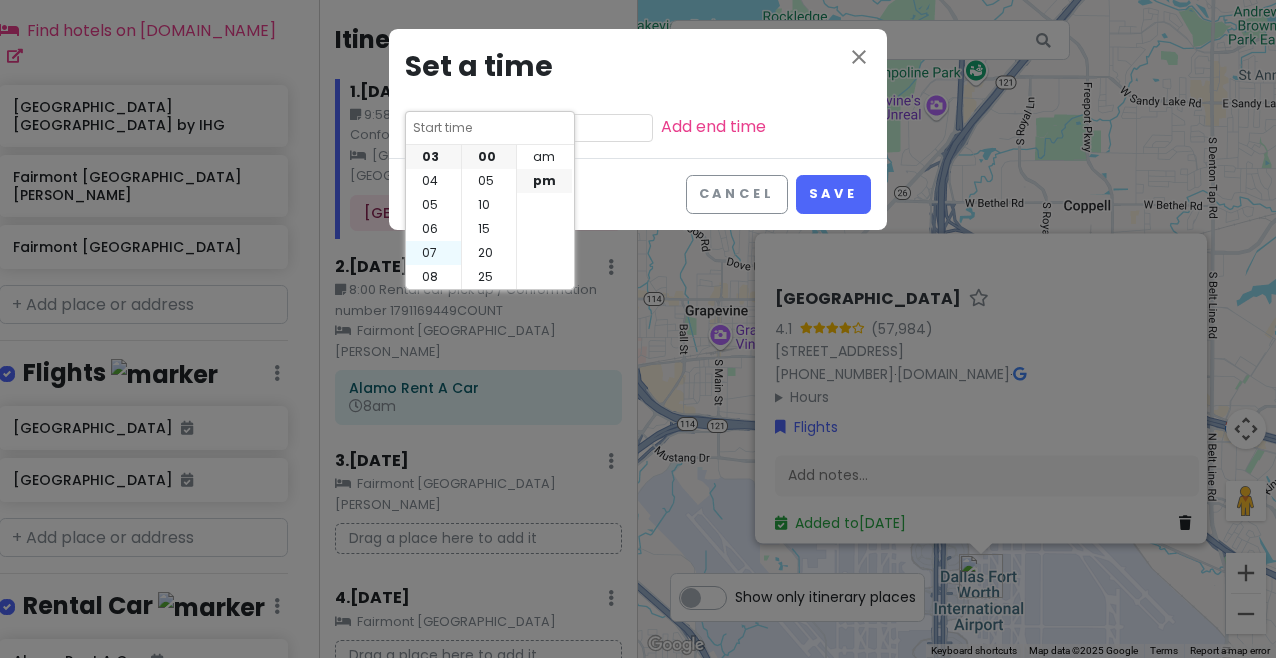 click on "07" at bounding box center (433, 253) 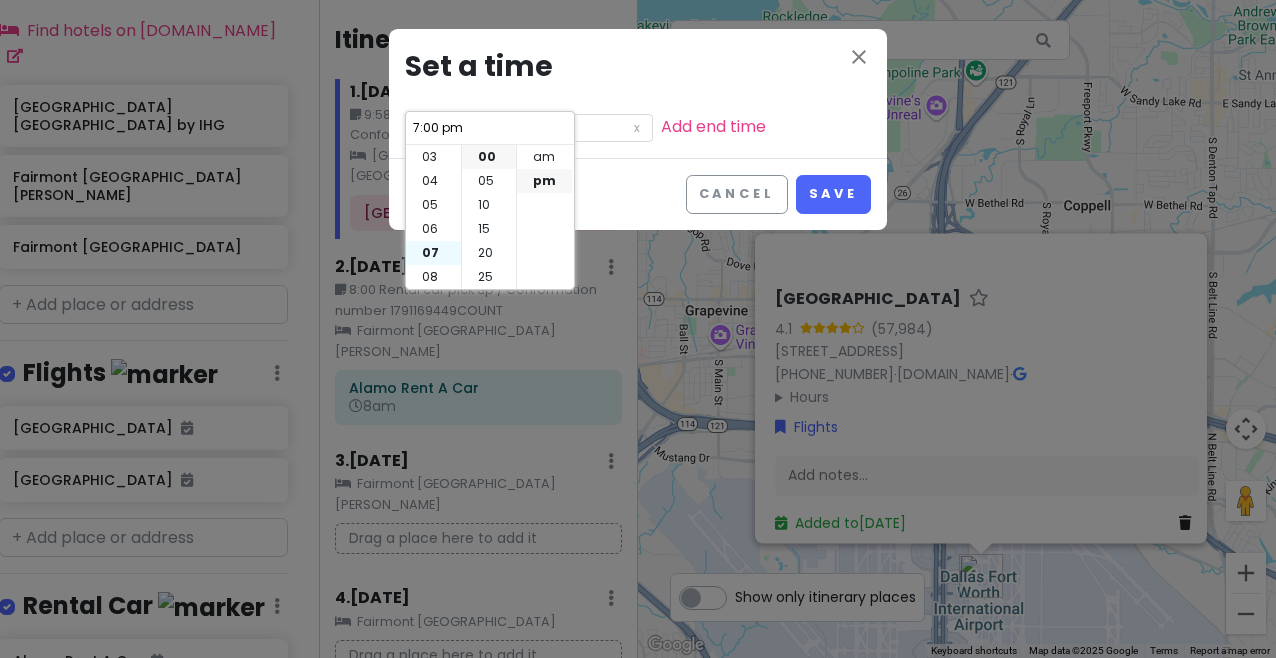 scroll, scrollTop: 144, scrollLeft: 0, axis: vertical 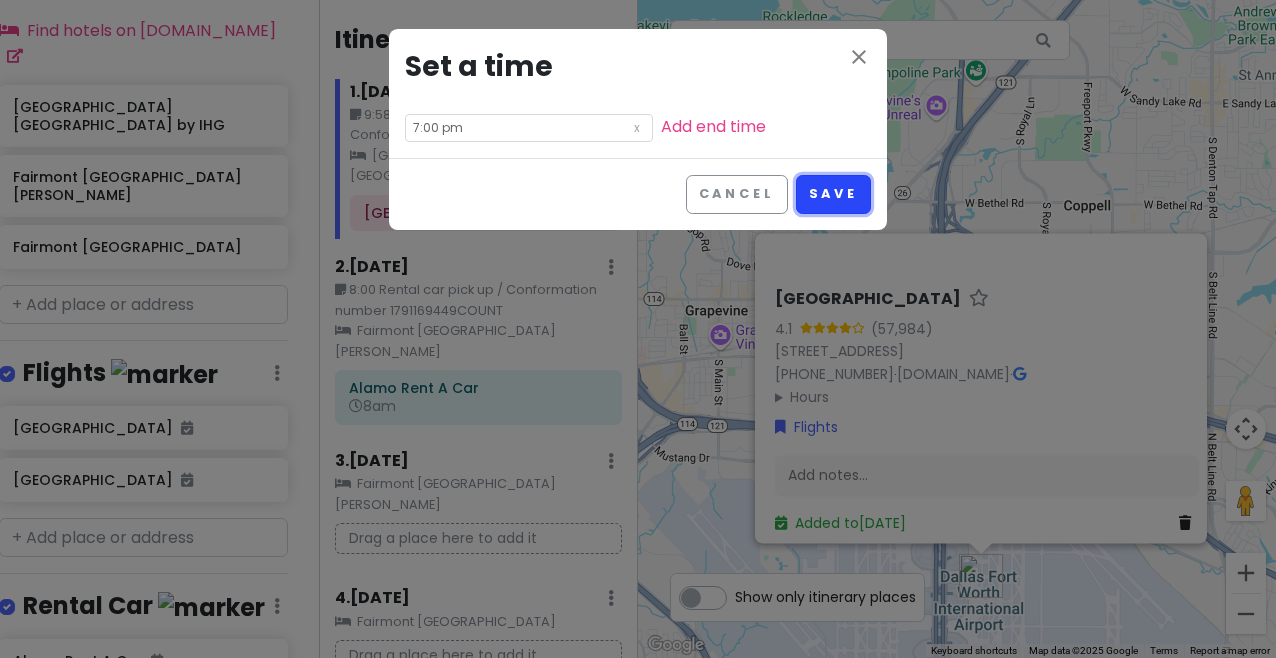 click on "Save" at bounding box center (833, 194) 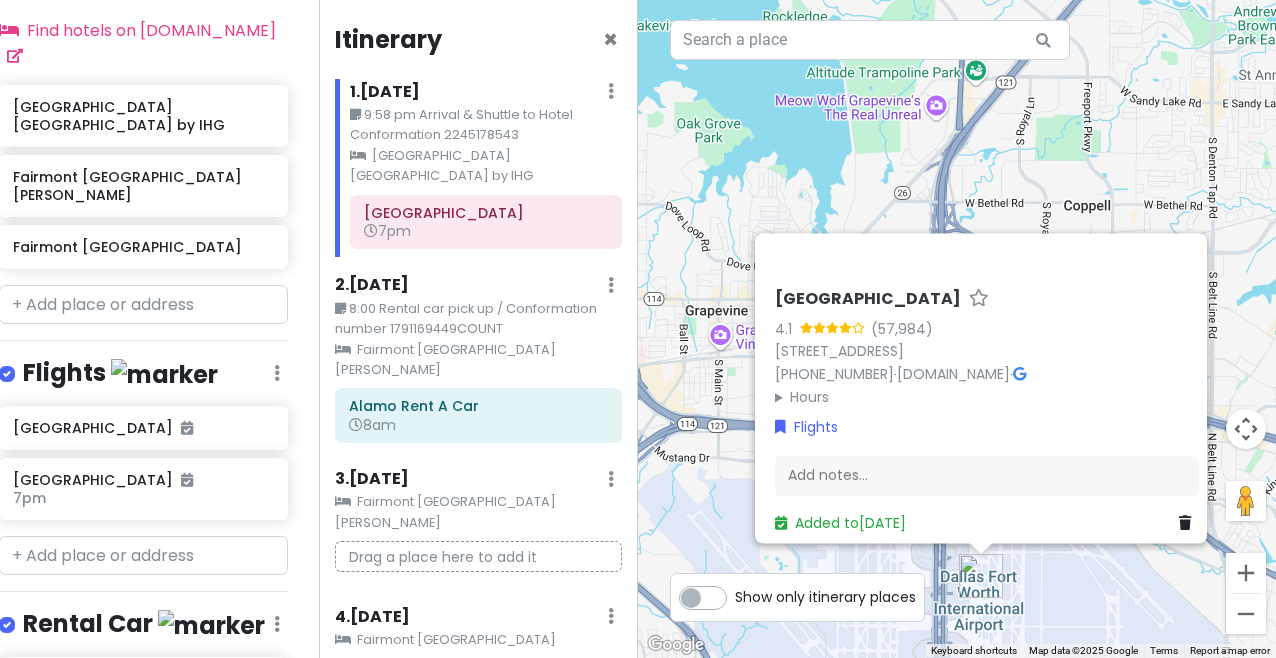 click on "[GEOGRAPHIC_DATA] [GEOGRAPHIC_DATA] by IHG" at bounding box center (486, 166) 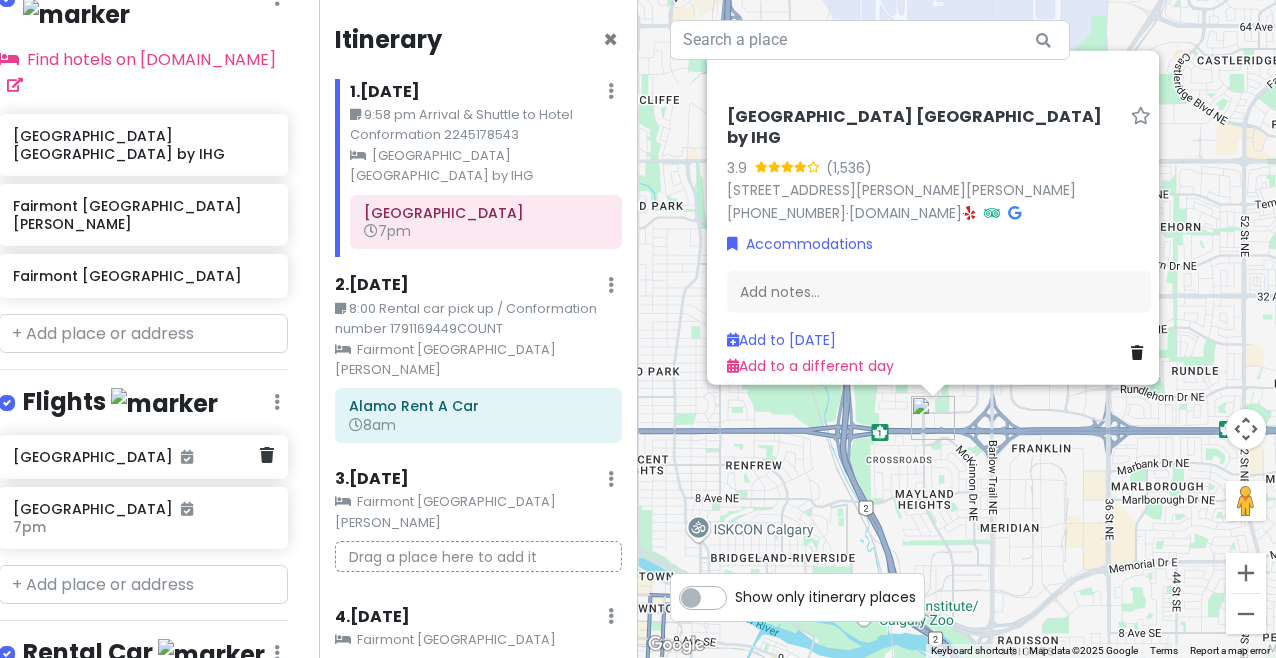 scroll, scrollTop: 658, scrollLeft: 16, axis: both 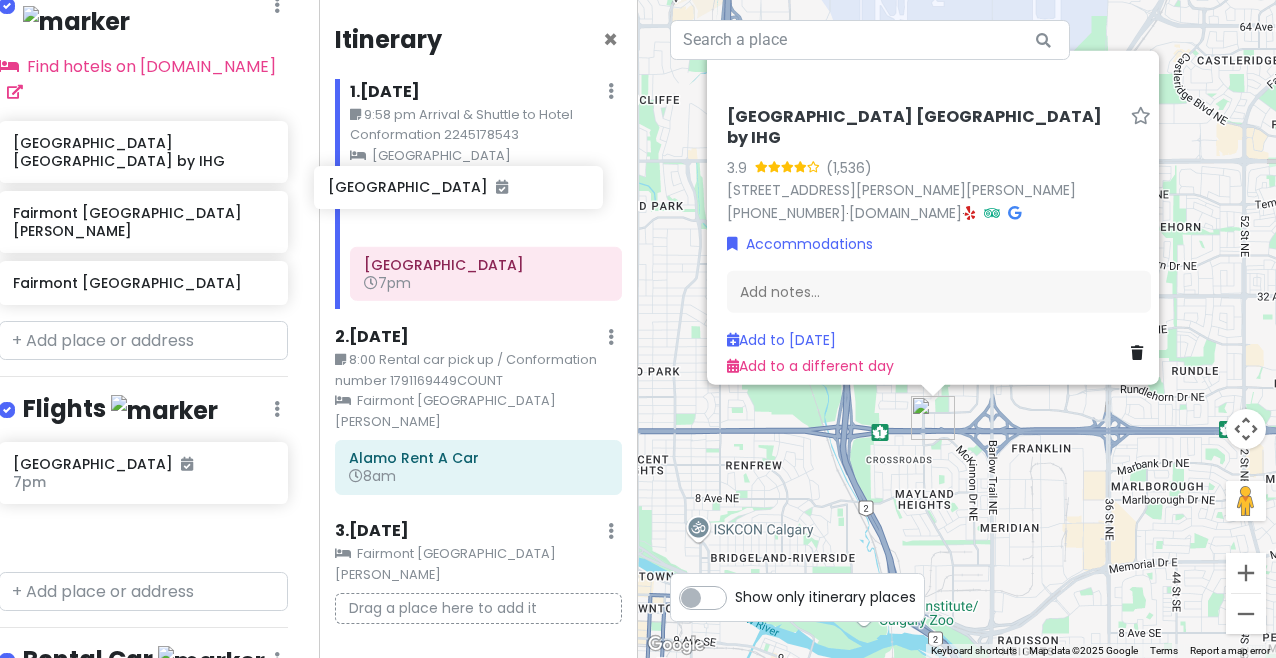 drag, startPoint x: 160, startPoint y: 368, endPoint x: 475, endPoint y: 192, distance: 360.83377 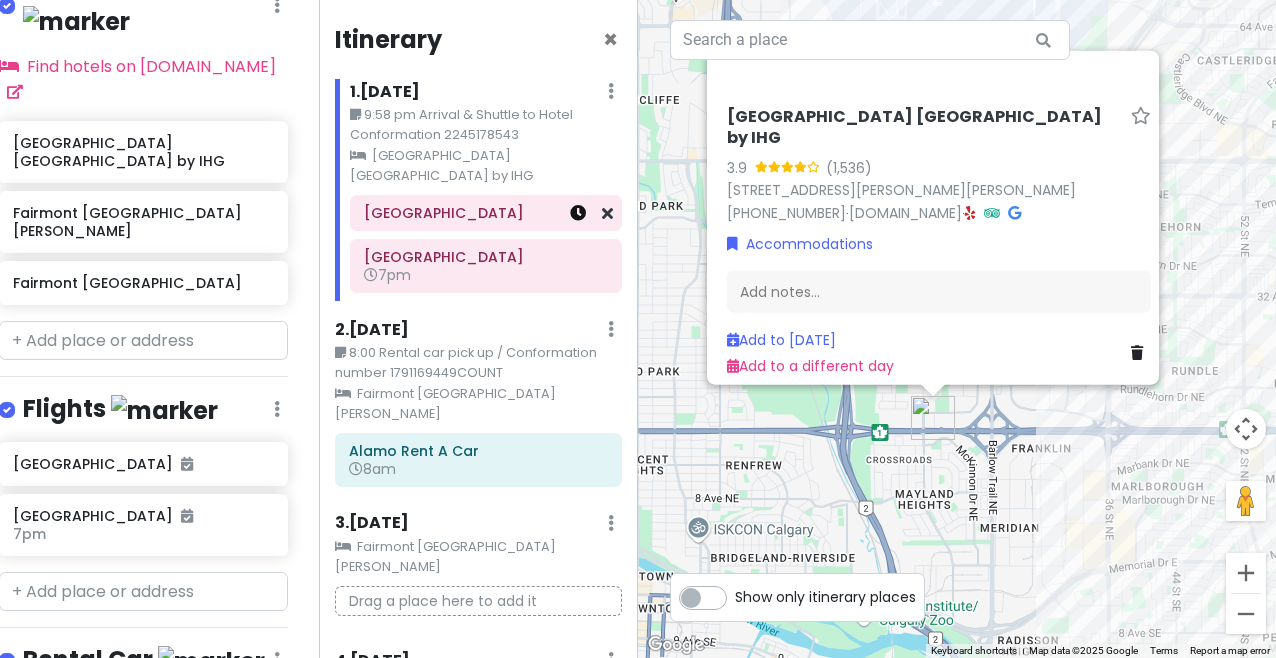 click at bounding box center [578, 213] 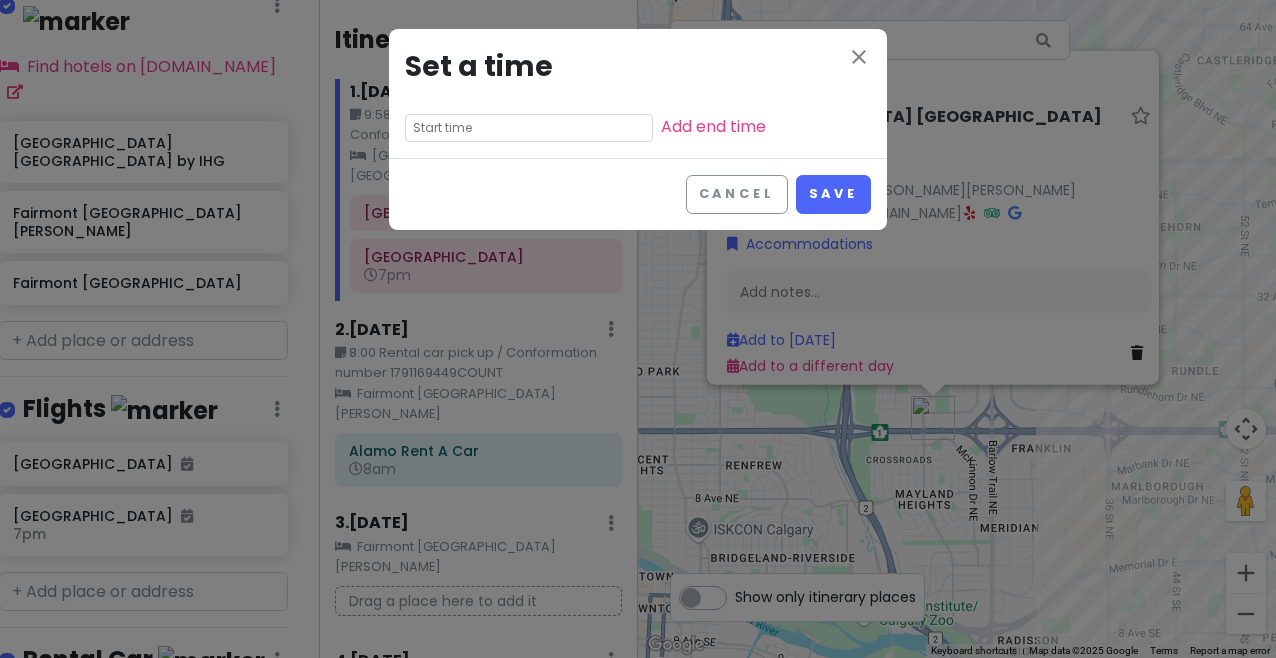 click at bounding box center (529, 128) 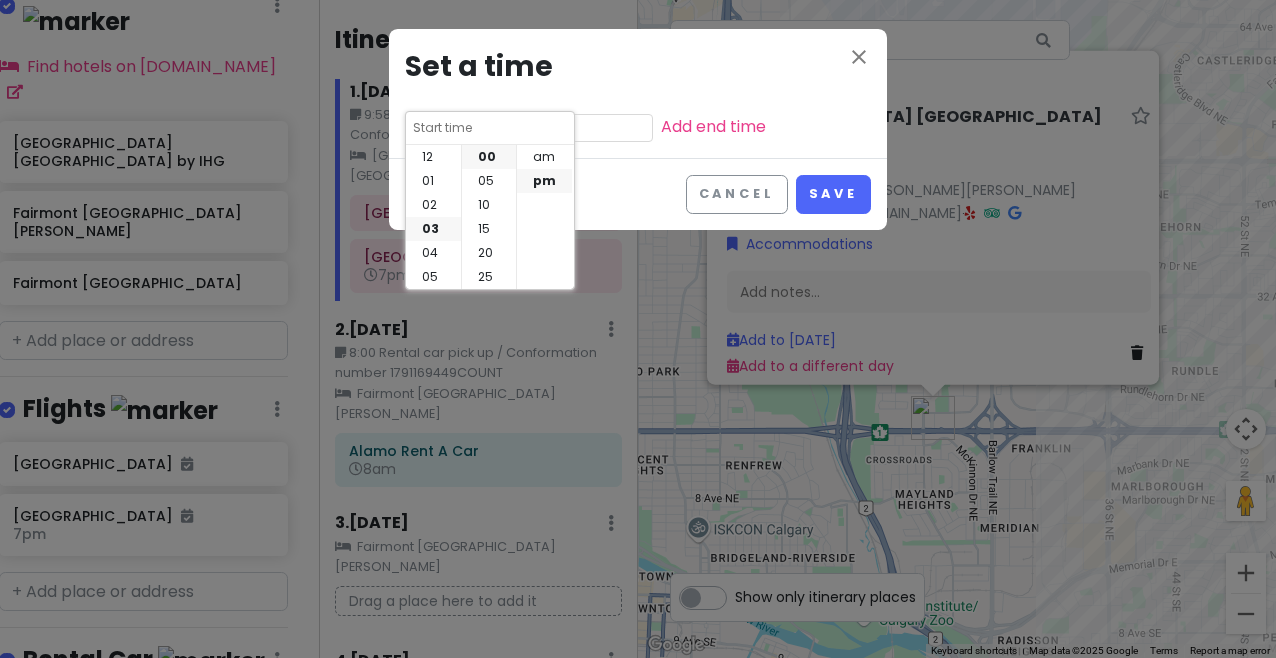 scroll, scrollTop: 72, scrollLeft: 0, axis: vertical 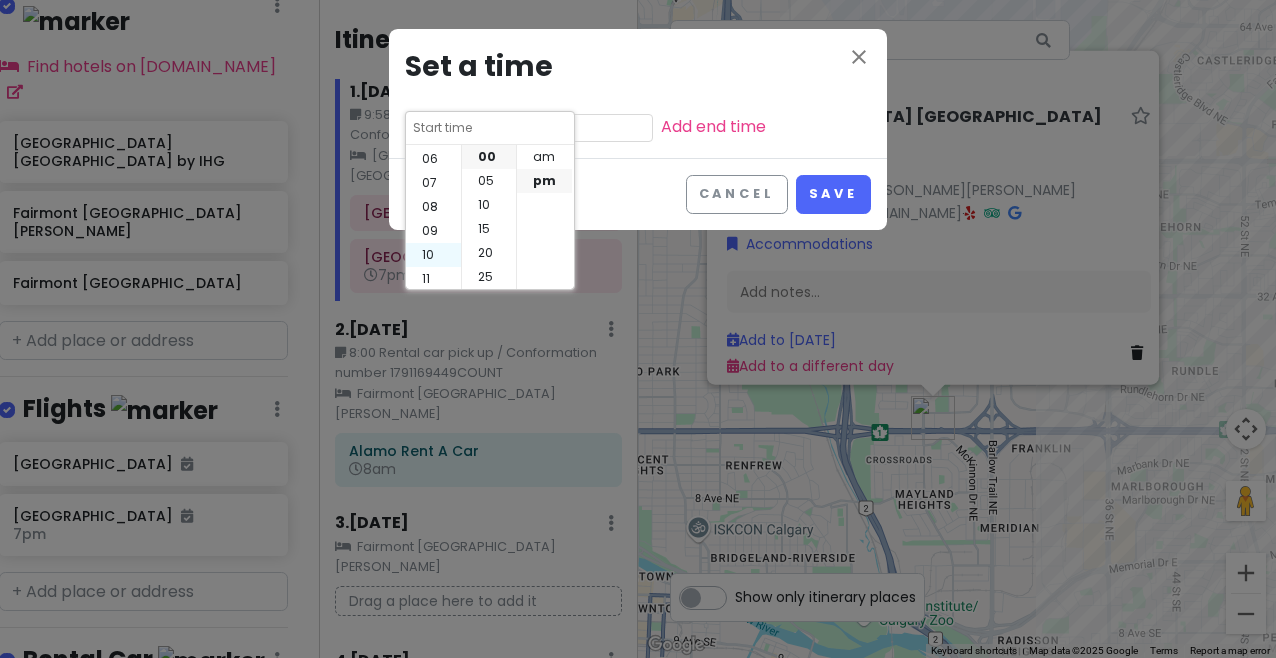 click on "10" at bounding box center [433, 255] 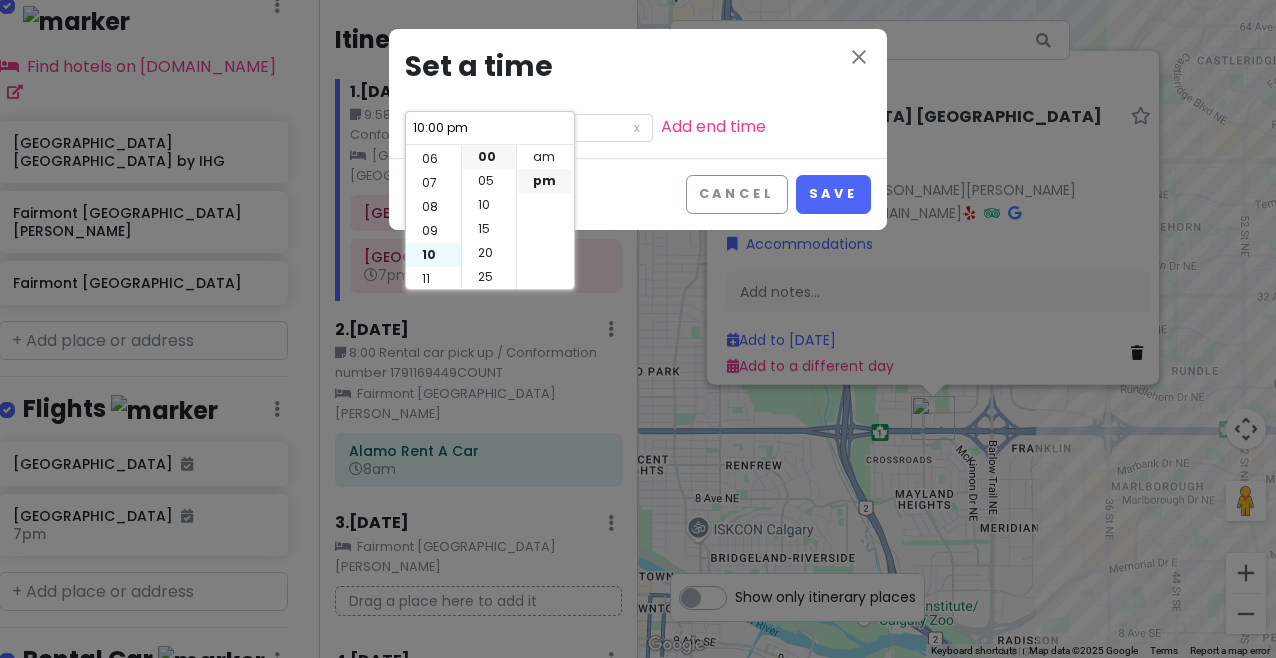 scroll, scrollTop: 144, scrollLeft: 0, axis: vertical 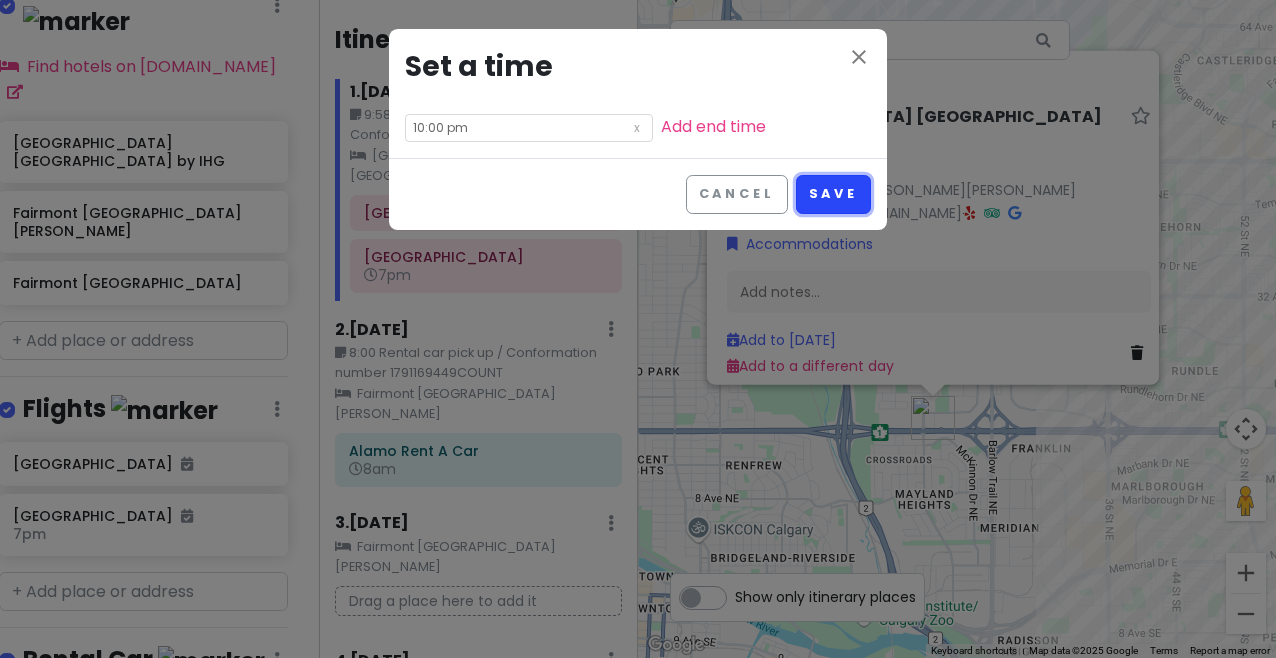 click on "Save" at bounding box center [833, 194] 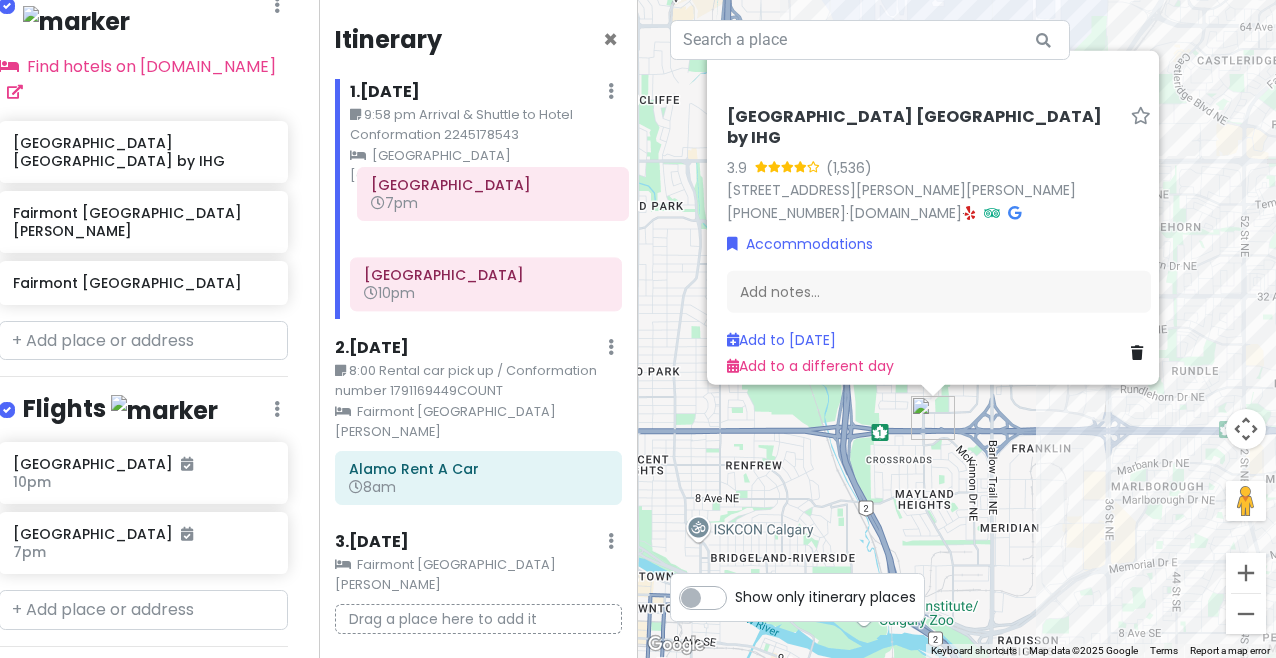 drag, startPoint x: 498, startPoint y: 269, endPoint x: 505, endPoint y: 198, distance: 71.34424 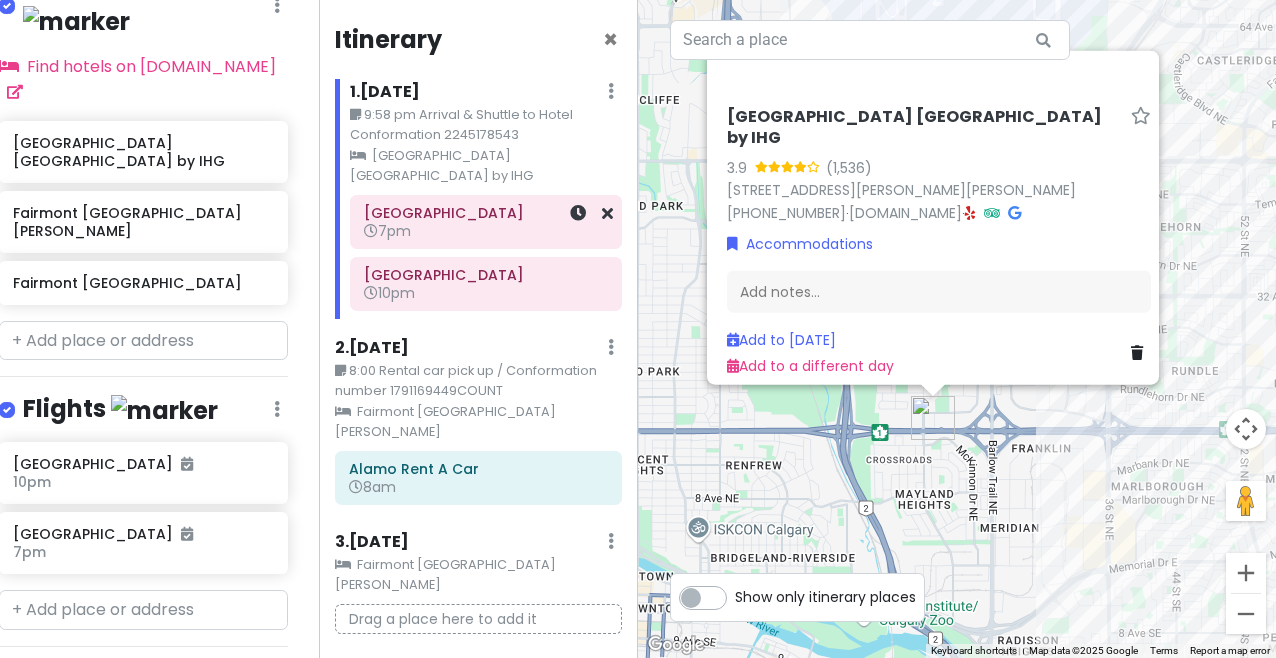 click on "7pm" at bounding box center (486, 231) 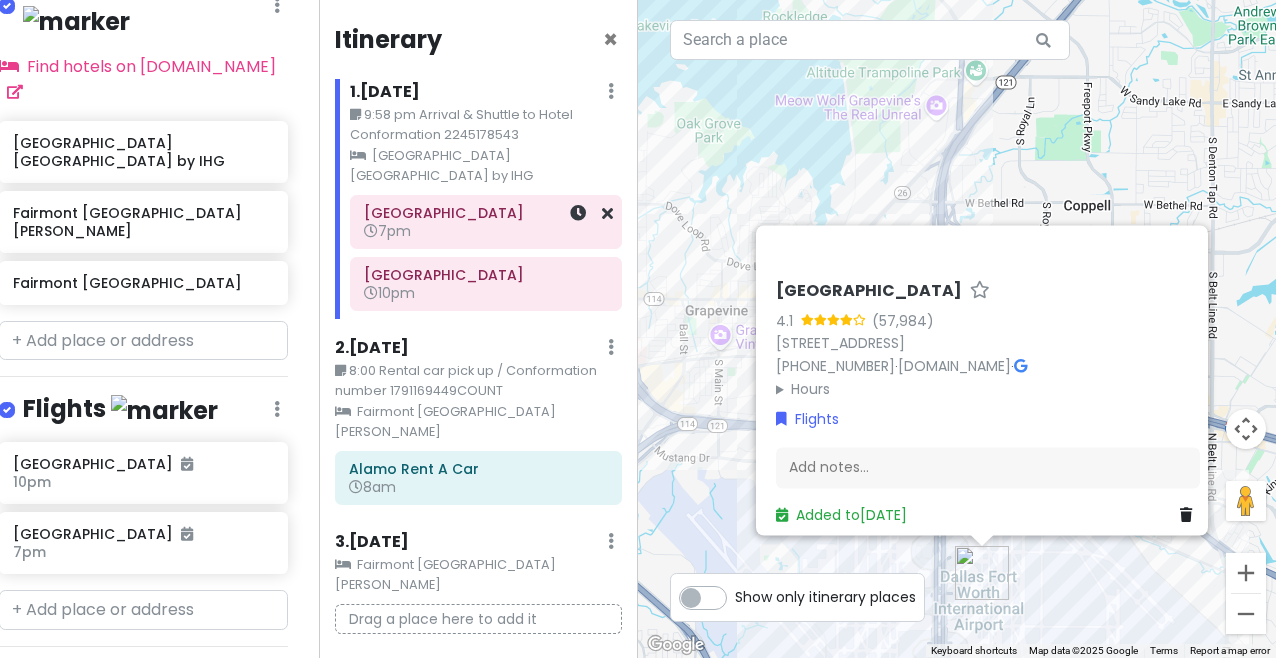 click on "7pm" at bounding box center (486, 231) 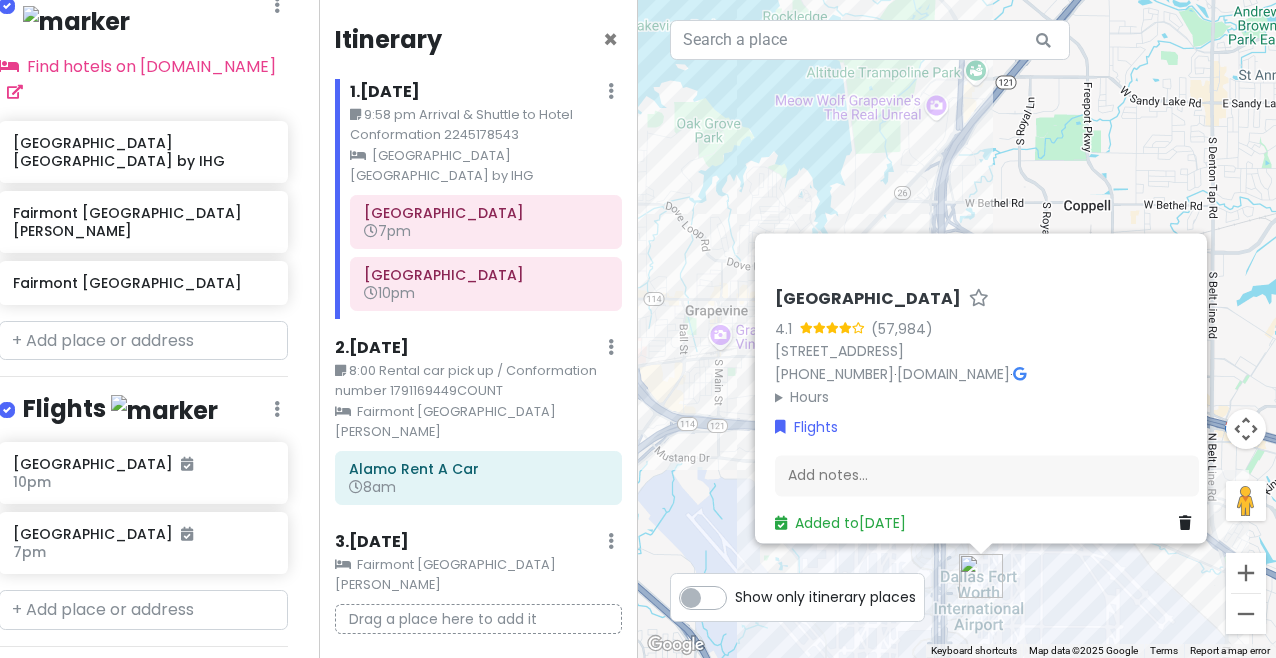 click on "1 .  [DATE] Edit Day Notes Clear Lodging Delete Day" at bounding box center (486, 96) 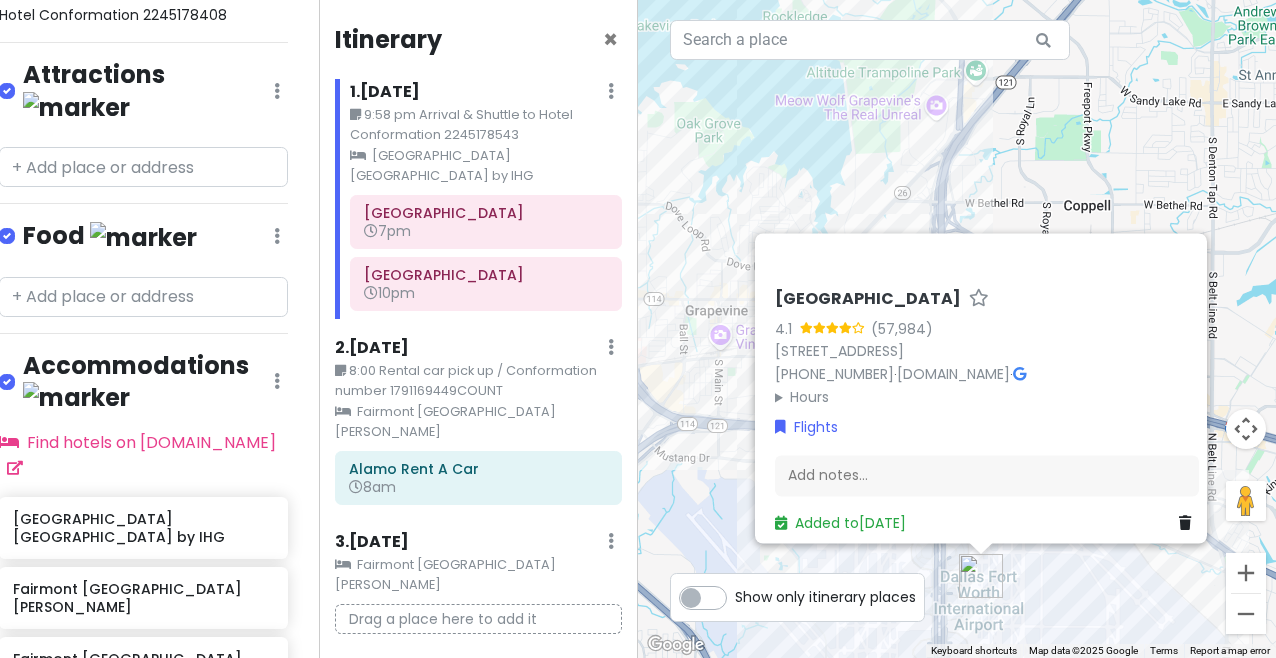 scroll, scrollTop: 0, scrollLeft: 16, axis: horizontal 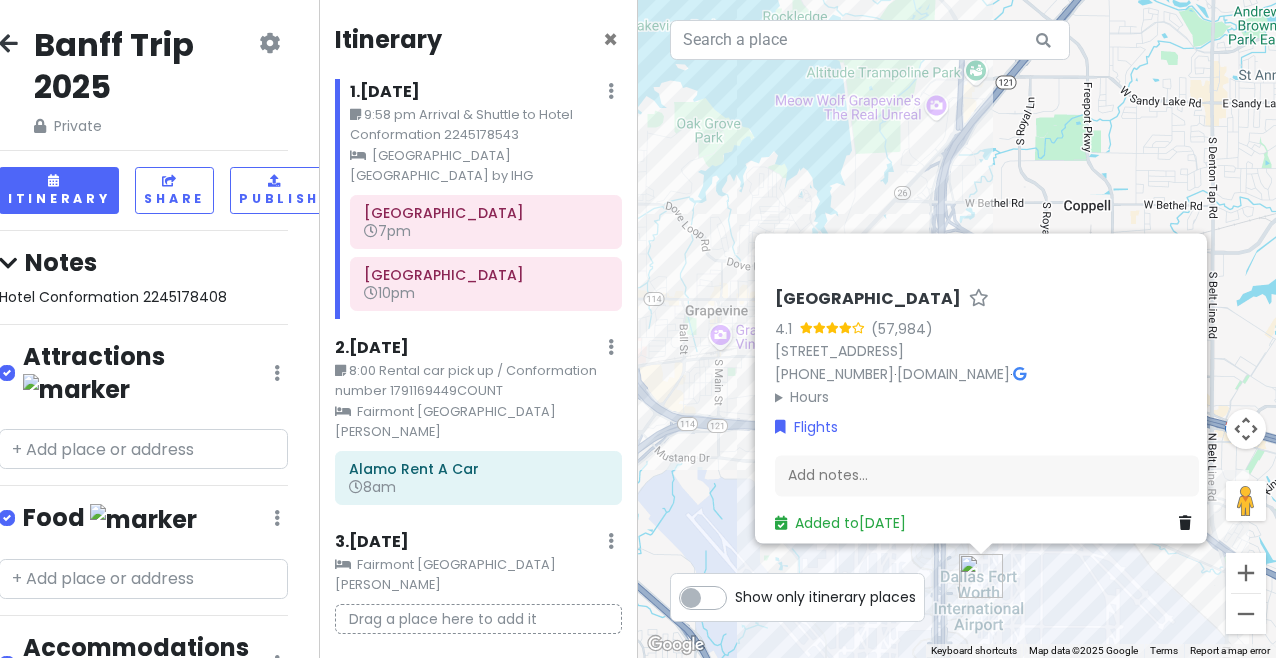 click at bounding box center (611, 91) 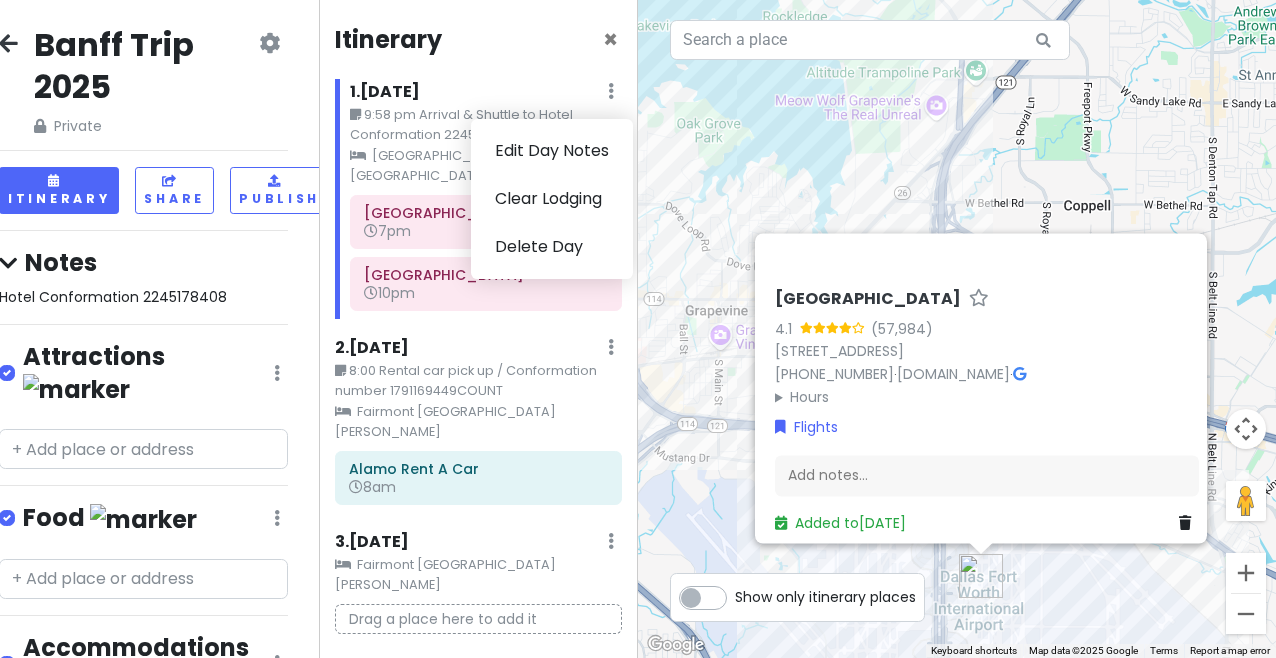 click on "9:58 pm Arrival & Shuttle to Hotel Conformation 2245178543" at bounding box center [486, 125] 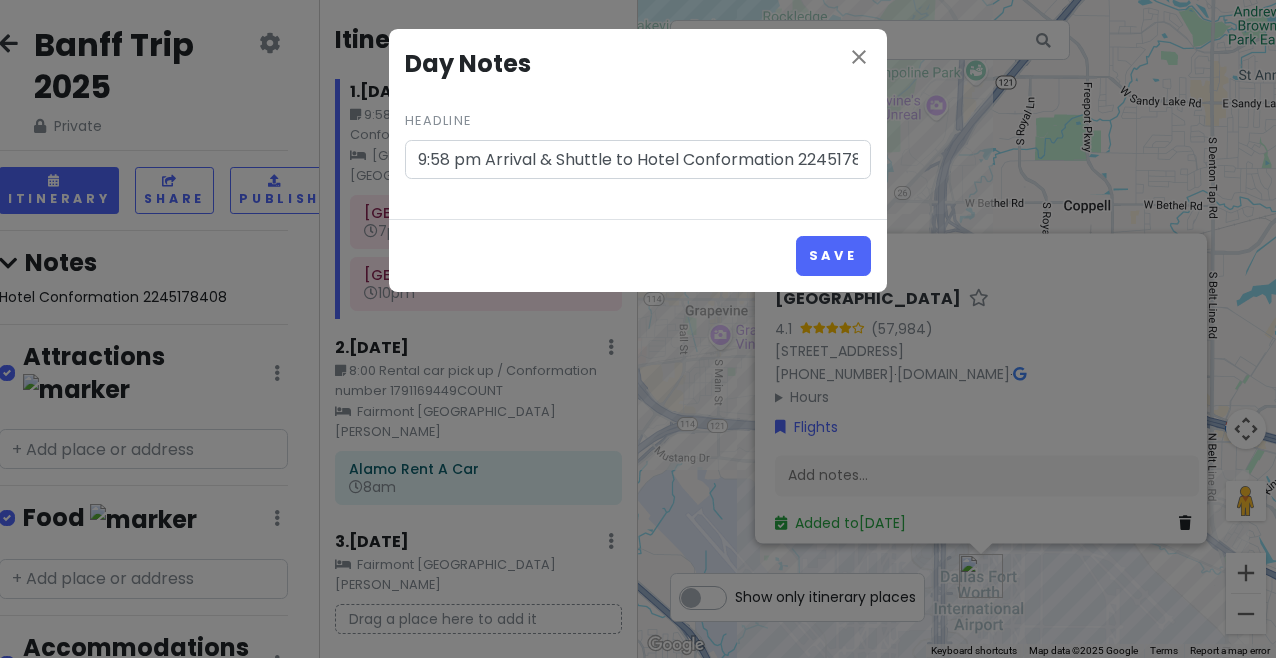 click on "9:58 pm Arrival & Shuttle to Hotel Conformation 2245178543" at bounding box center [638, 160] 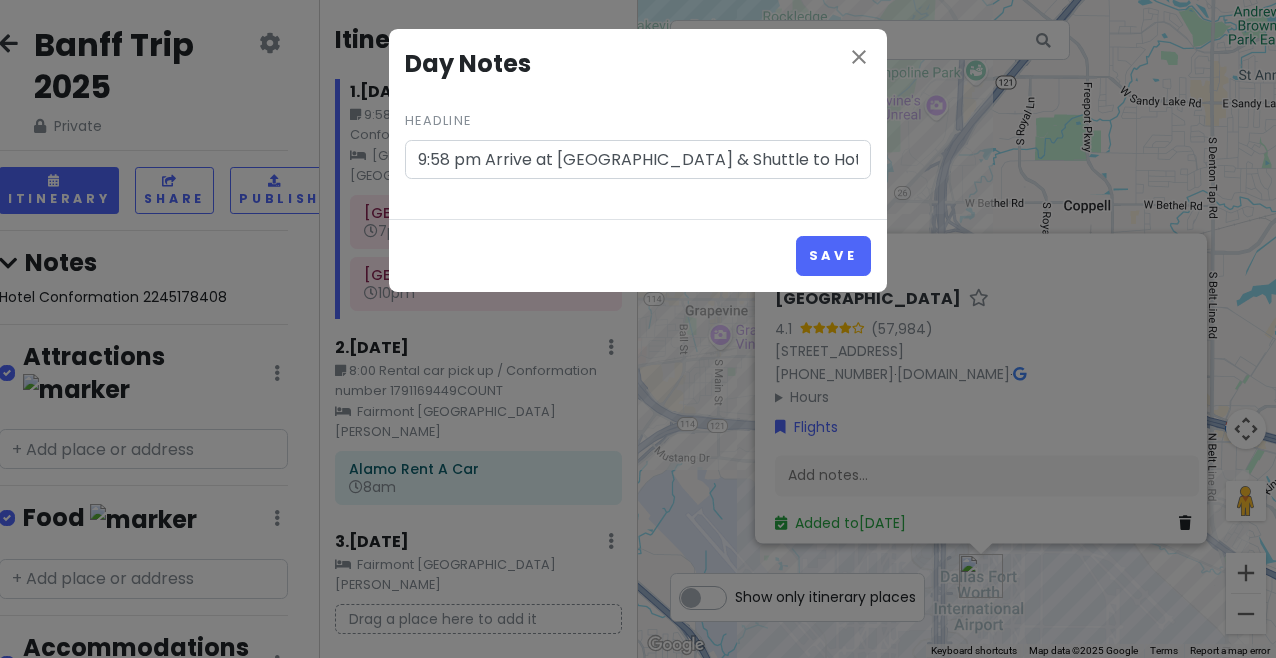 click on "9:58 pm Arrive at [GEOGRAPHIC_DATA] & Shuttle to Hotel Conformation 2245178543" at bounding box center [638, 160] 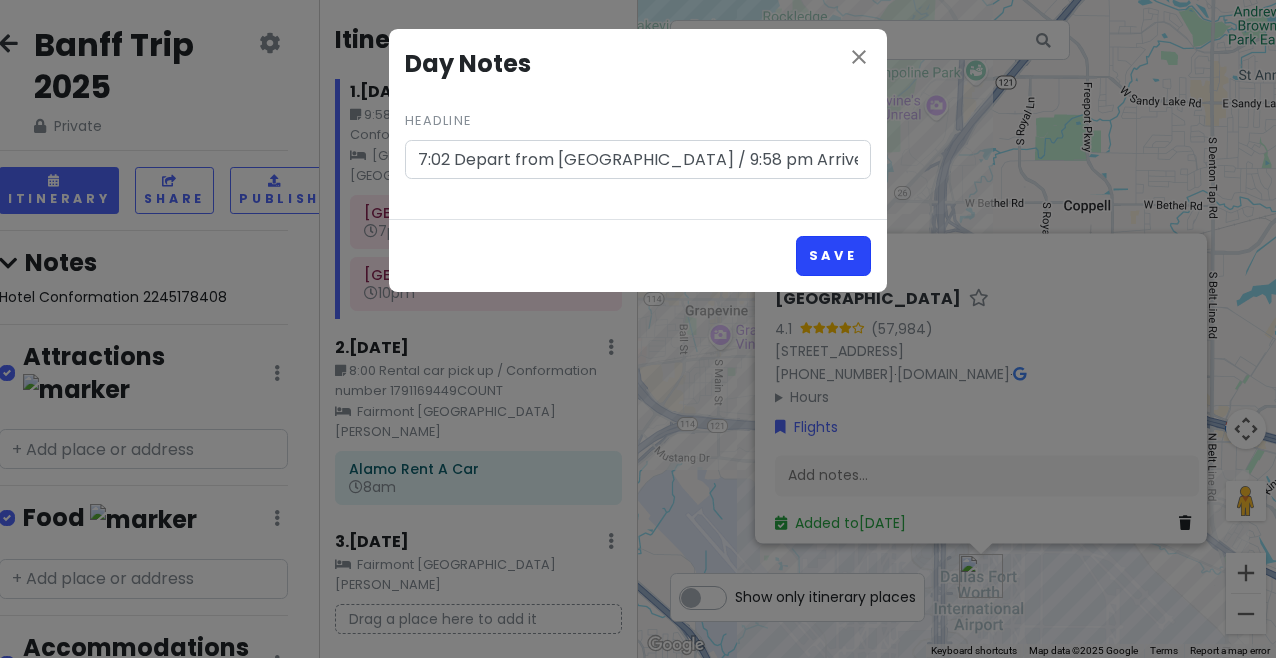 type on "7:02 Depart from [GEOGRAPHIC_DATA] / 9:58 pm Arrive at [GEOGRAPHIC_DATA] & Shuttle to Hotel Conformation 2245178543" 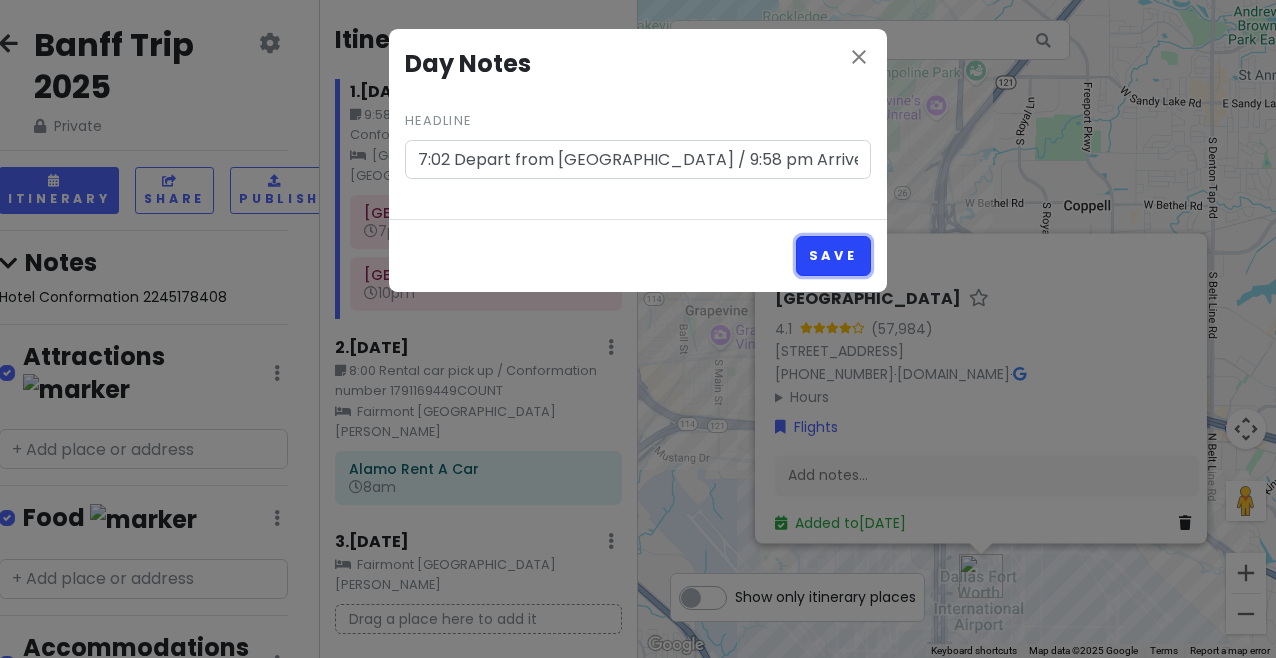 click on "Save" at bounding box center [833, 255] 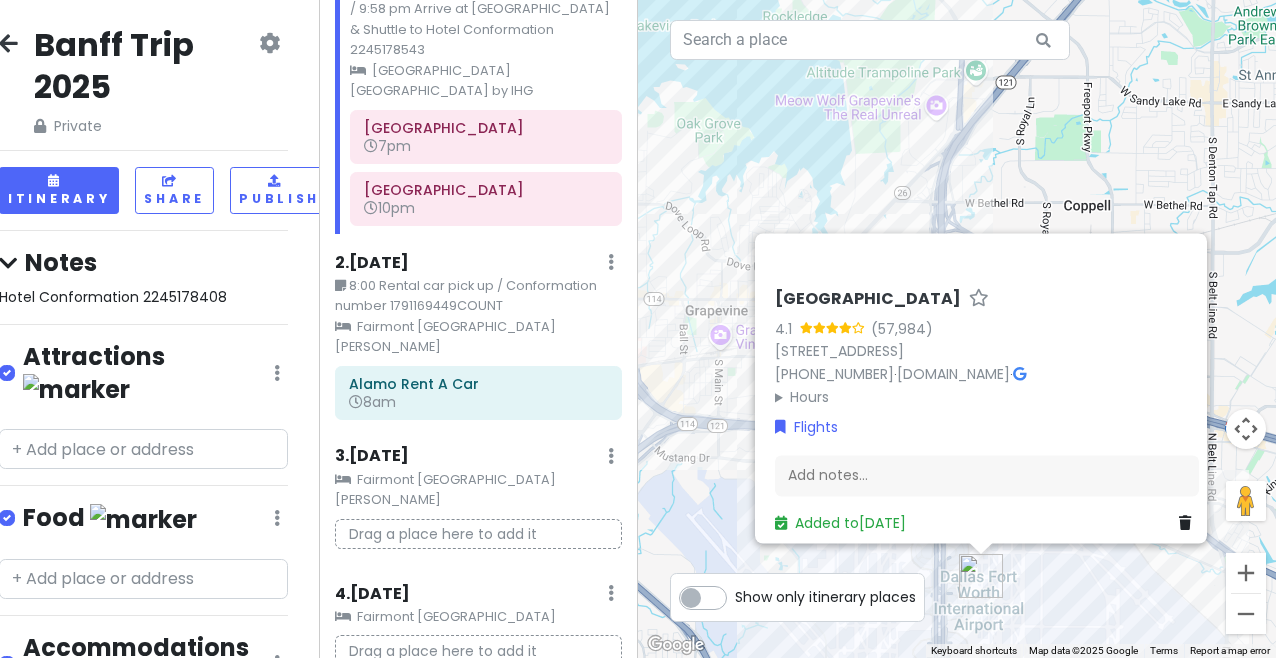 scroll, scrollTop: 158, scrollLeft: 0, axis: vertical 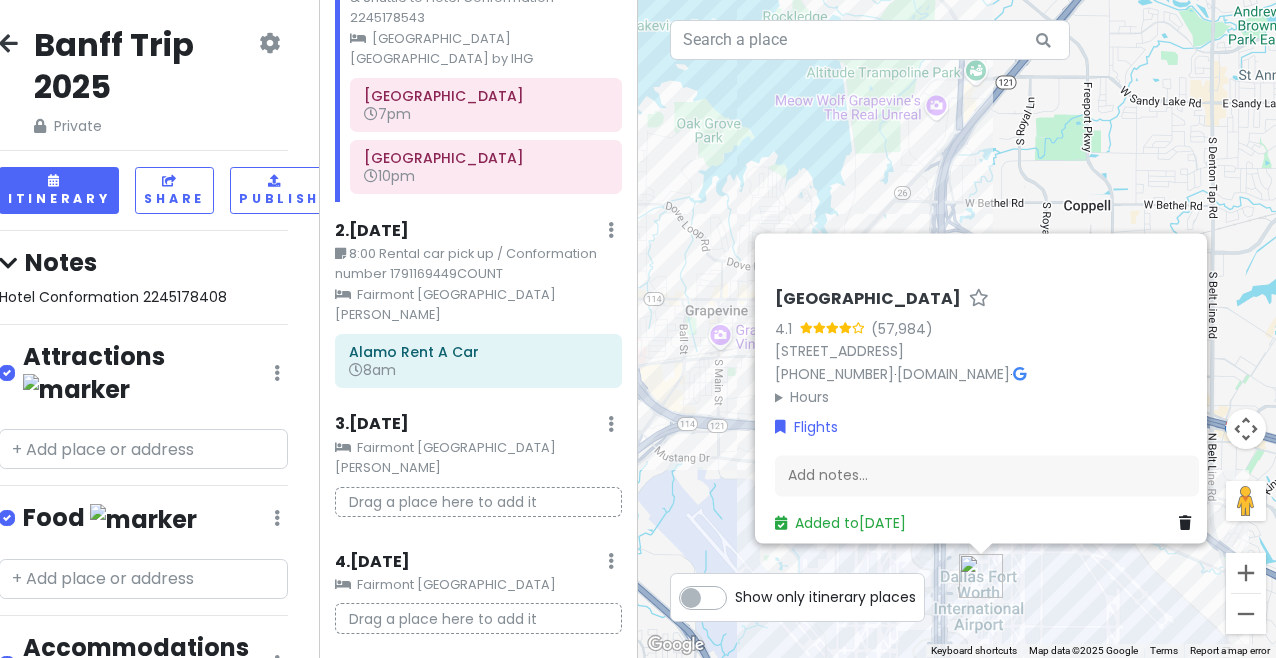 click on "Fairmont [GEOGRAPHIC_DATA][PERSON_NAME]" at bounding box center [478, 305] 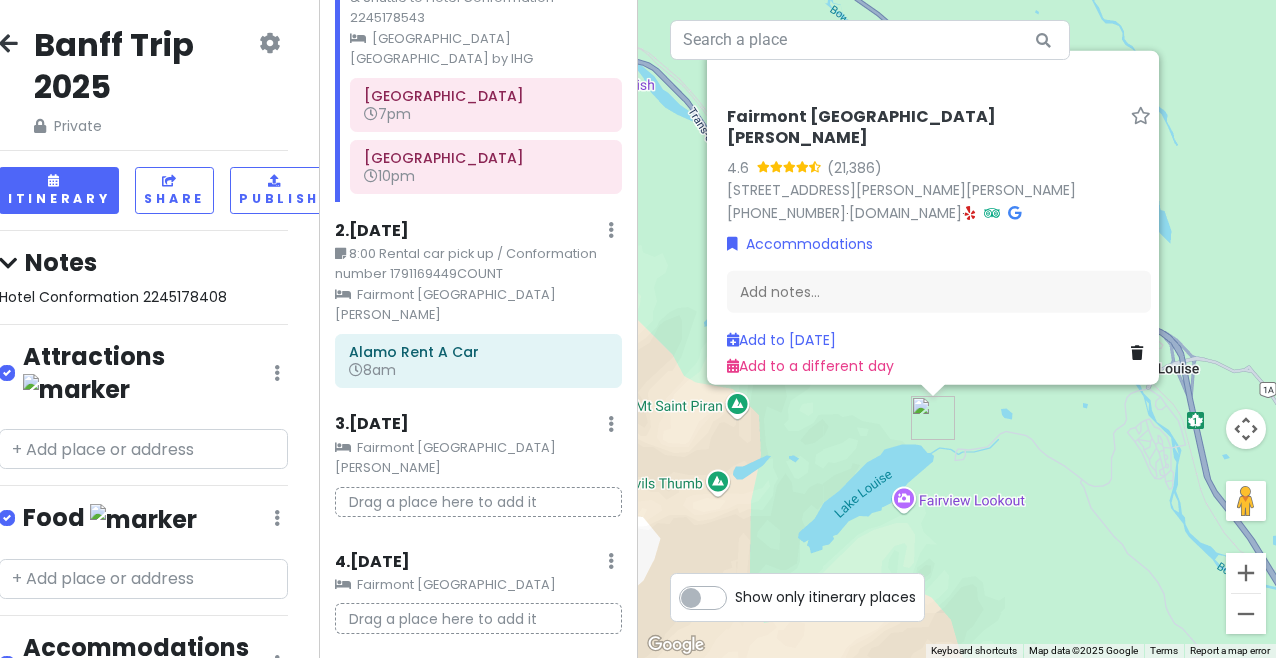 click on "[GEOGRAPHIC_DATA]" at bounding box center [486, 158] 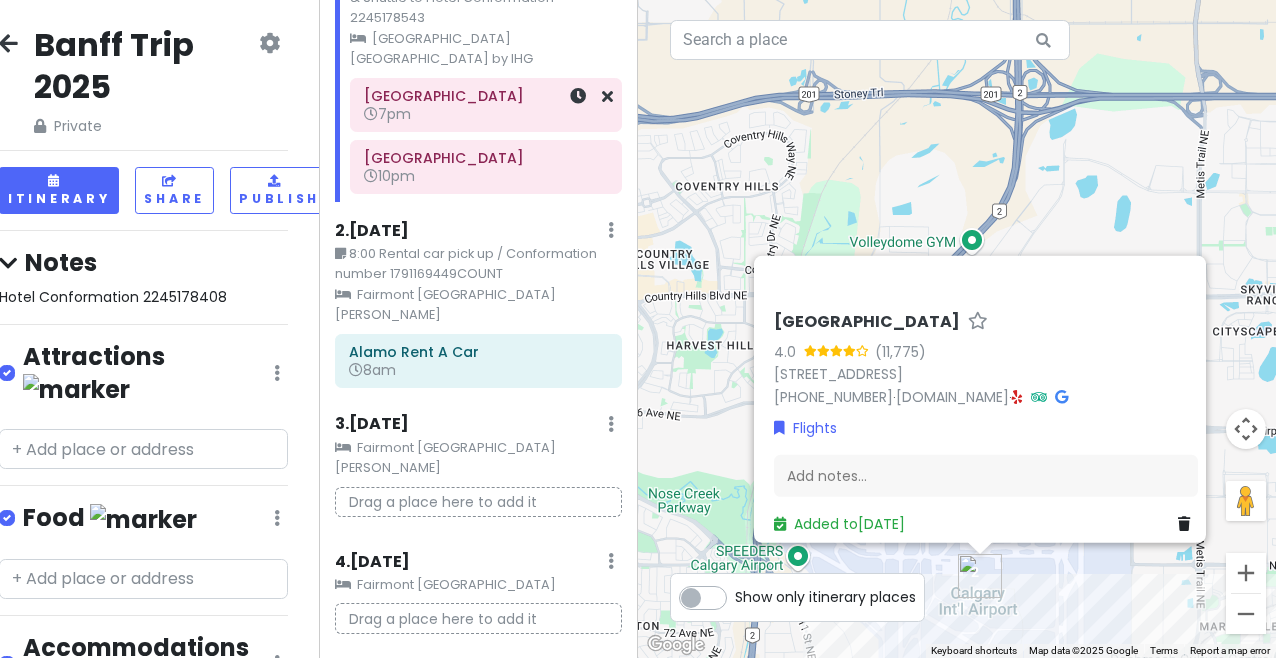 click on "7pm" at bounding box center [486, 114] 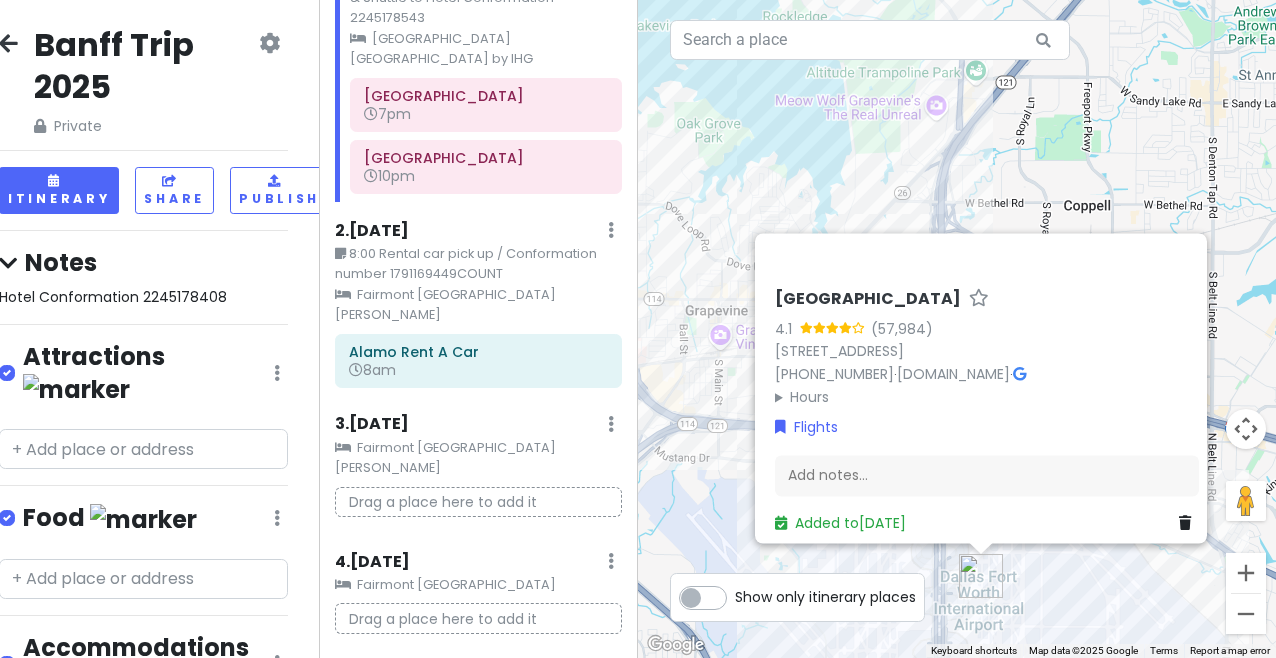 click on "Add notes..." at bounding box center (987, 476) 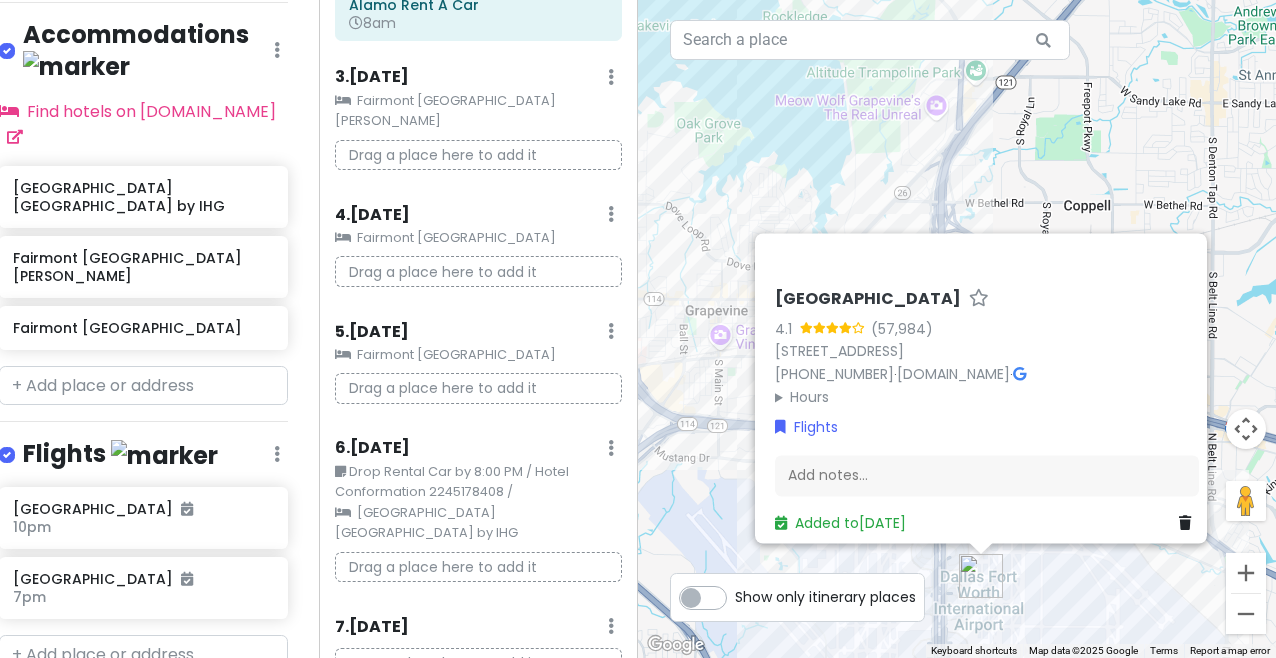 scroll, scrollTop: 819, scrollLeft: 16, axis: both 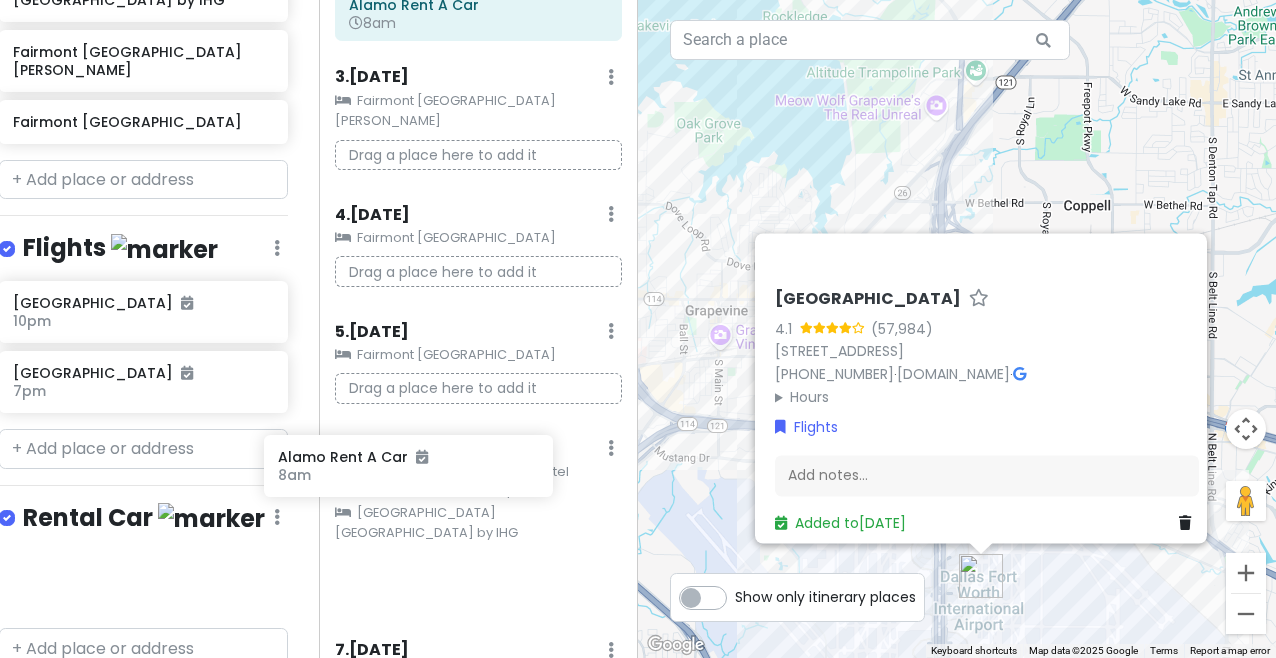 drag, startPoint x: 169, startPoint y: 495, endPoint x: 433, endPoint y: 463, distance: 265.9323 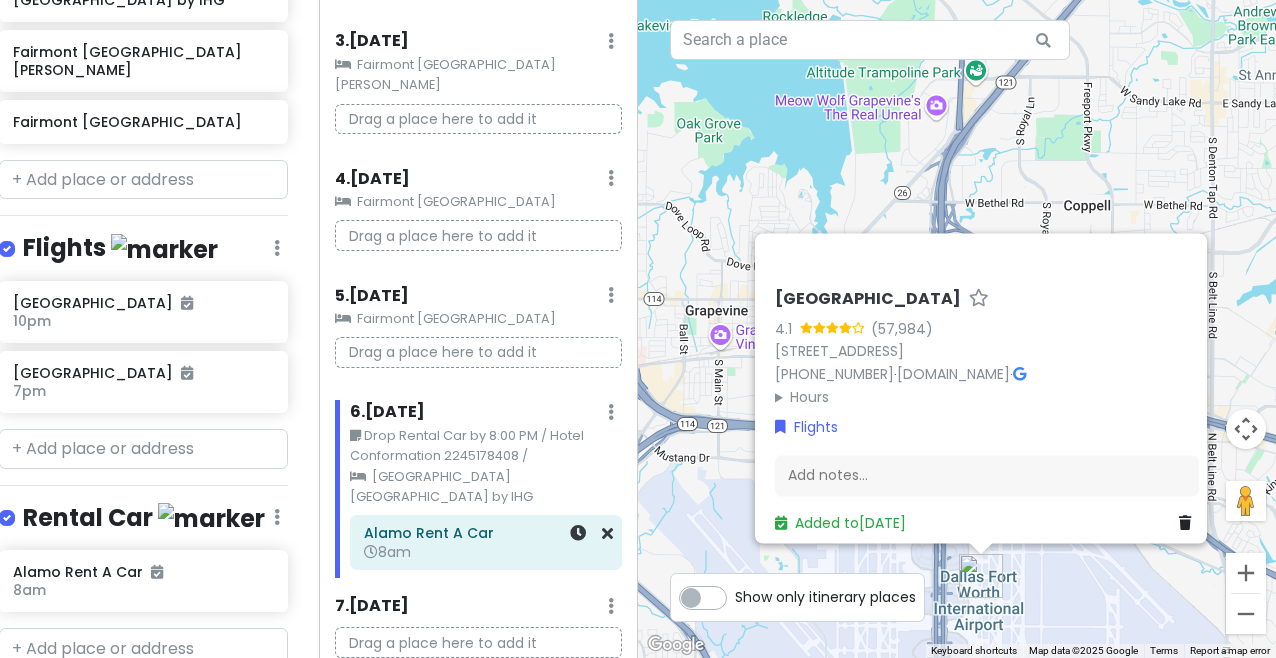 scroll, scrollTop: 489, scrollLeft: 0, axis: vertical 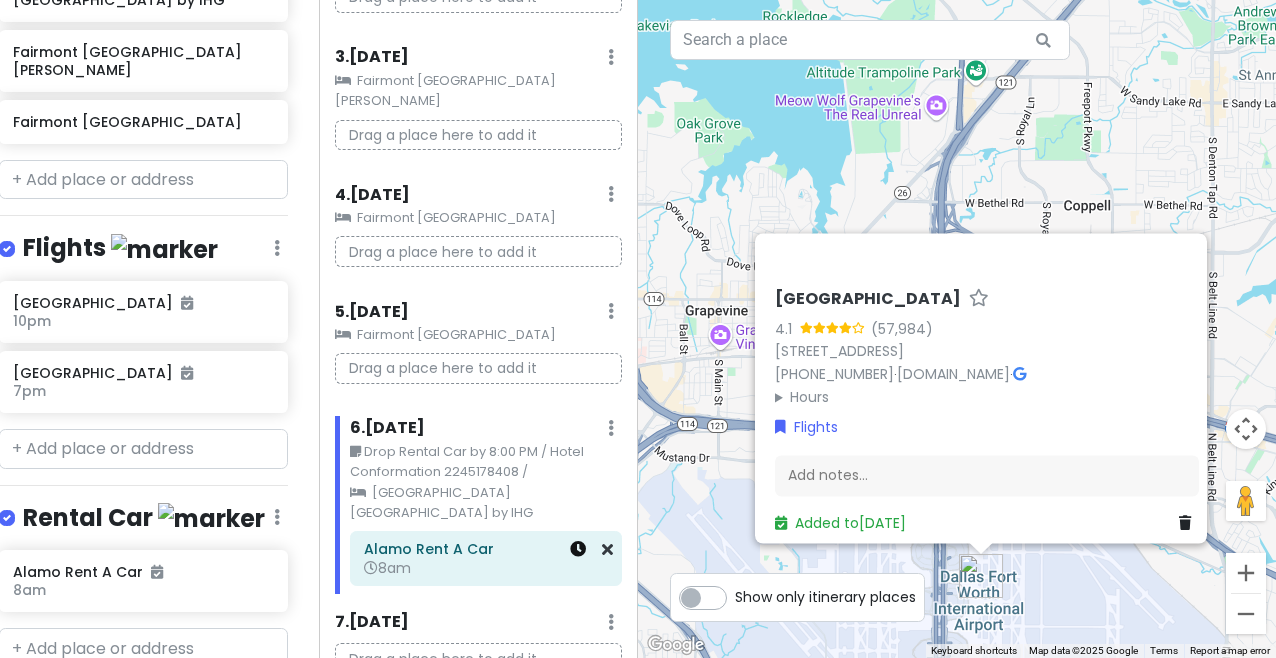 click at bounding box center [578, 549] 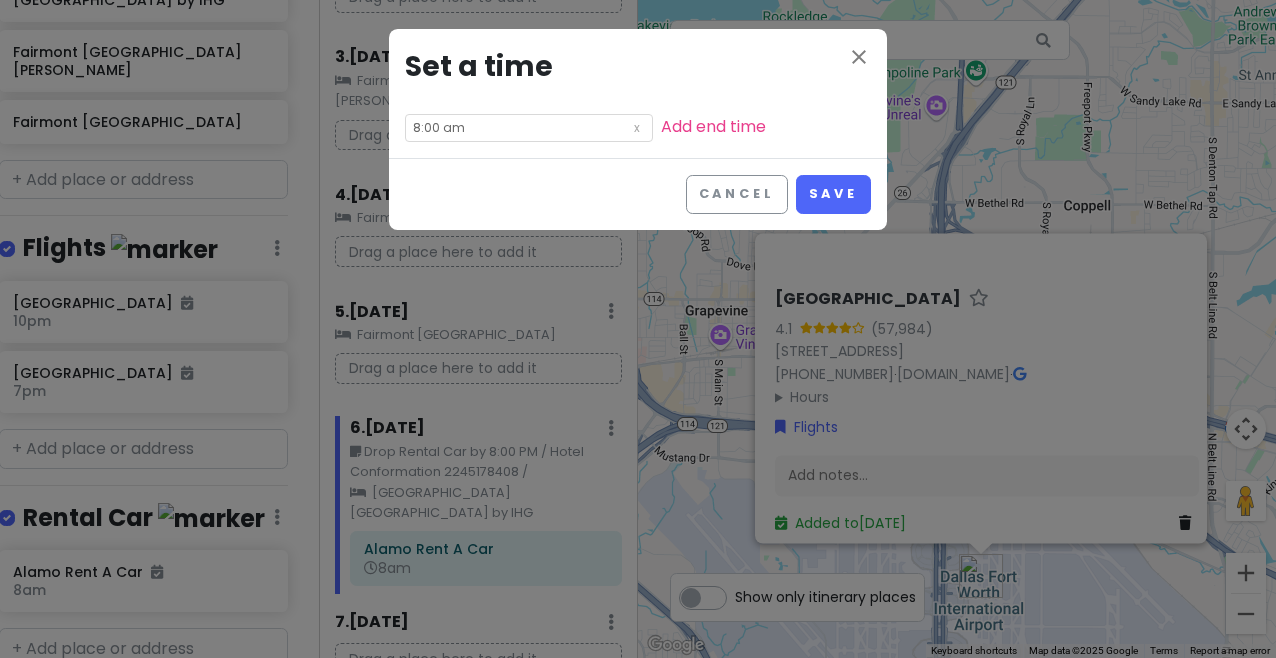 click on "8:00 am" at bounding box center [529, 128] 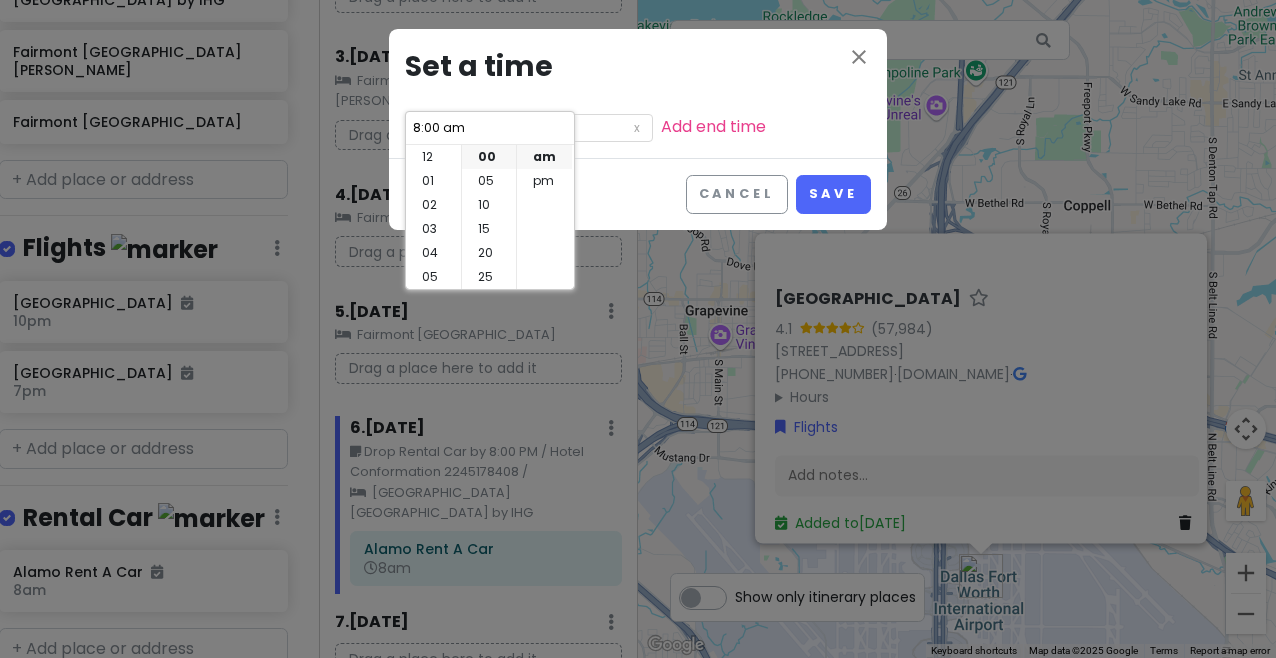 scroll, scrollTop: 144, scrollLeft: 0, axis: vertical 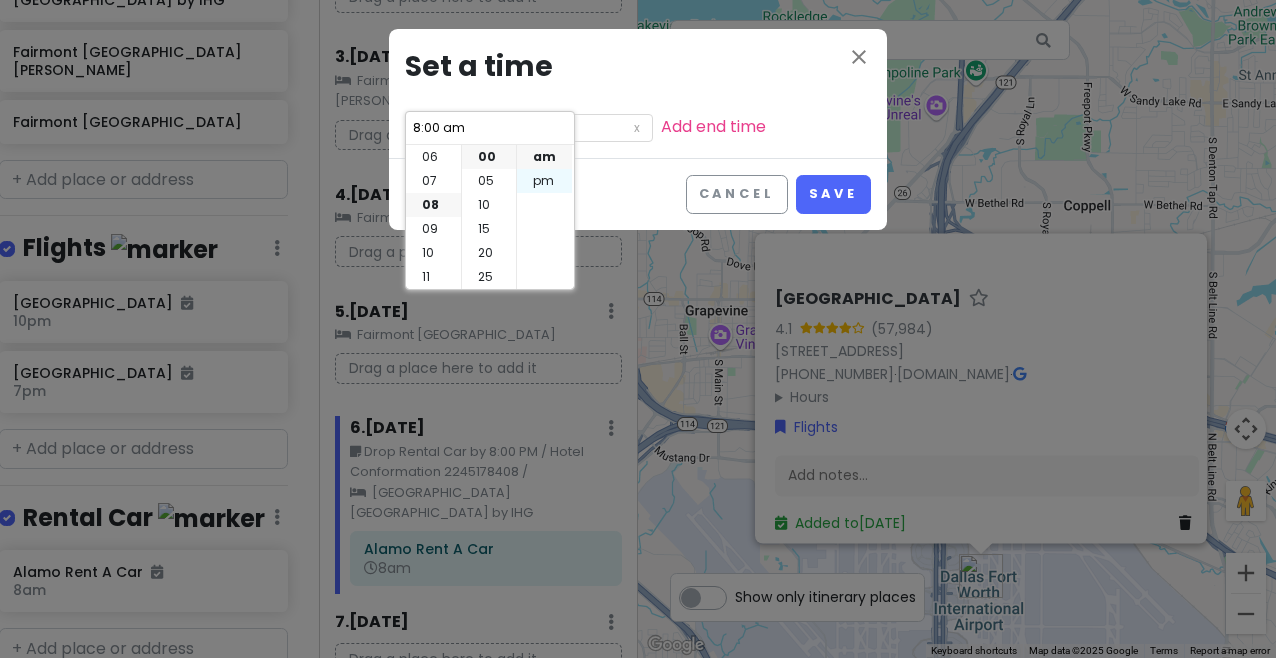 click on "pm" at bounding box center (544, 181) 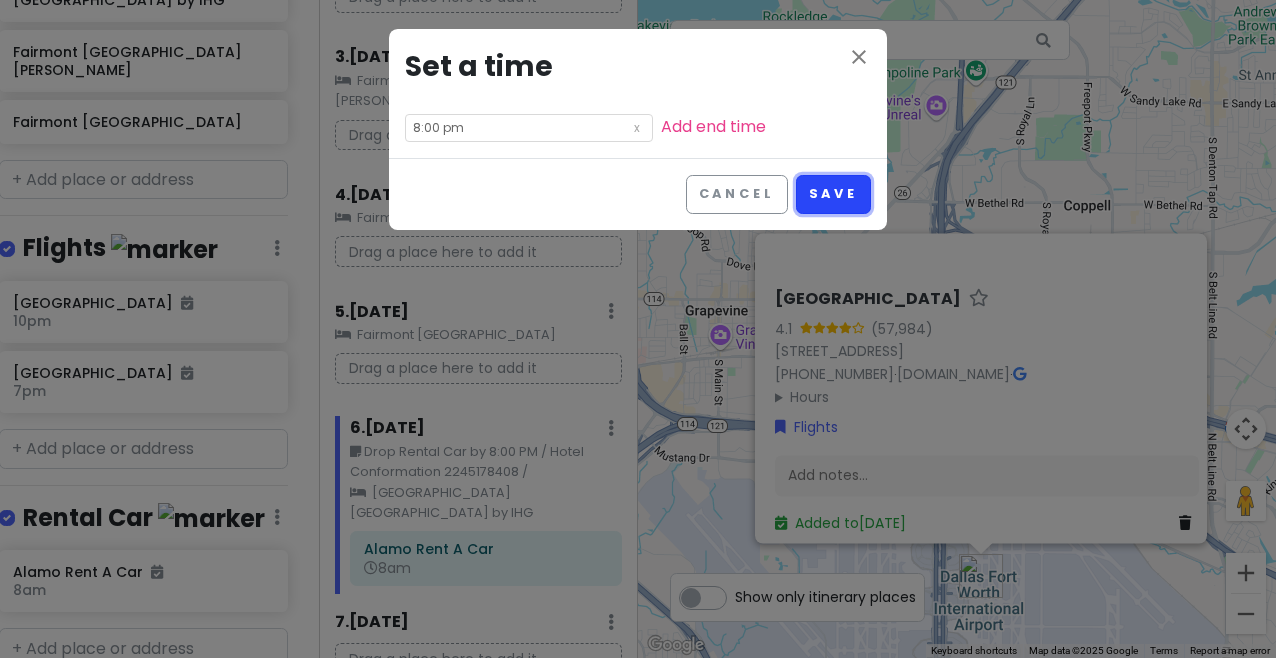 click on "Save" at bounding box center (833, 194) 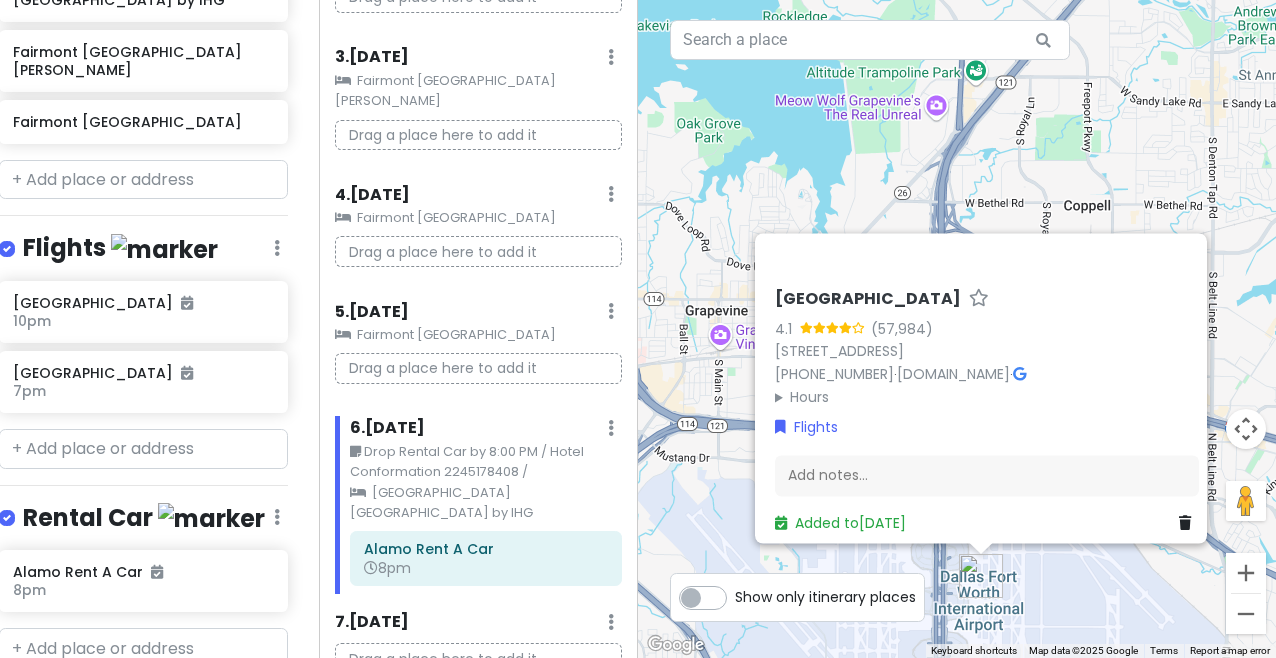 click on "[GEOGRAPHIC_DATA] [GEOGRAPHIC_DATA] by IHG" at bounding box center [486, 503] 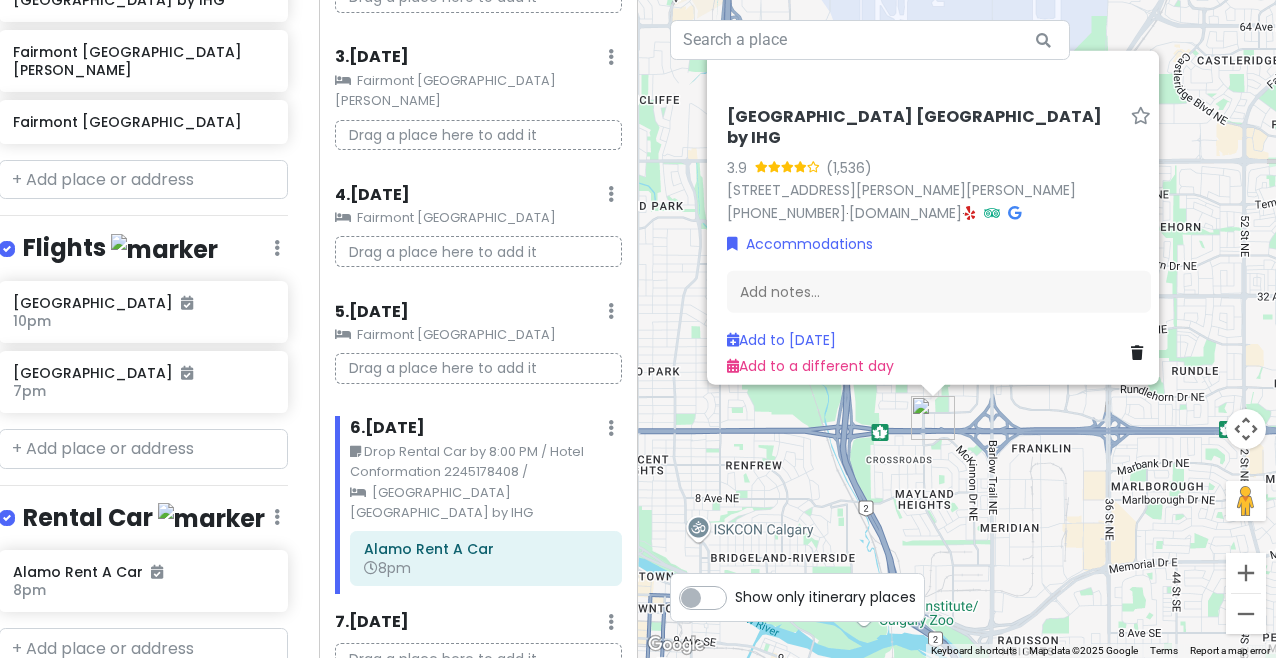 click on "Drop Rental Car by 8:00 PM / Hotel Conformation 2245178408 /" at bounding box center [486, 462] 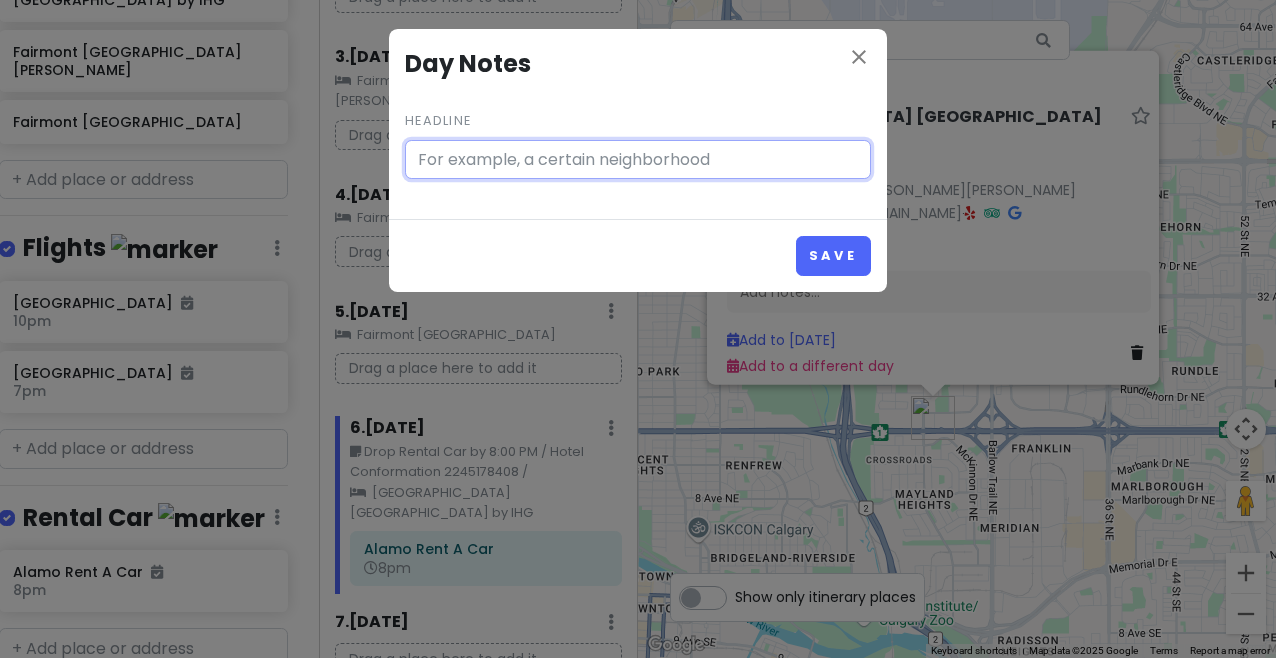 click on "close Day Notes Headline Save" at bounding box center [638, 329] 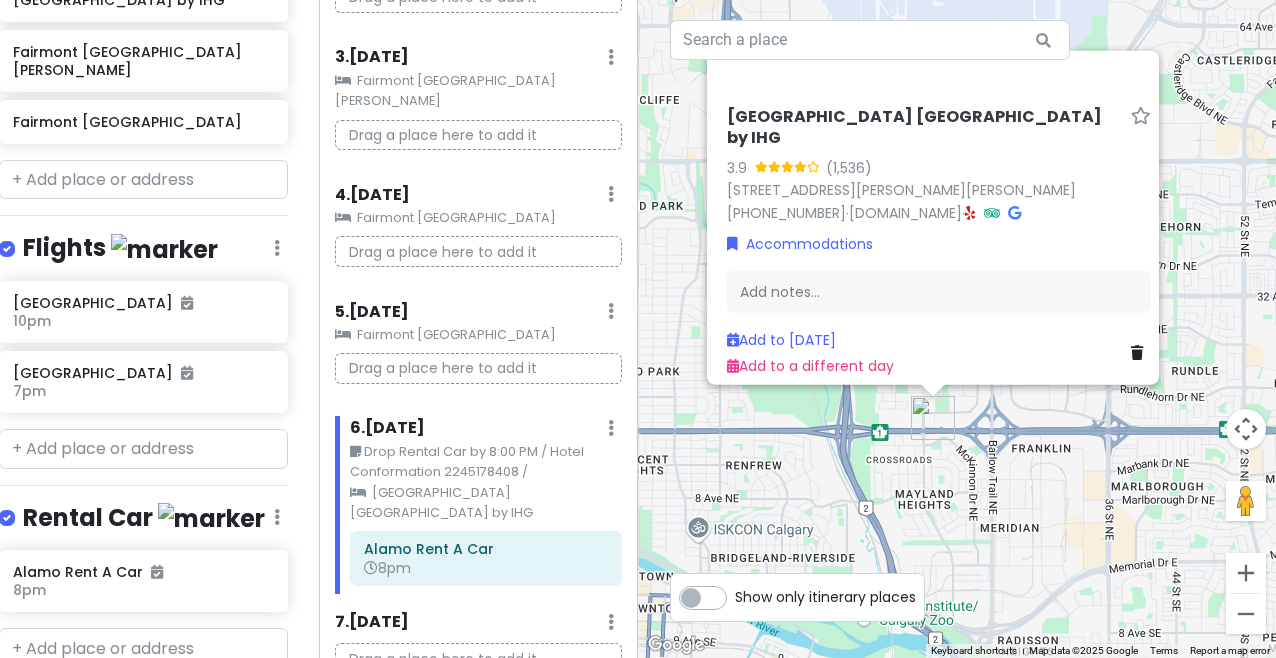 click on "Drop Rental Car by 8:00 PM / Hotel Conformation 2245178408 /" at bounding box center [486, 462] 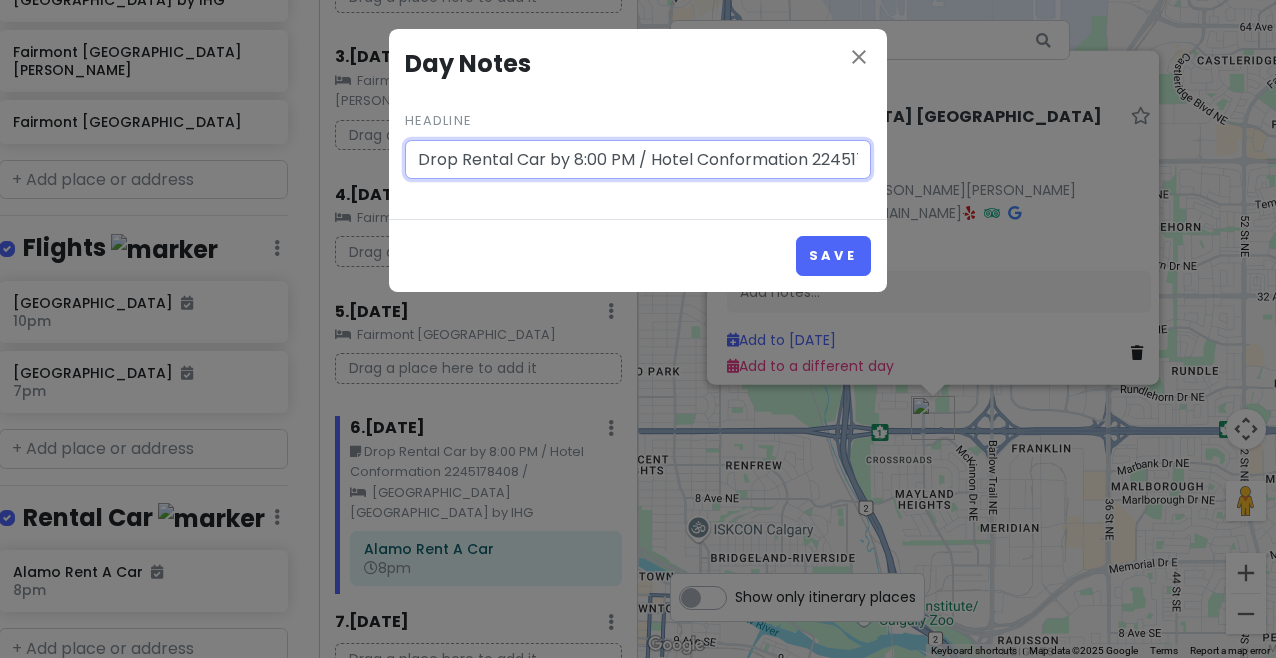 scroll, scrollTop: 0, scrollLeft: 58, axis: horizontal 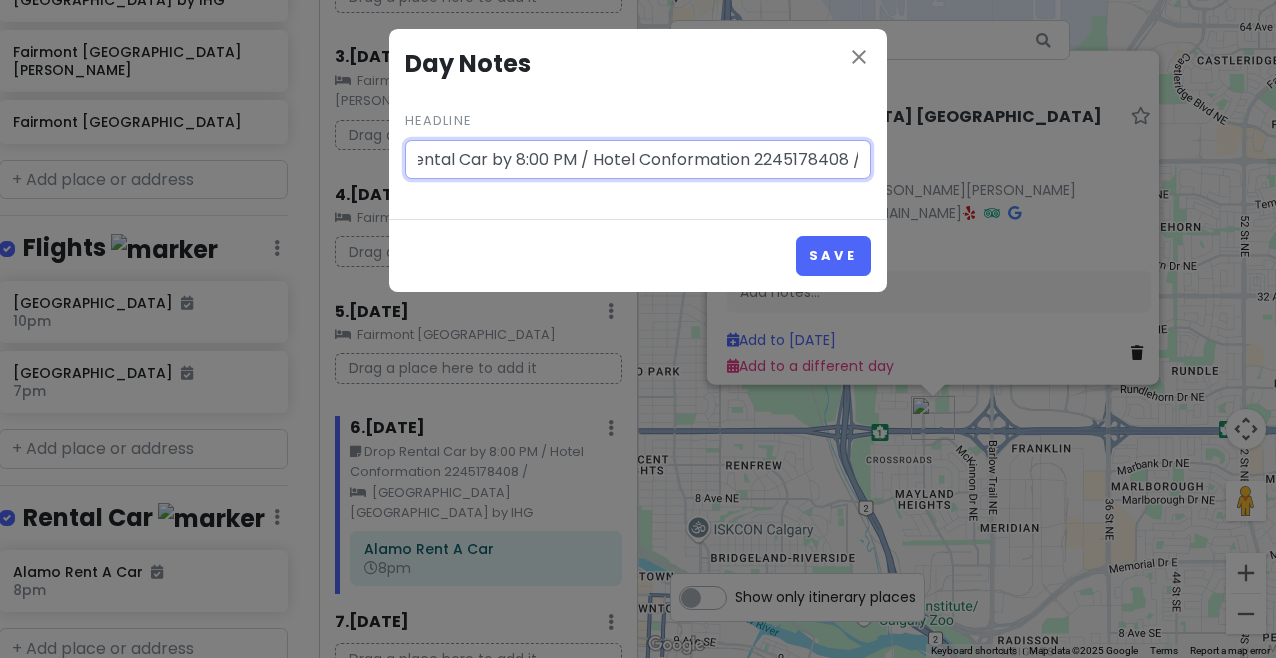 drag, startPoint x: 813, startPoint y: 161, endPoint x: 985, endPoint y: 165, distance: 172.04651 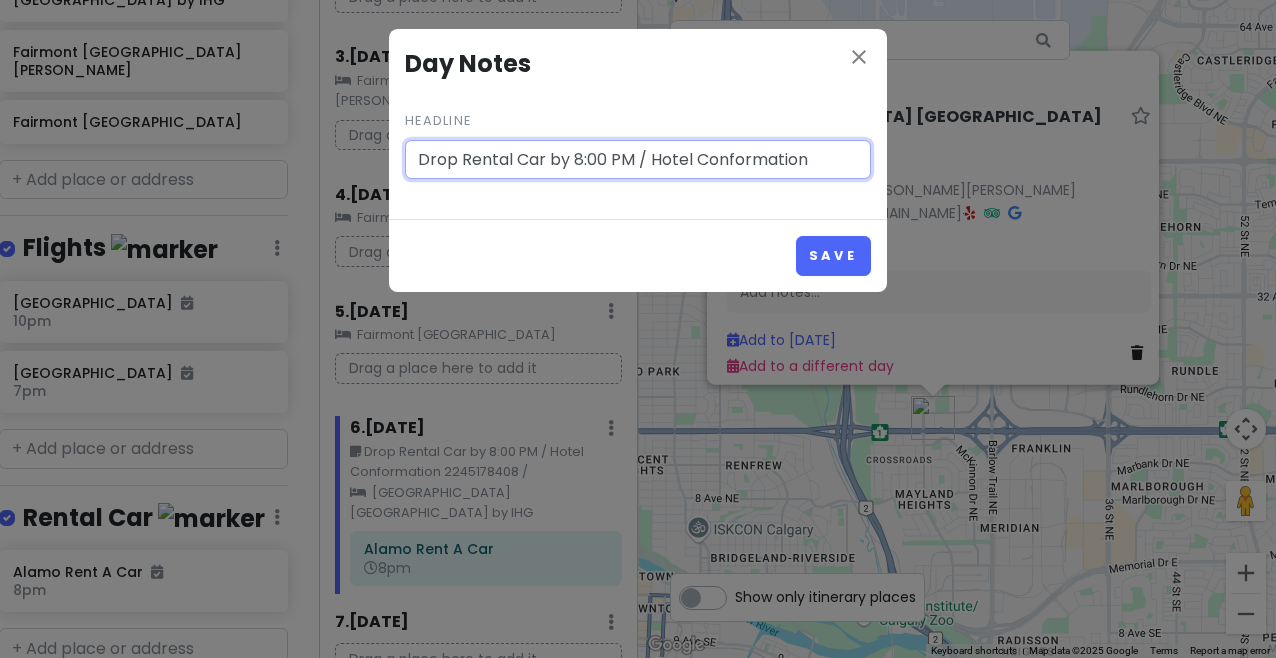 scroll, scrollTop: 0, scrollLeft: 0, axis: both 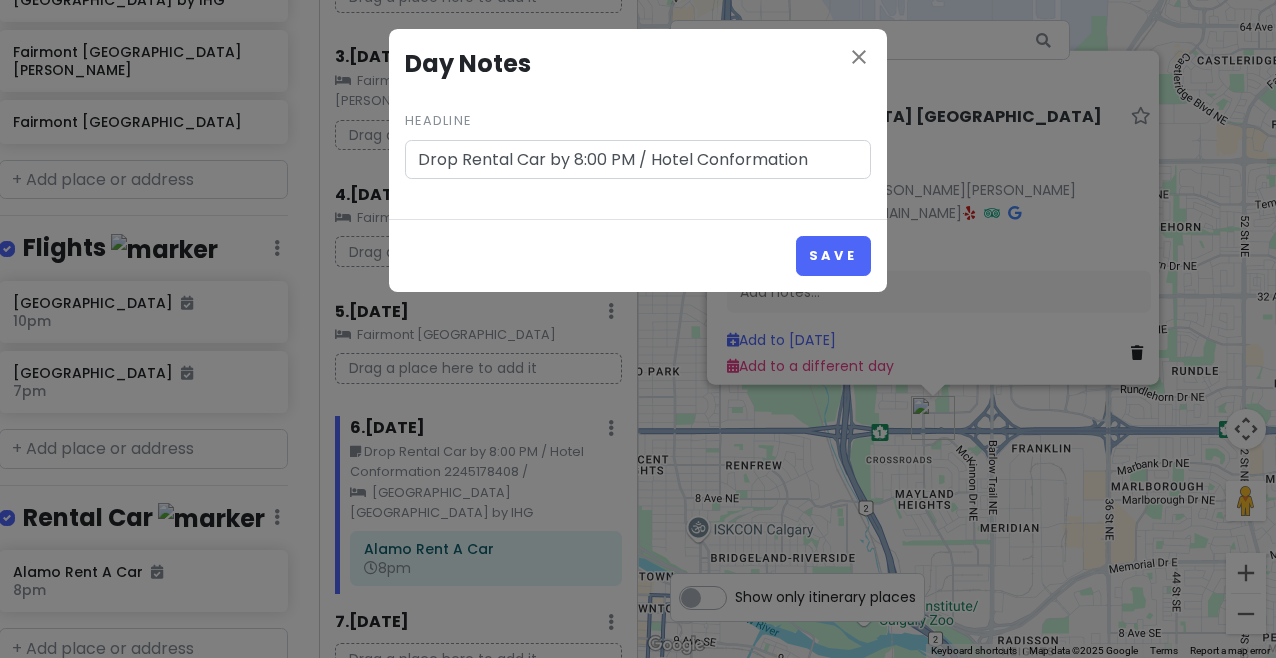 click on "close Day Notes Headline Drop Rental Car by 8:00 PM / Hotel Conformation Save" at bounding box center (638, 329) 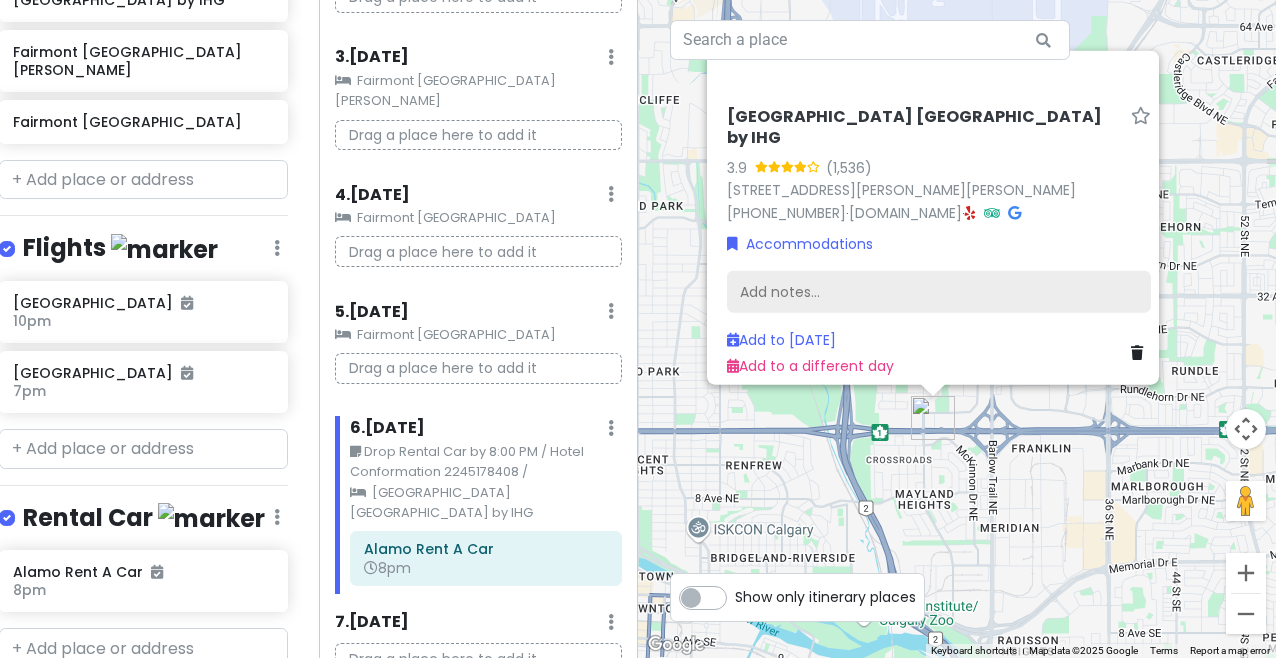click on "Add notes..." at bounding box center [939, 292] 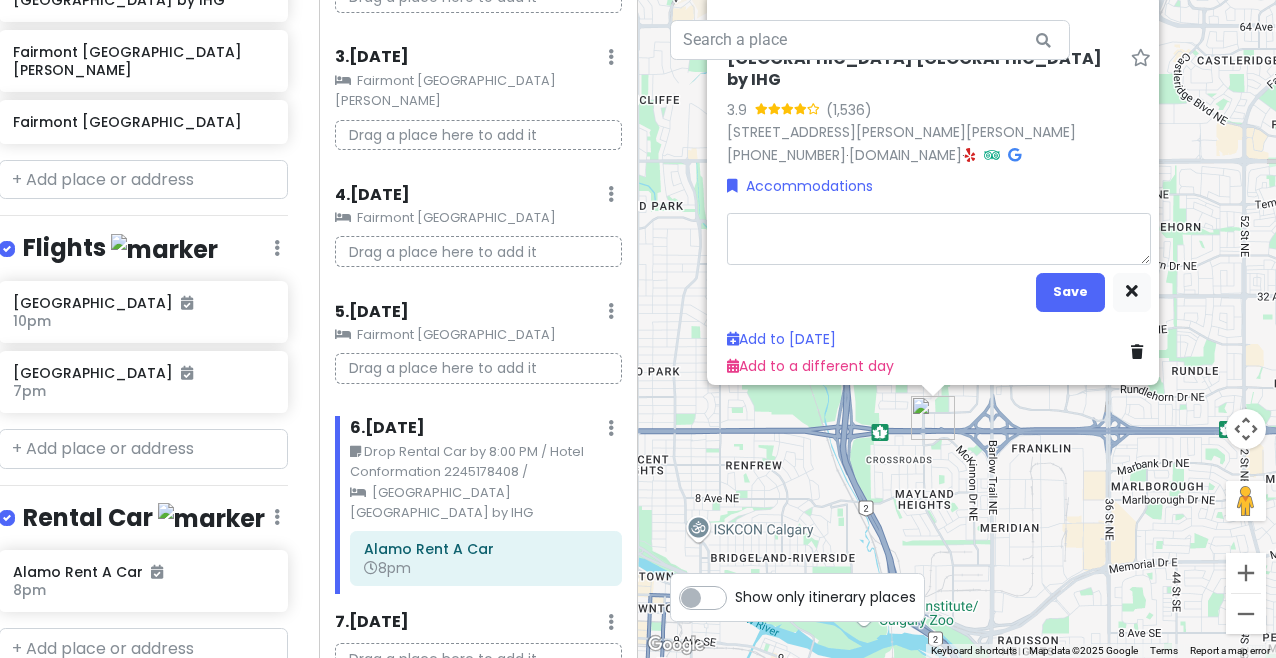 type on "x" 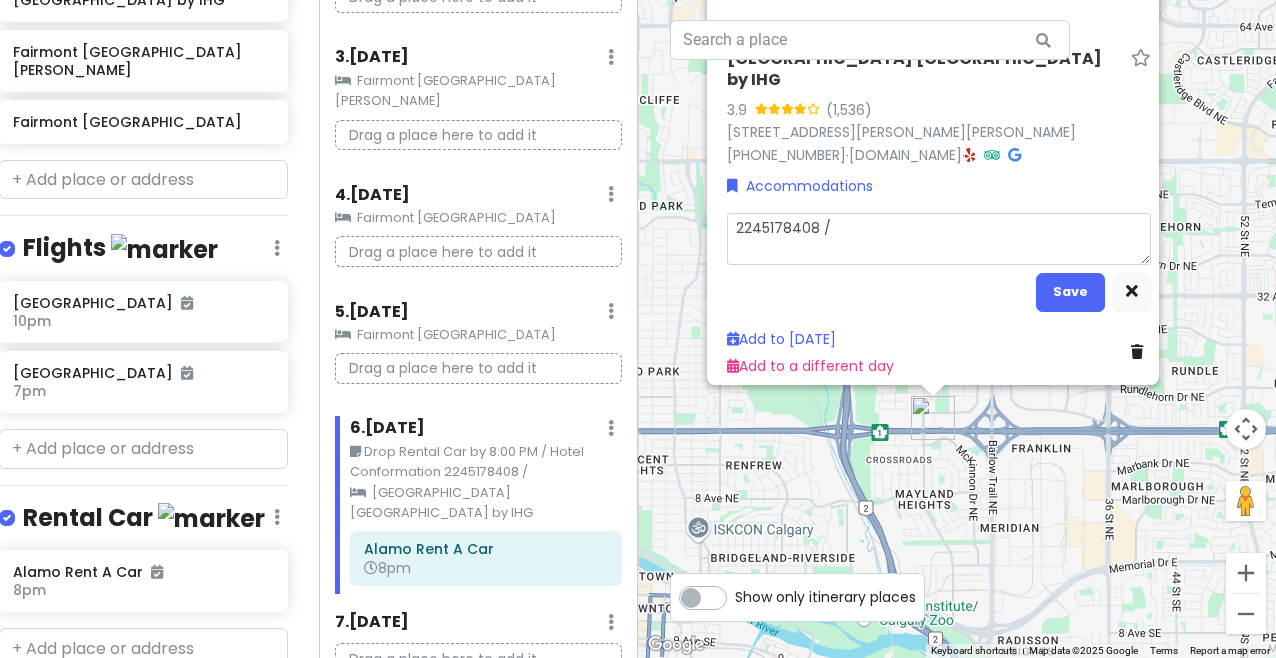 type on "x" 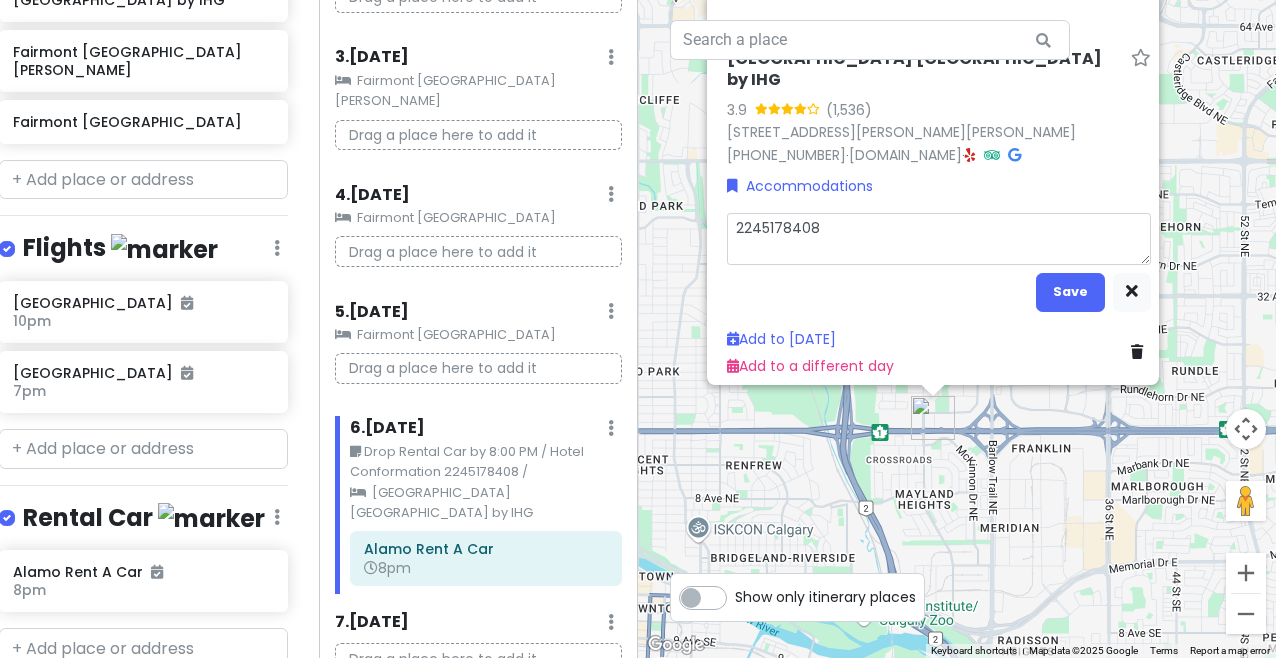 type on "x" 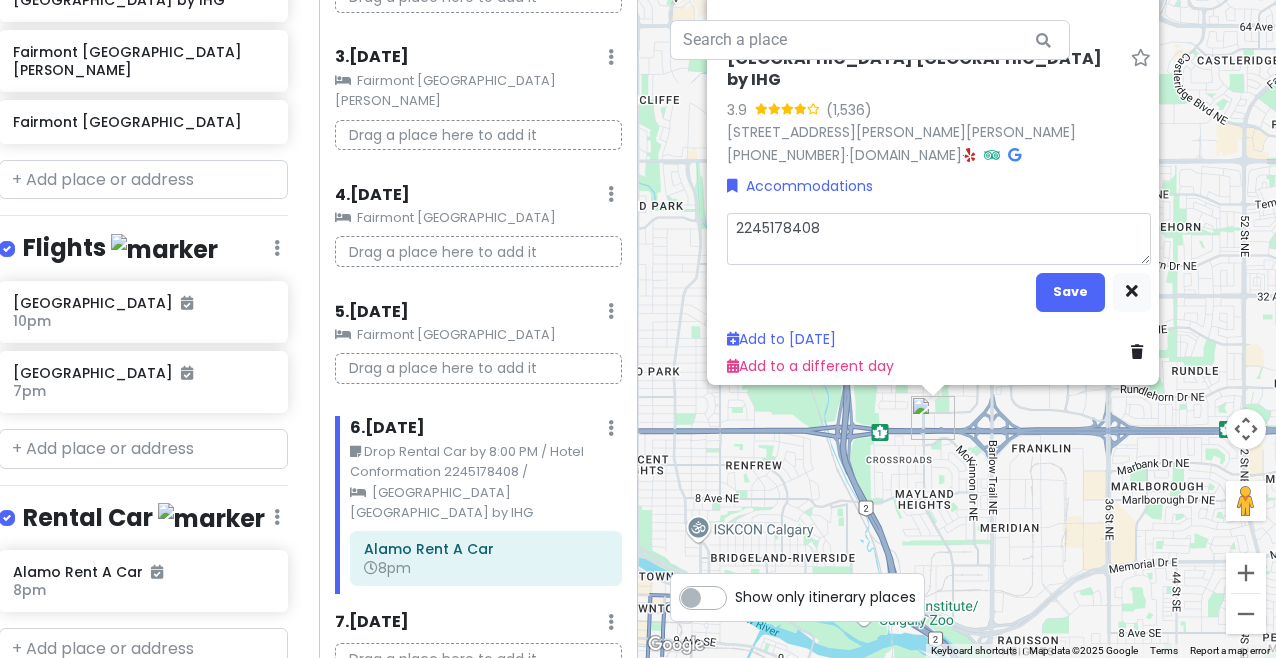 click on "2245178408" at bounding box center [939, 239] 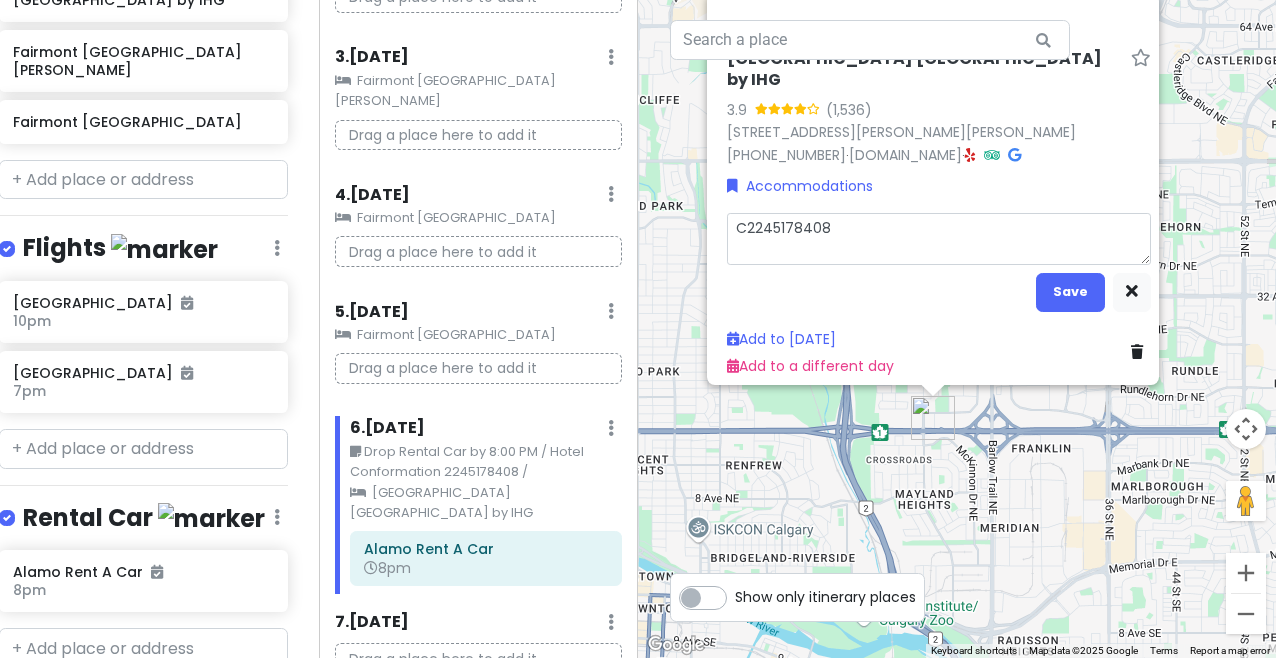 type on "x" 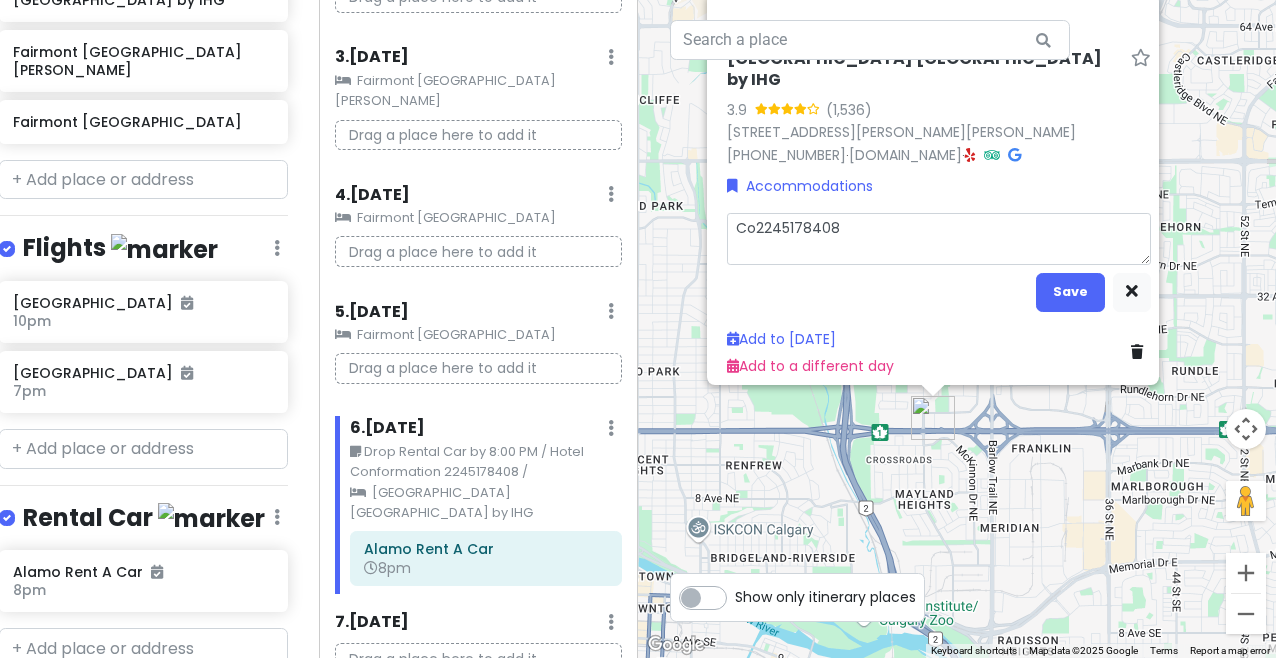 type on "x" 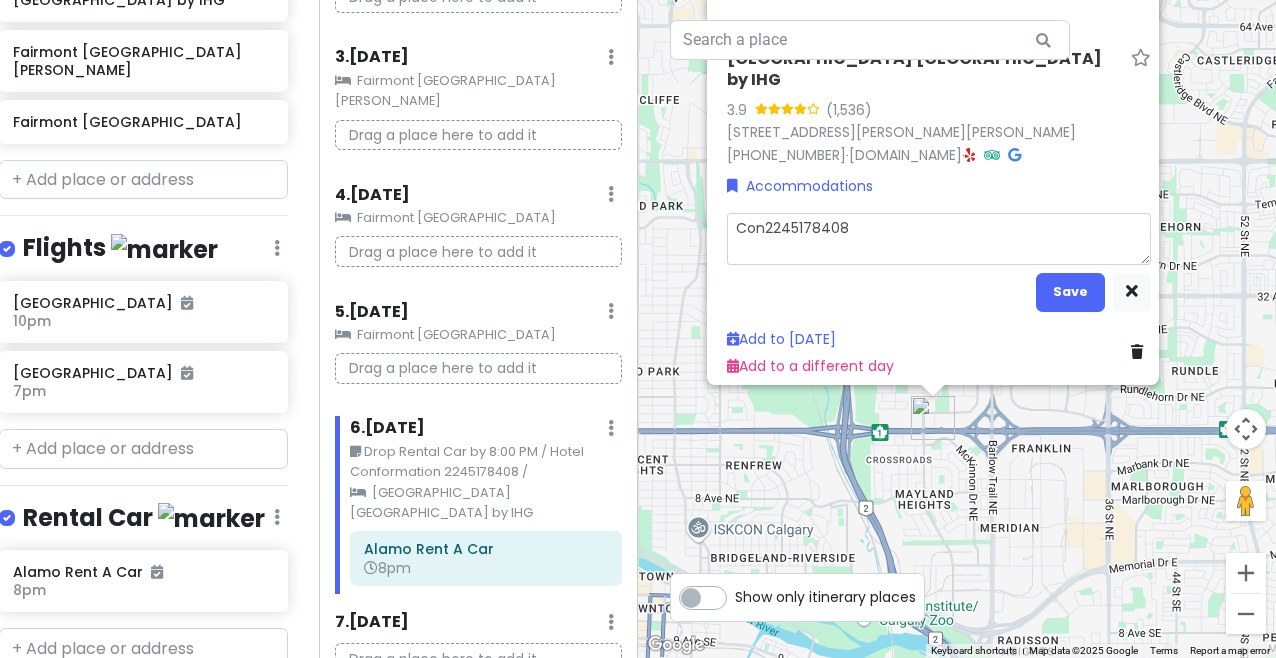 type on "x" 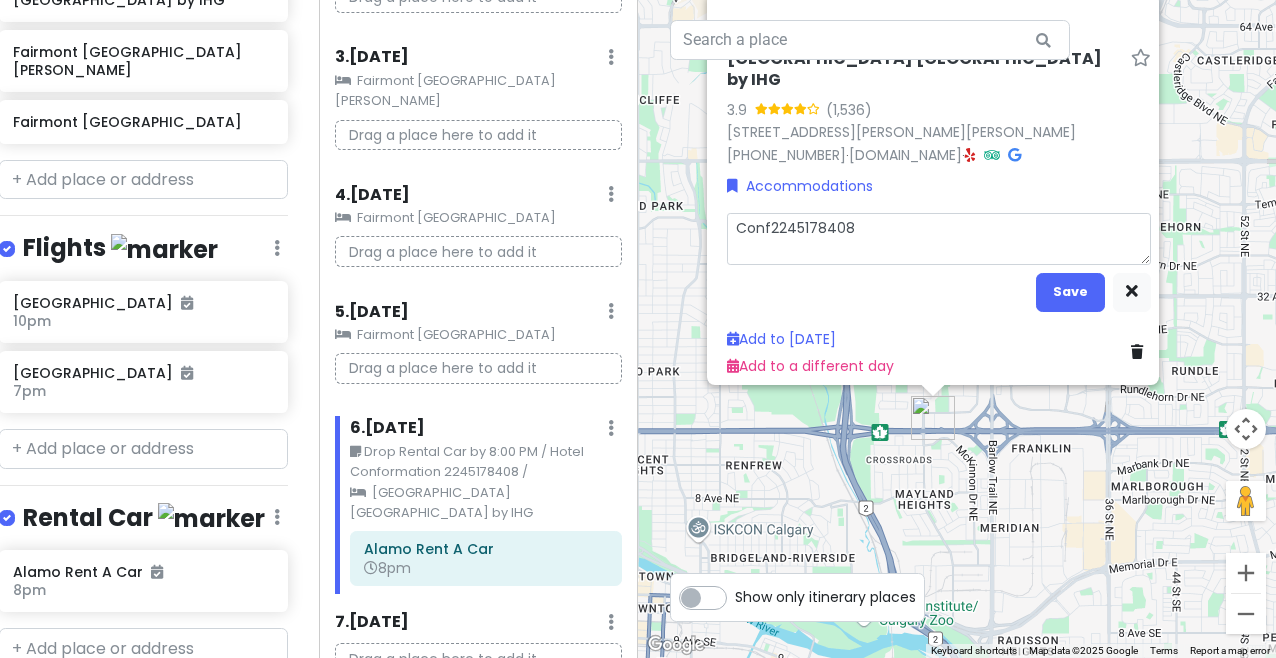 type on "x" 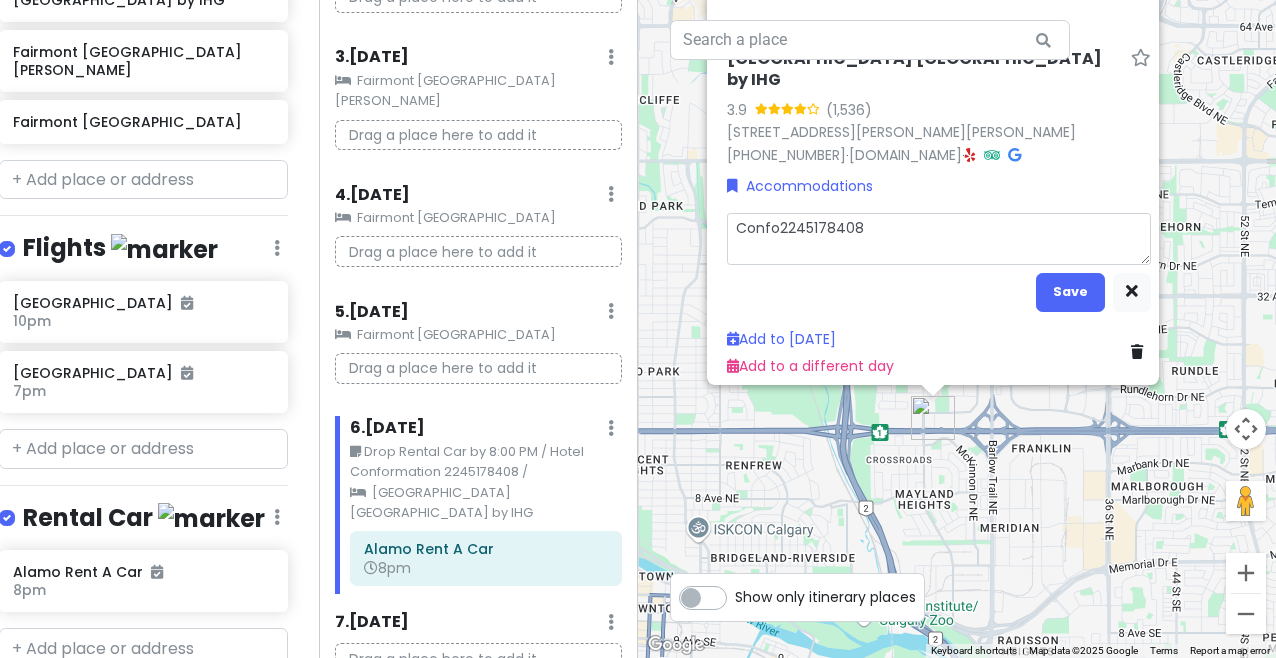 type on "x" 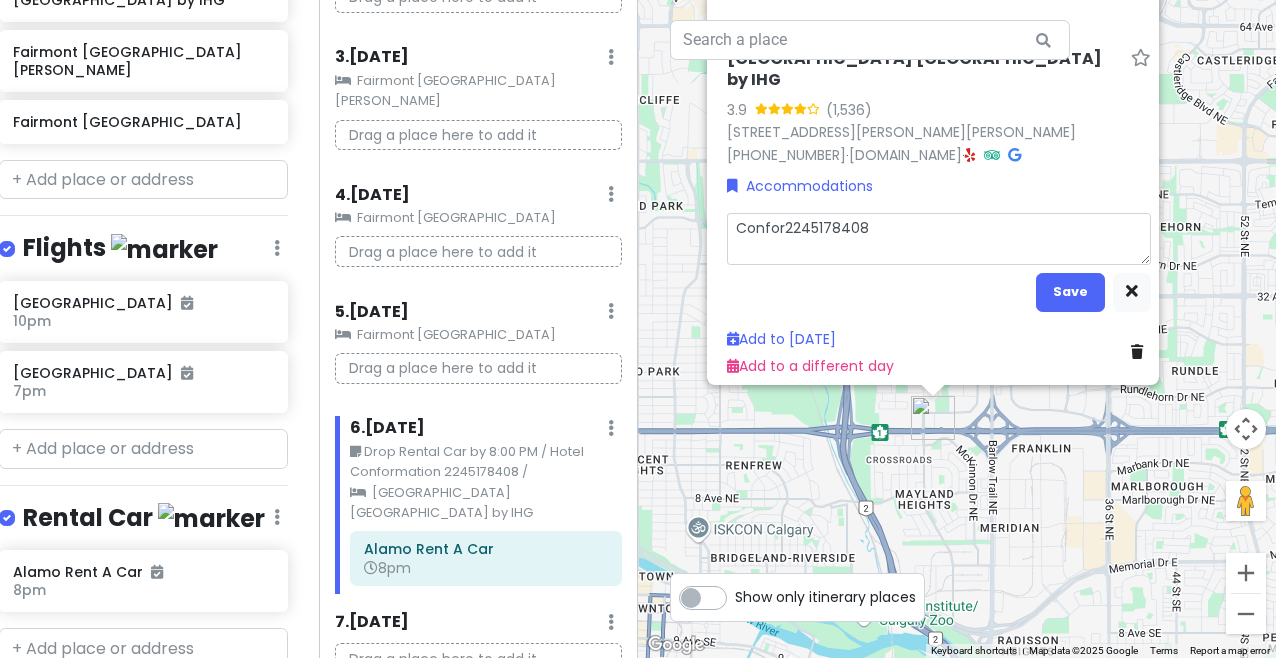 type on "x" 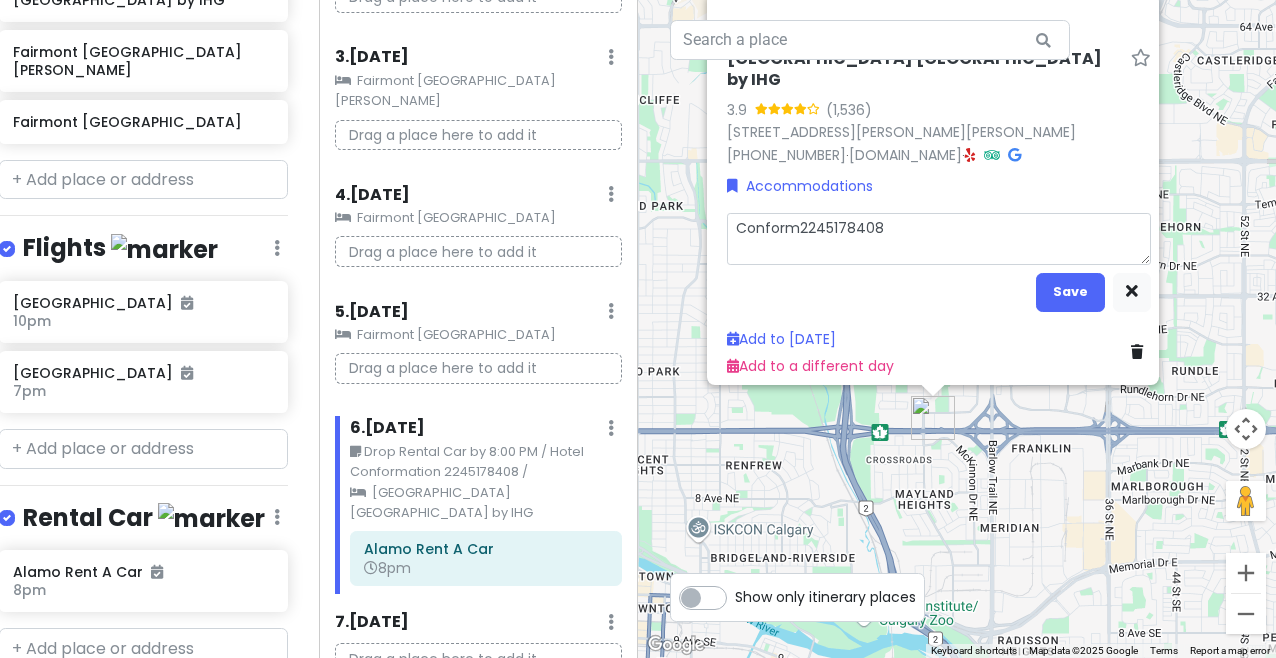 type on "x" 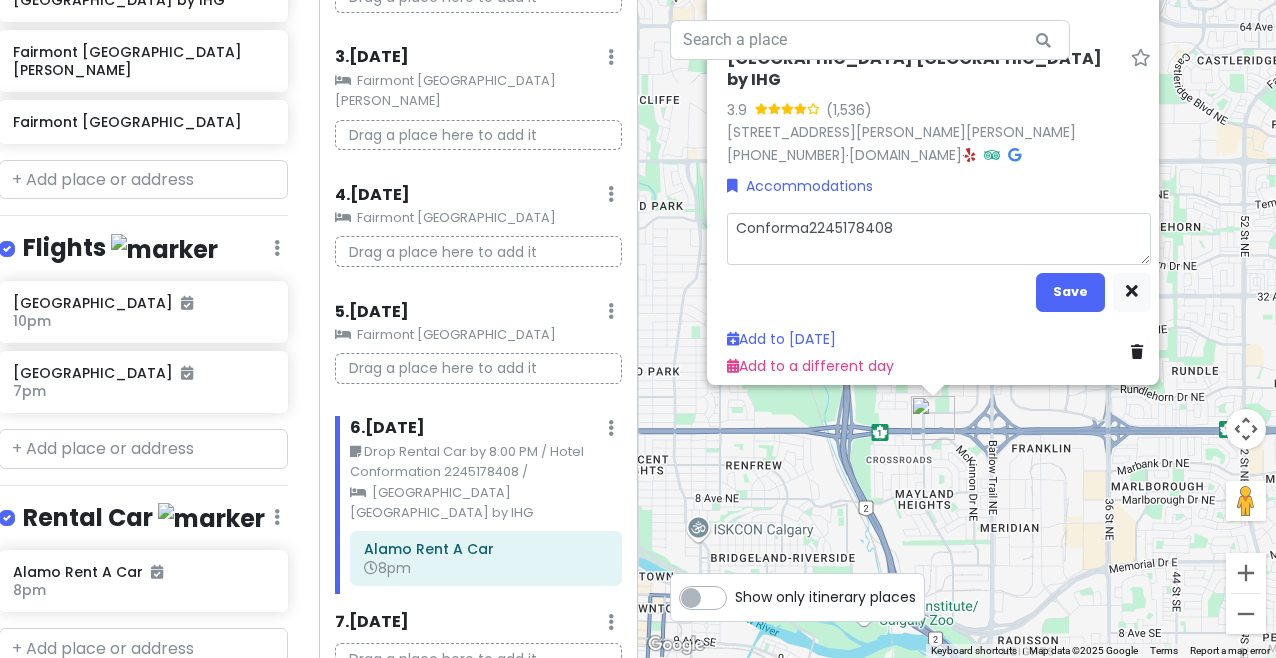type on "x" 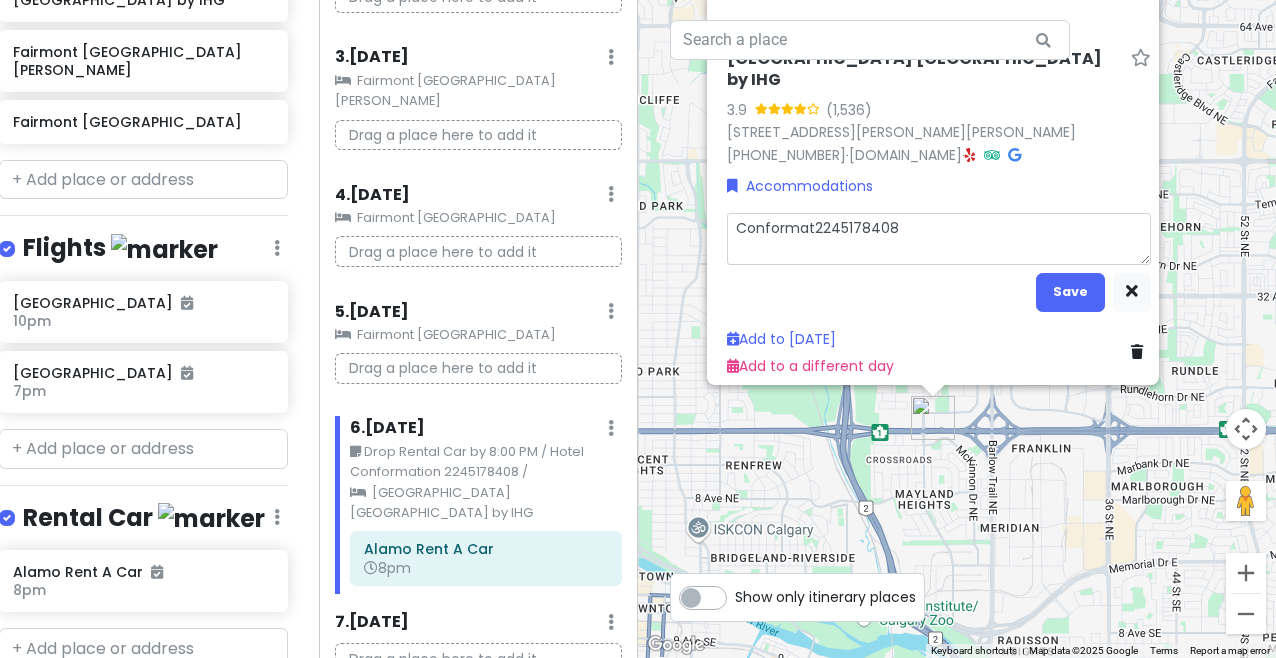 type on "x" 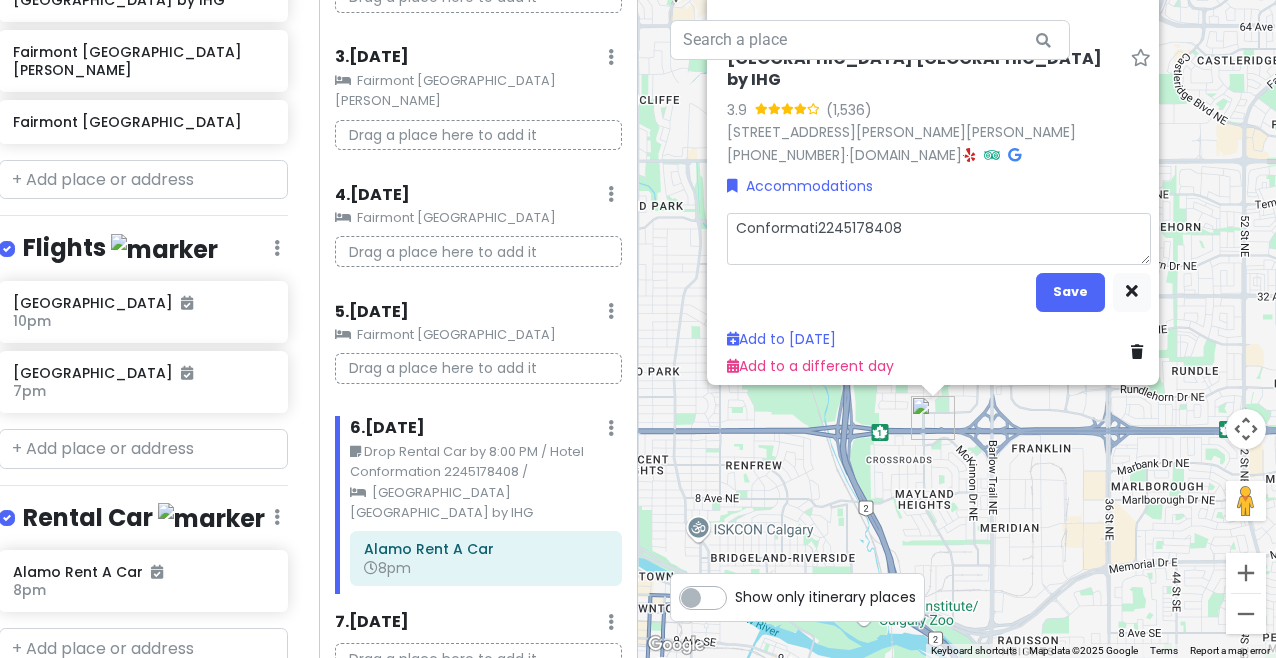 type on "x" 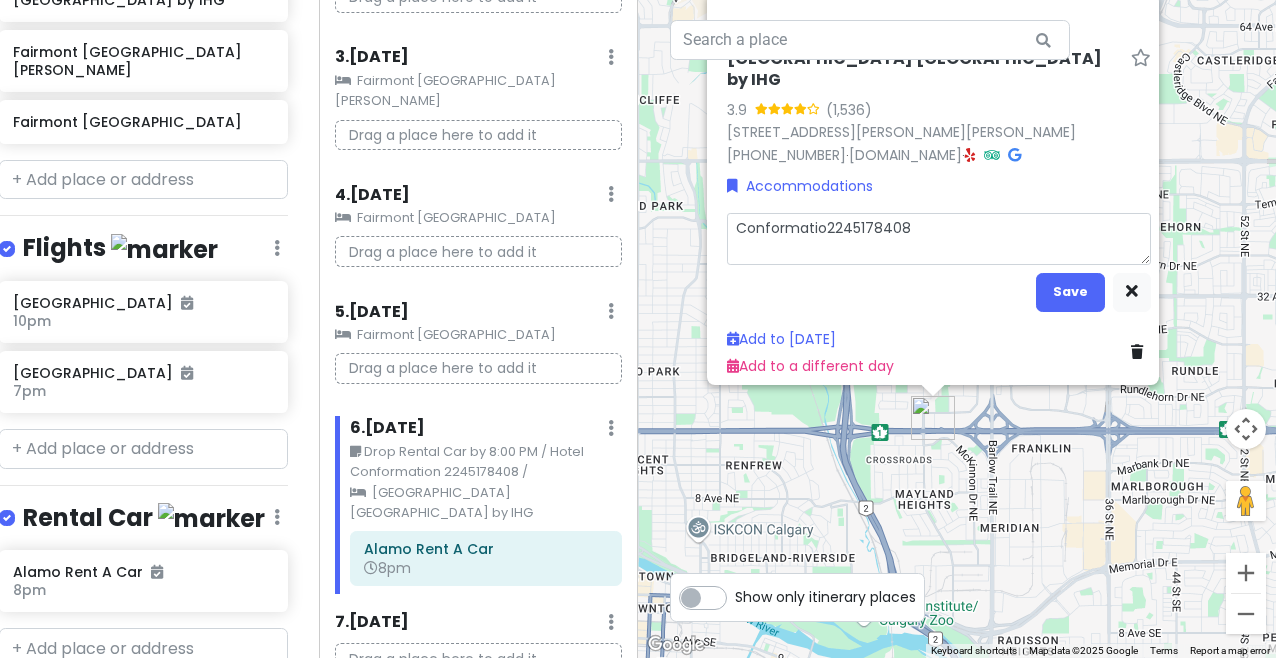 type on "x" 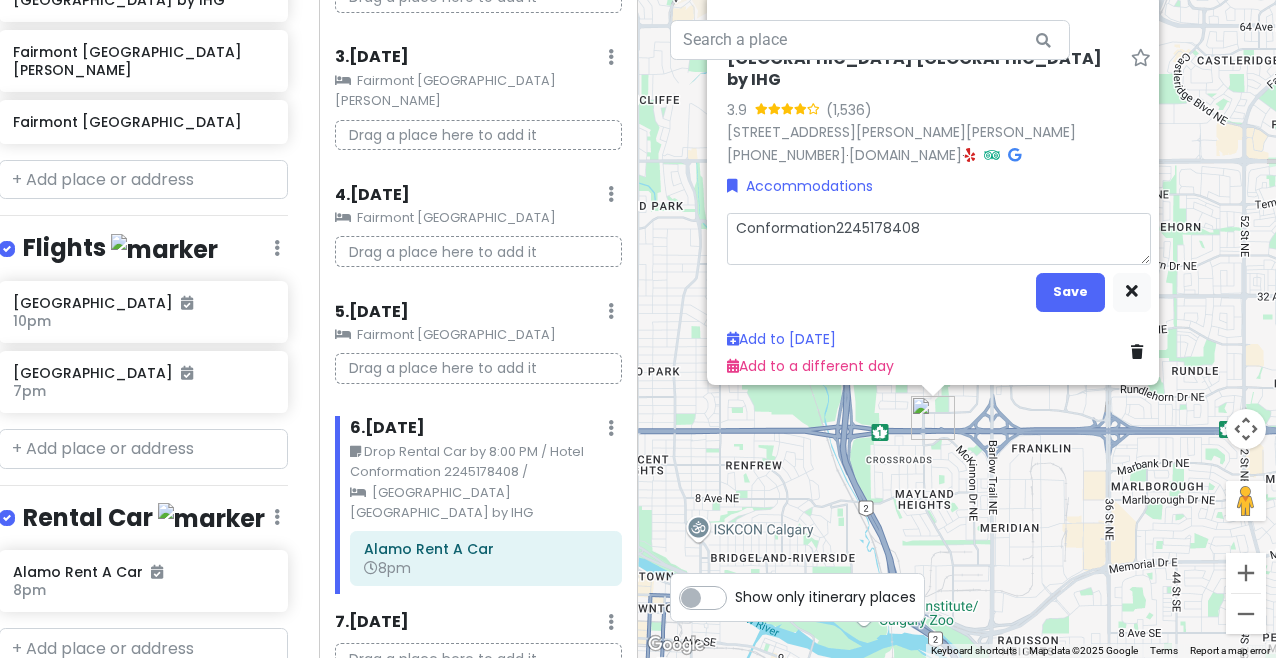 type on "x" 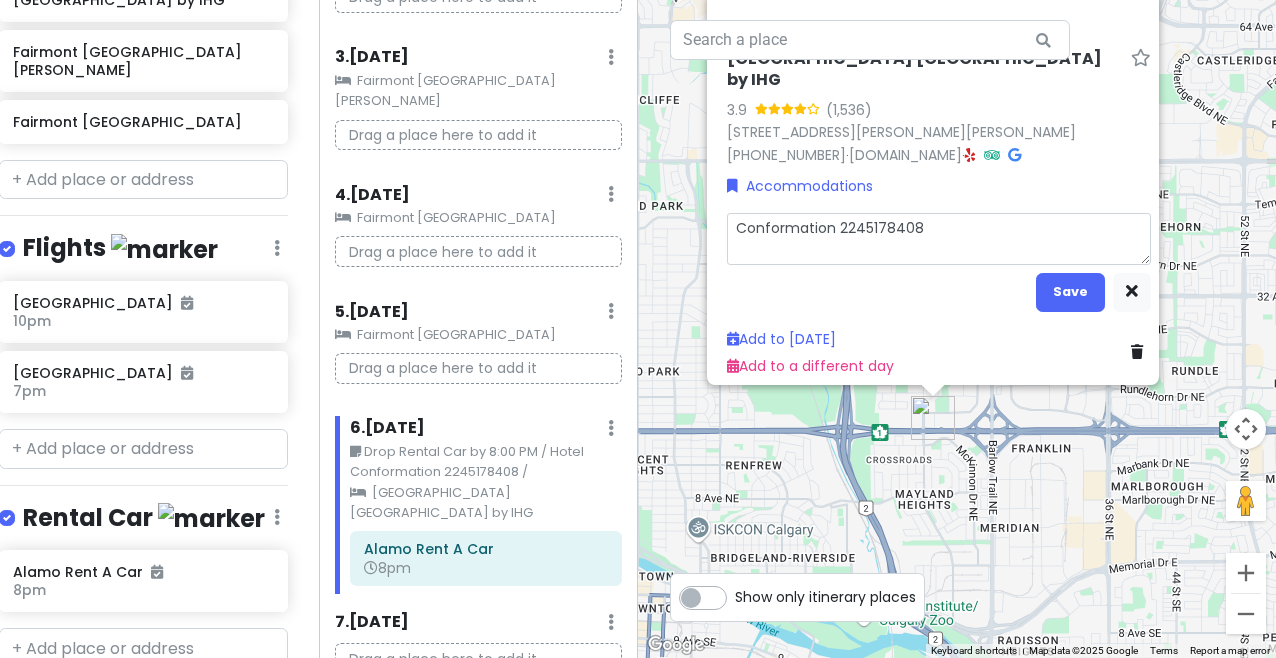 type on "x" 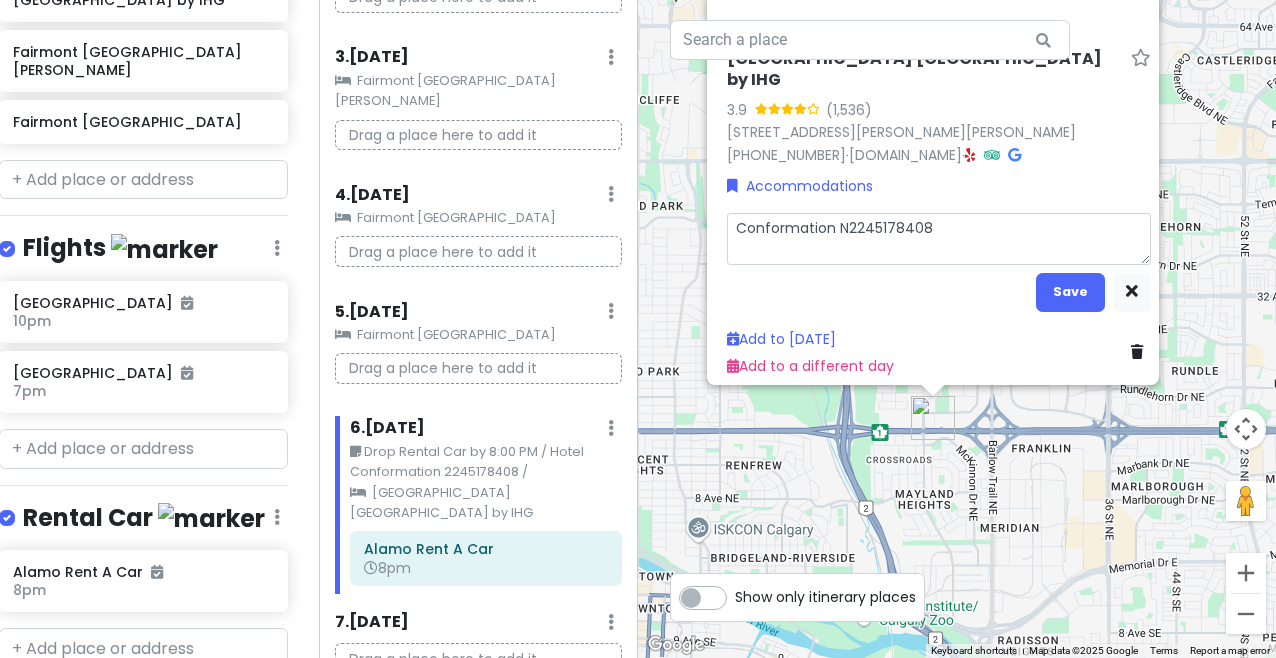 type on "x" 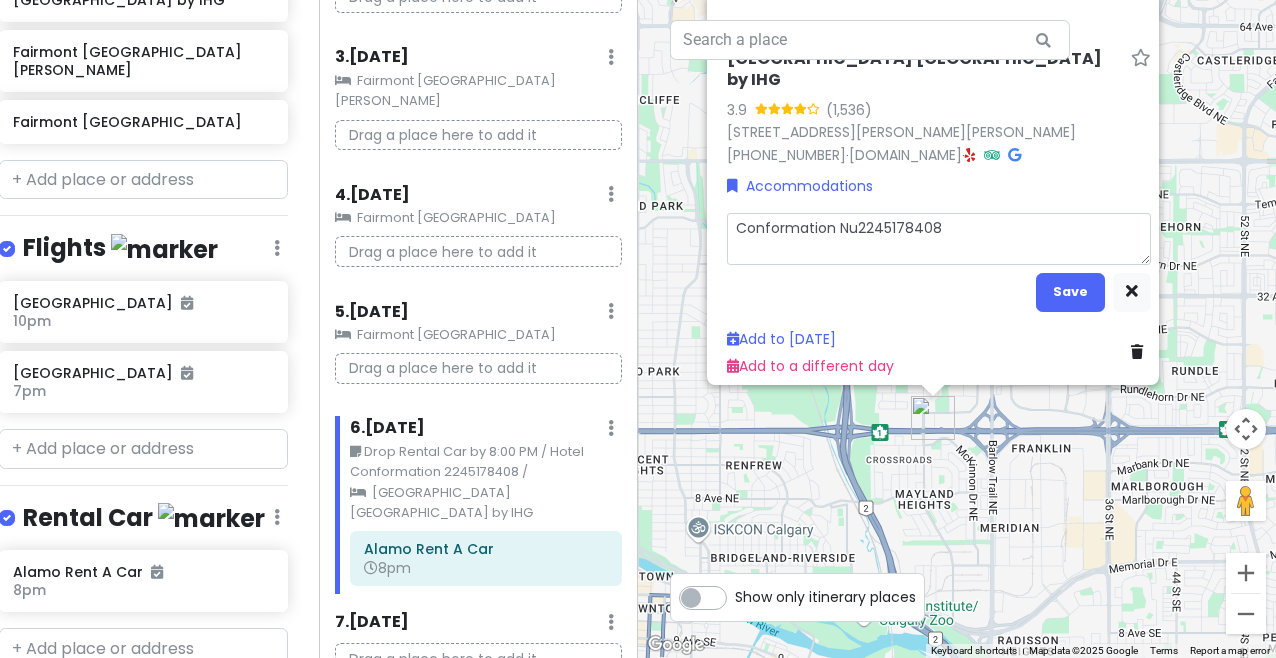 type on "x" 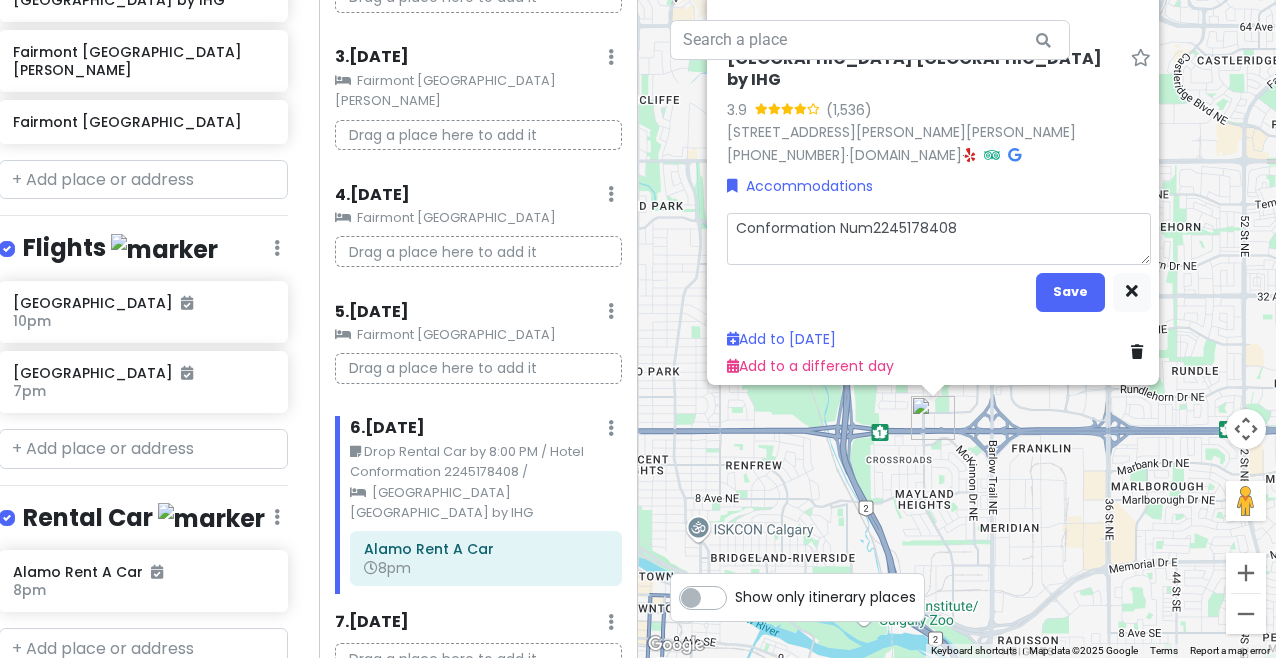type on "x" 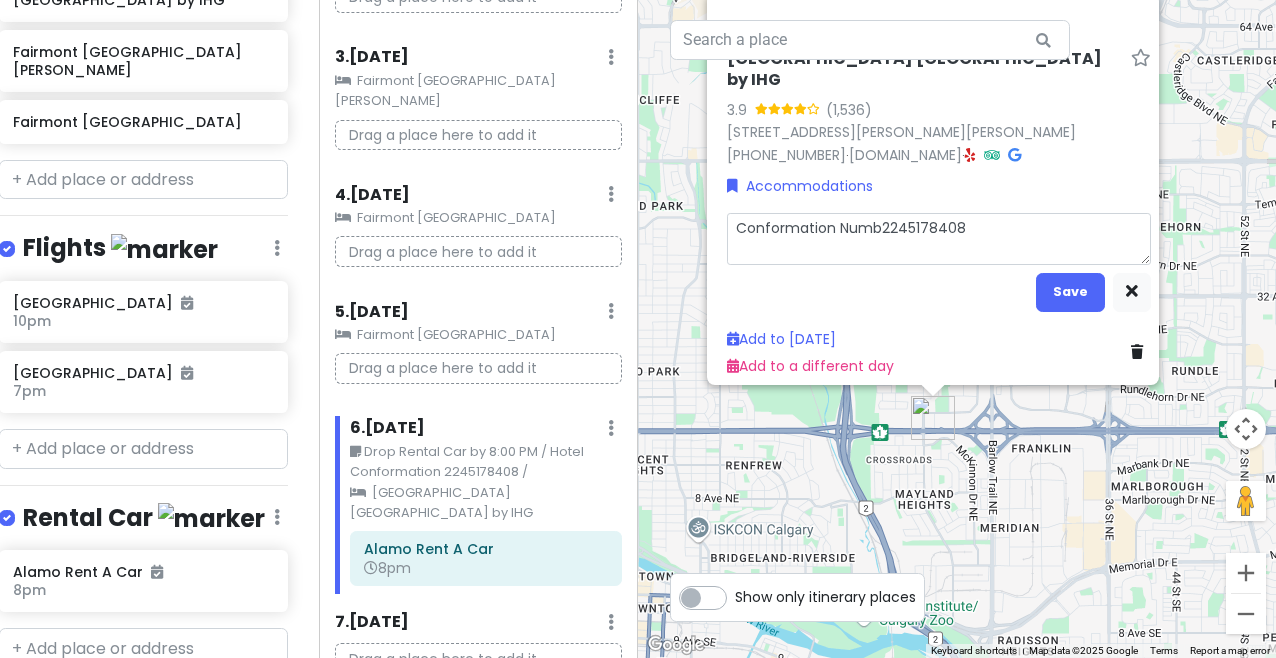 type on "x" 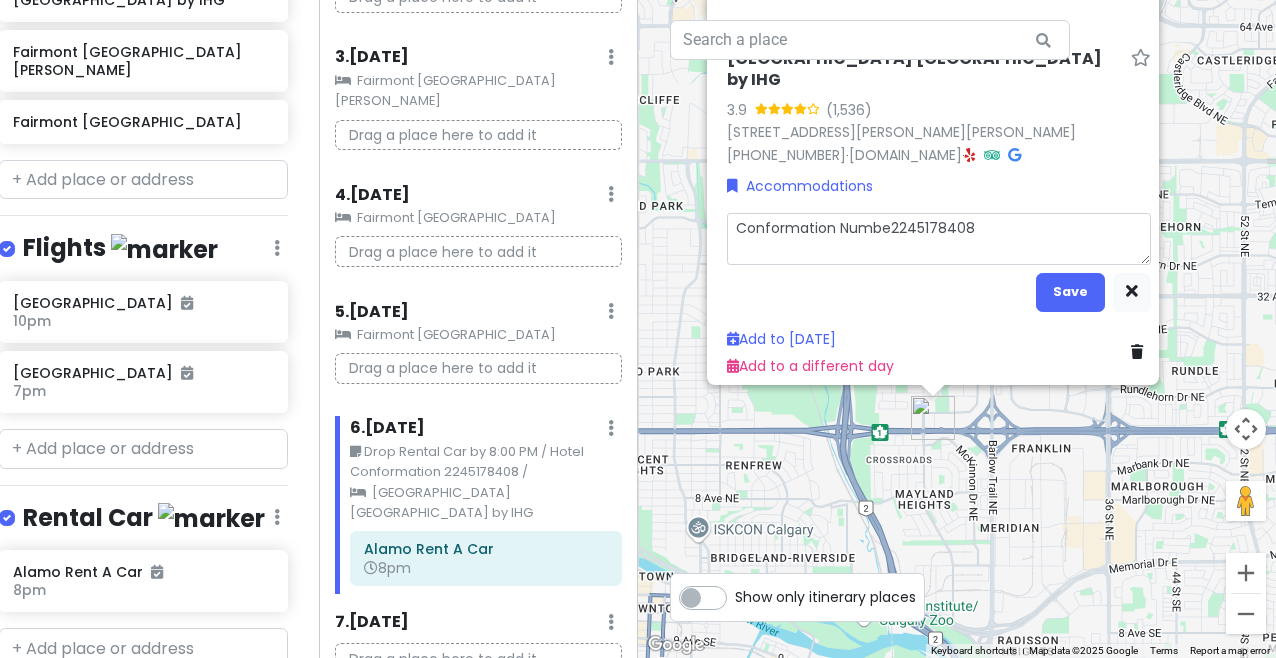type on "x" 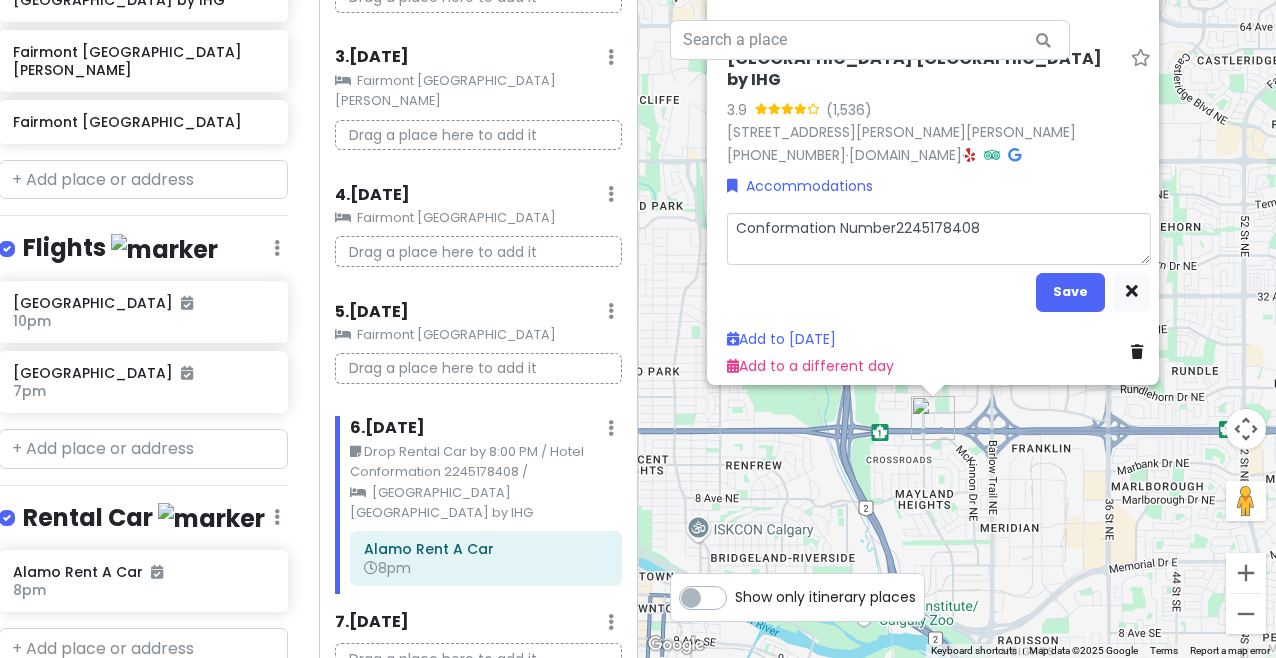 type on "x" 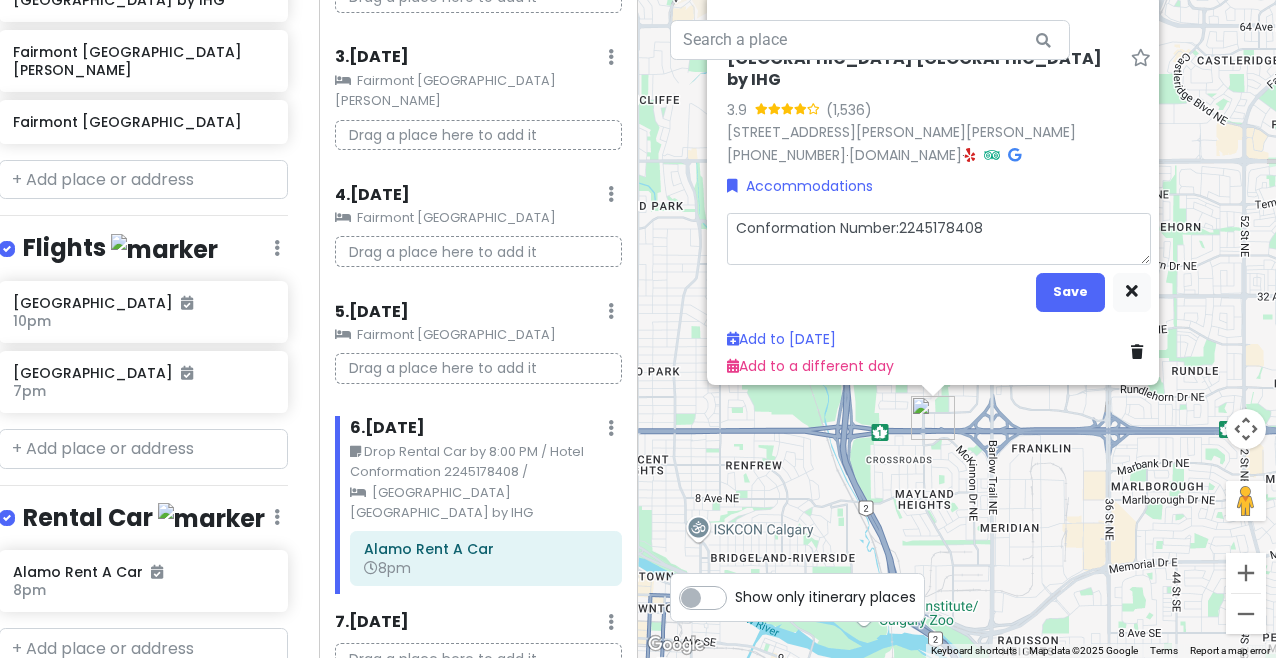 type on "x" 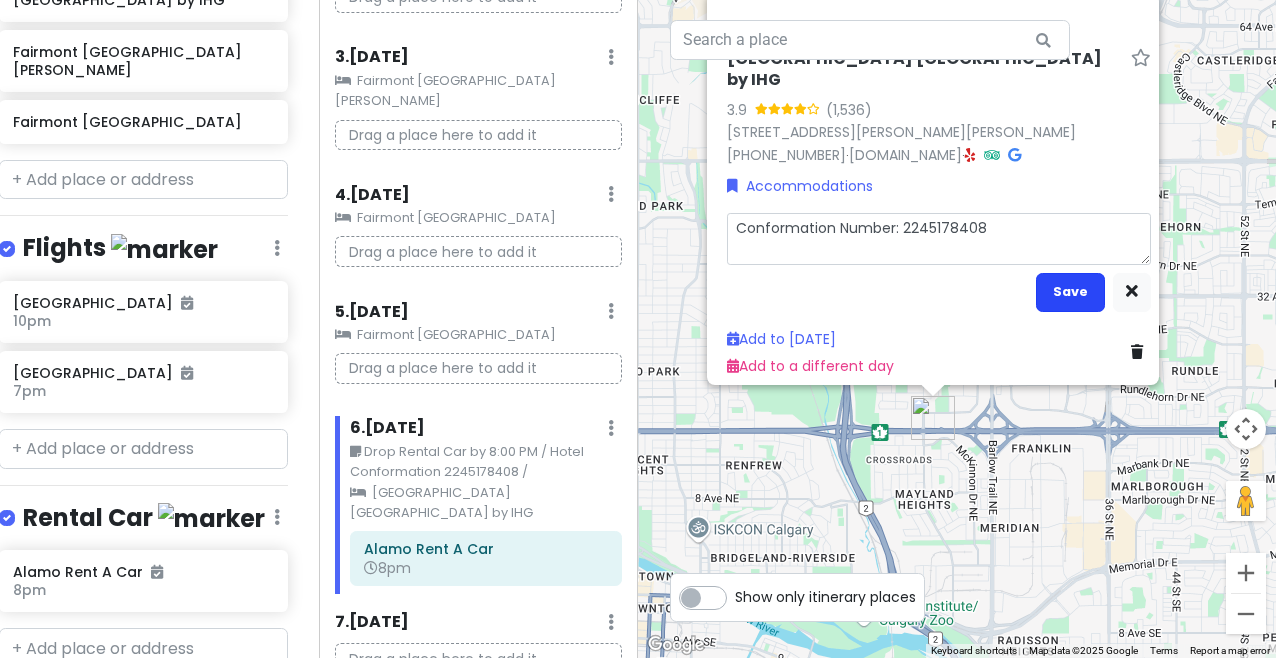 type on "Conformation Number: 2245178408" 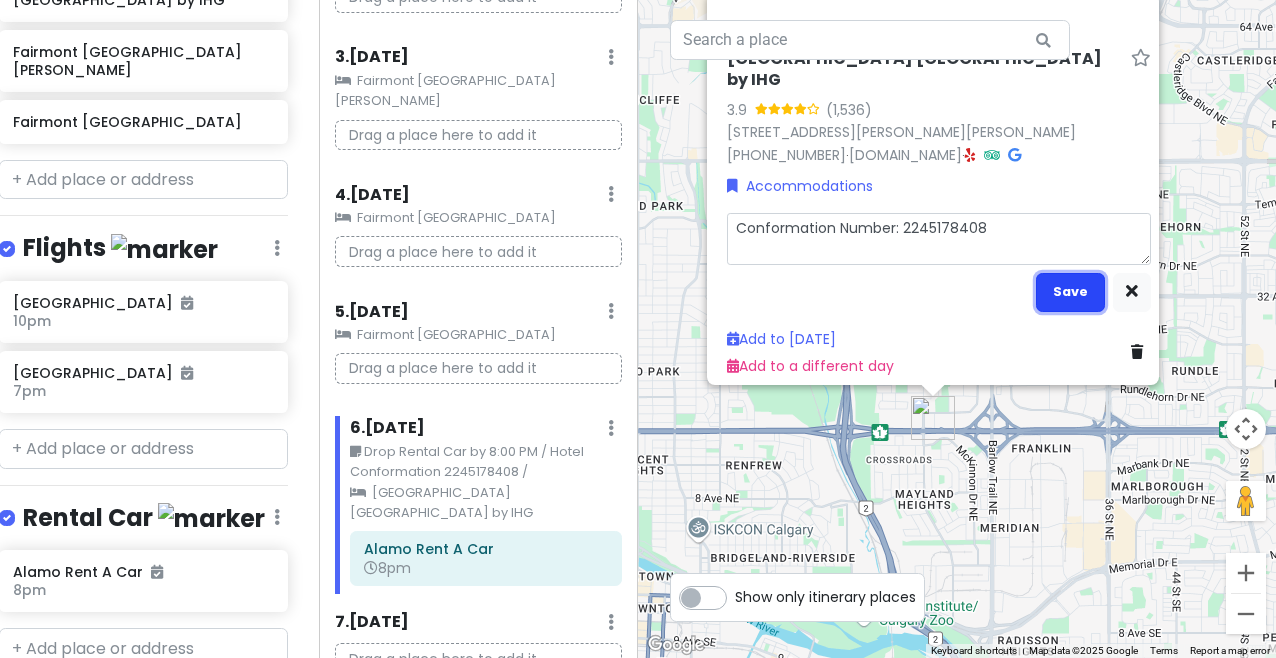 click on "Save" at bounding box center (1070, 292) 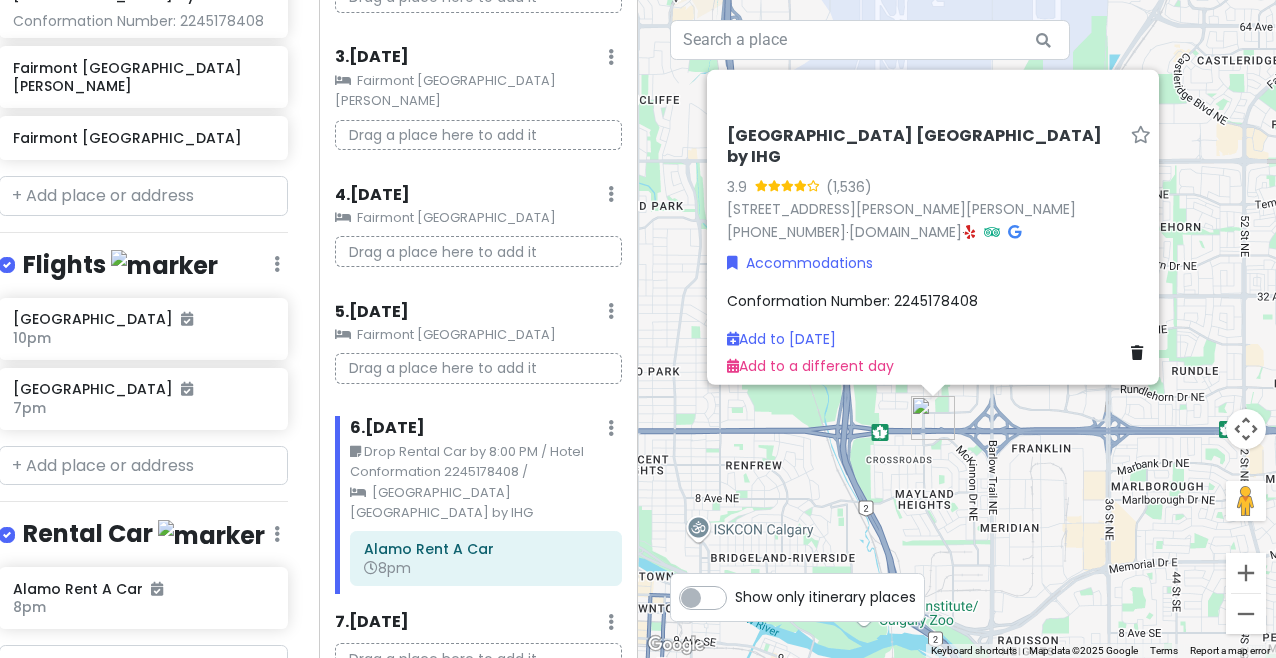 scroll, scrollTop: 835, scrollLeft: 16, axis: both 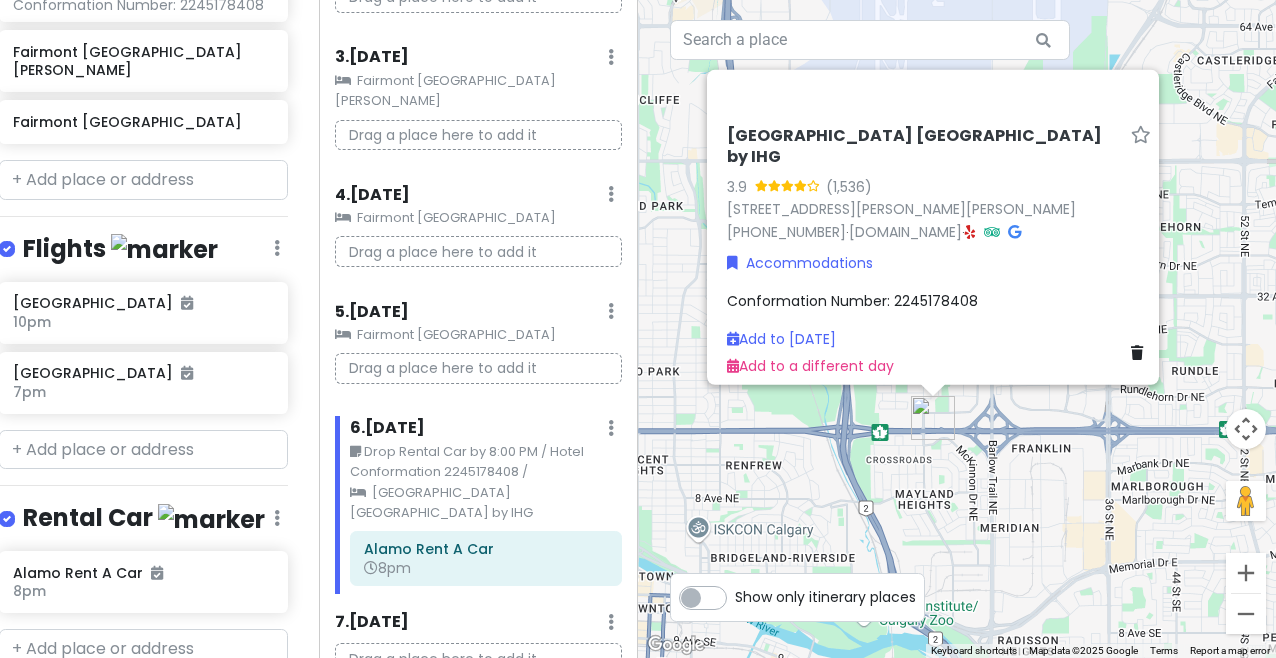 click on "[GEOGRAPHIC_DATA] [GEOGRAPHIC_DATA] by IHG" at bounding box center (486, 503) 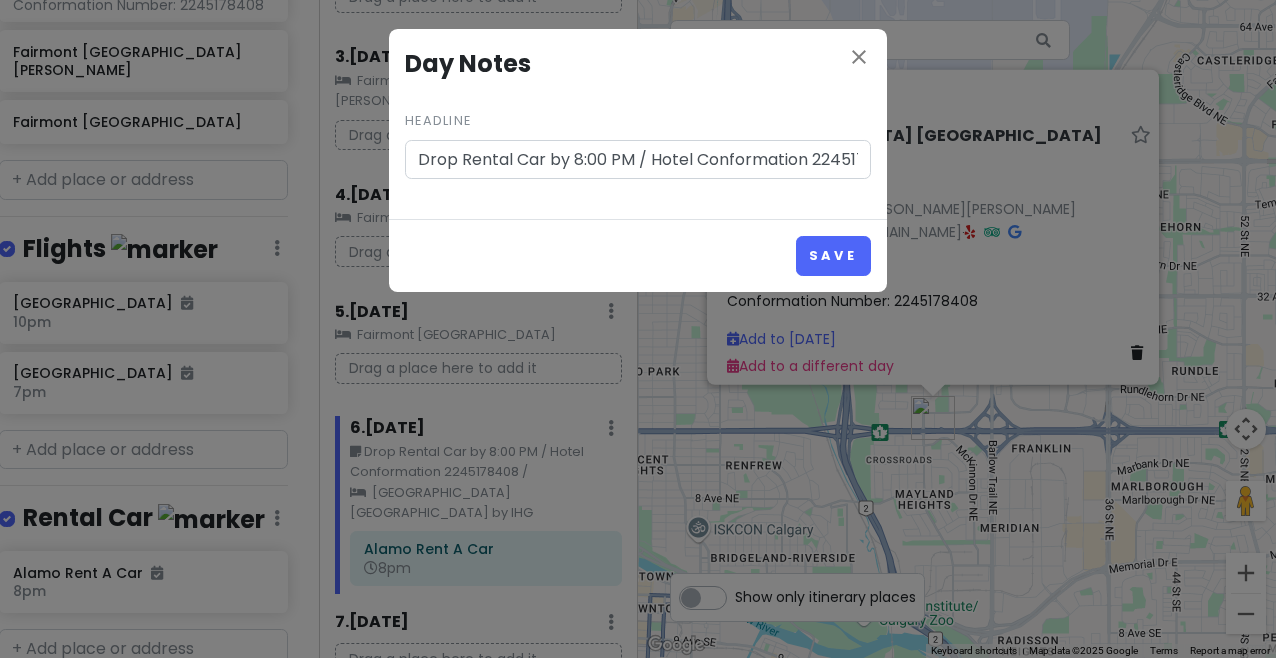 scroll, scrollTop: 0, scrollLeft: 58, axis: horizontal 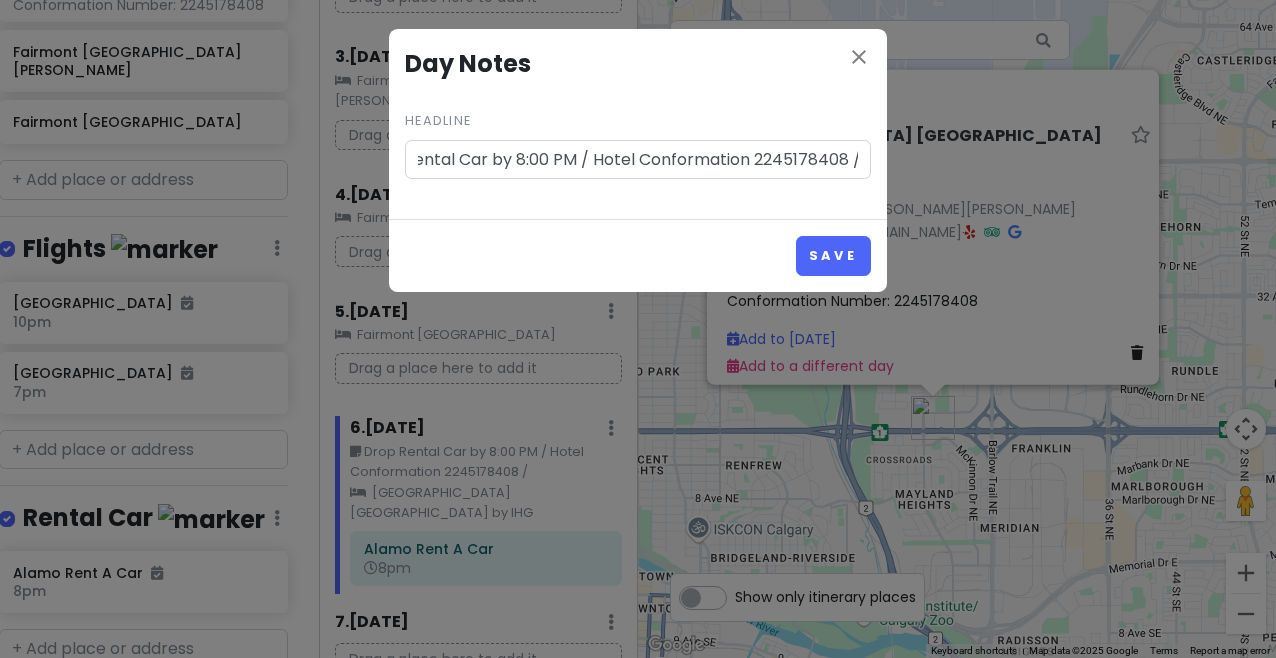 drag, startPoint x: 653, startPoint y: 160, endPoint x: 993, endPoint y: 168, distance: 340.09412 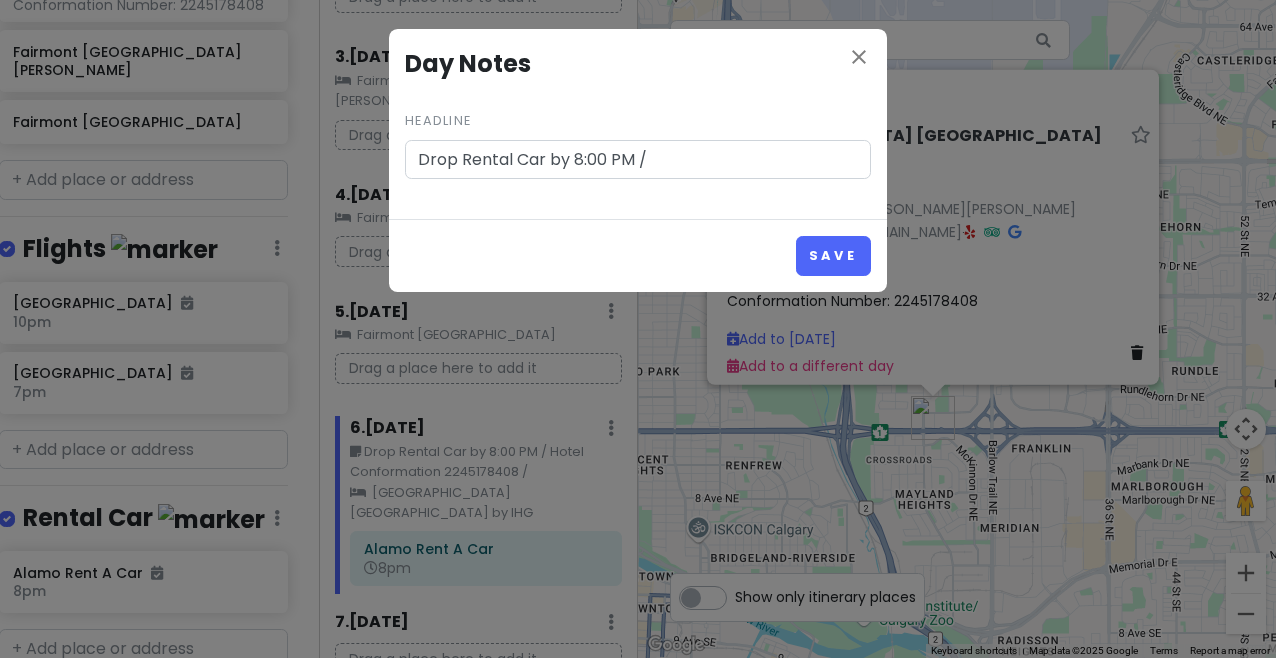 scroll, scrollTop: 0, scrollLeft: 0, axis: both 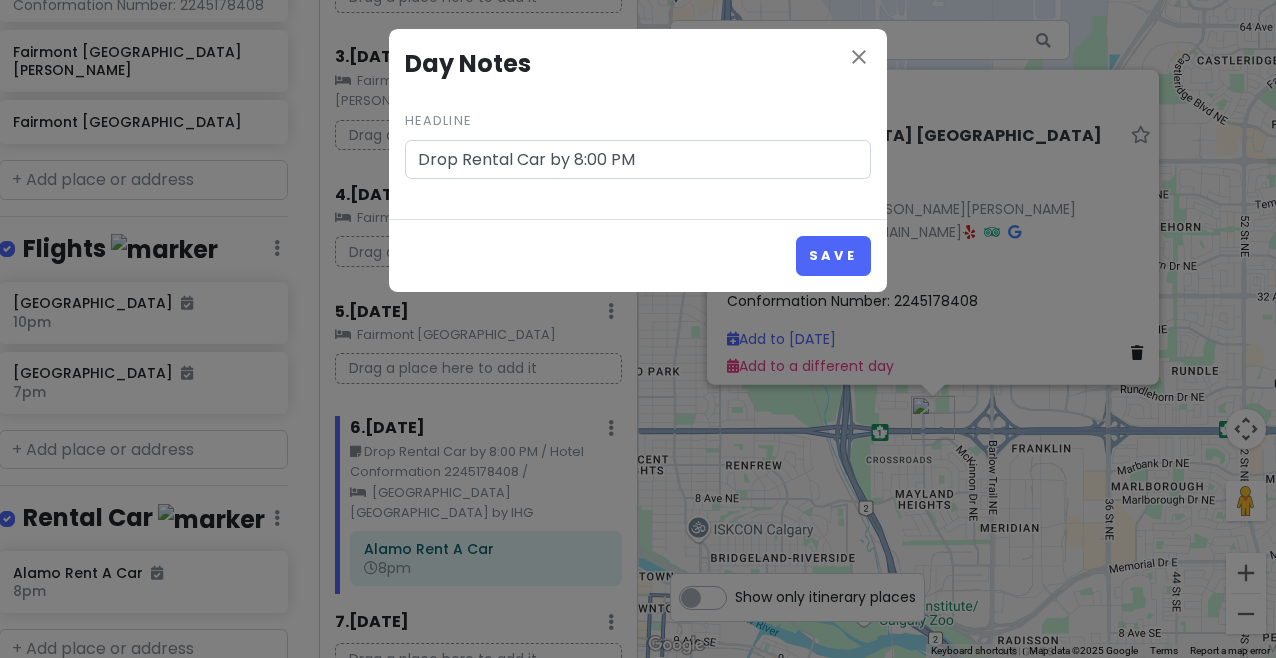 click on "Drop Rental Car by 8:00 PM" at bounding box center [638, 160] 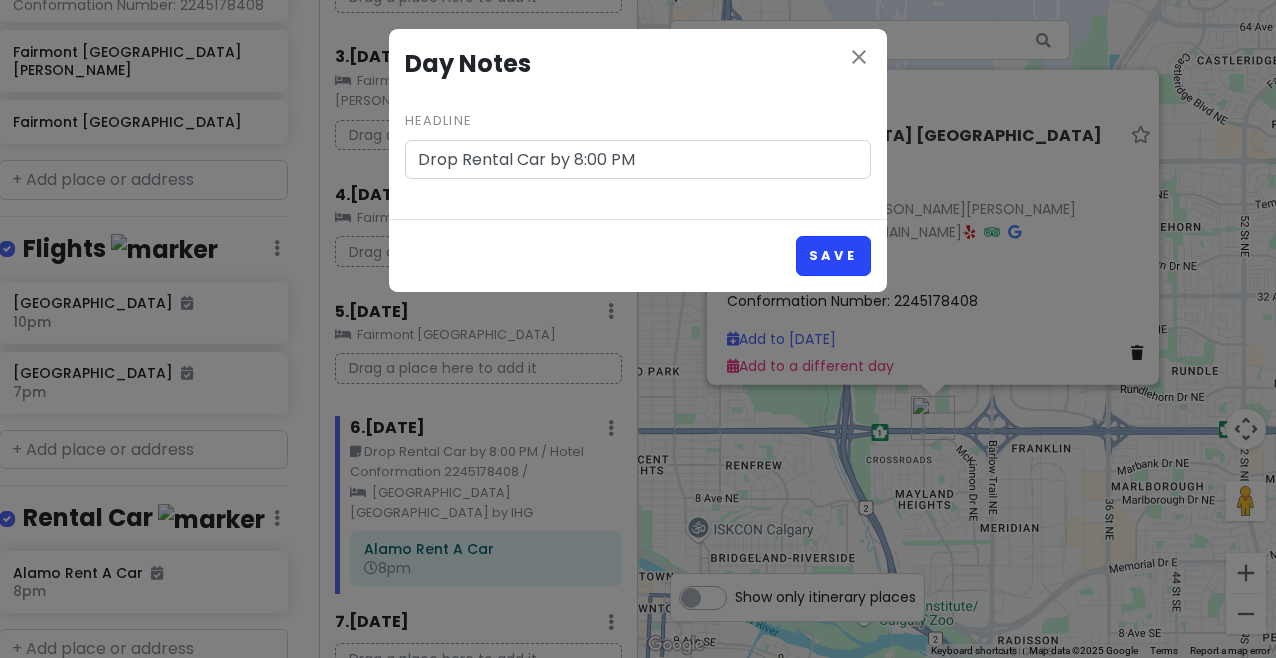 type on "Drop Rental Car by 8:00 PM" 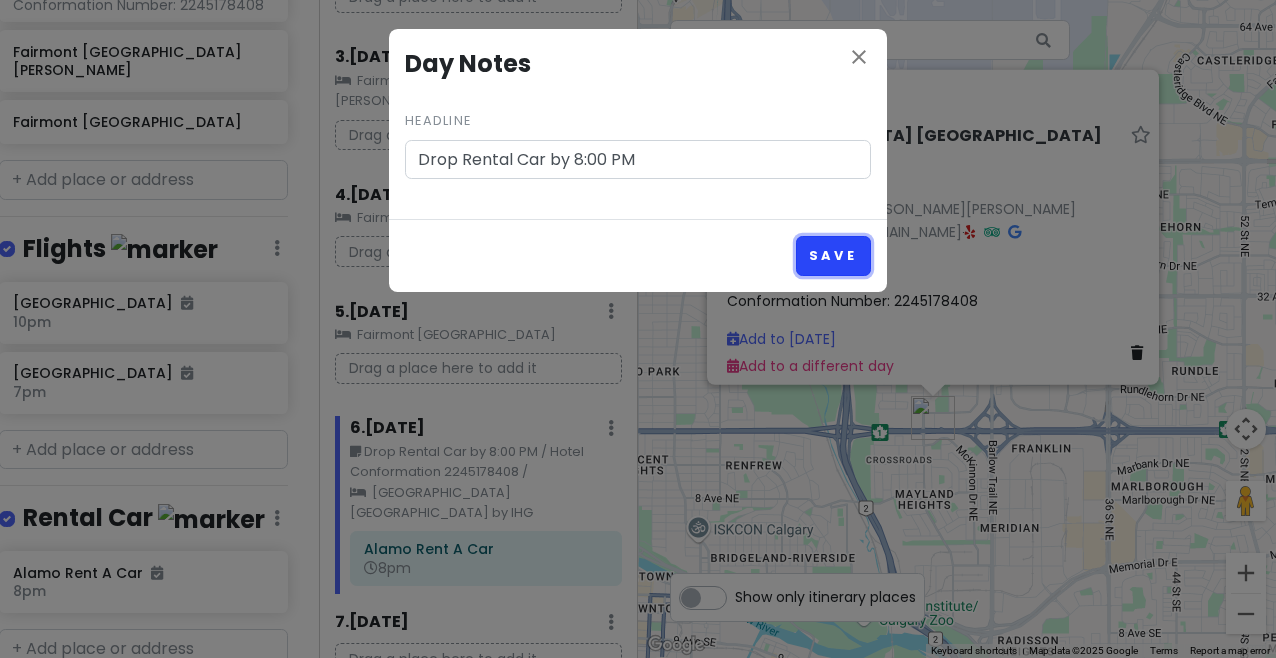 click on "Save" at bounding box center (833, 255) 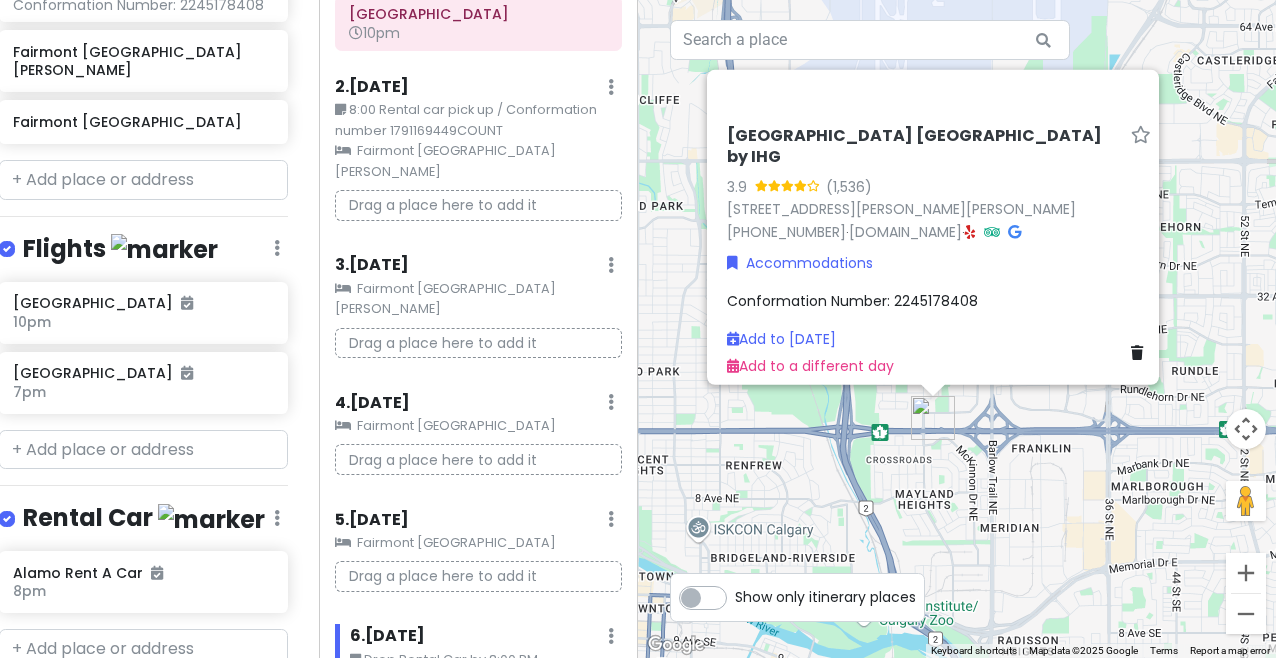scroll, scrollTop: 280, scrollLeft: 0, axis: vertical 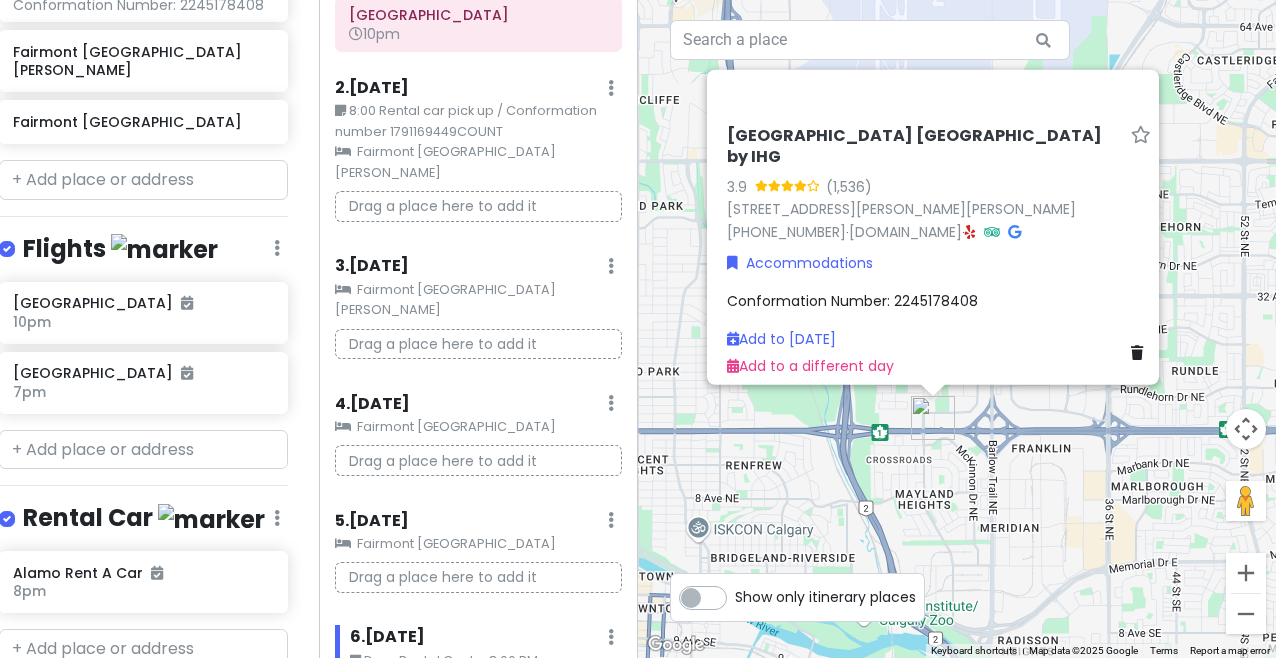 click on "Fairmont [GEOGRAPHIC_DATA]" 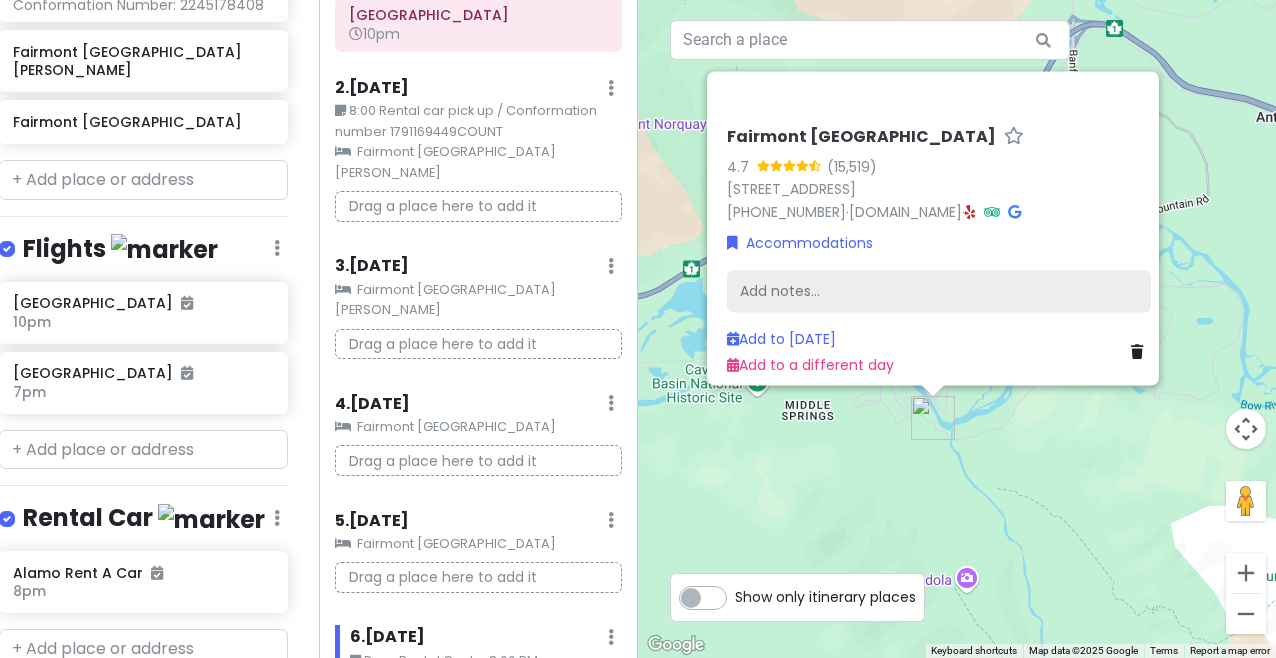 click on "Add notes..." at bounding box center (939, 292) 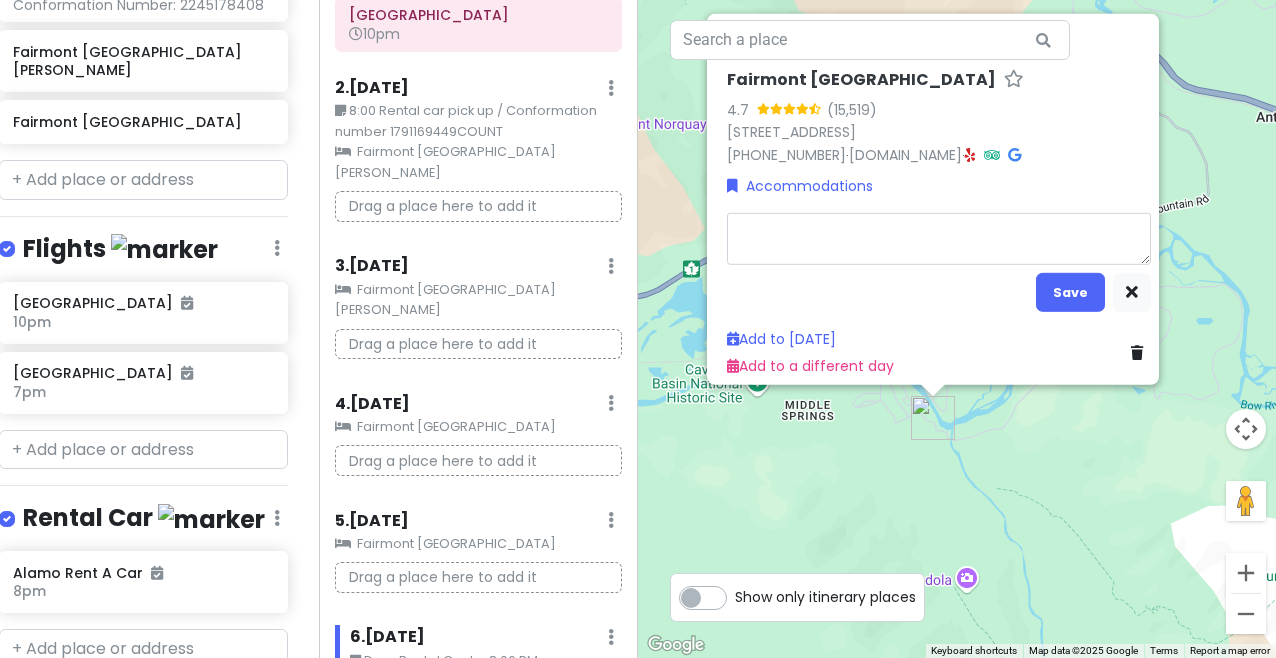 type on "x" 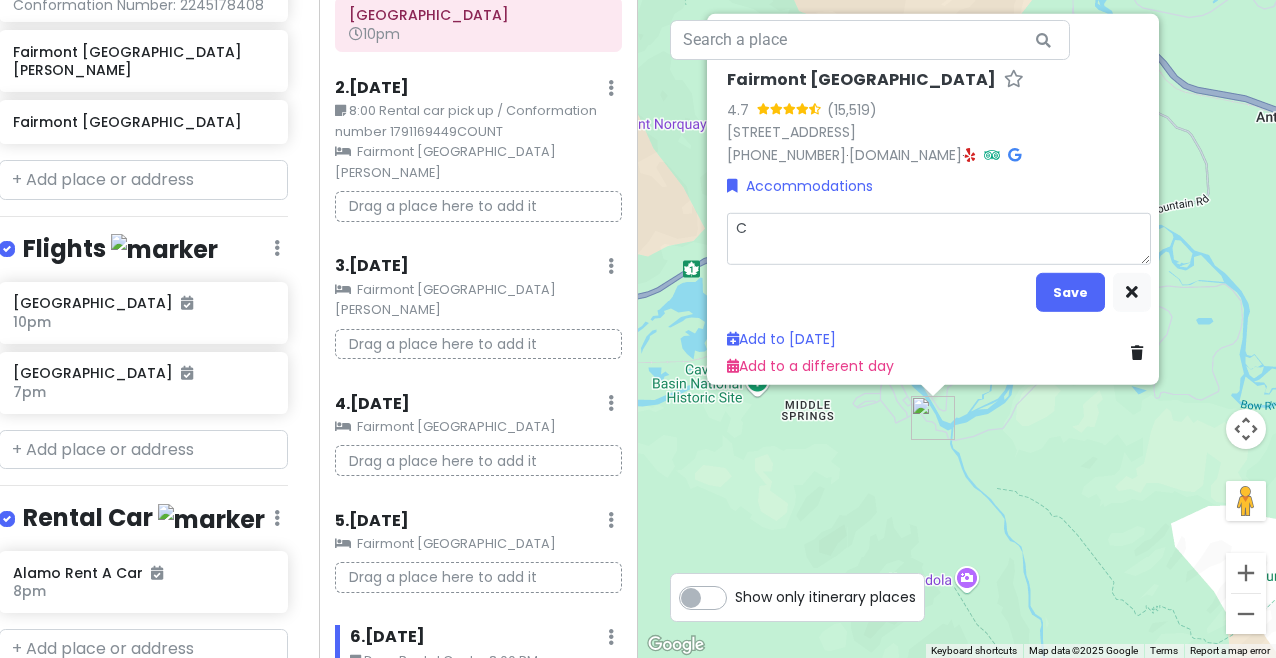 type on "x" 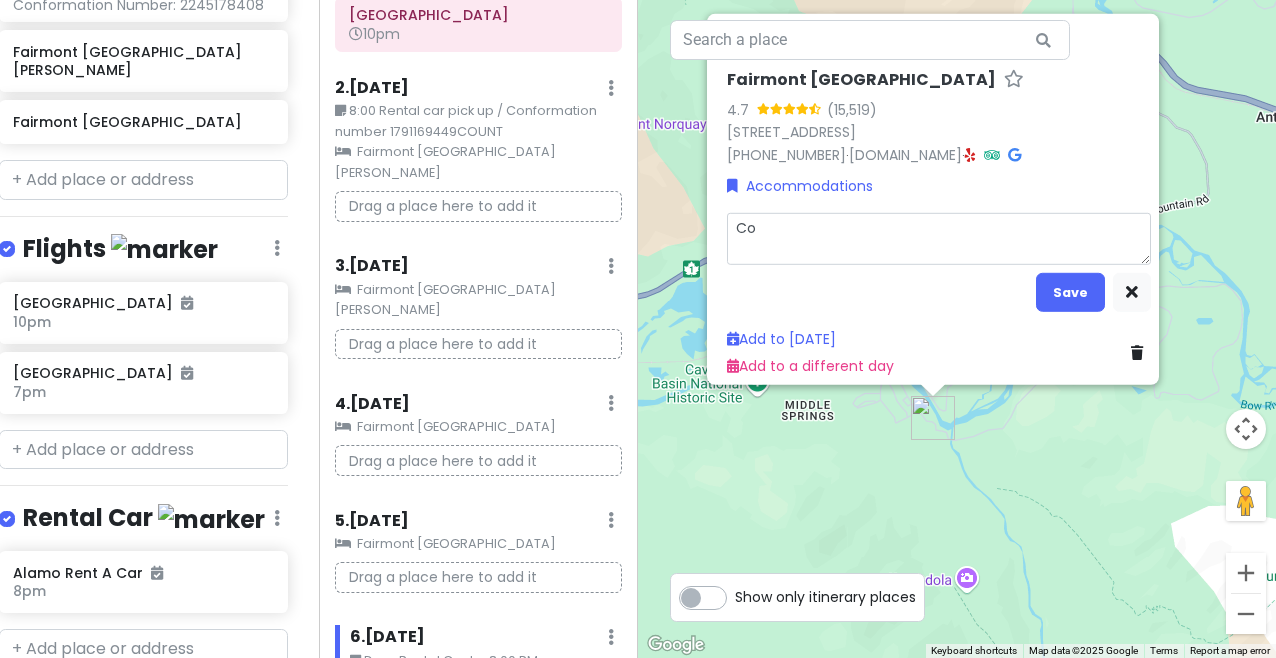 type on "x" 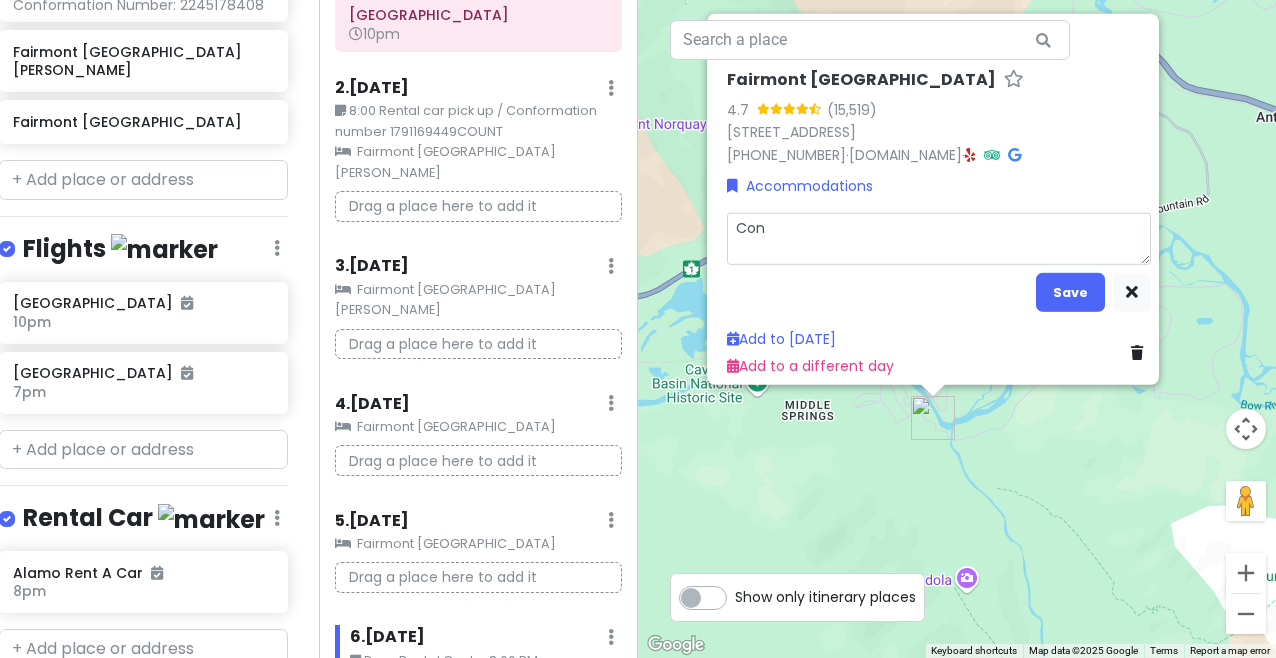 type on "x" 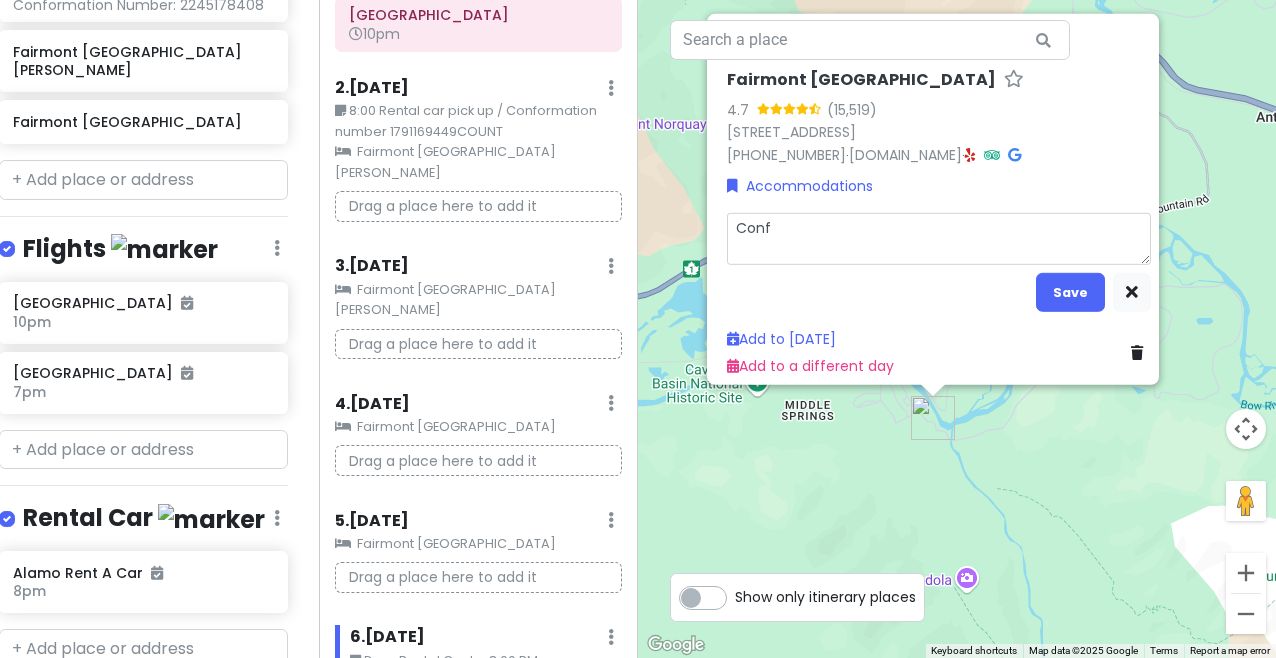 type on "x" 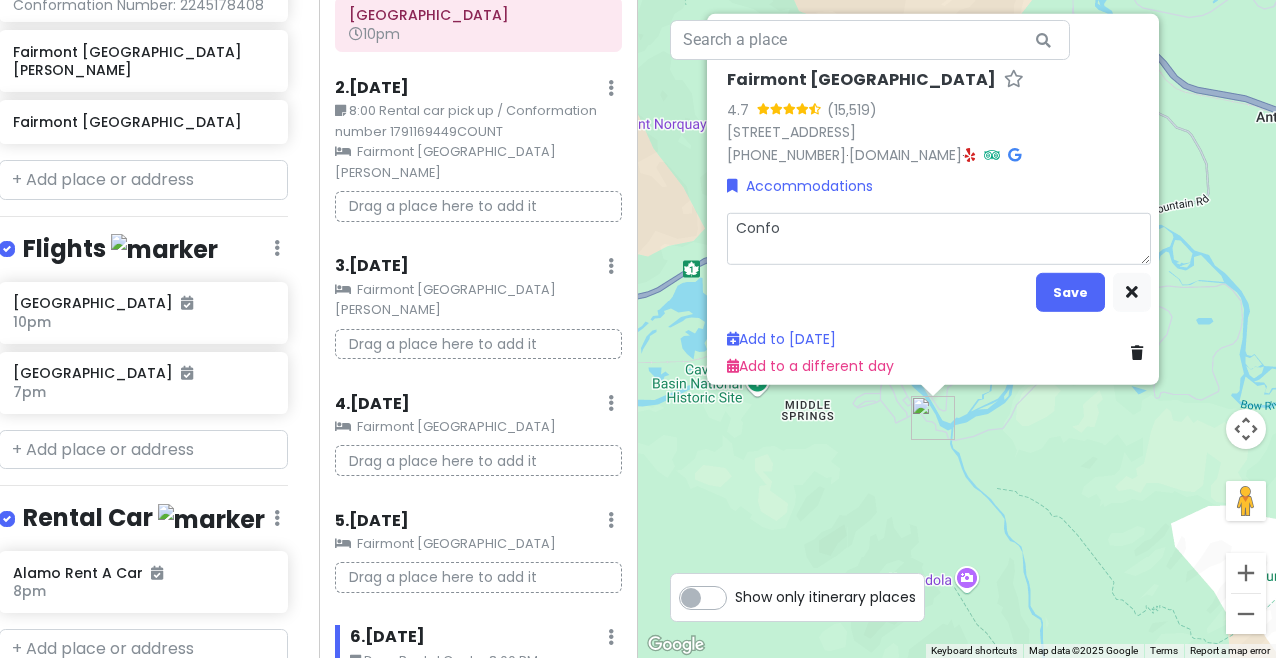 type on "x" 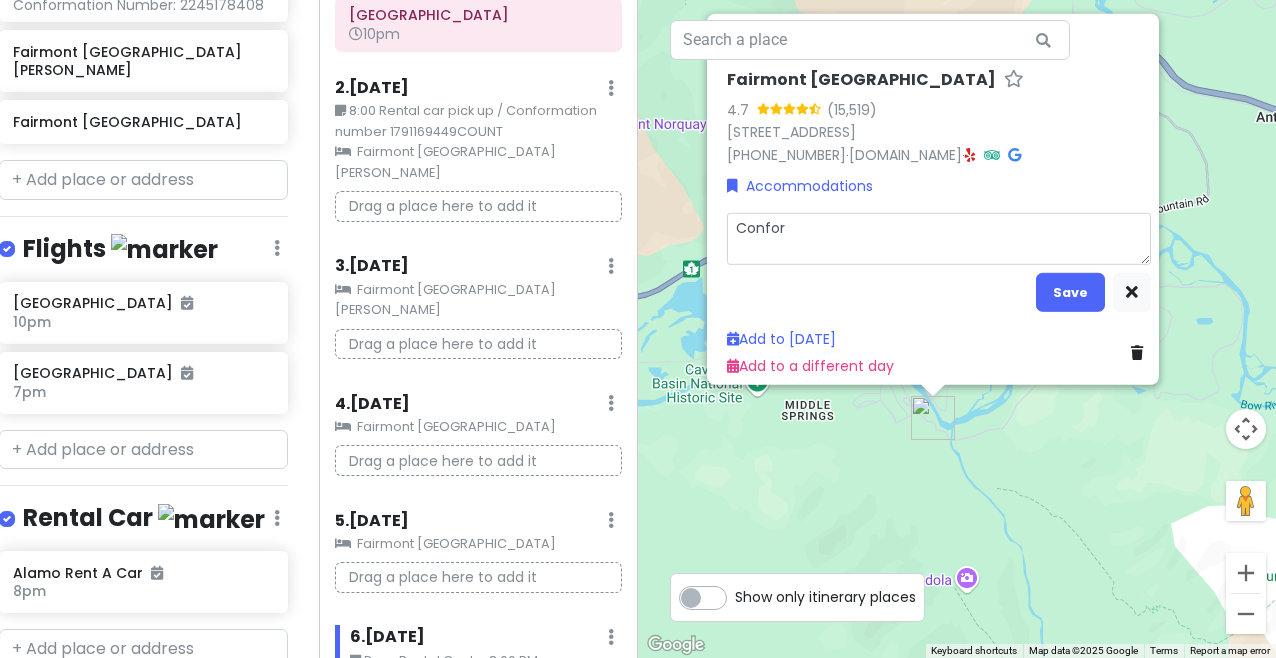 type on "x" 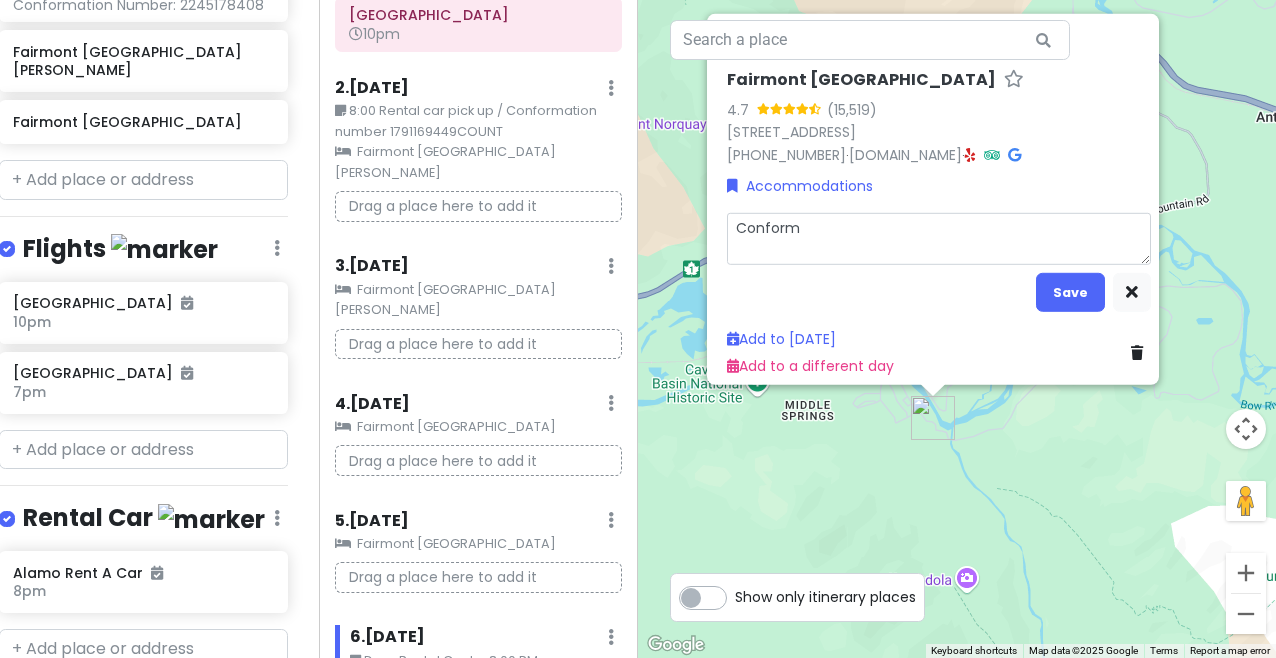 type on "x" 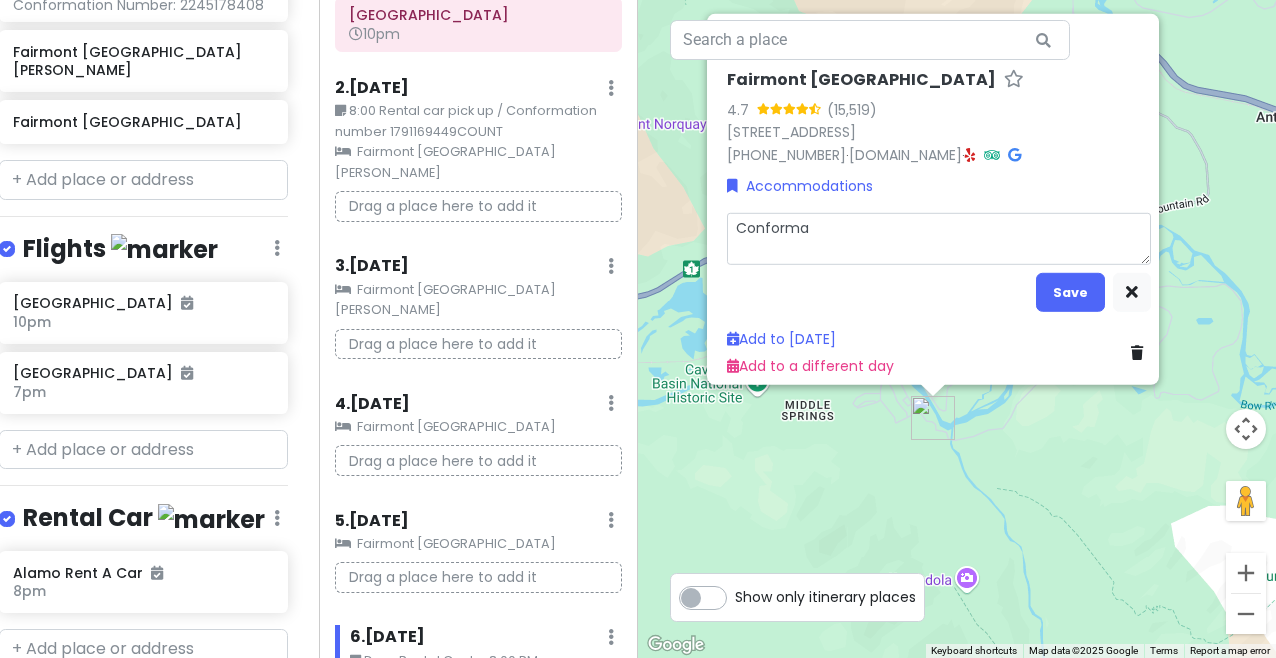 type on "x" 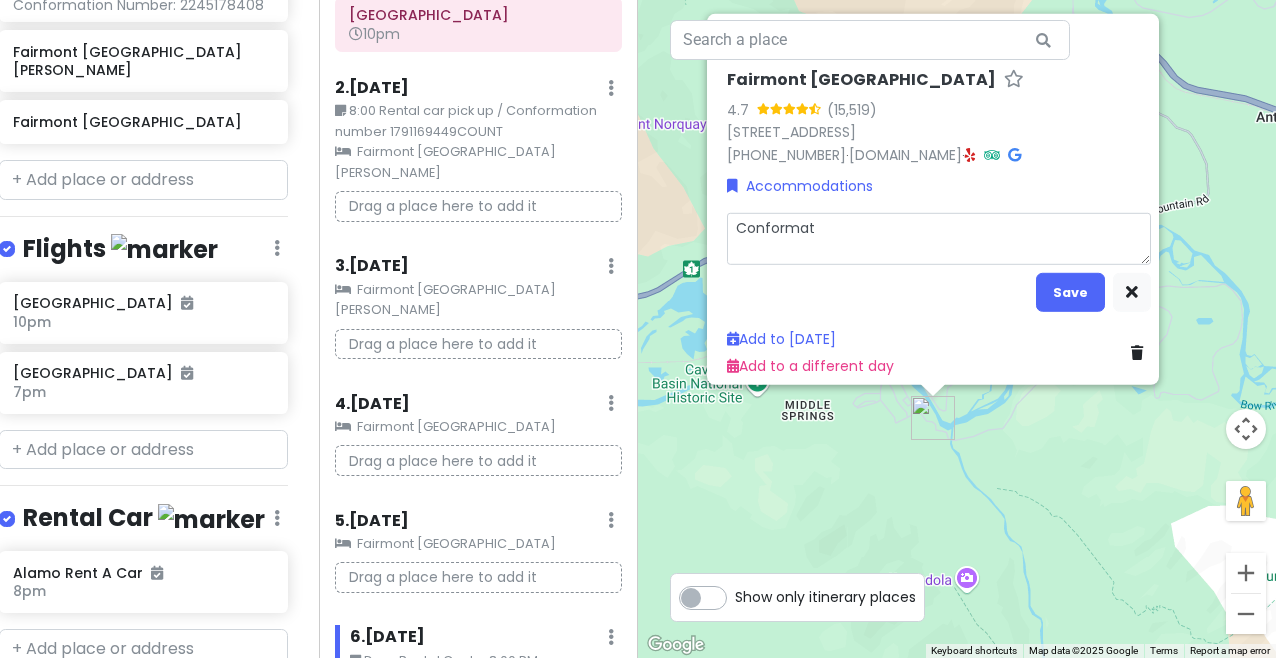 type on "x" 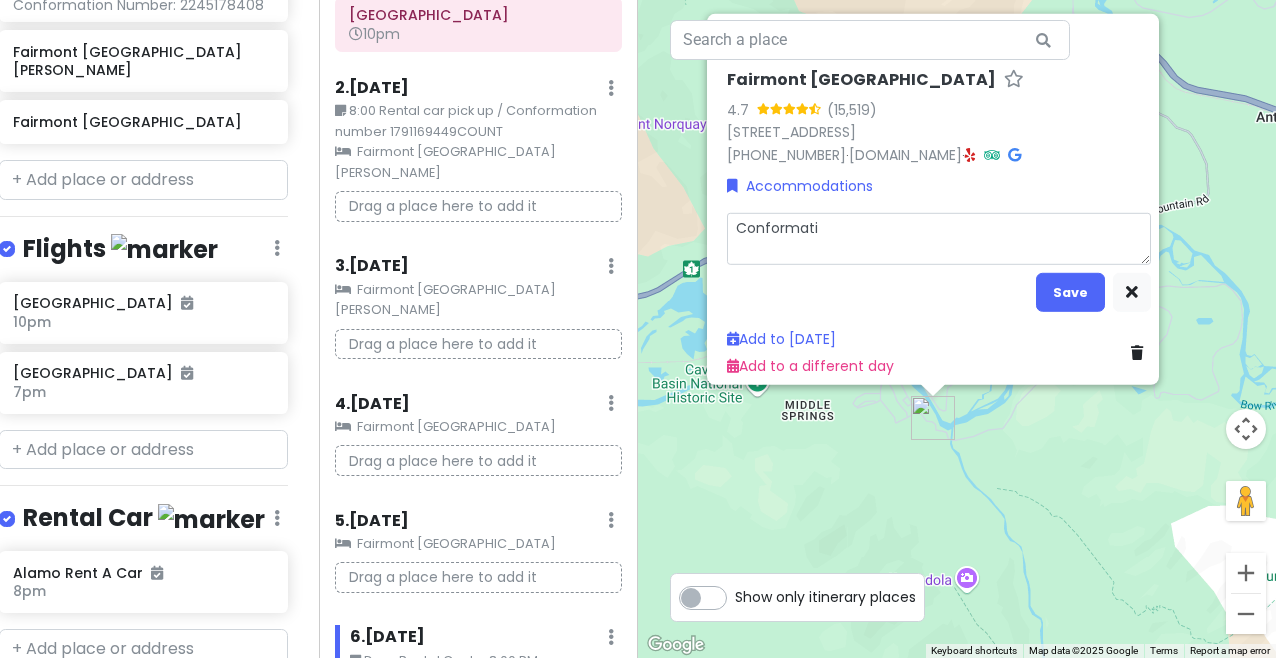 type on "x" 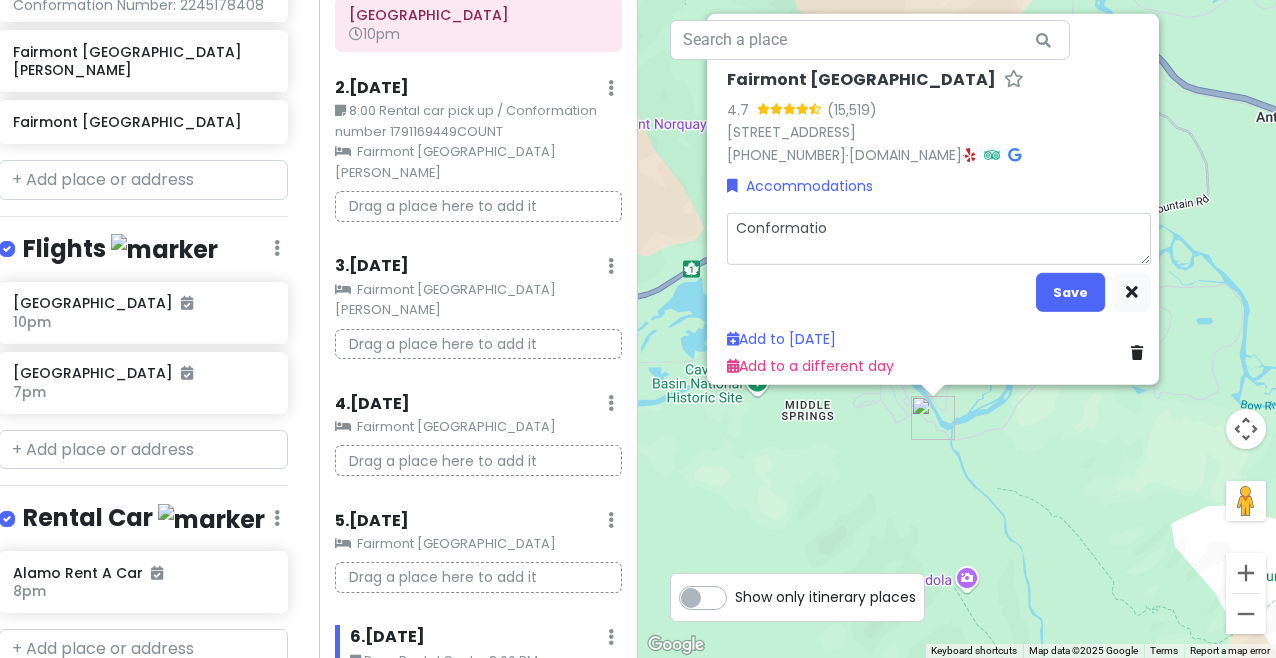 type on "x" 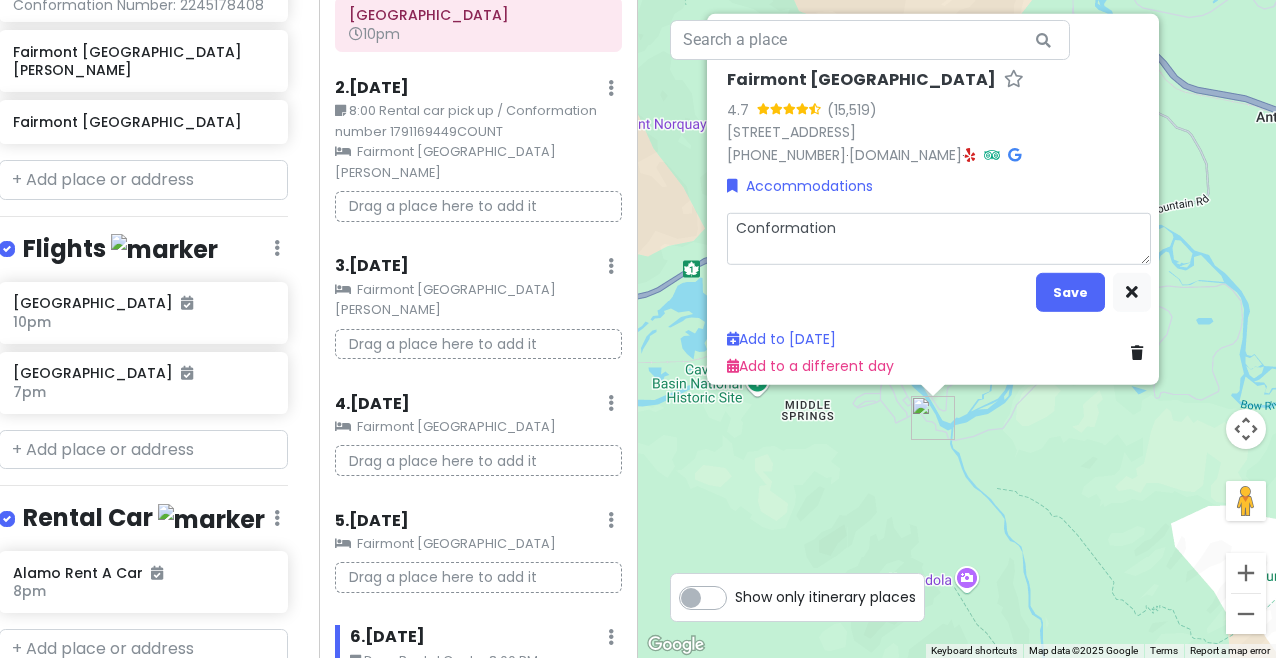 type on "x" 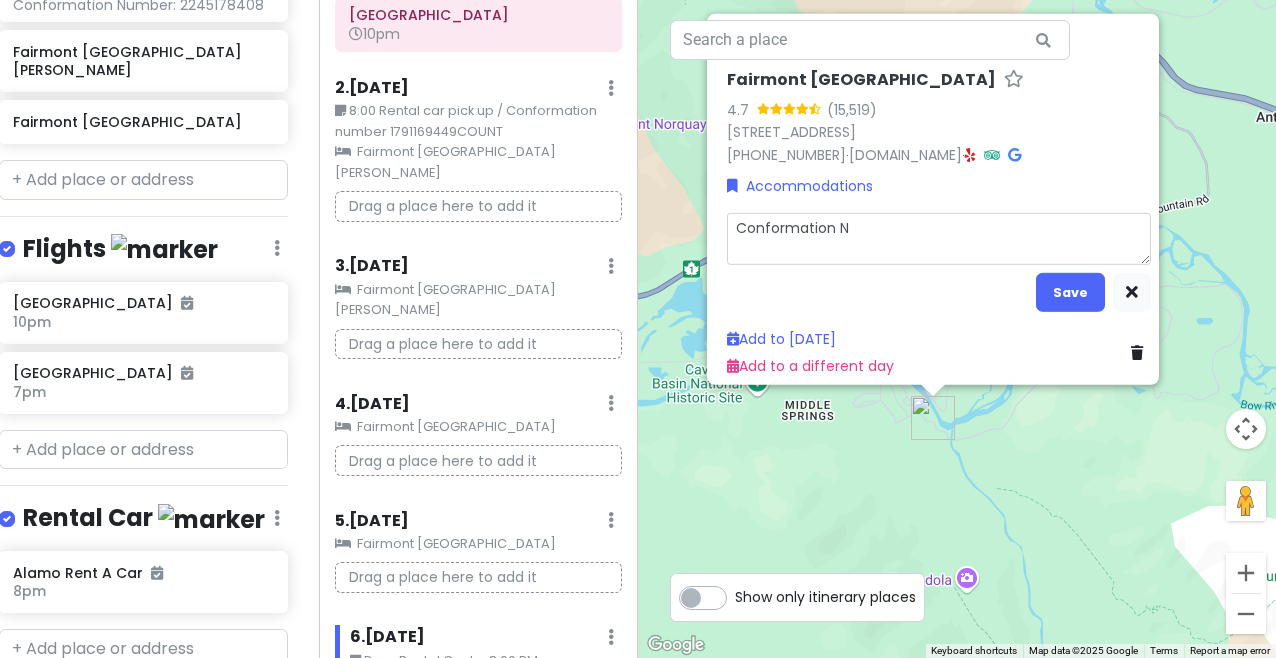 type on "x" 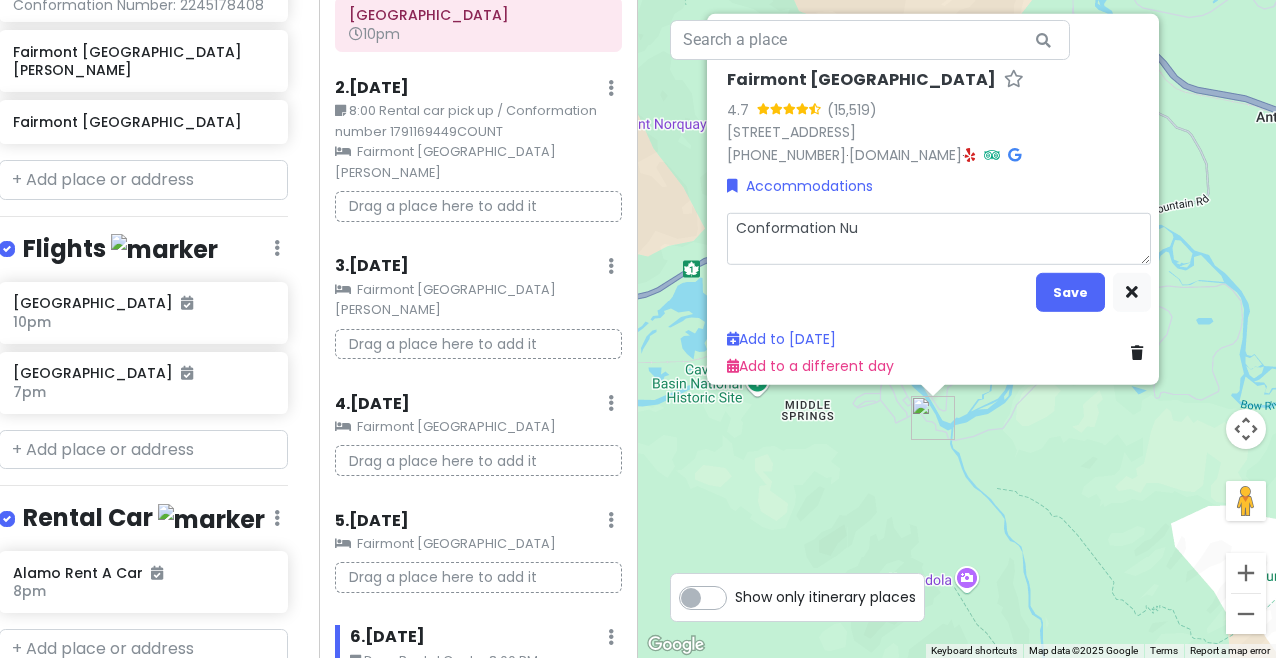 type on "x" 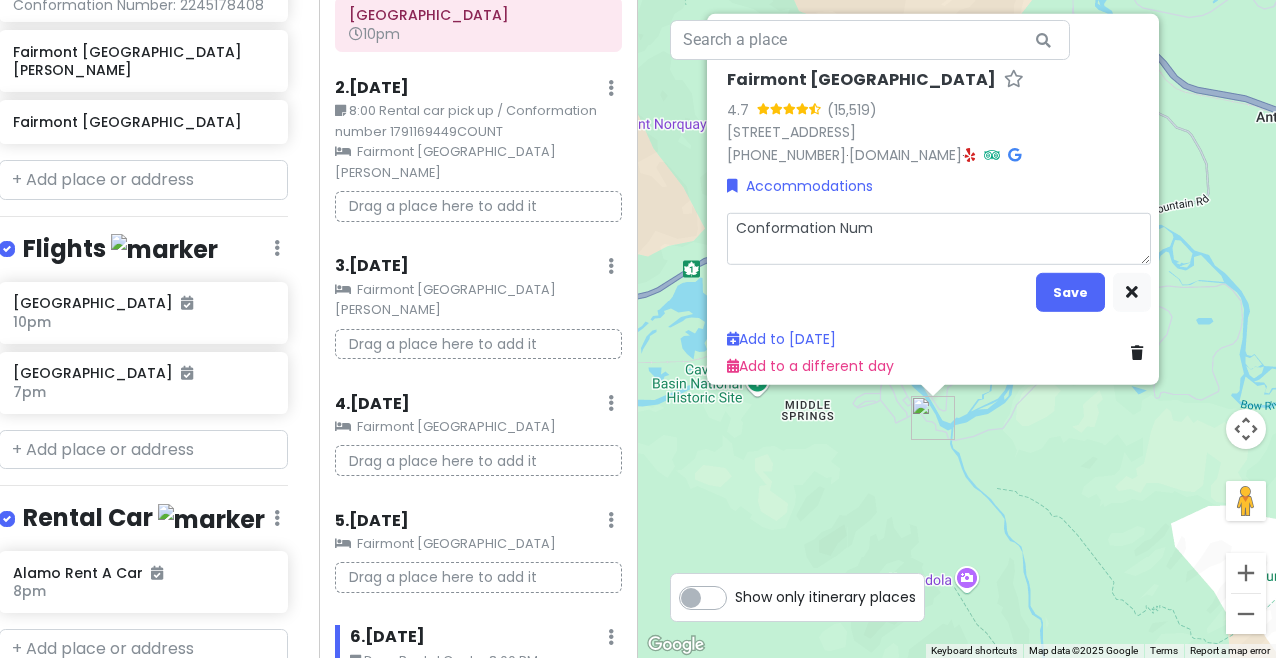 type on "x" 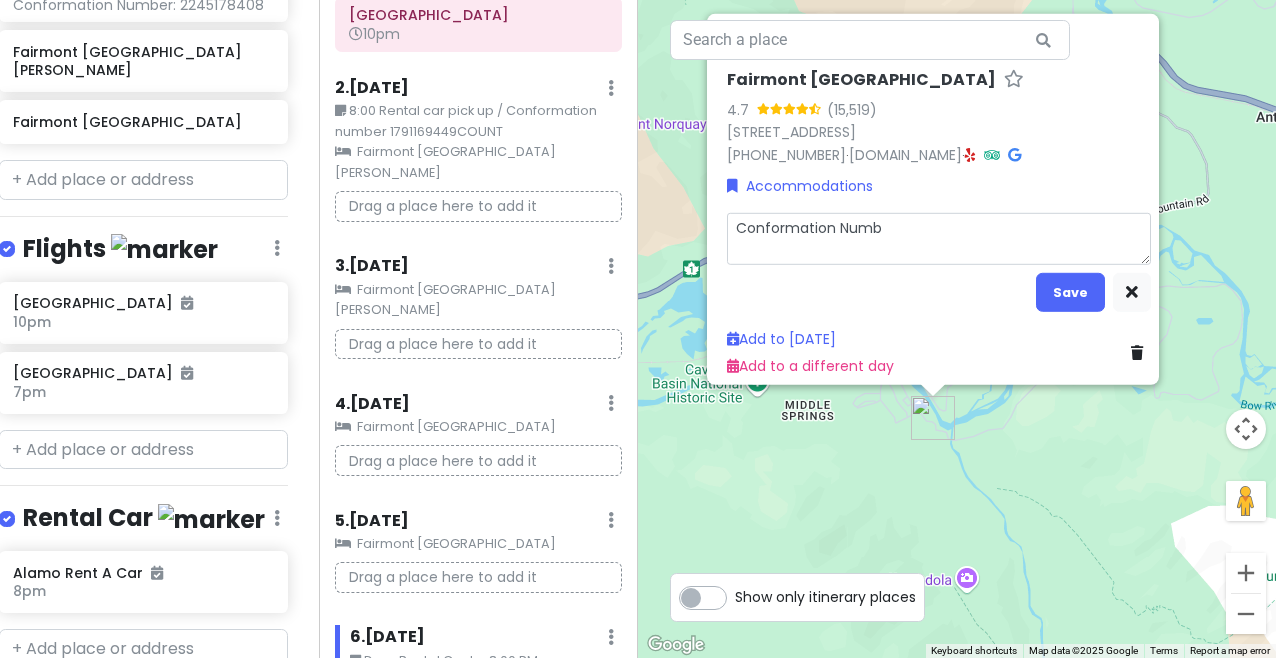 type on "x" 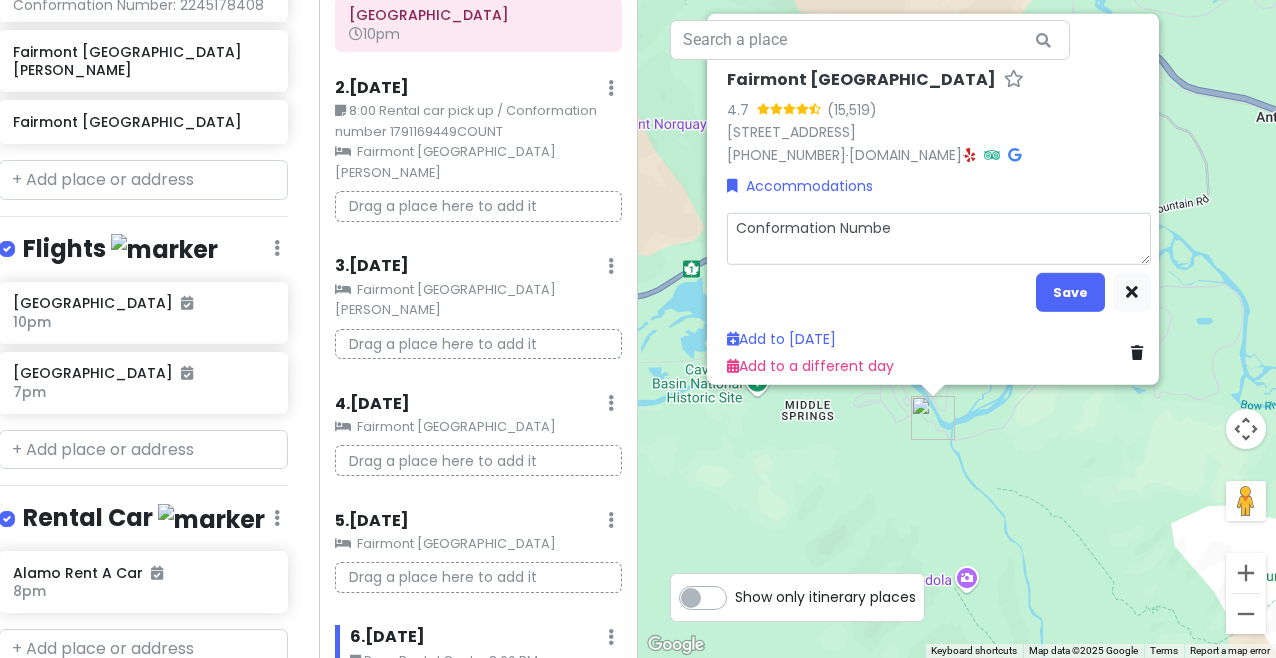 type on "x" 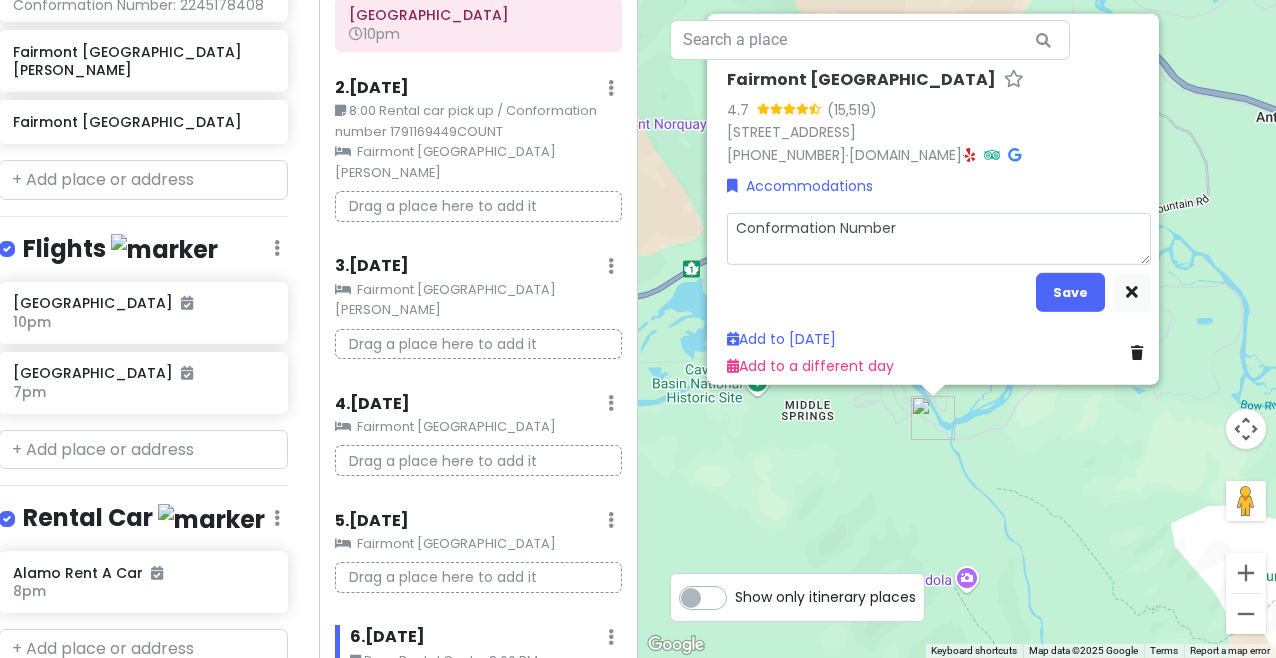type on "x" 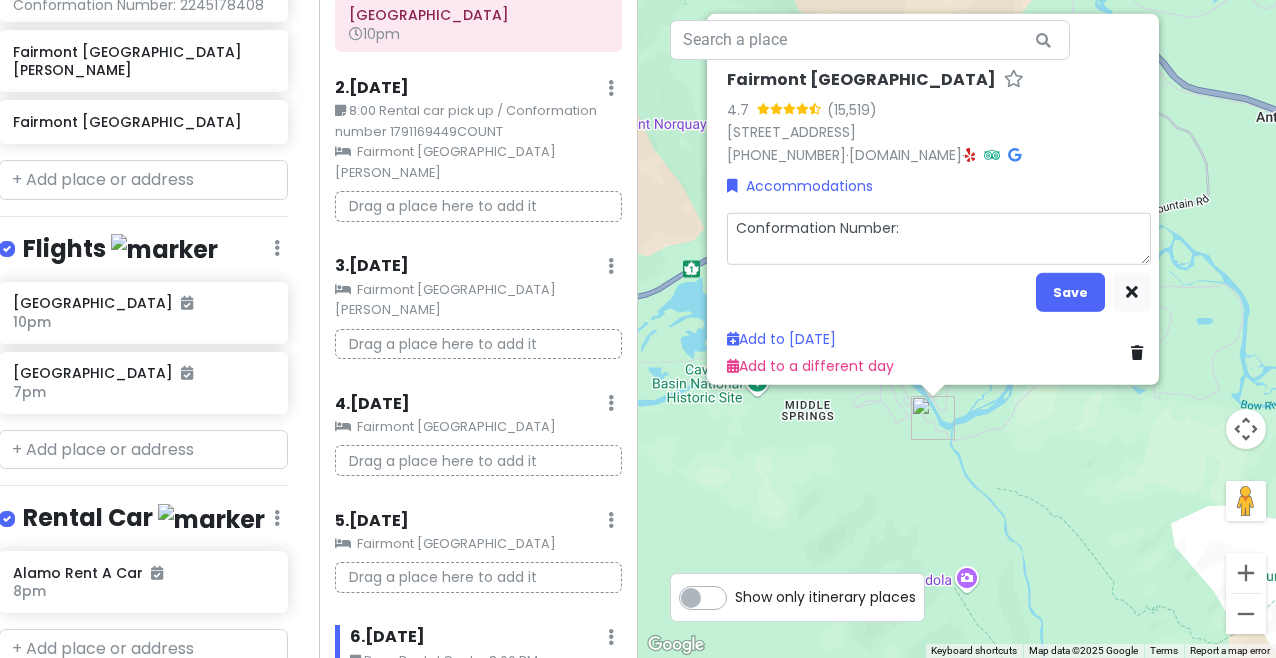 type on "x" 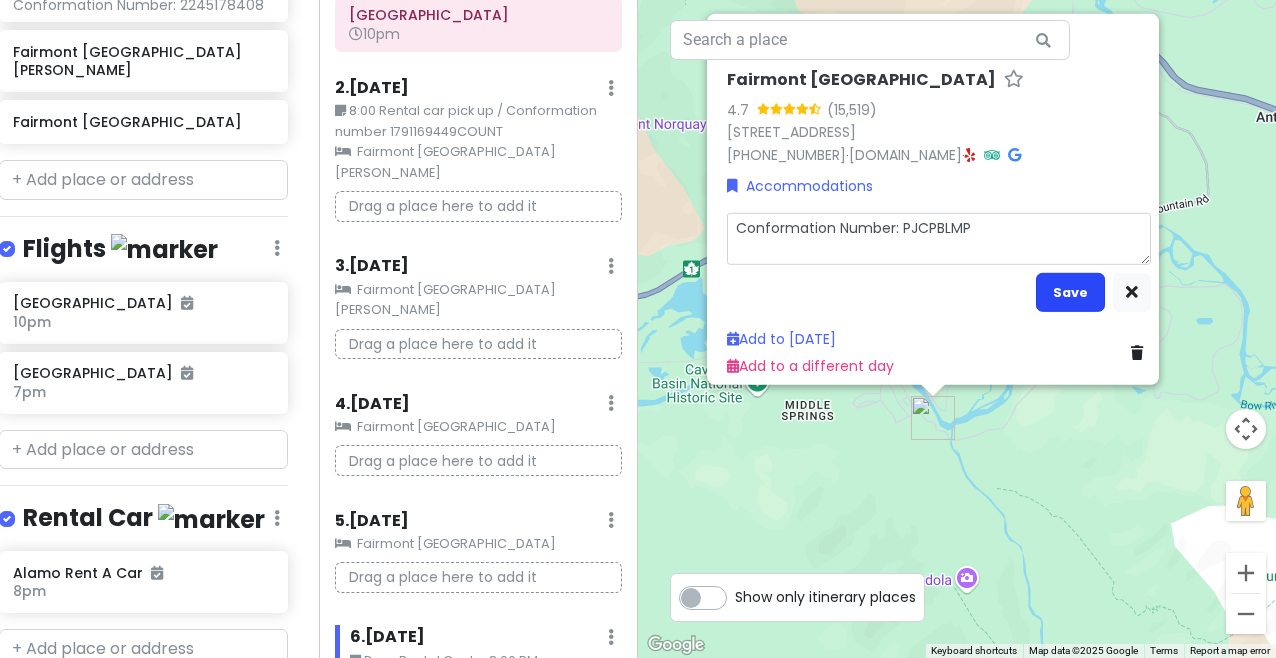 type on "Conformation Number: PJCPBLMP" 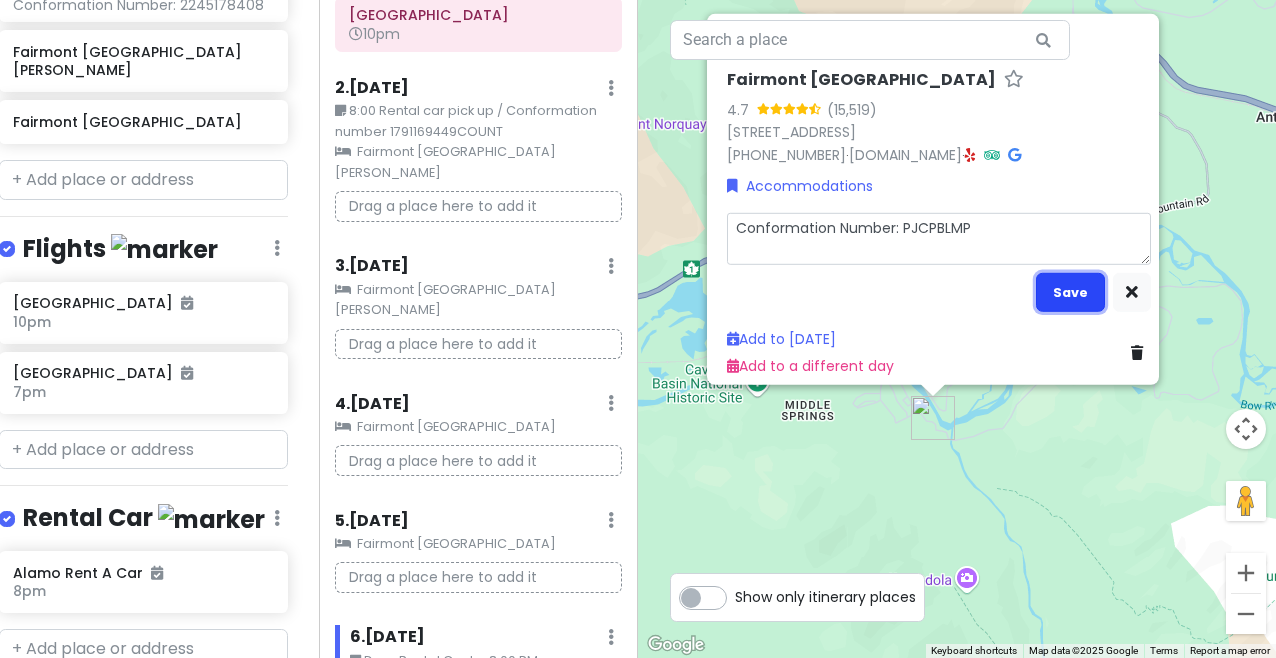 click on "Save" at bounding box center [1070, 292] 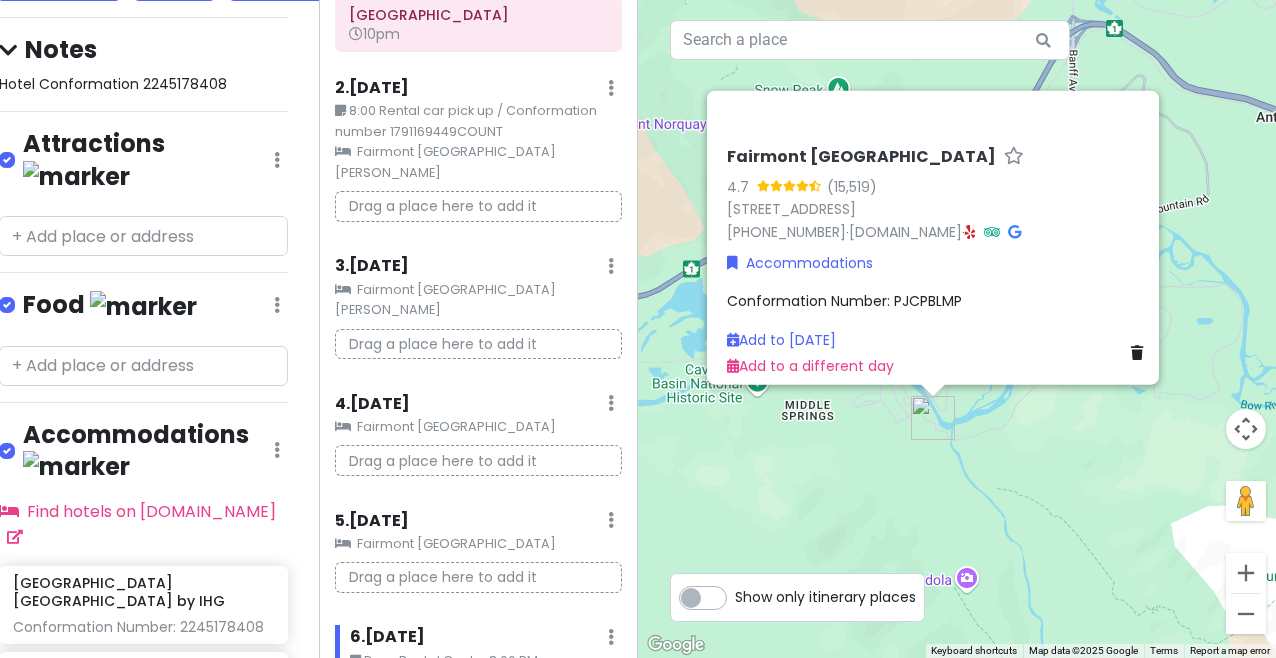 scroll, scrollTop: 187, scrollLeft: 16, axis: both 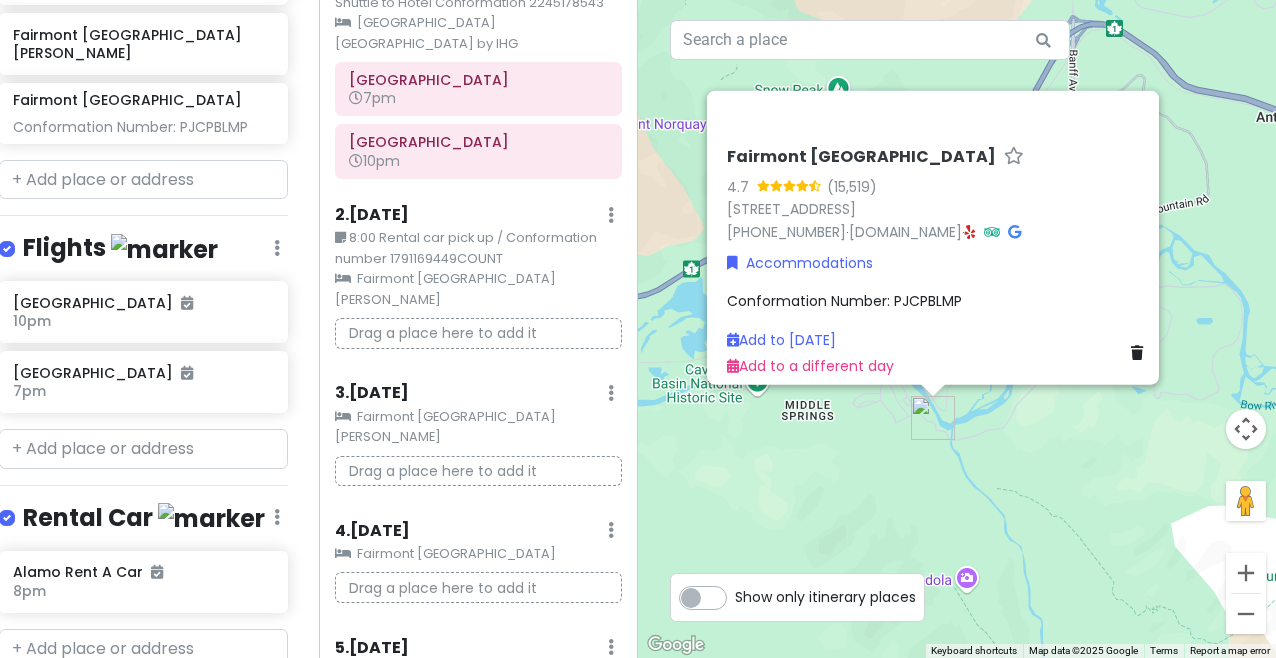 click on "+ Add a section" at bounding box center (74, 704) 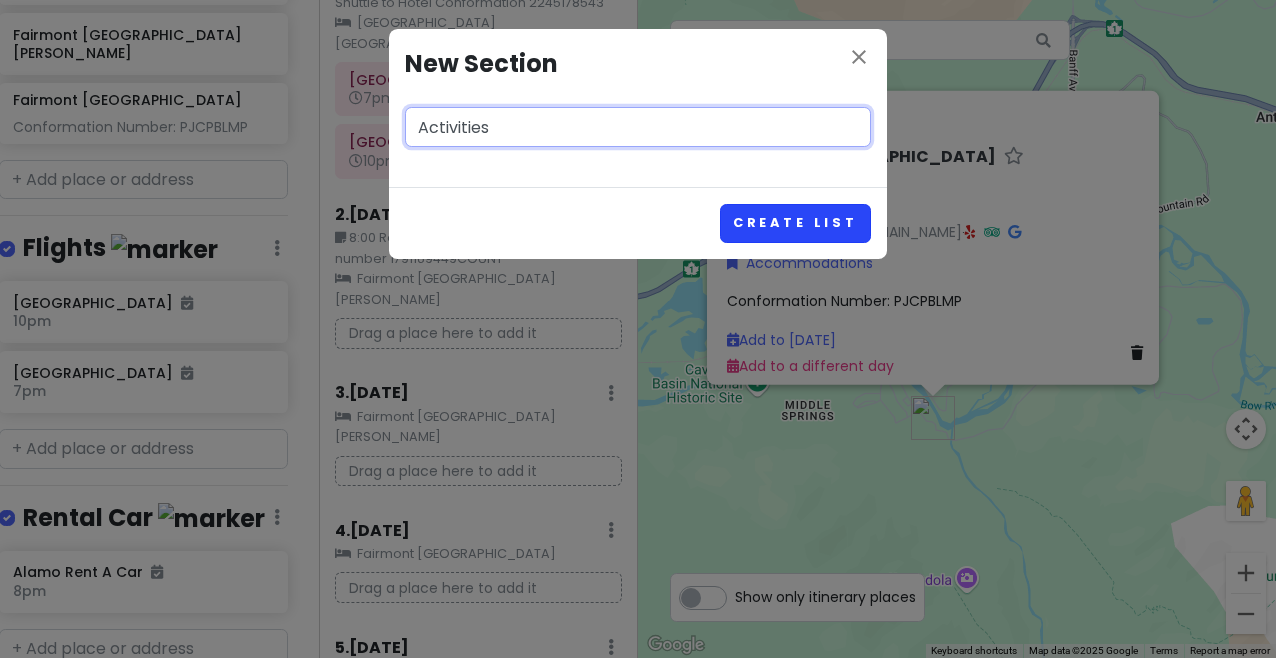 type on "Activities" 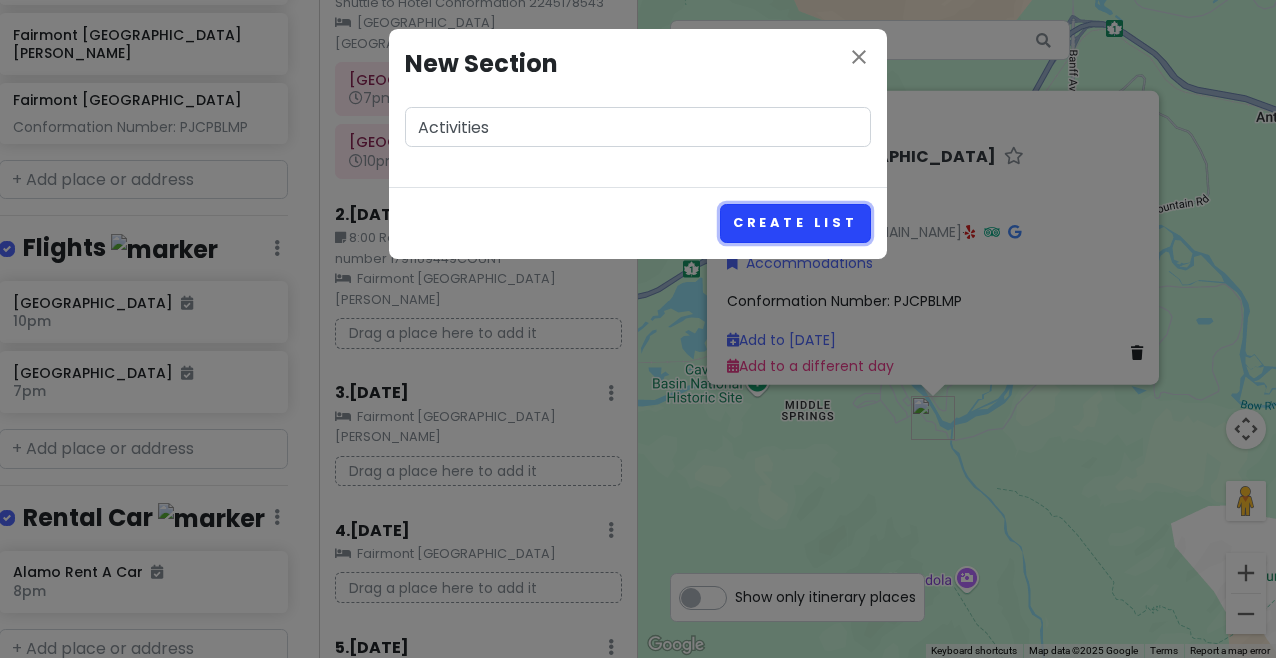click on "Create List" at bounding box center [795, 223] 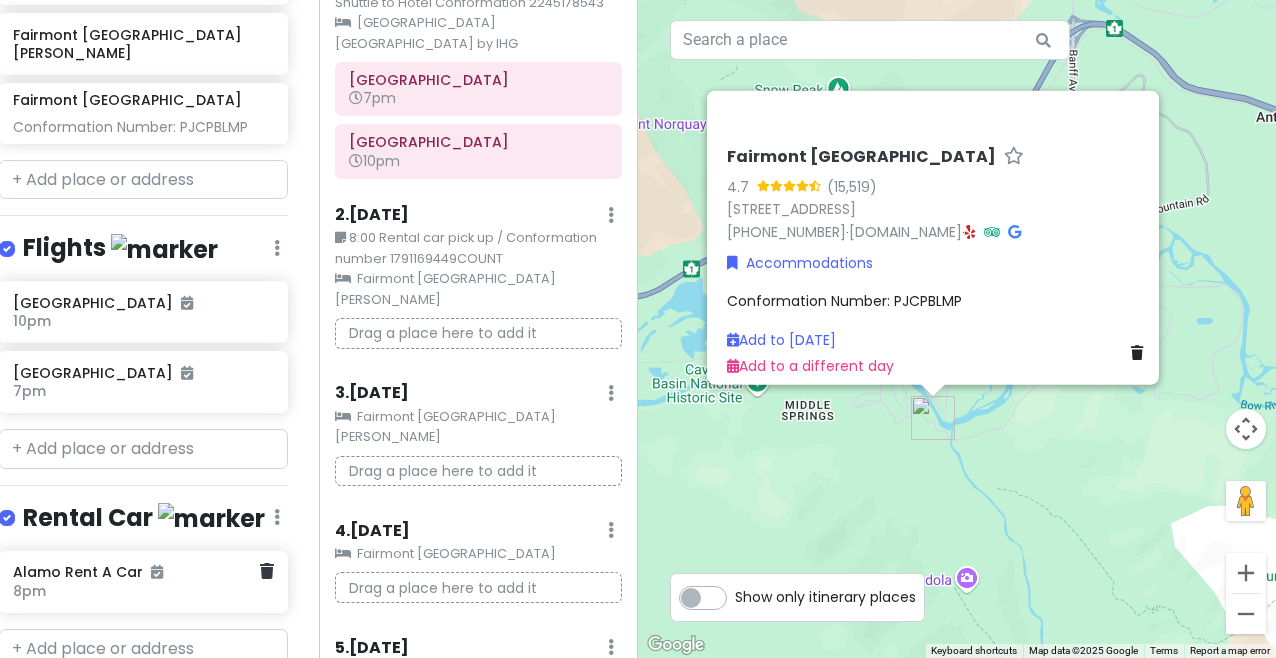 scroll, scrollTop: 980, scrollLeft: 16, axis: both 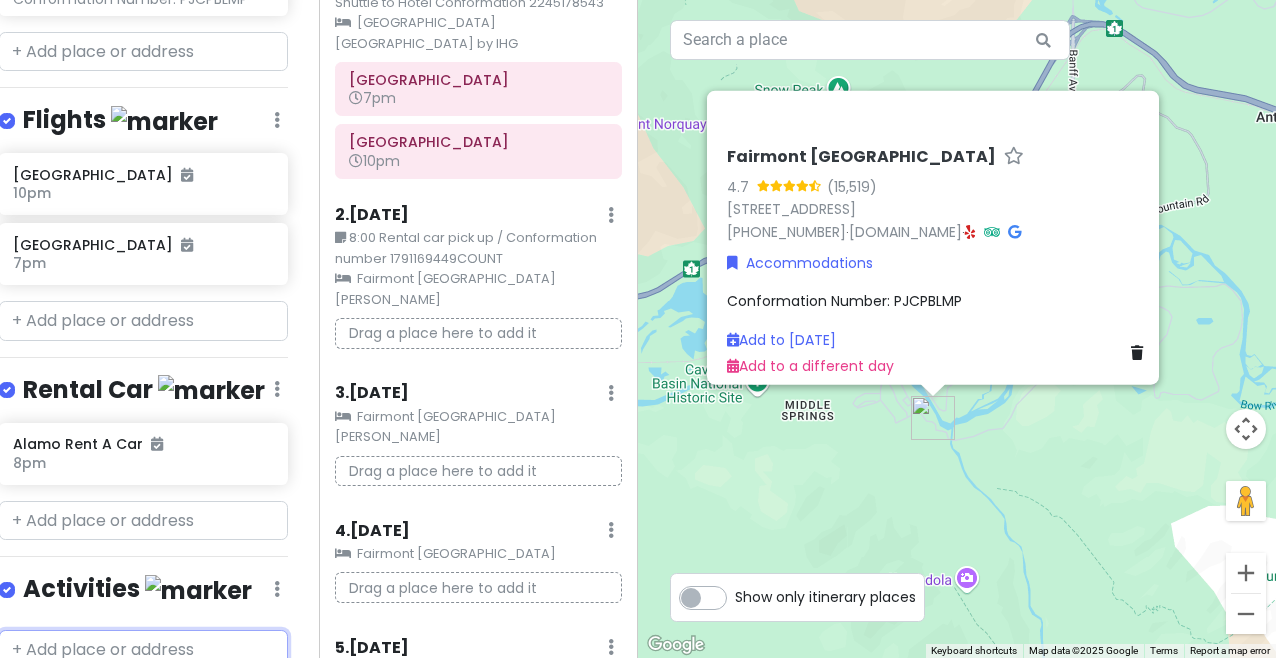 click at bounding box center [143, 650] 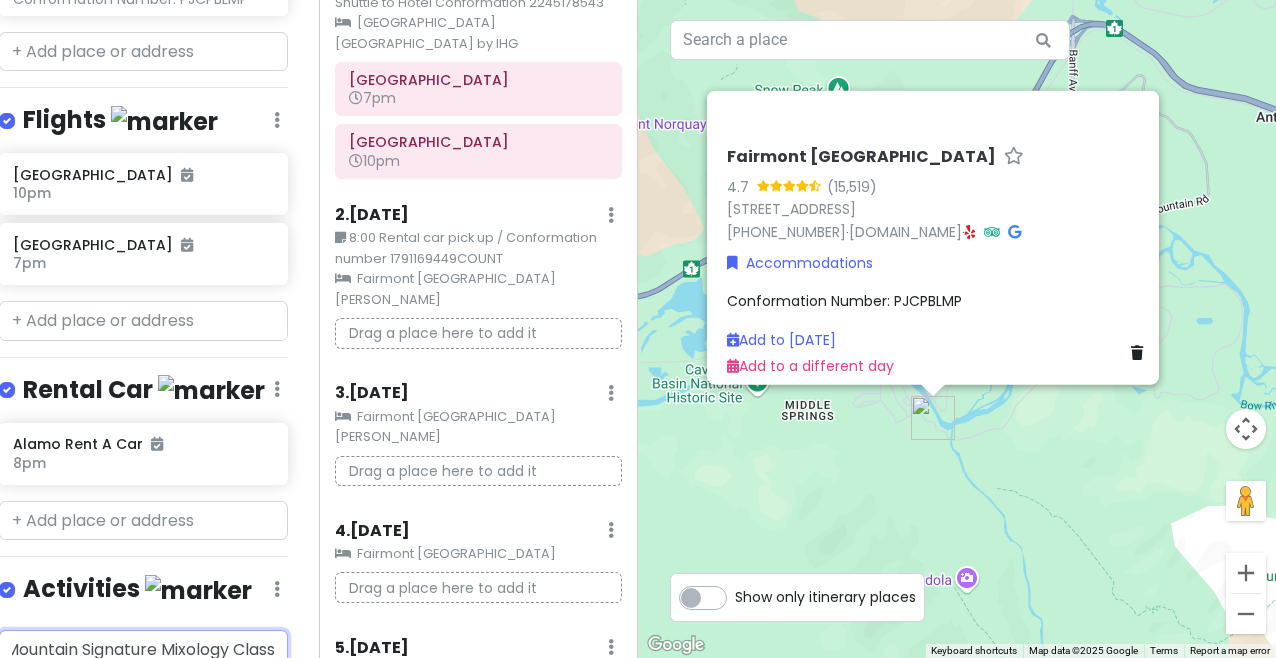 scroll, scrollTop: 0, scrollLeft: 15, axis: horizontal 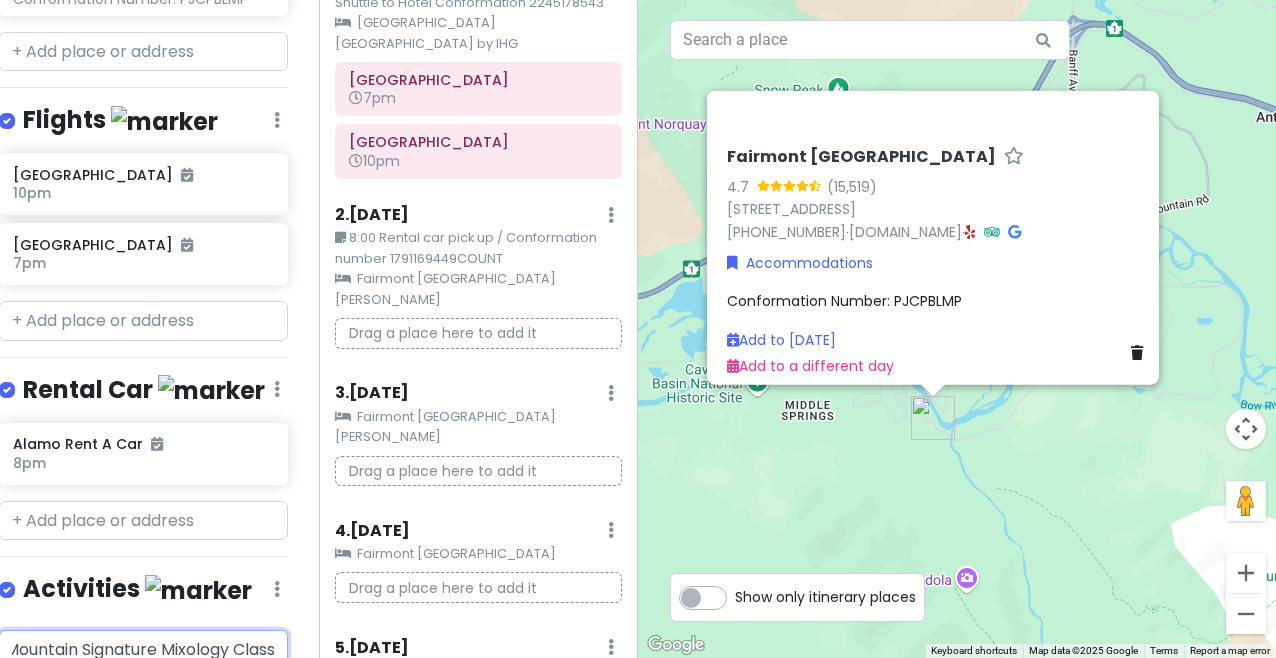 type 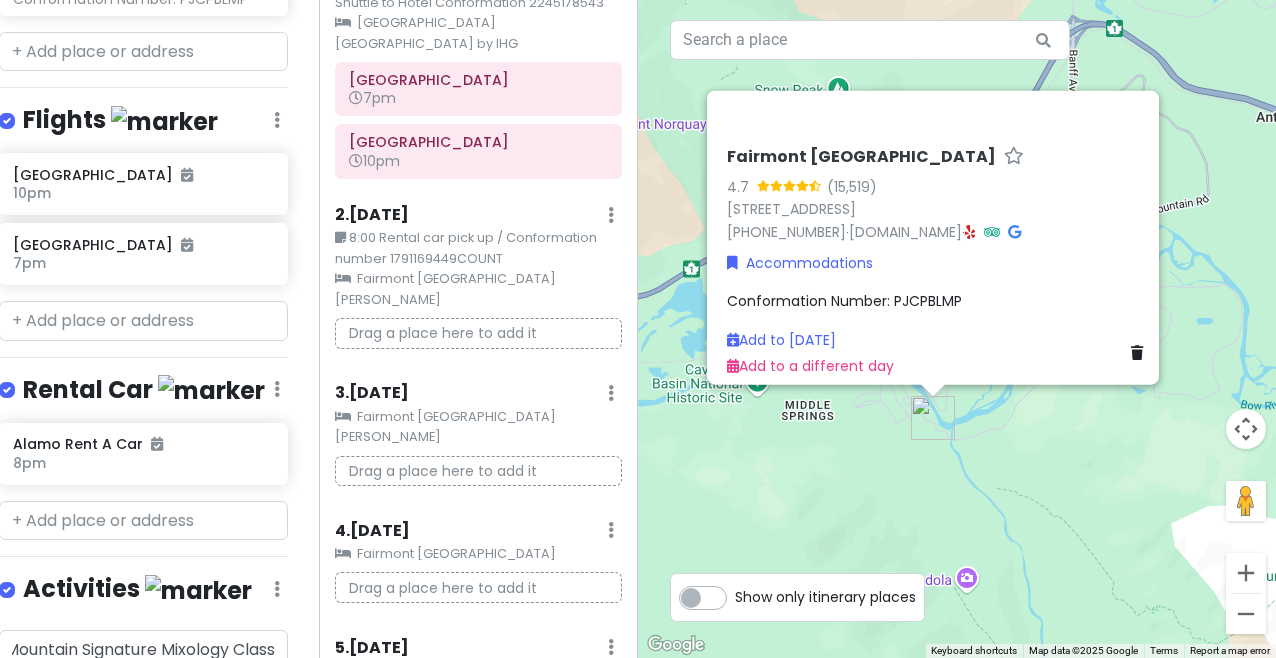 click on "Activities   Edit Reorder Delete List" at bounding box center (143, 593) 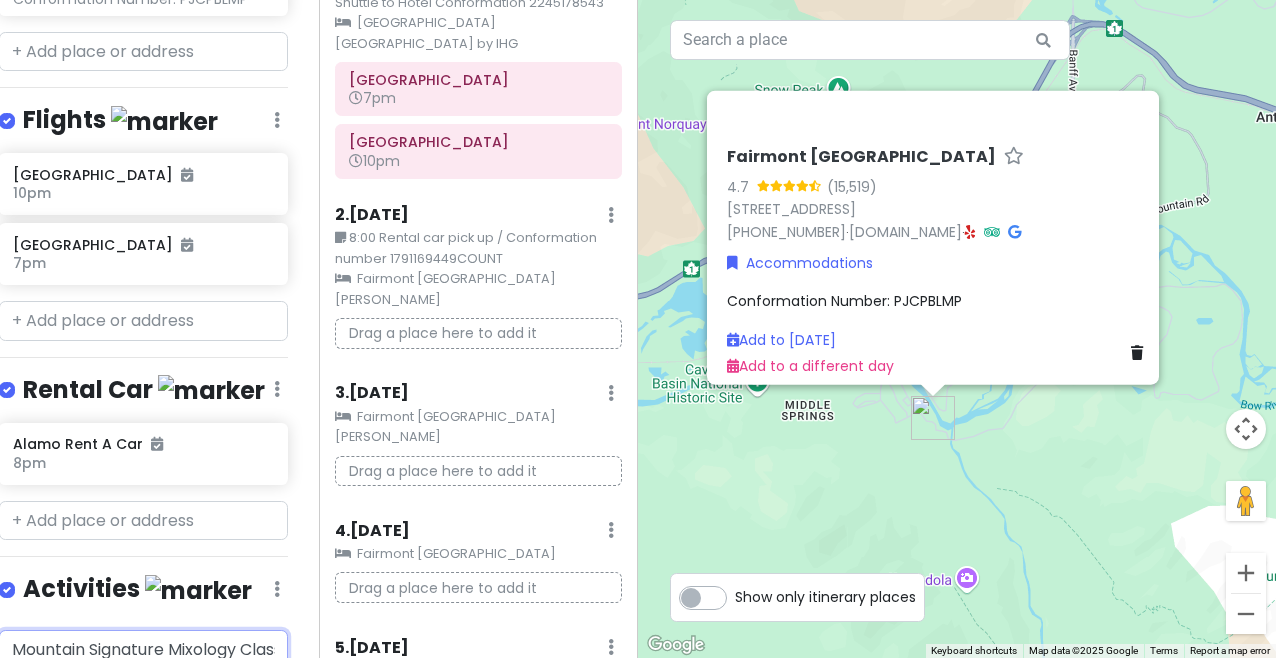click on "Mountain Signature Mixology Class" at bounding box center [143, 650] 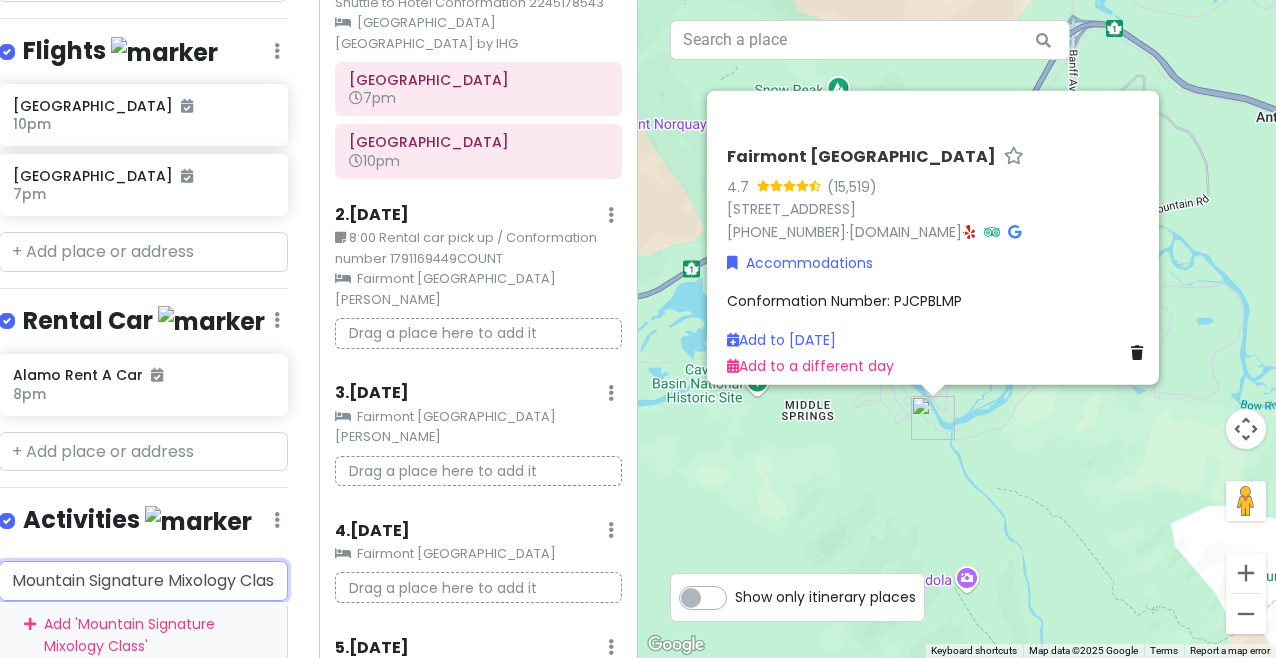 click on "Add ' Mountain Signature Mixology Class '" at bounding box center [143, 635] 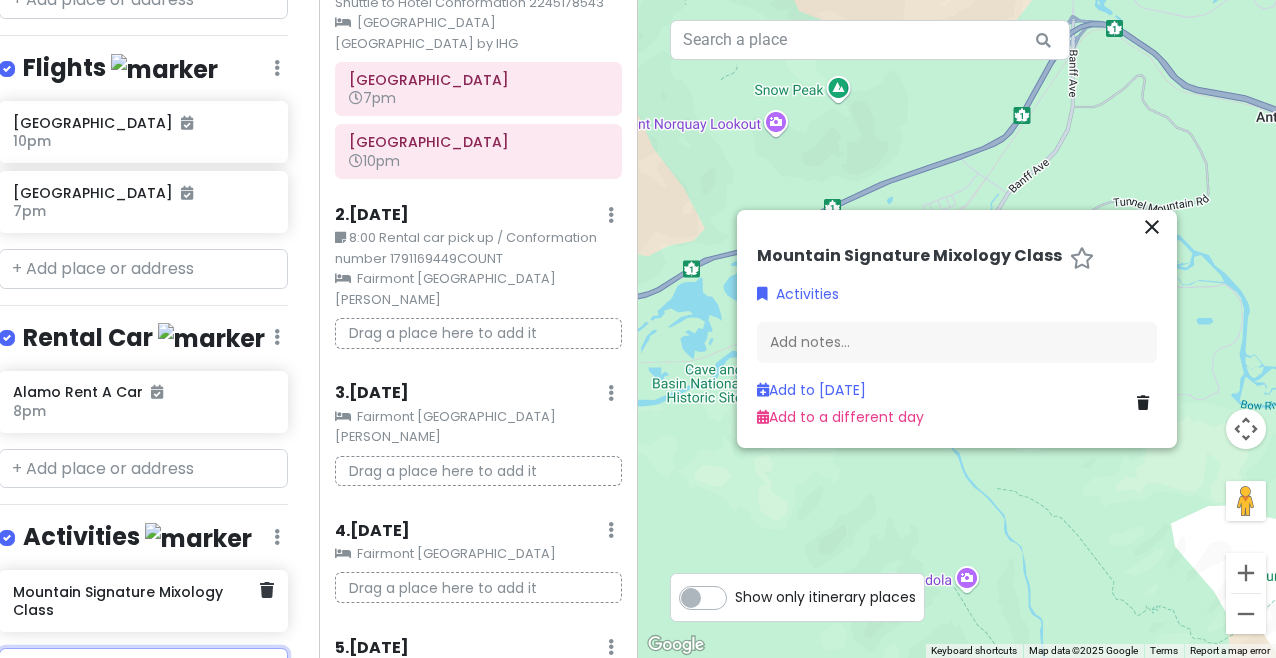 scroll, scrollTop: 1049, scrollLeft: 16, axis: both 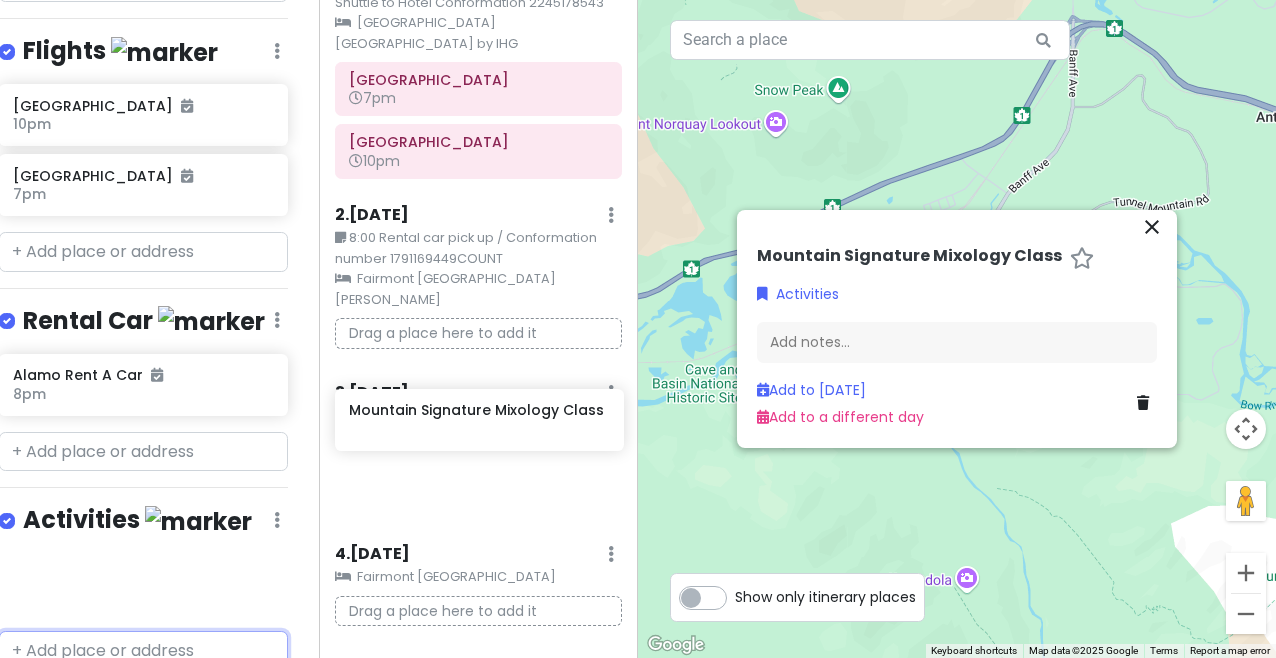 drag, startPoint x: 191, startPoint y: 503, endPoint x: 527, endPoint y: 424, distance: 345.1623 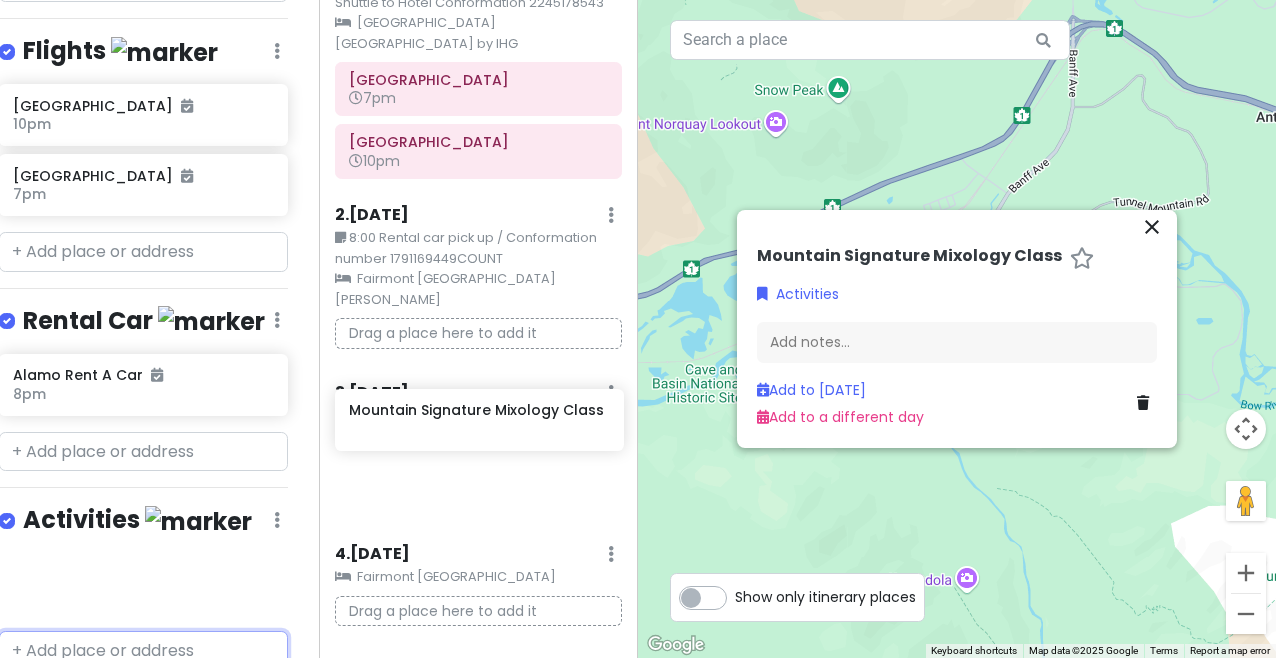 click on "Banff Trip 2025 Private Change Dates Make a Copy Delete Trip Go Pro ⚡️ Give Feedback 💡 Support Scout ☕️ Itinerary Share Publish Notes Hotel Conformation 2245178408 Attractions   Edit Reorder Delete List Food   Edit Reorder Delete List Accommodations   Edit Reorder Delete List Find hotels on [DOMAIN_NAME] Holiday Inn [GEOGRAPHIC_DATA]-Airport by IHG Conformation Number: 2245178408 [GEOGRAPHIC_DATA] [GEOGRAPHIC_DATA][PERSON_NAME] [GEOGRAPHIC_DATA] [GEOGRAPHIC_DATA] Conformation Number: PJCPBLMP Flights   Edit Reorder Delete List [GEOGRAPHIC_DATA] 10pm [GEOGRAPHIC_DATA] 7pm Rental Car   Edit Reorder Delete List Alamo Rent A Car 8pm Activities   Edit Reorder Delete List Mountain Signature Mixology Class + Add a section Itinerary × 1 .  [DATE] Edit Day Notes Clear Lodging Delete Day   7:02 Depart from [GEOGRAPHIC_DATA] / 9:58 pm Arrive at [GEOGRAPHIC_DATA] & Shuttle to Hotel Conformation 2245178543    [GEOGRAPHIC_DATA] [GEOGRAPHIC_DATA] by IHG [GEOGRAPHIC_DATA]  7pm [GEOGRAPHIC_DATA]  10pm 2 .    3" at bounding box center (638, 329) 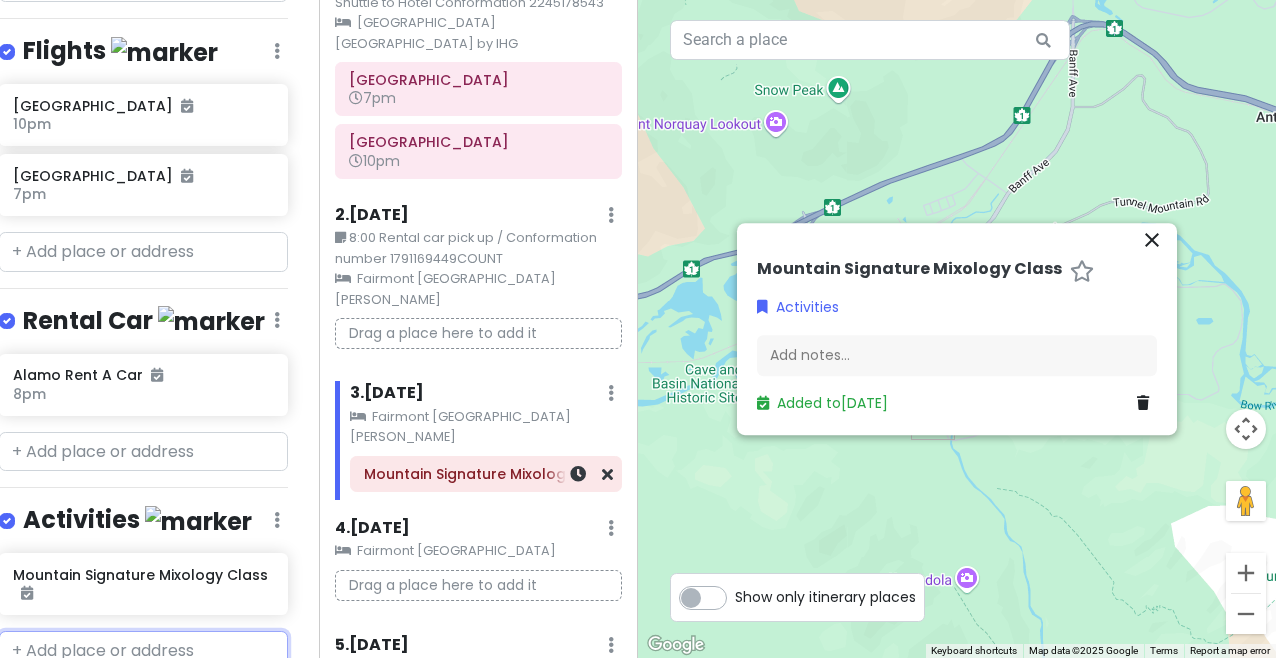 click on "Mountain Signature Mixology Class" at bounding box center (486, 474) 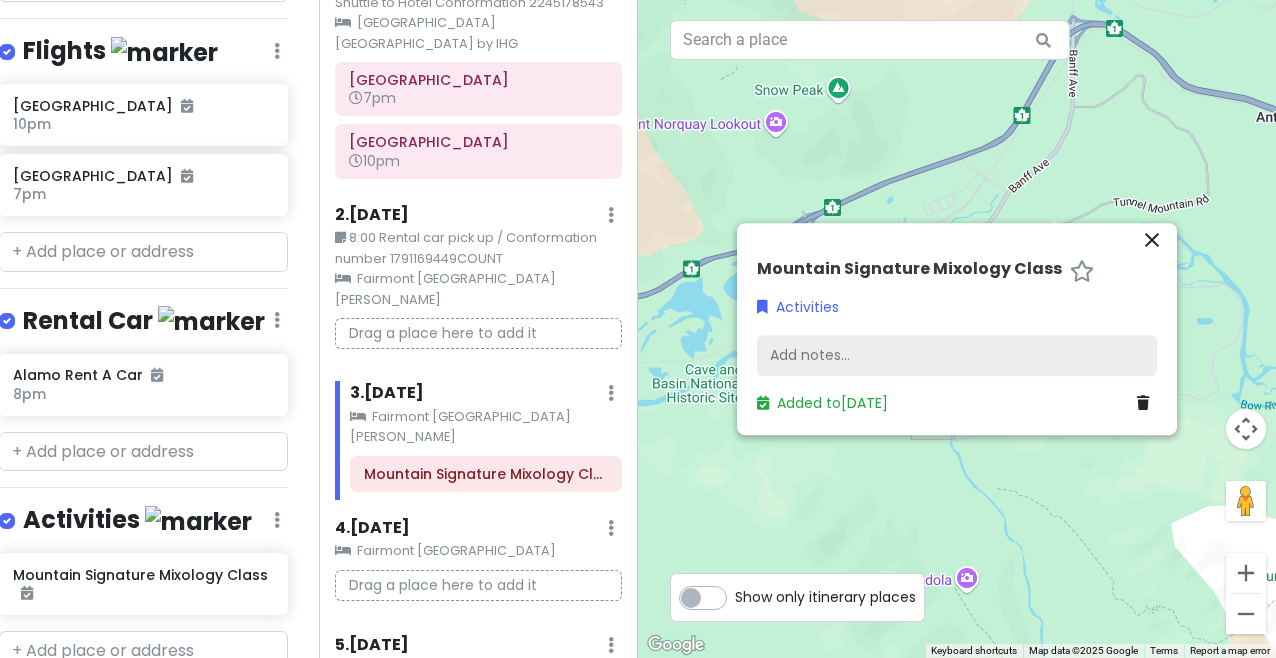 click on "Add notes..." at bounding box center [957, 356] 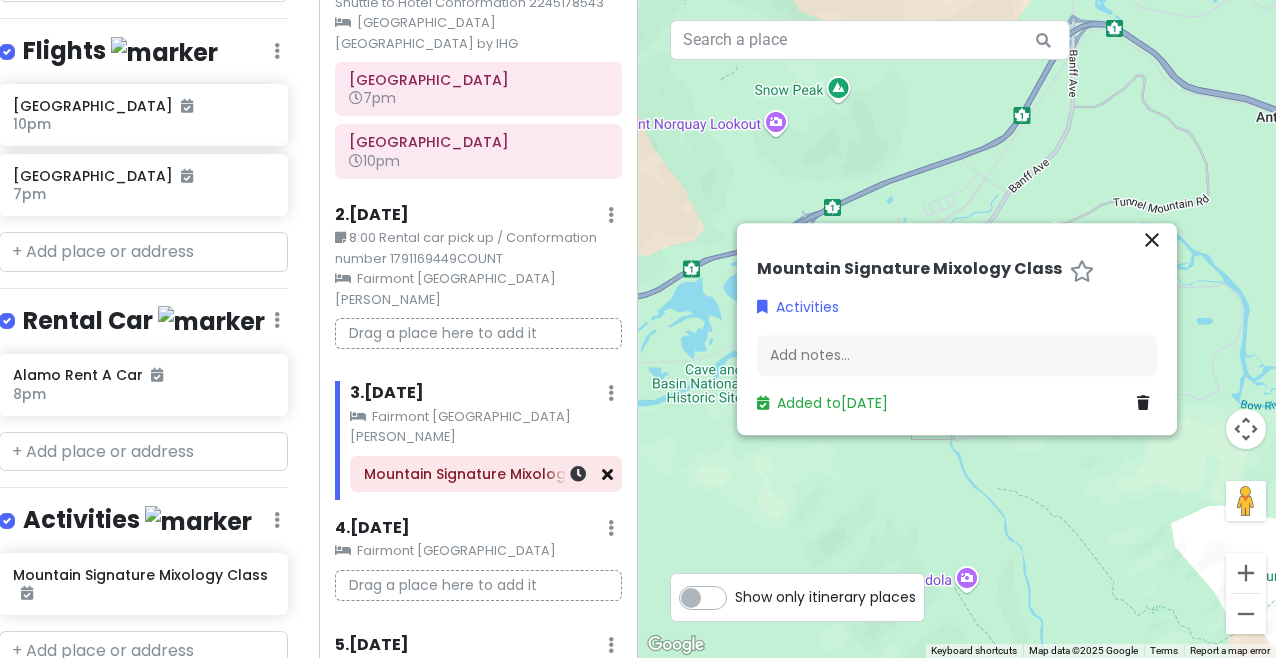 click at bounding box center (607, 474) 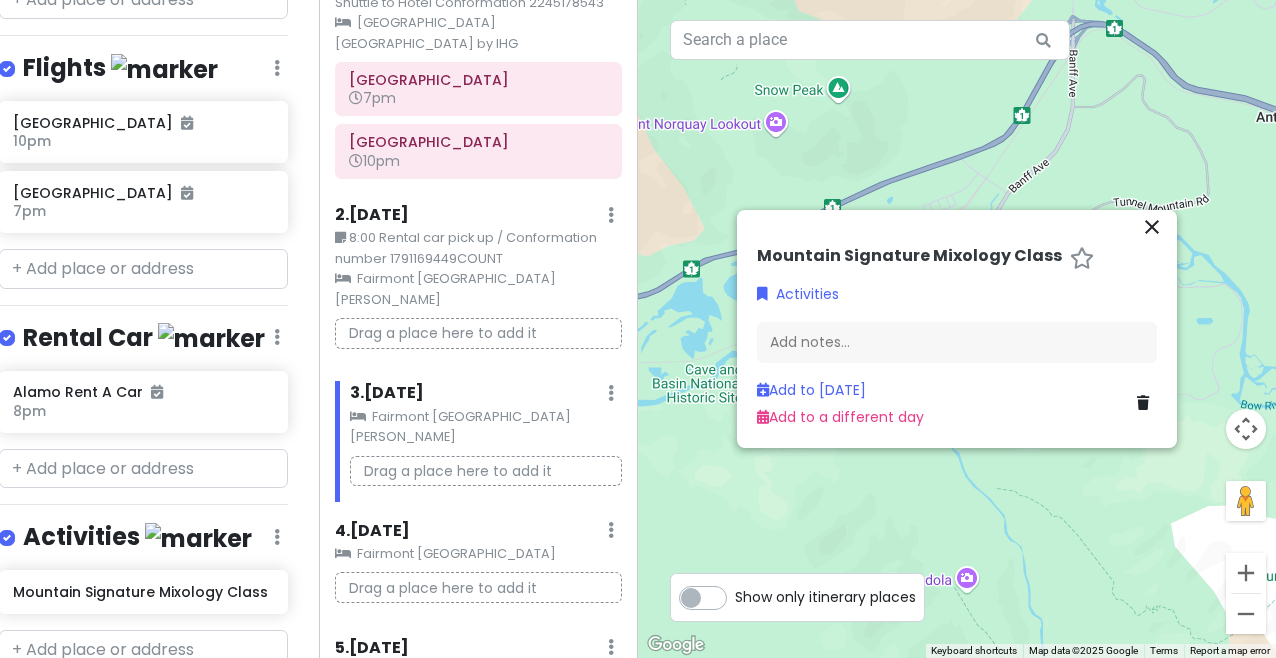 scroll, scrollTop: 1049, scrollLeft: 16, axis: both 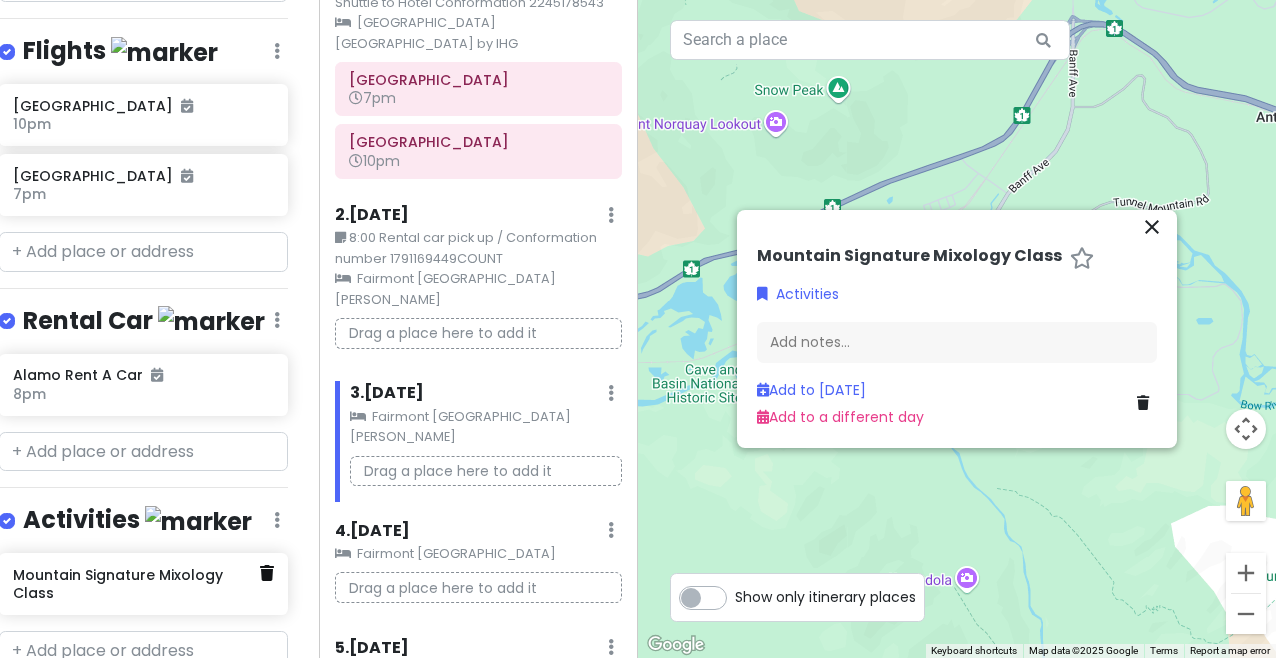 click at bounding box center (267, 573) 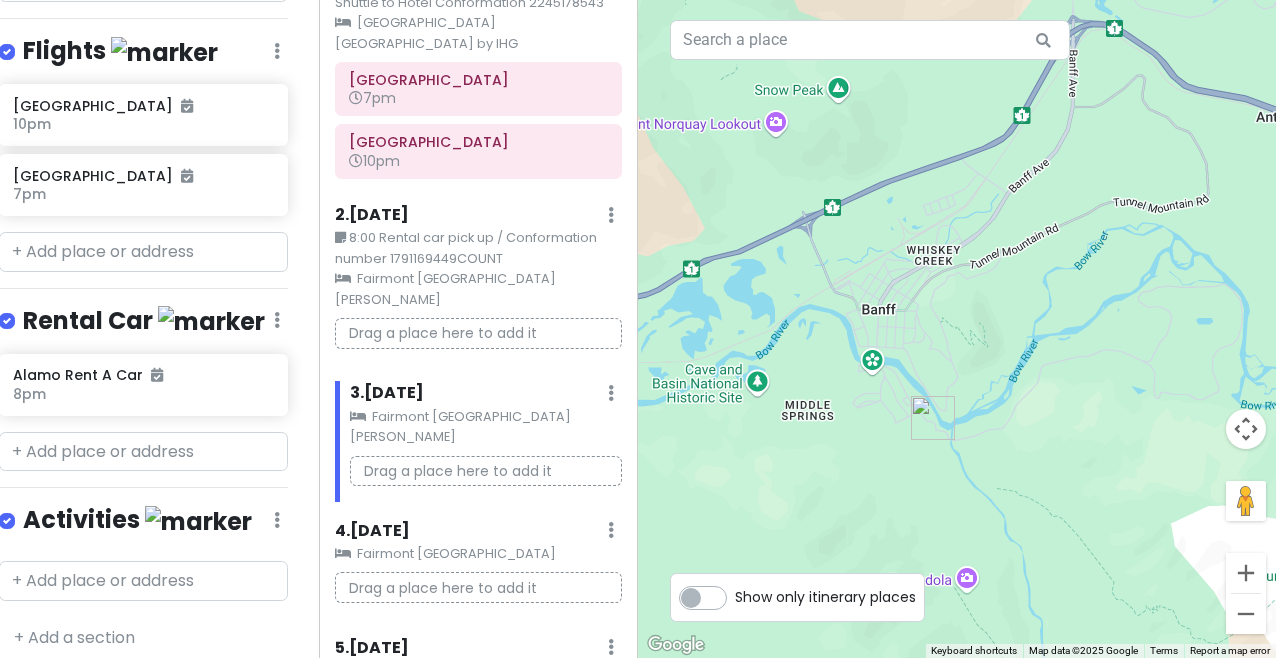 scroll, scrollTop: 980, scrollLeft: 16, axis: both 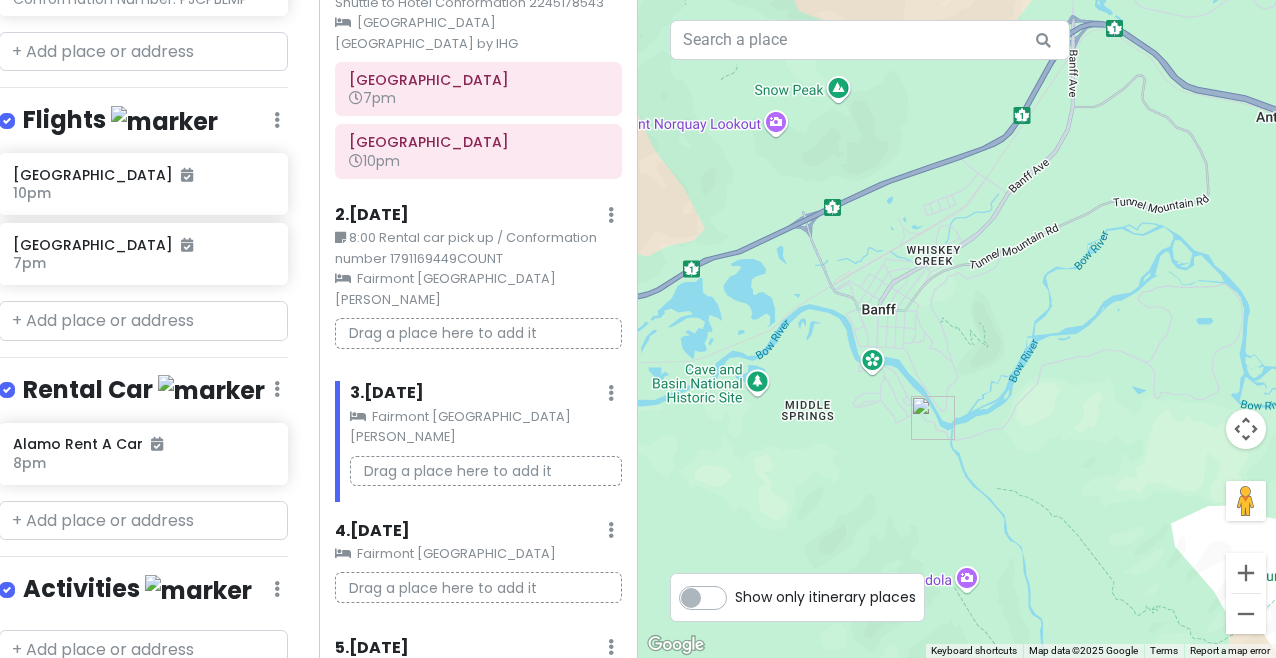 click on "Fairmont [GEOGRAPHIC_DATA][PERSON_NAME]" at bounding box center [478, 289] 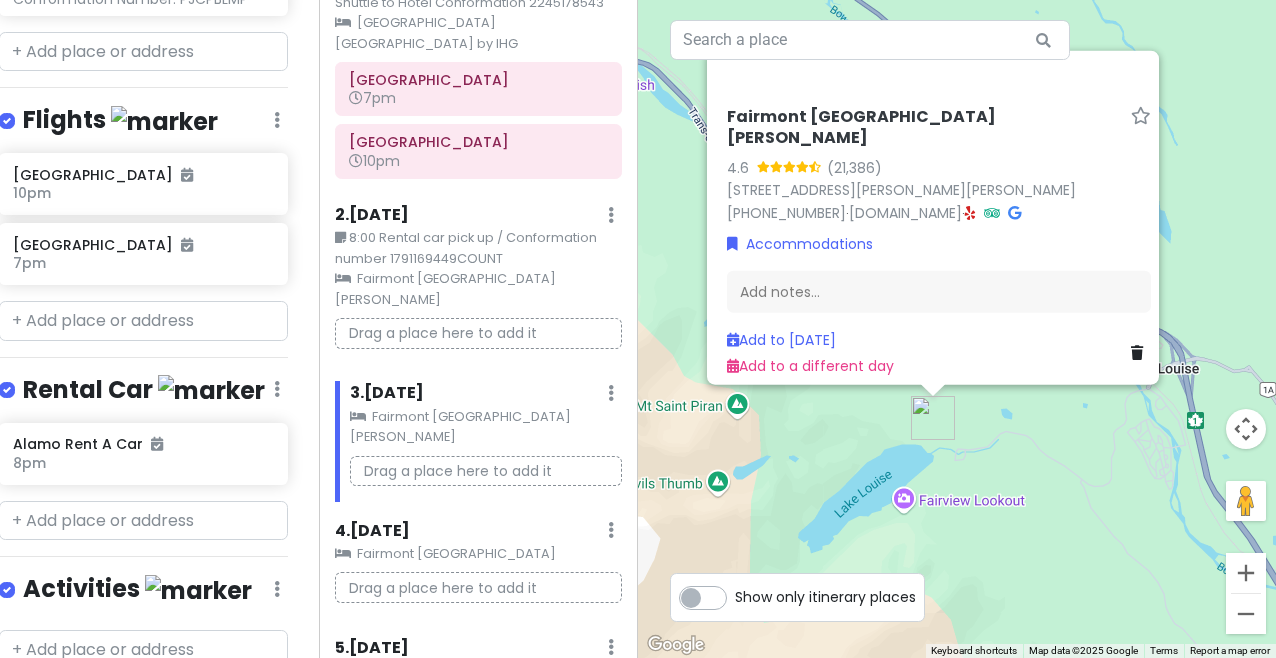 click on "Add notes..." at bounding box center [939, 292] 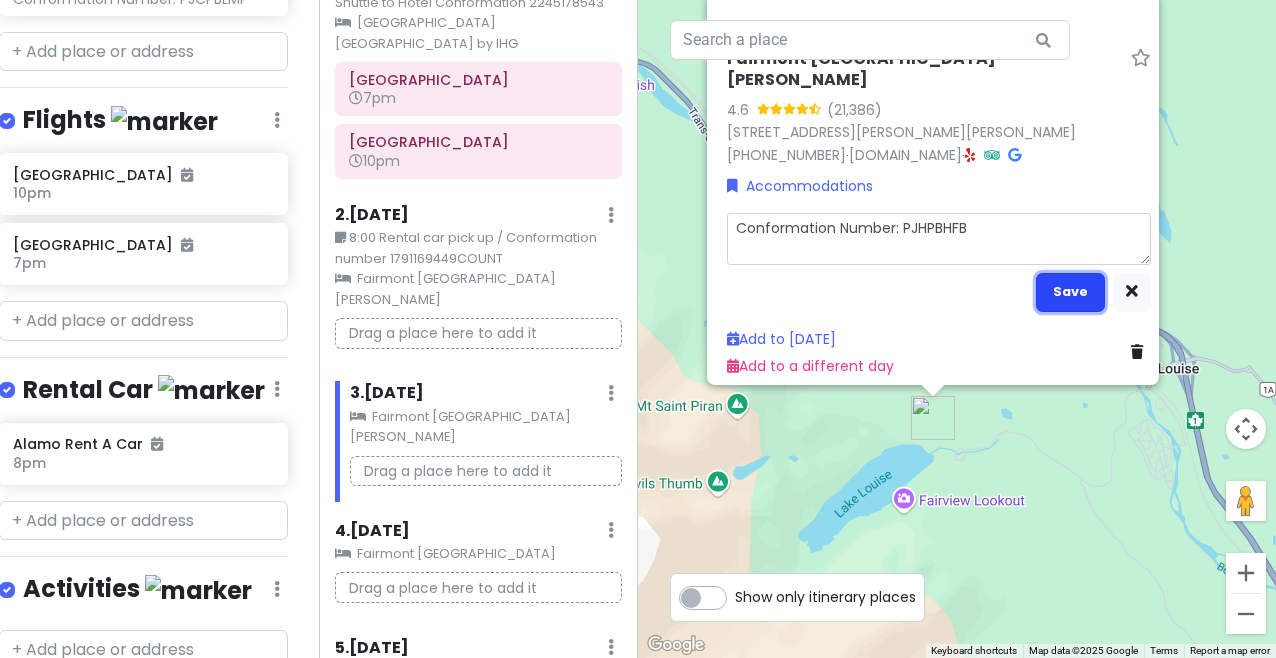 click on "Save" at bounding box center (1070, 292) 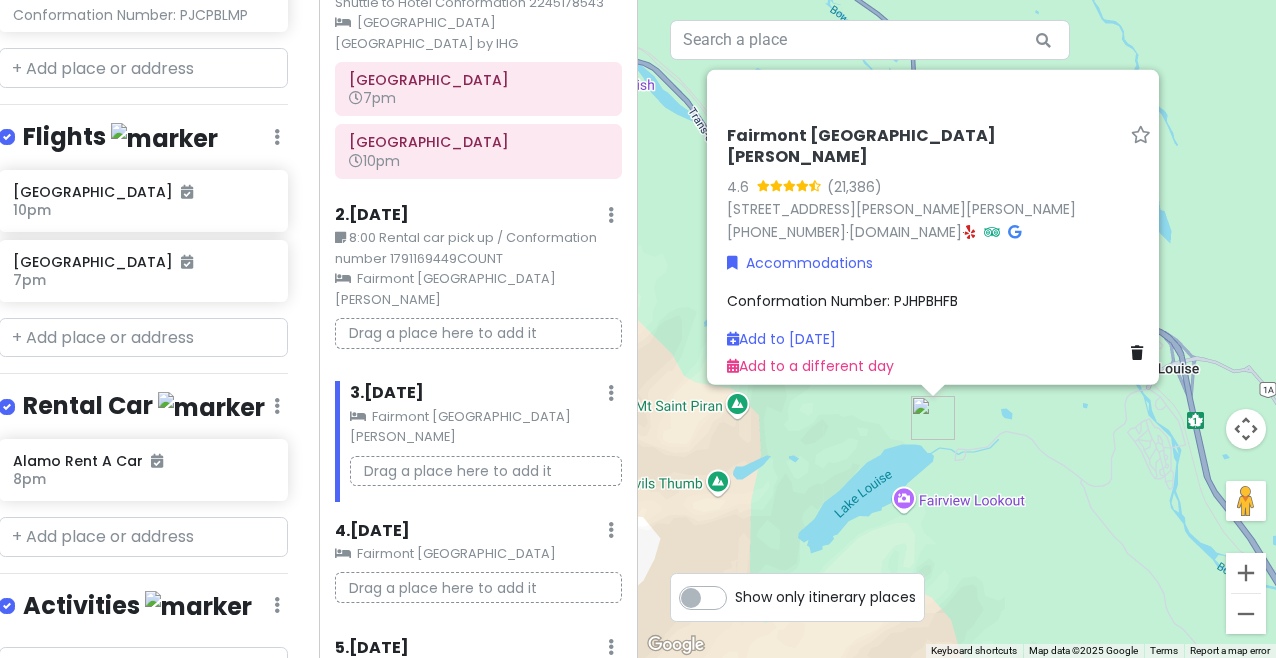 scroll, scrollTop: 997, scrollLeft: 16, axis: both 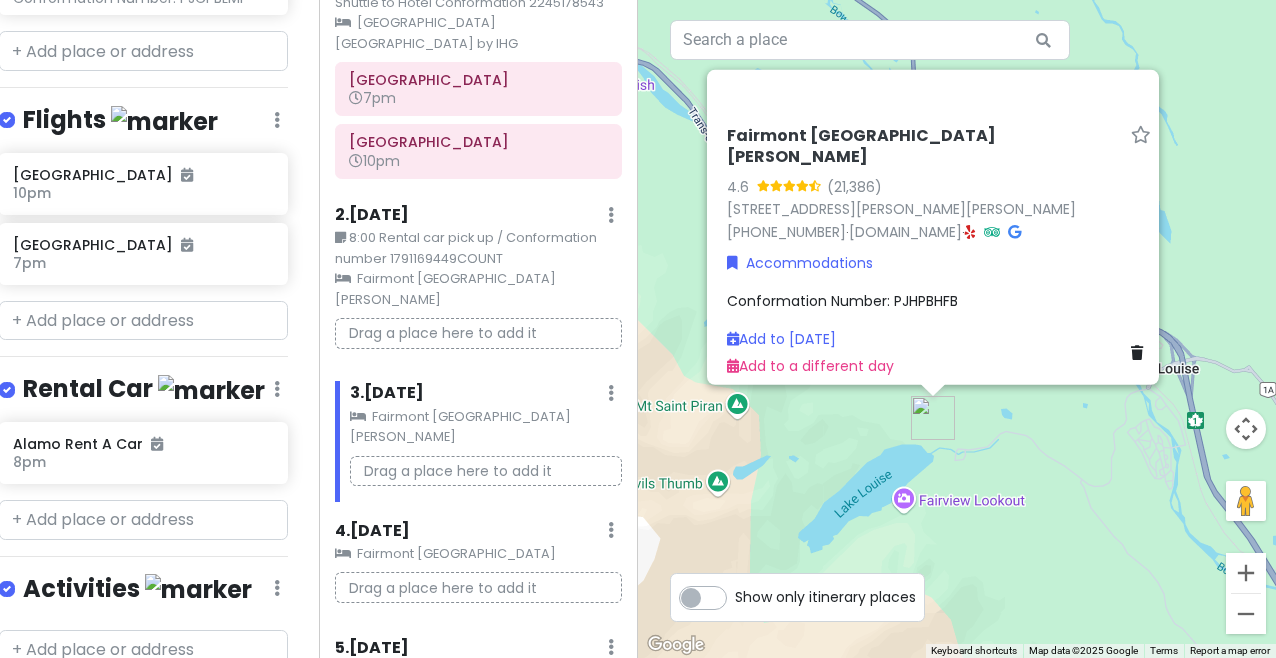 click on "Fairmont [GEOGRAPHIC_DATA]" 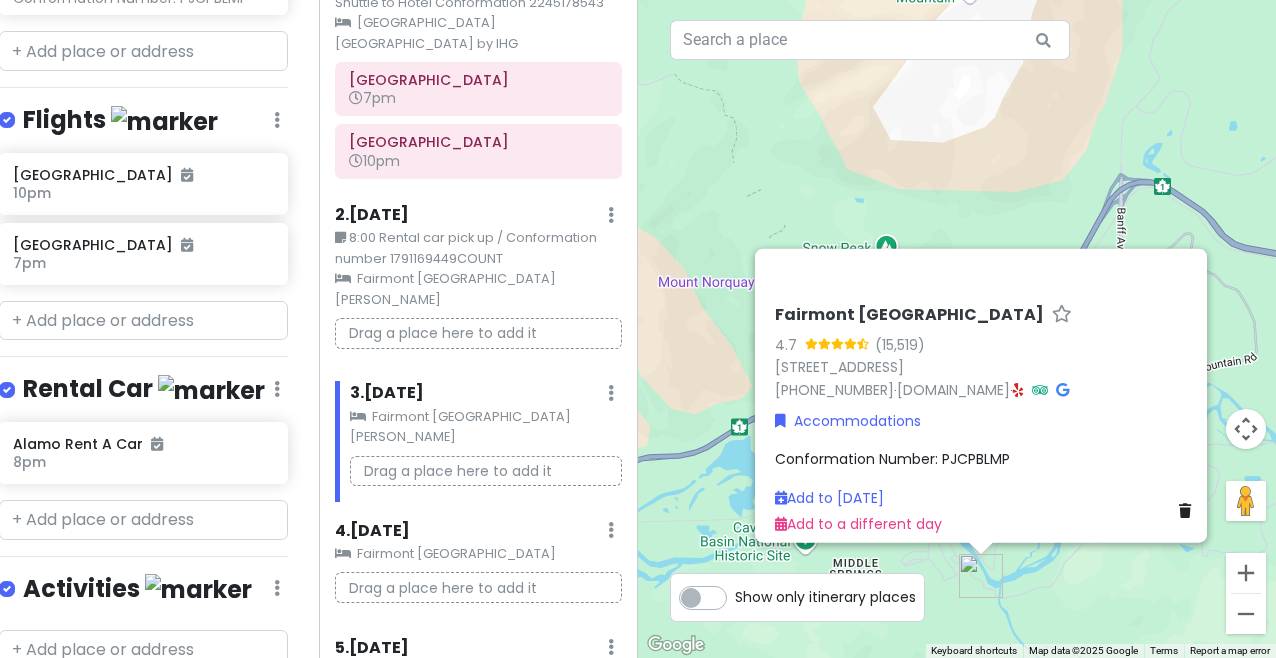 click on "Fairmont [GEOGRAPHIC_DATA][PERSON_NAME]" at bounding box center [478, 289] 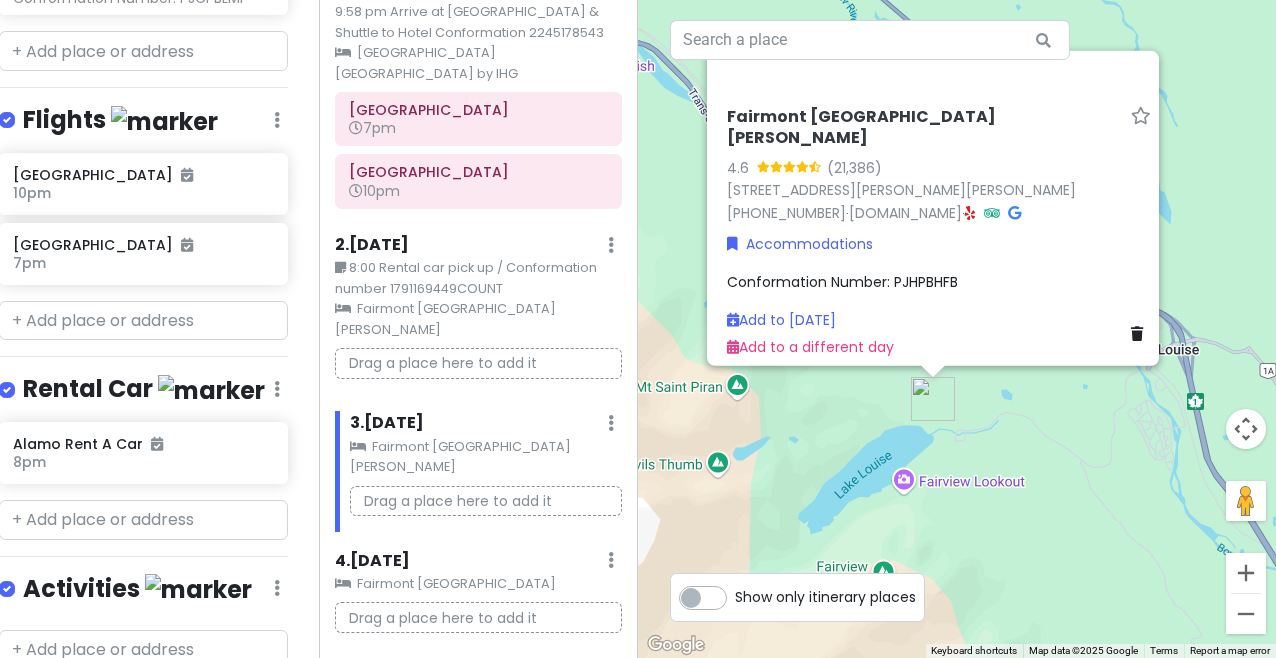 scroll, scrollTop: 0, scrollLeft: 0, axis: both 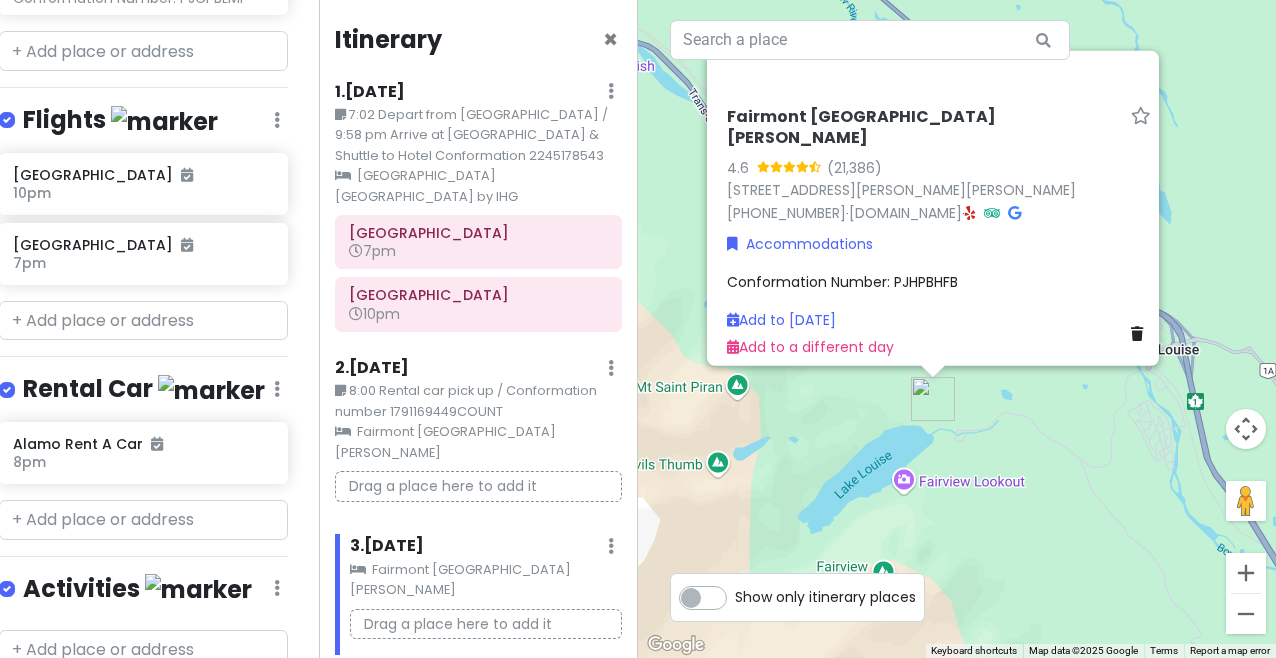 click on "8:00 Rental car pick up / Conformation number 1791169449COUNT" at bounding box center [478, 401] 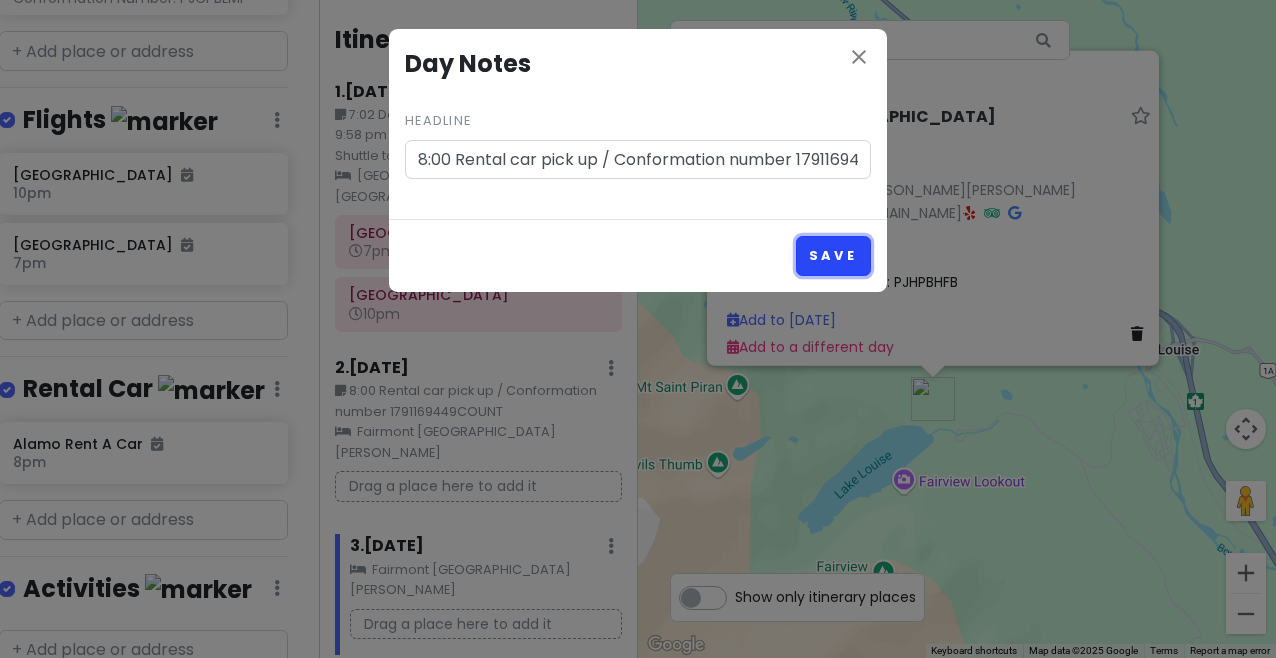 click on "Save" at bounding box center [833, 255] 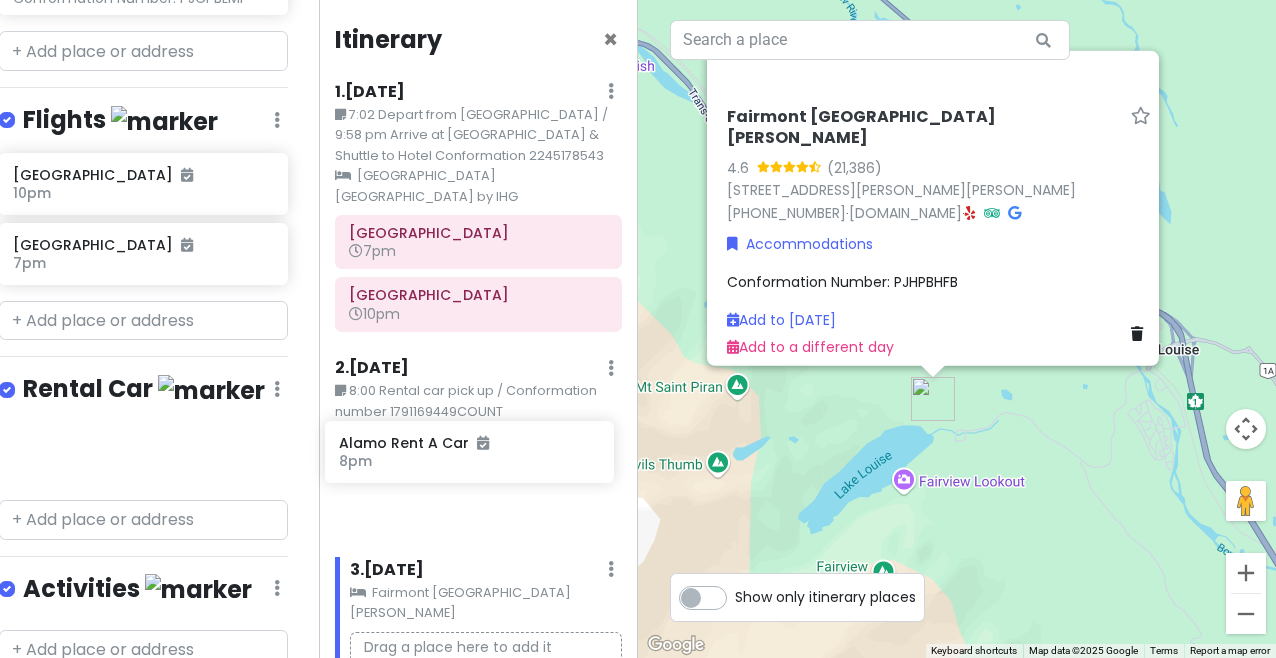drag, startPoint x: 130, startPoint y: 363, endPoint x: 456, endPoint y: 445, distance: 336.15472 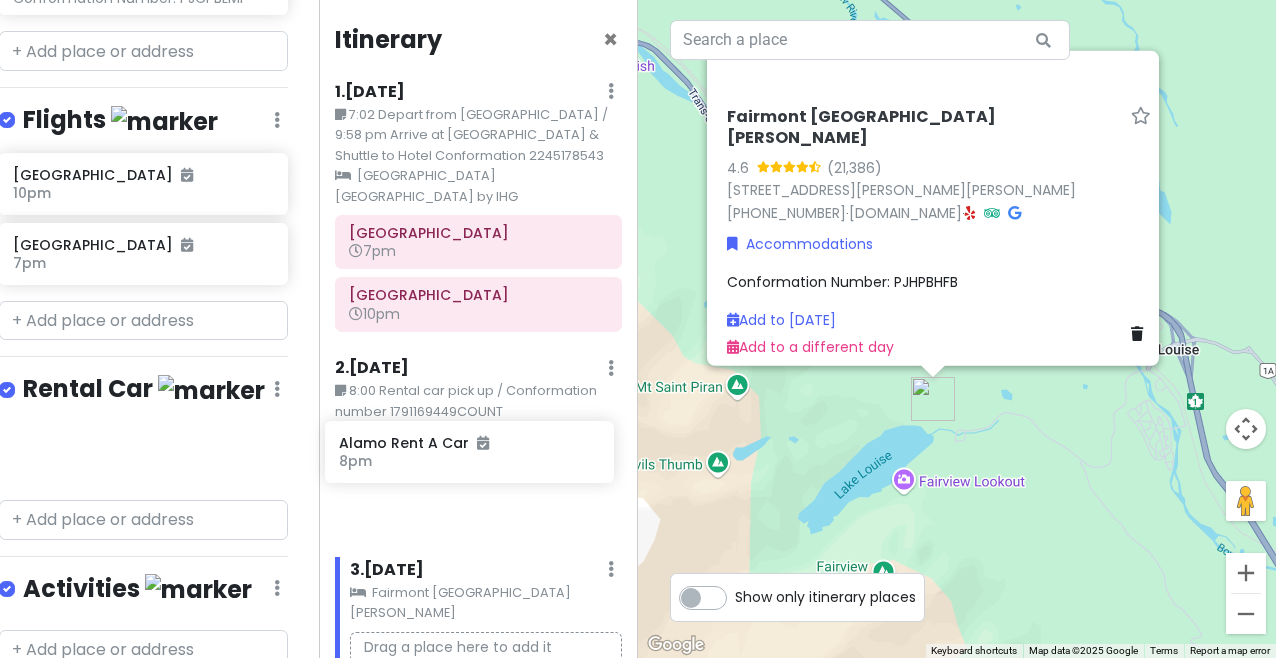 click on "Banff Trip 2025 Private Change Dates Make a Copy Delete Trip Go Pro ⚡️ Give Feedback 💡 Support Scout ☕️ Itinerary Share Publish Notes Hotel Conformation 2245178408 Attractions   Edit Reorder Delete List Food   Edit Reorder Delete List Accommodations   Edit Reorder Delete List Find hotels on [DOMAIN_NAME] Holiday Inn [GEOGRAPHIC_DATA]-Airport by IHG Conformation Number: 2245178408 [GEOGRAPHIC_DATA] [GEOGRAPHIC_DATA][PERSON_NAME] Conformation Number: PJHPBHFB [GEOGRAPHIC_DATA] [GEOGRAPHIC_DATA] Conformation Number: PJCPBLMP Flights   Edit Reorder Delete List [GEOGRAPHIC_DATA] 10pm [GEOGRAPHIC_DATA] 7pm Rental Car   Edit Reorder Delete List Alamo Rent A Car 8pm Activities   Edit Reorder Delete List + Add a section Itinerary × 1 .  [DATE] Edit Day Notes Clear Lodging Delete Day   7:02 Depart from [GEOGRAPHIC_DATA] / 9:58 pm Arrive at [GEOGRAPHIC_DATA] & Shuttle to Hotel Conformation 2245178543    [GEOGRAPHIC_DATA] [GEOGRAPHIC_DATA] by IHG [GEOGRAPHIC_DATA]  7pm [GEOGRAPHIC_DATA]  10pm 2 .  [DATE]" at bounding box center [638, 329] 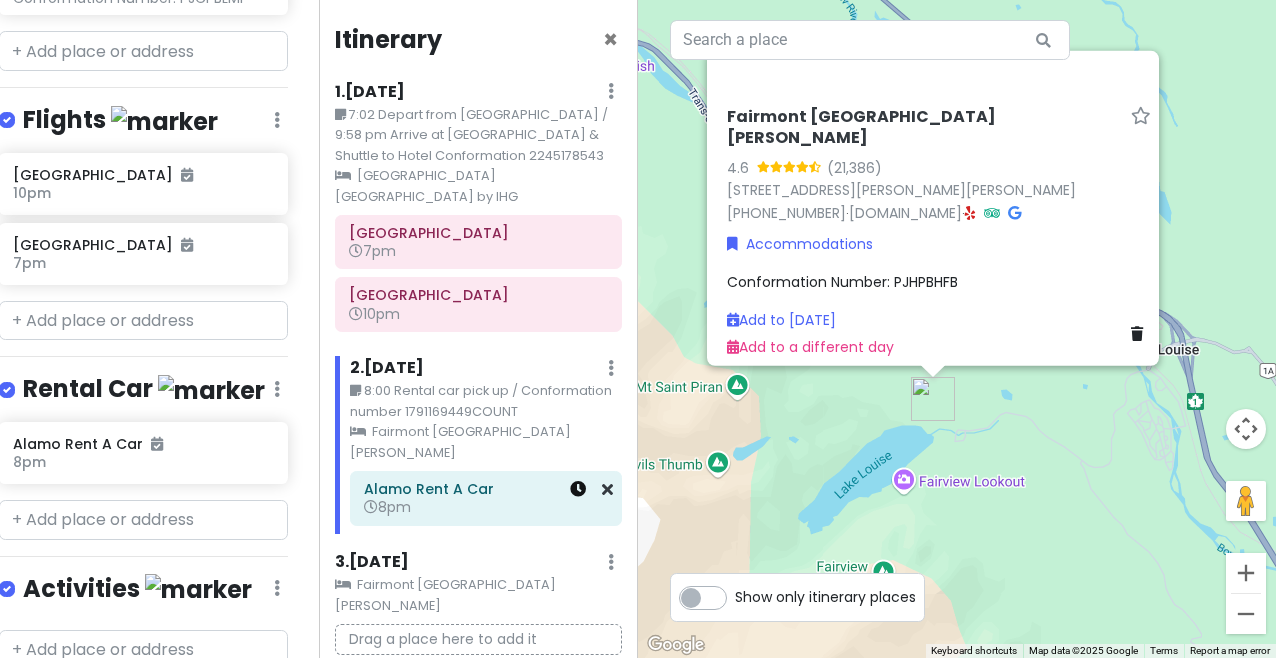 click at bounding box center [578, 489] 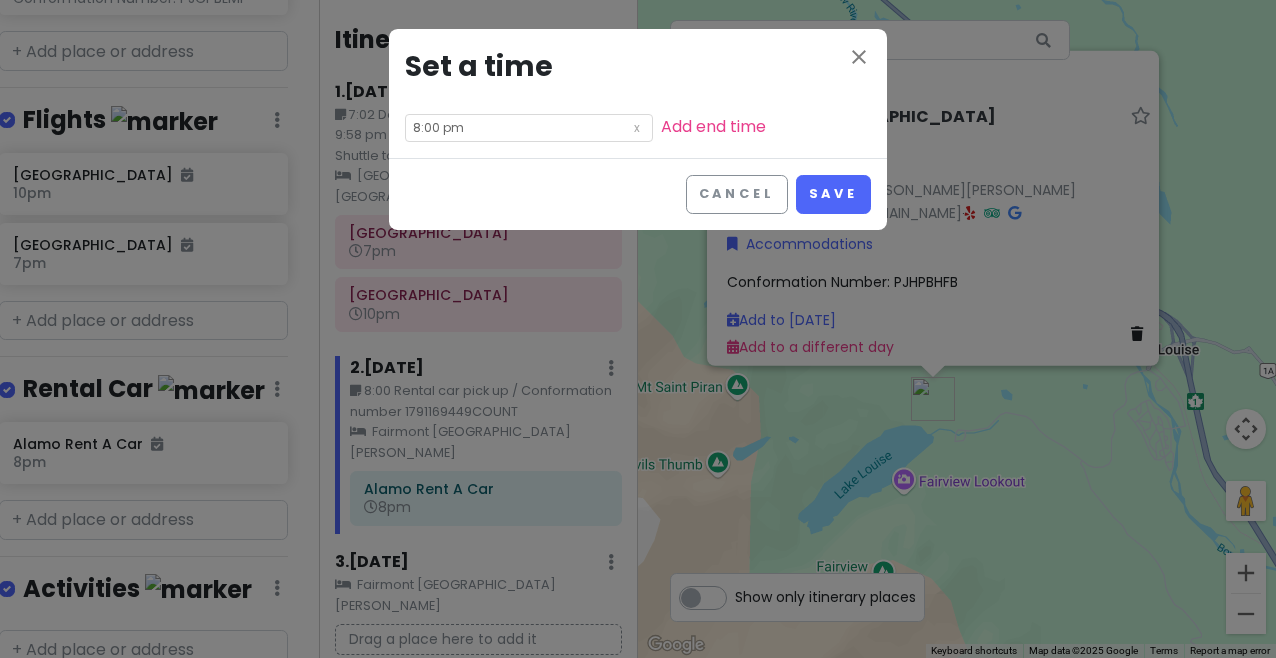 click on "8:00 pm" at bounding box center (529, 128) 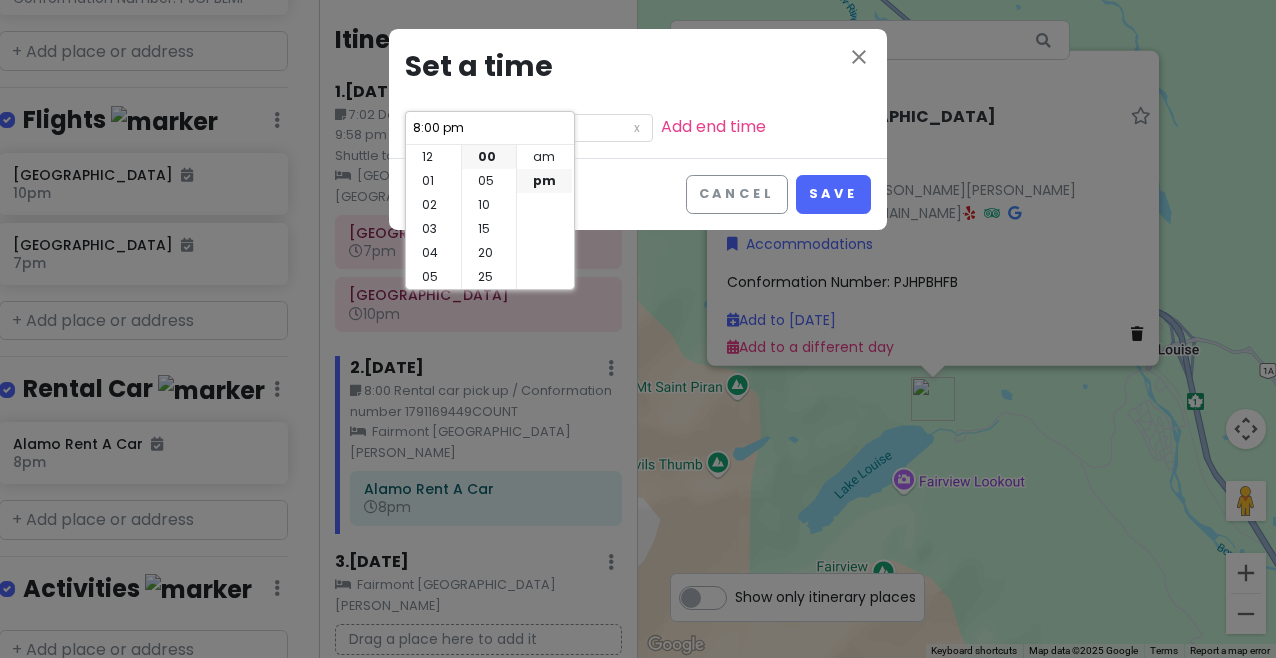 scroll, scrollTop: 144, scrollLeft: 0, axis: vertical 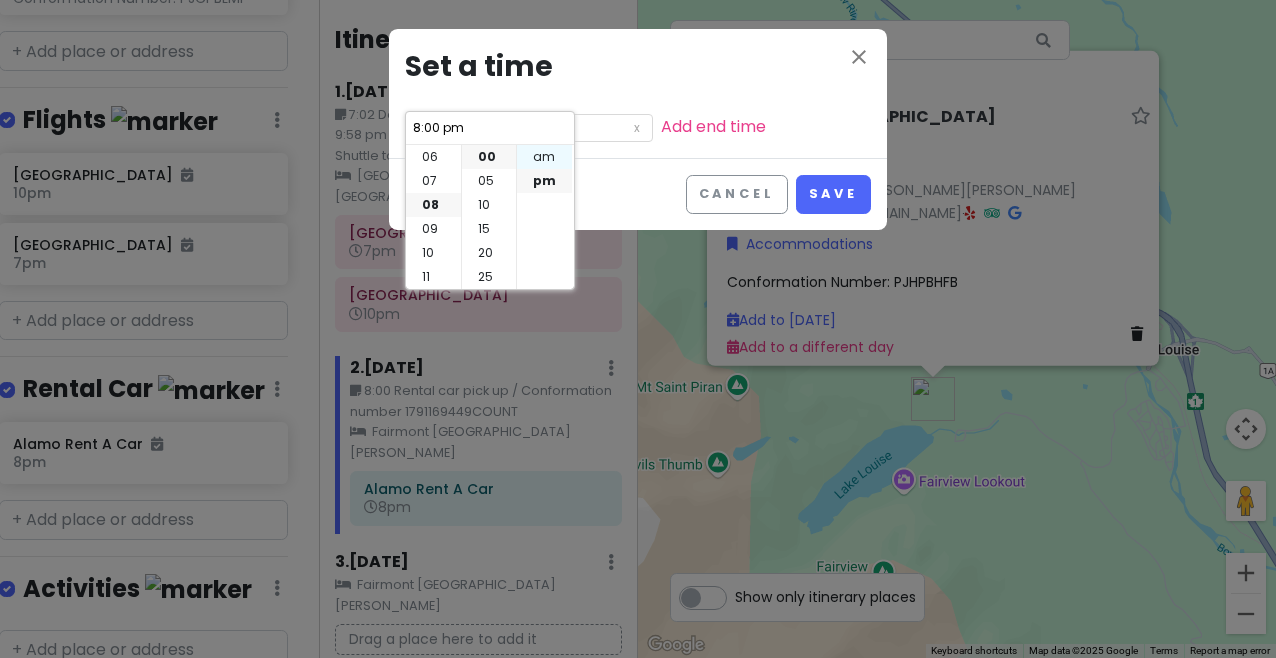 click on "am" at bounding box center (544, 157) 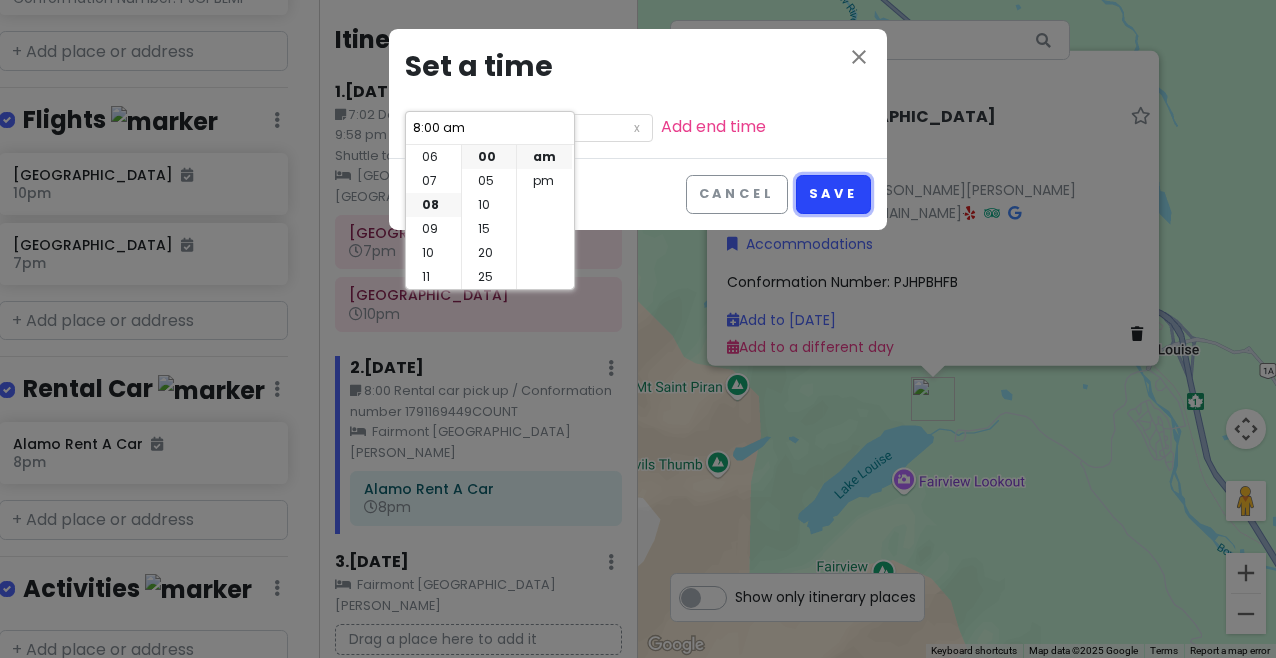 click on "Save" at bounding box center (833, 194) 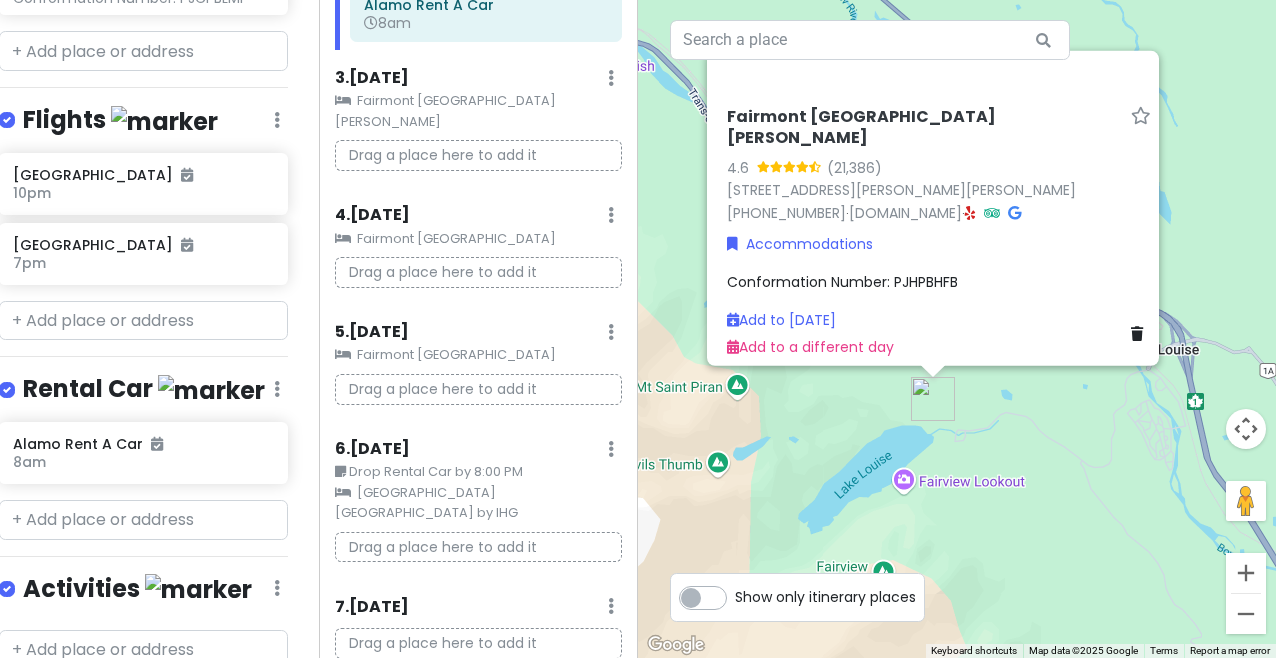 scroll, scrollTop: 483, scrollLeft: 0, axis: vertical 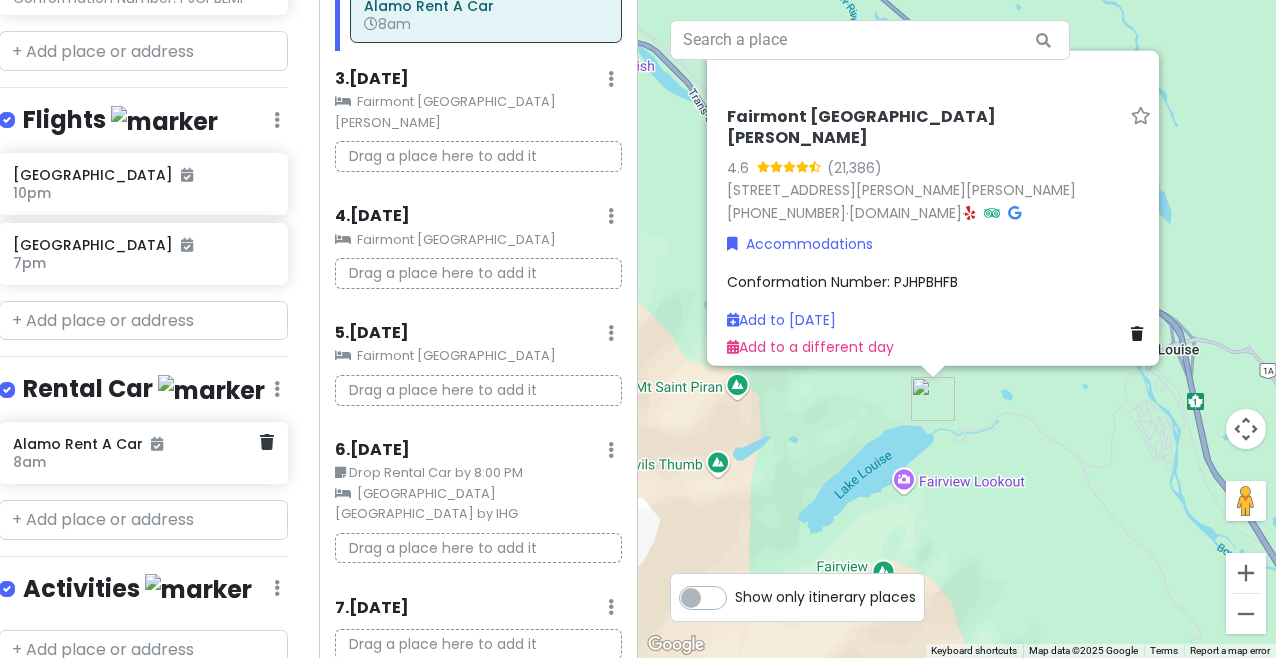 click at bounding box center (157, 444) 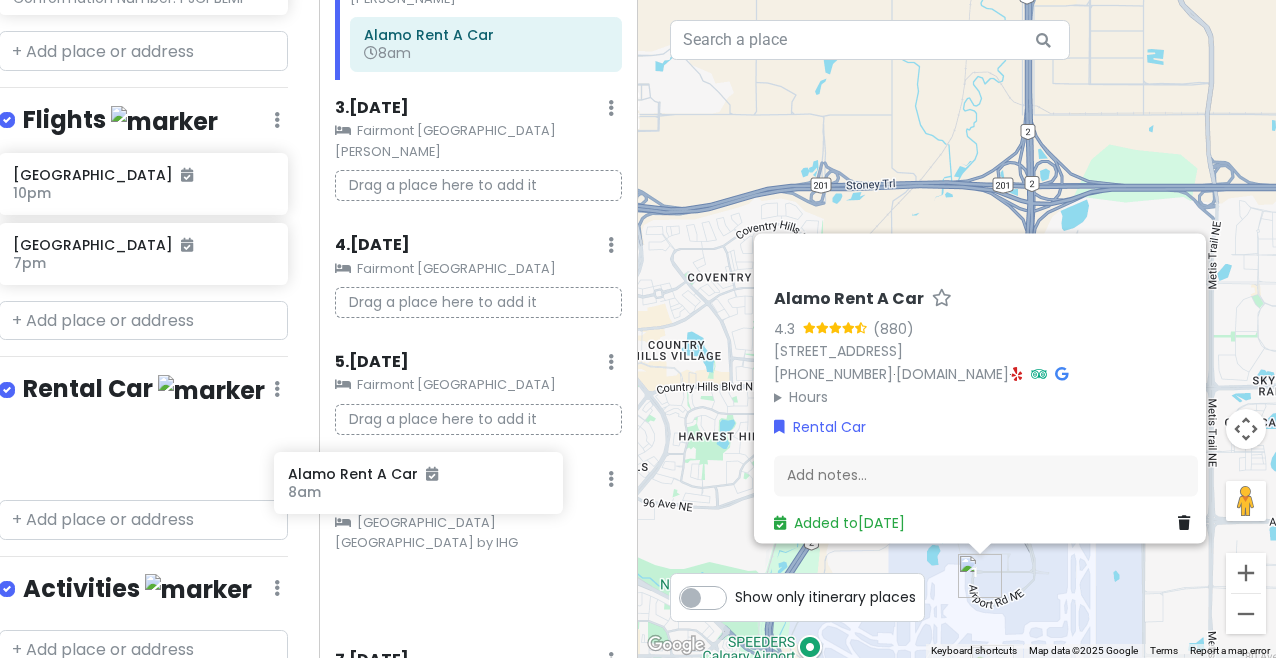 scroll, scrollTop: 483, scrollLeft: 0, axis: vertical 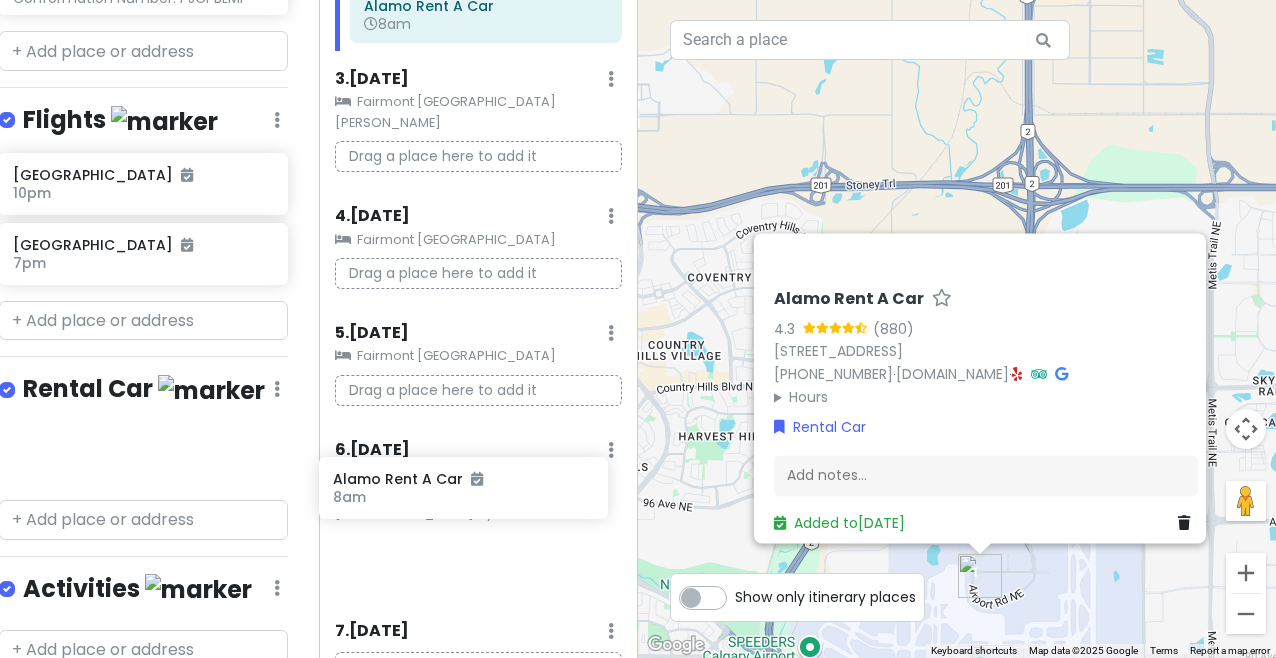 drag, startPoint x: 184, startPoint y: 379, endPoint x: 500, endPoint y: 484, distance: 332.98798 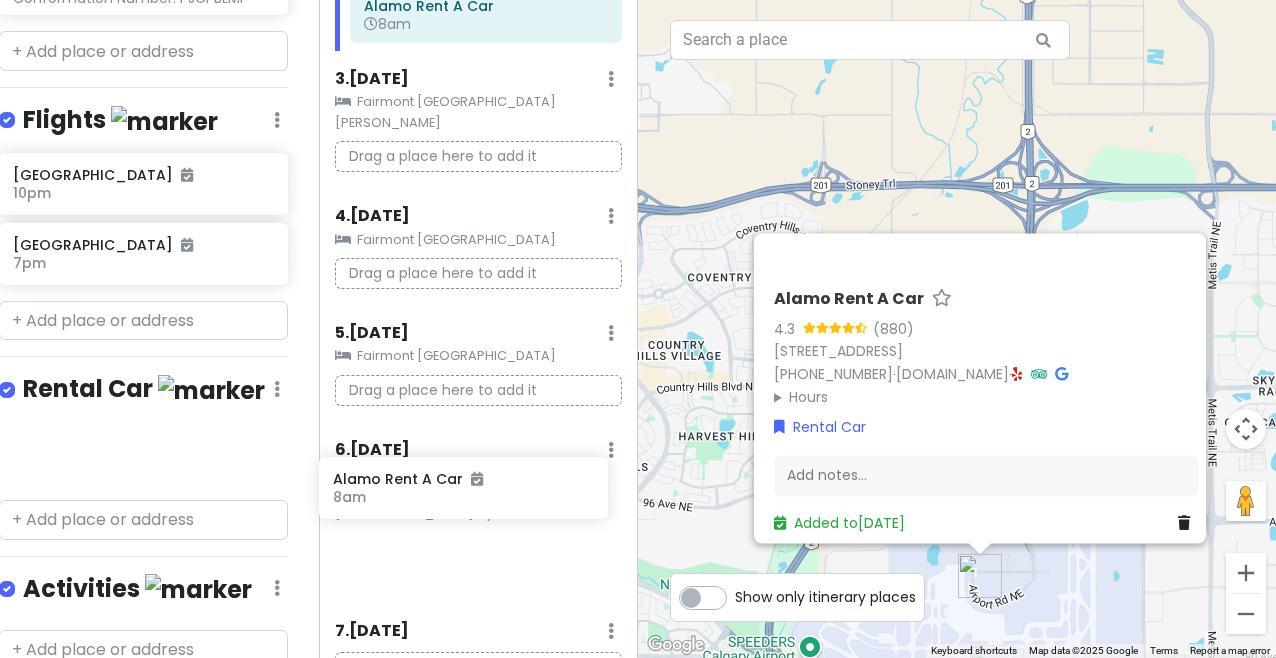 click on "Banff Trip 2025 Private Change Dates Make a Copy Delete Trip Go Pro ⚡️ Give Feedback 💡 Support Scout ☕️ Itinerary Share Publish Notes Hotel Conformation 2245178408 Attractions   Edit Reorder Delete List Food   Edit Reorder Delete List Accommodations   Edit Reorder Delete List Find hotels on [DOMAIN_NAME] Holiday Inn [GEOGRAPHIC_DATA]-Airport by IHG Conformation Number: 2245178408 [GEOGRAPHIC_DATA] [GEOGRAPHIC_DATA][PERSON_NAME] Conformation Number: PJHPBHFB [GEOGRAPHIC_DATA] [GEOGRAPHIC_DATA] Conformation Number: PJCPBLMP Flights   Edit Reorder Delete List [GEOGRAPHIC_DATA] 10pm [GEOGRAPHIC_DATA] 7pm Rental Car   Edit Reorder Delete List Alamo Rent A Car 8am Activities   Edit Reorder Delete List + Add a section Itinerary × 1 .  [DATE] Edit Day Notes Clear Lodging Delete Day   7:02 Depart from [GEOGRAPHIC_DATA] / 9:58 pm Arrive at [GEOGRAPHIC_DATA] & Shuttle to Hotel Conformation 2245178543    [GEOGRAPHIC_DATA] [GEOGRAPHIC_DATA] by IHG [GEOGRAPHIC_DATA]  7pm [GEOGRAPHIC_DATA]  10pm 2 .  [DATE]" at bounding box center [638, 329] 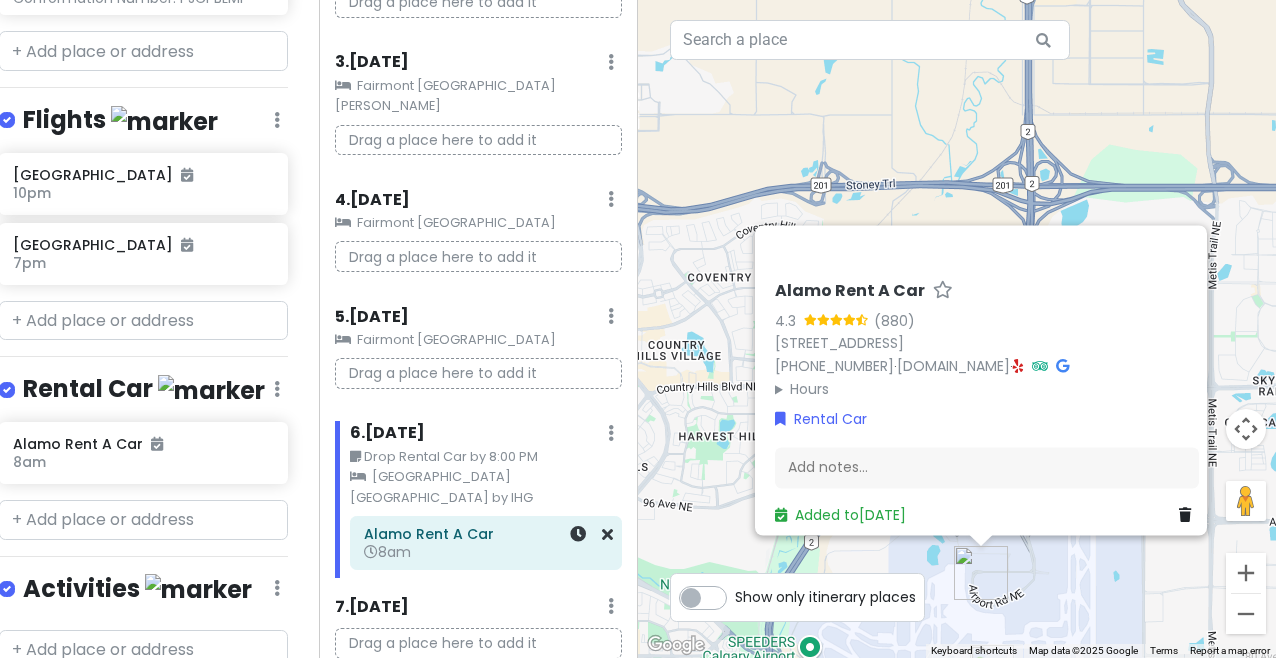 scroll, scrollTop: 483, scrollLeft: 0, axis: vertical 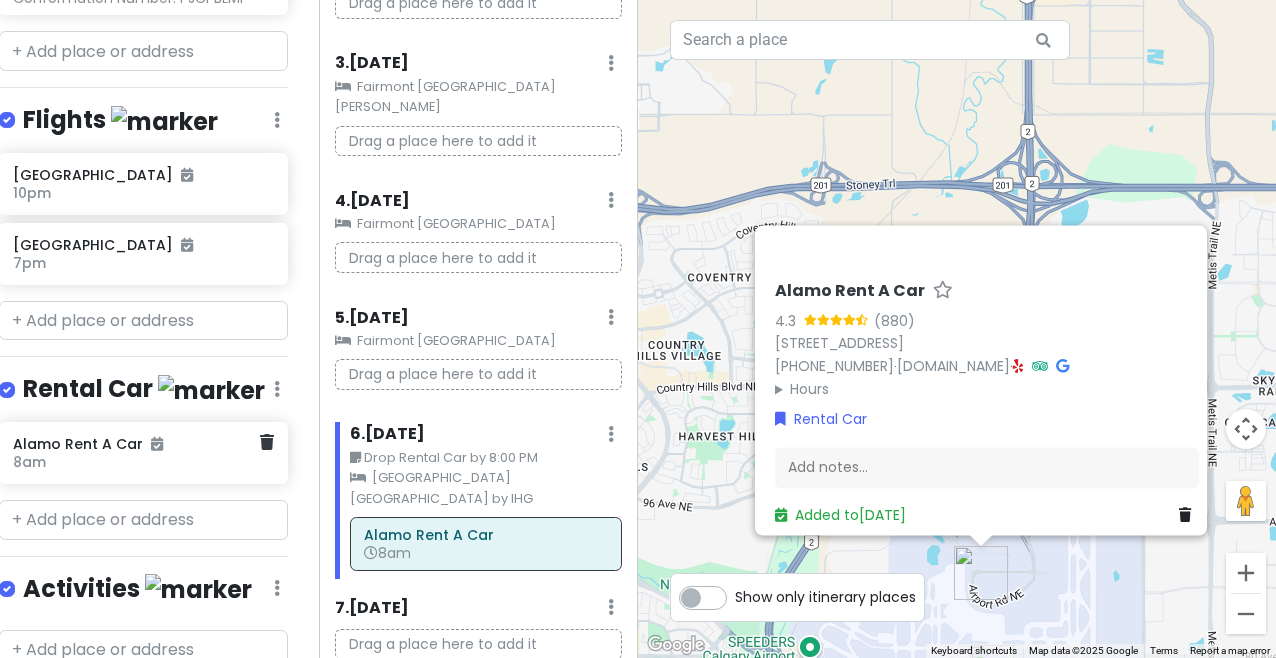 click on "Alamo Rent A Car" at bounding box center (136, 444) 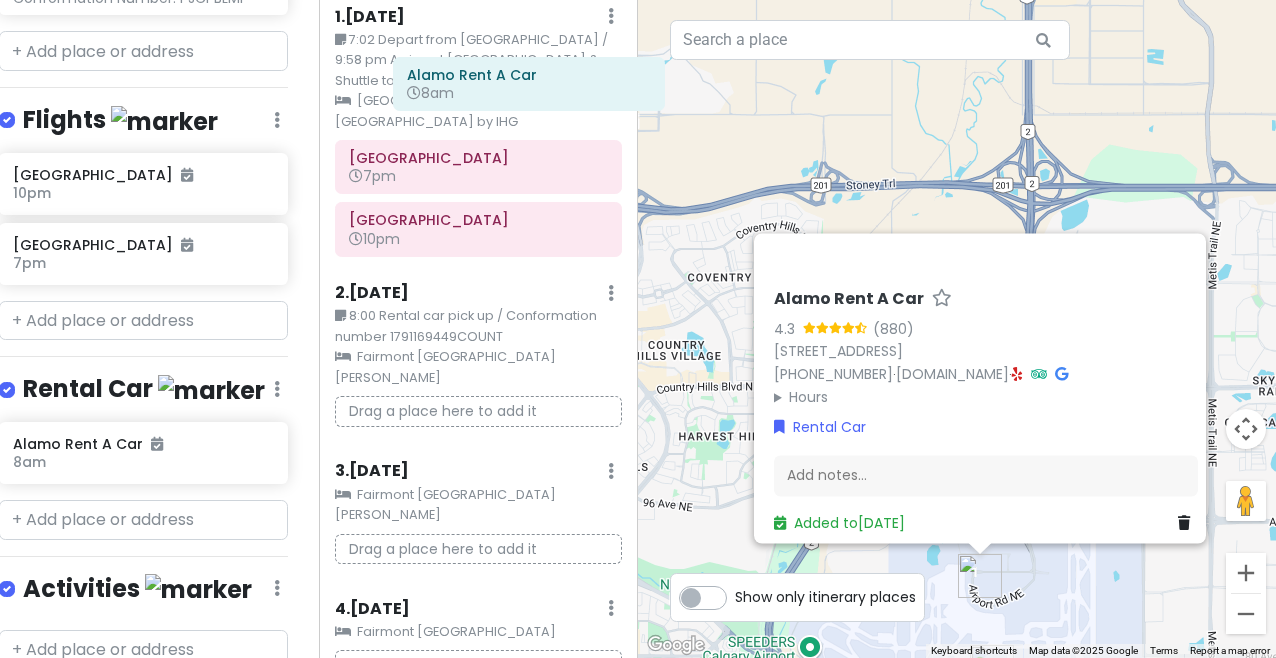 scroll, scrollTop: 29, scrollLeft: 0, axis: vertical 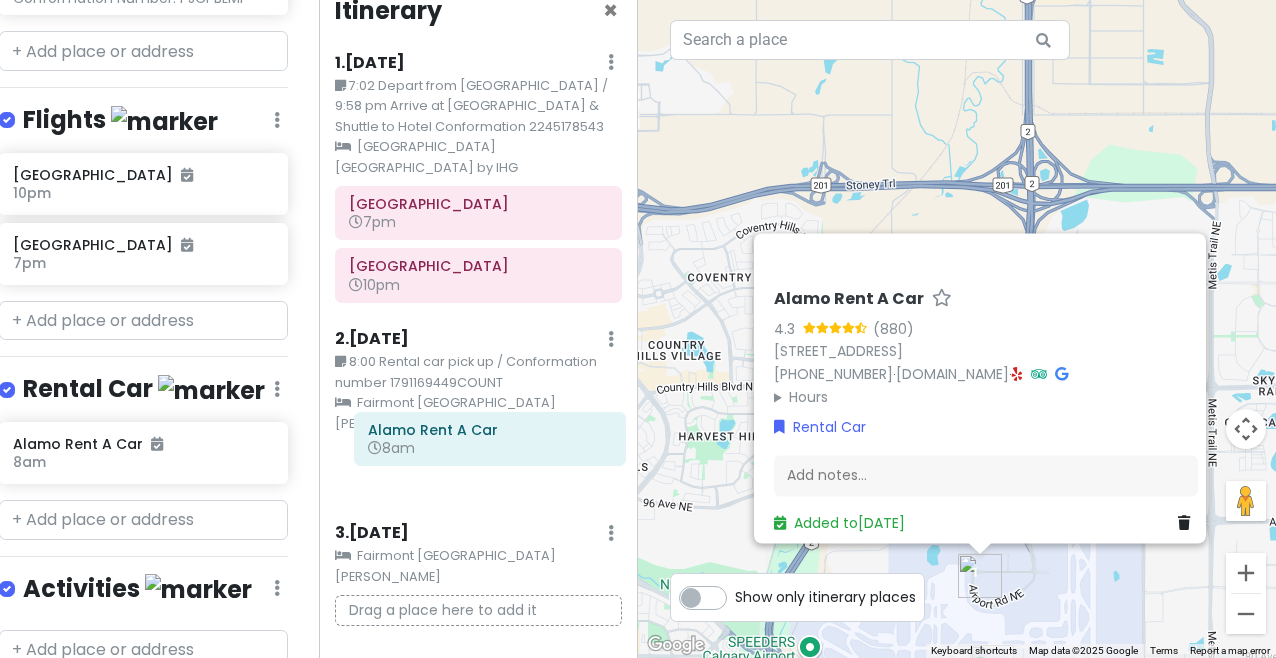 drag, startPoint x: 455, startPoint y: 469, endPoint x: 459, endPoint y: 446, distance: 23.345236 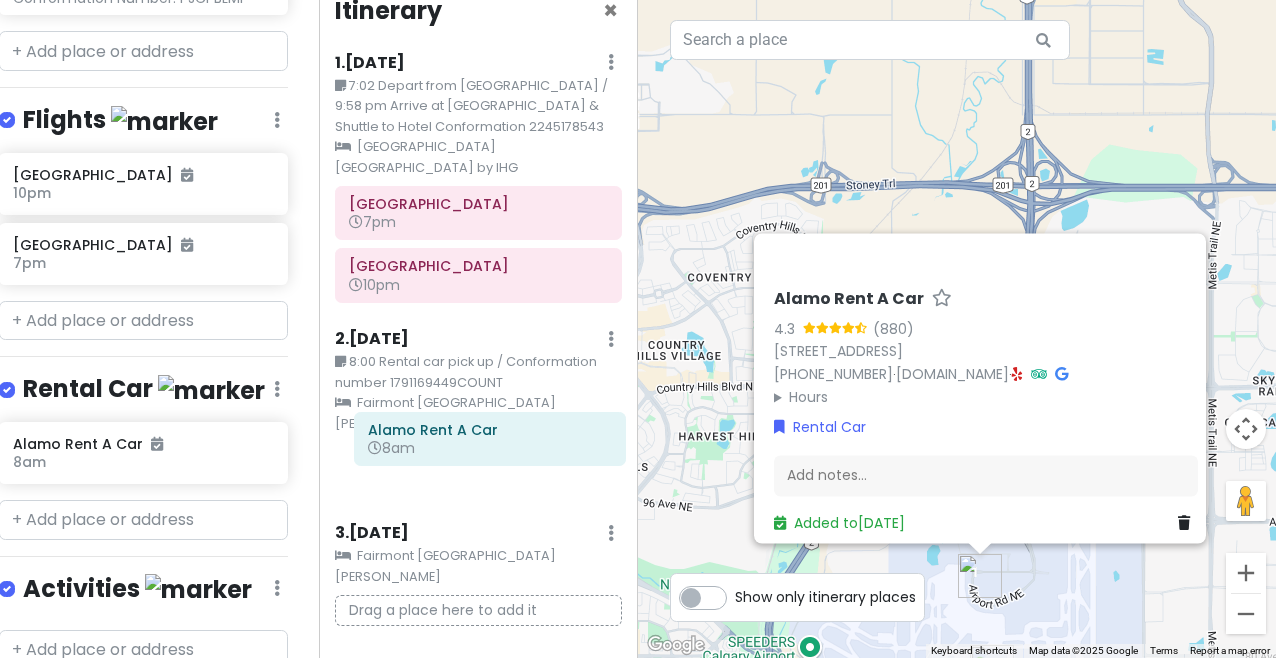 click on "Itinerary × 1 .  [DATE] Edit Day Notes Clear Lodging Delete Day   7:02 Depart from [GEOGRAPHIC_DATA] / 9:58 pm Arrive at [GEOGRAPHIC_DATA] & Shuttle to Hotel Conformation 2245178543    [GEOGRAPHIC_DATA] [GEOGRAPHIC_DATA] by IHG [GEOGRAPHIC_DATA]  7pm [GEOGRAPHIC_DATA]  10pm 2 .  [DATE] Edit Day Notes Clear Lodging Delete Day   8:00 Rental car pick up / Conformation number 1791169449COUNT    Fairmont [GEOGRAPHIC_DATA][PERSON_NAME] 3 .  [DATE] Add Day Notes Clear Lodging Delete Day    Fairmont [GEOGRAPHIC_DATA][PERSON_NAME] a place here to add it 4 .  [DATE] Add Day Notes Clear Lodging Delete Day    [GEOGRAPHIC_DATA] Drag a place here to add it 5 .  [DATE] Add Day Notes Clear Lodging Delete Day    [GEOGRAPHIC_DATA] Drag a place here to add it 6 .  [DATE] Edit Day Notes Clear Lodging Delete Day   Drop Rental Car by 8:00 PM    [GEOGRAPHIC_DATA] [GEOGRAPHIC_DATA] by IHG Alamo Rent A Car  8am 7 .  [DATE] Add Day Notes Delete Day Drag a place here to add it + Add a day" at bounding box center [478, 329] 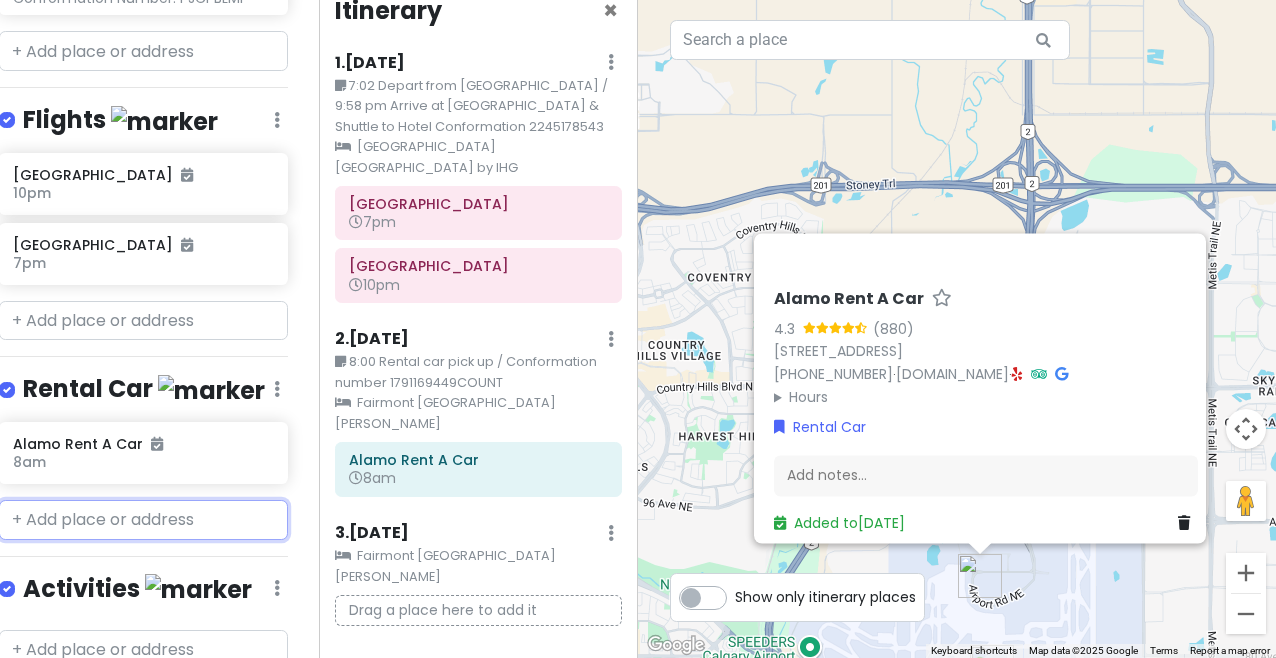 click at bounding box center (143, 520) 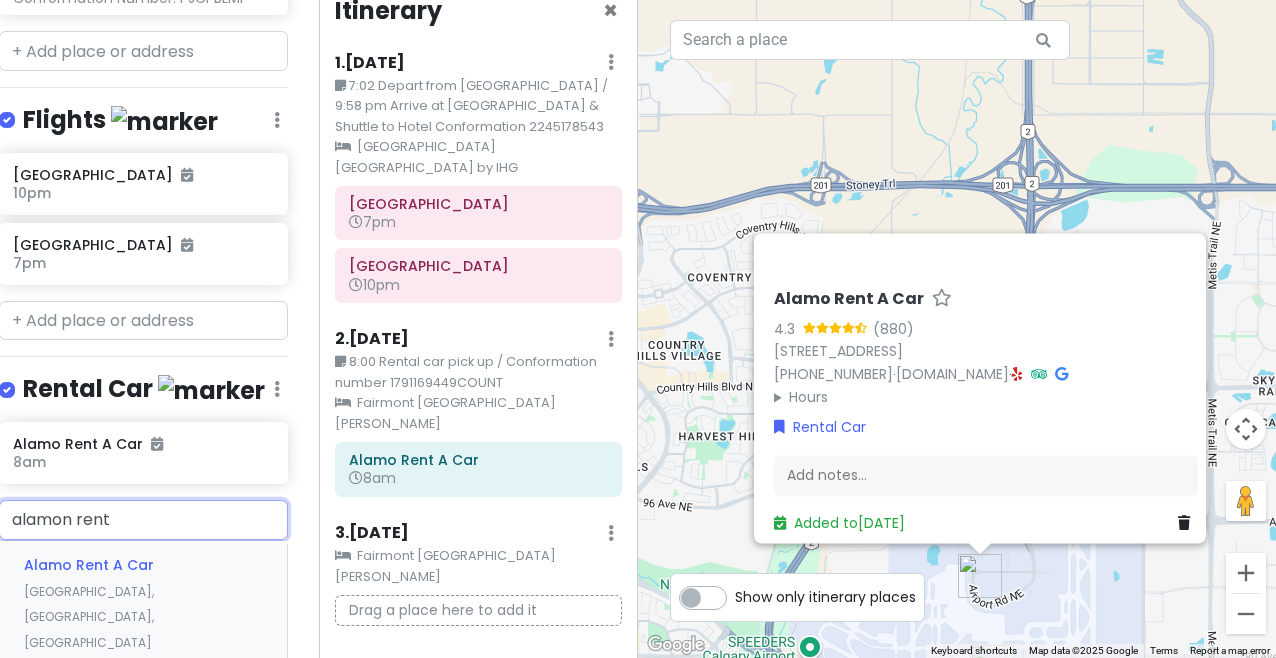 click on "[GEOGRAPHIC_DATA], [GEOGRAPHIC_DATA], [GEOGRAPHIC_DATA]" at bounding box center (89, 617) 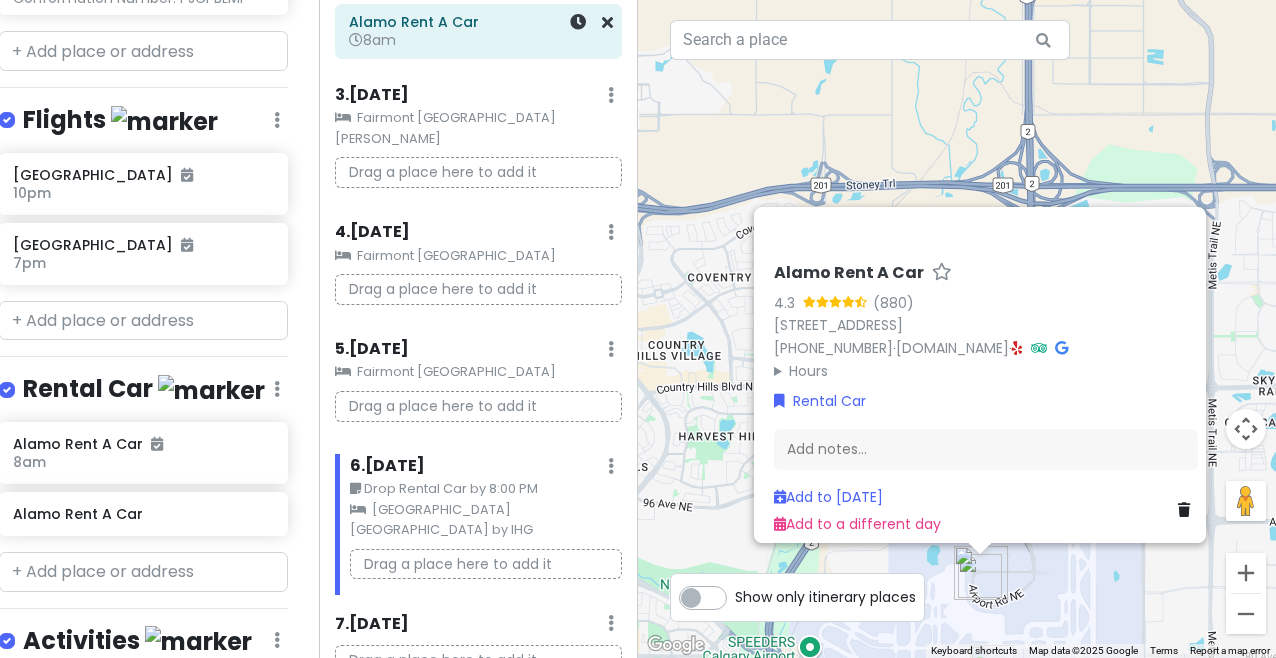 scroll, scrollTop: 484, scrollLeft: 0, axis: vertical 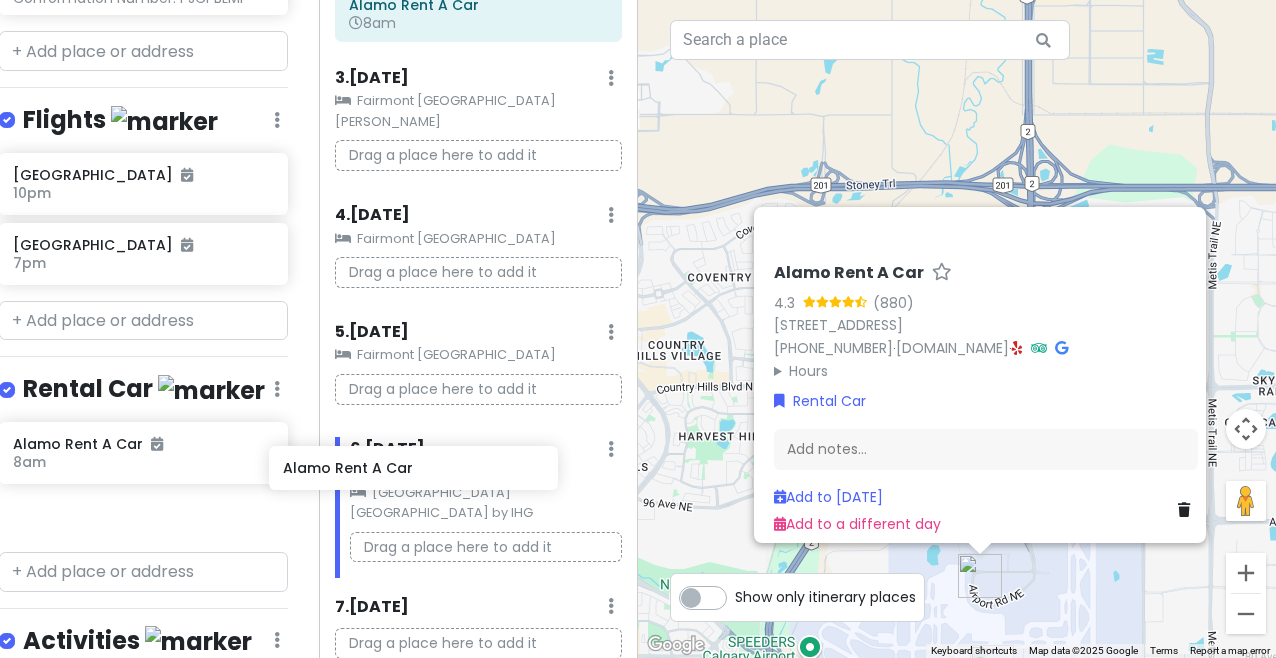 drag, startPoint x: 200, startPoint y: 430, endPoint x: 485, endPoint y: 467, distance: 287.39172 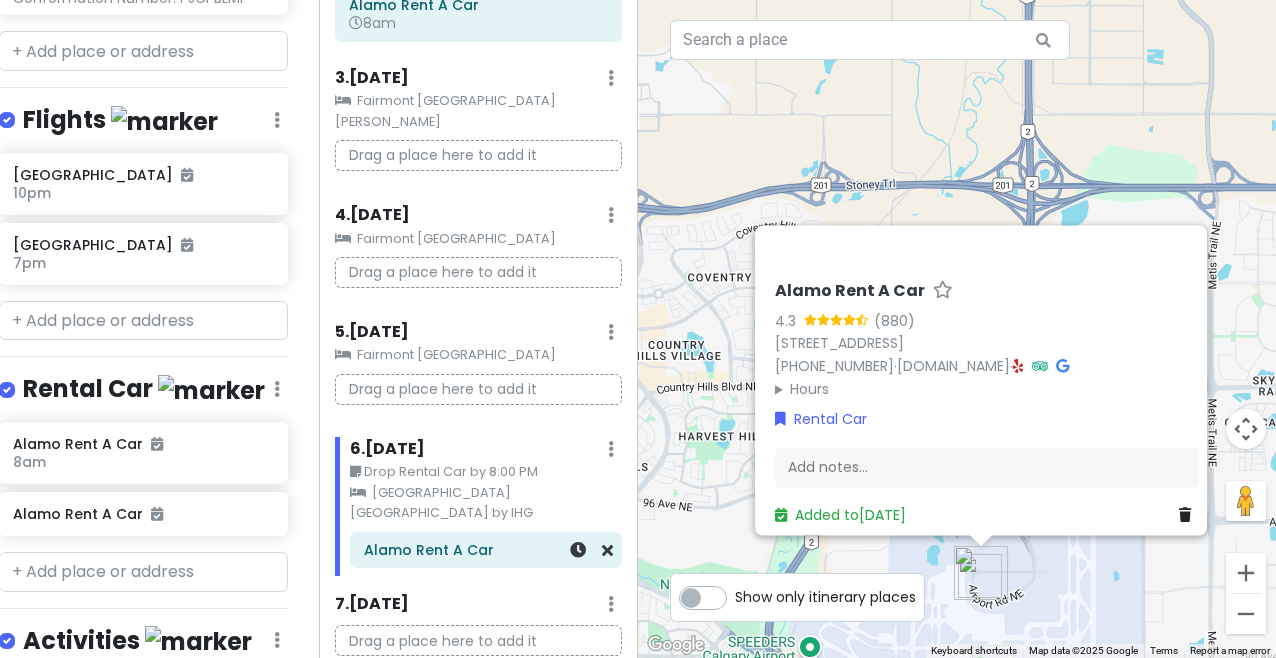 scroll, scrollTop: 482, scrollLeft: 0, axis: vertical 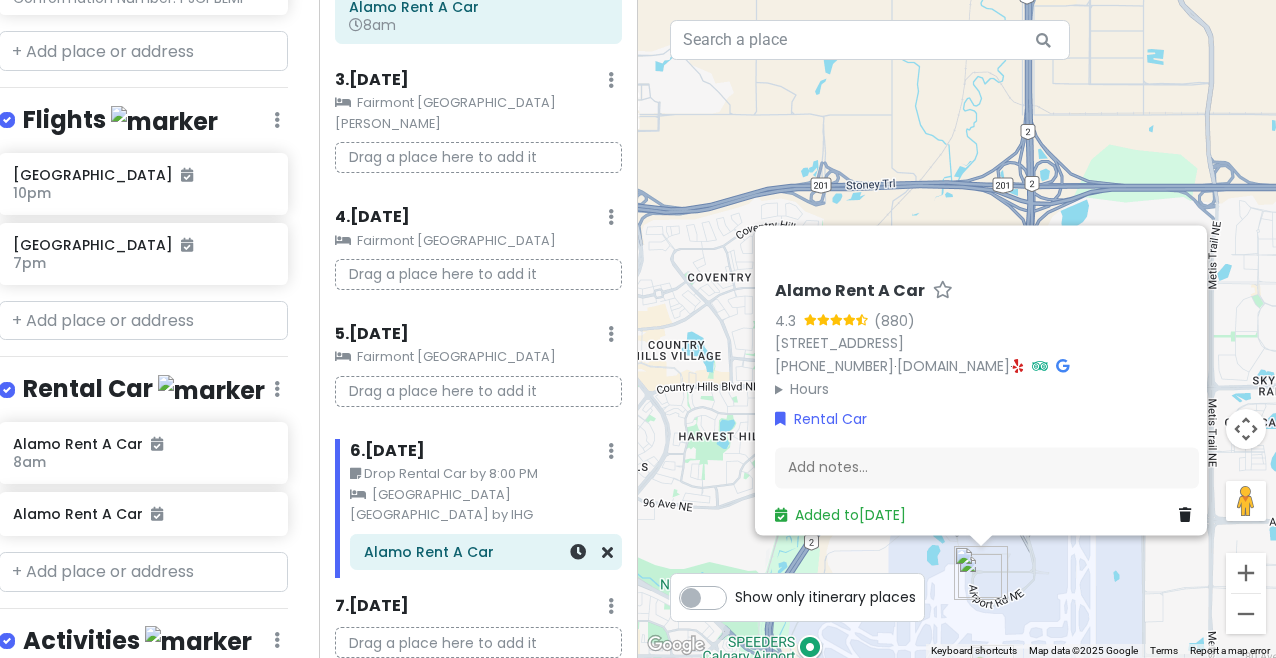 click at bounding box center (579, 552) 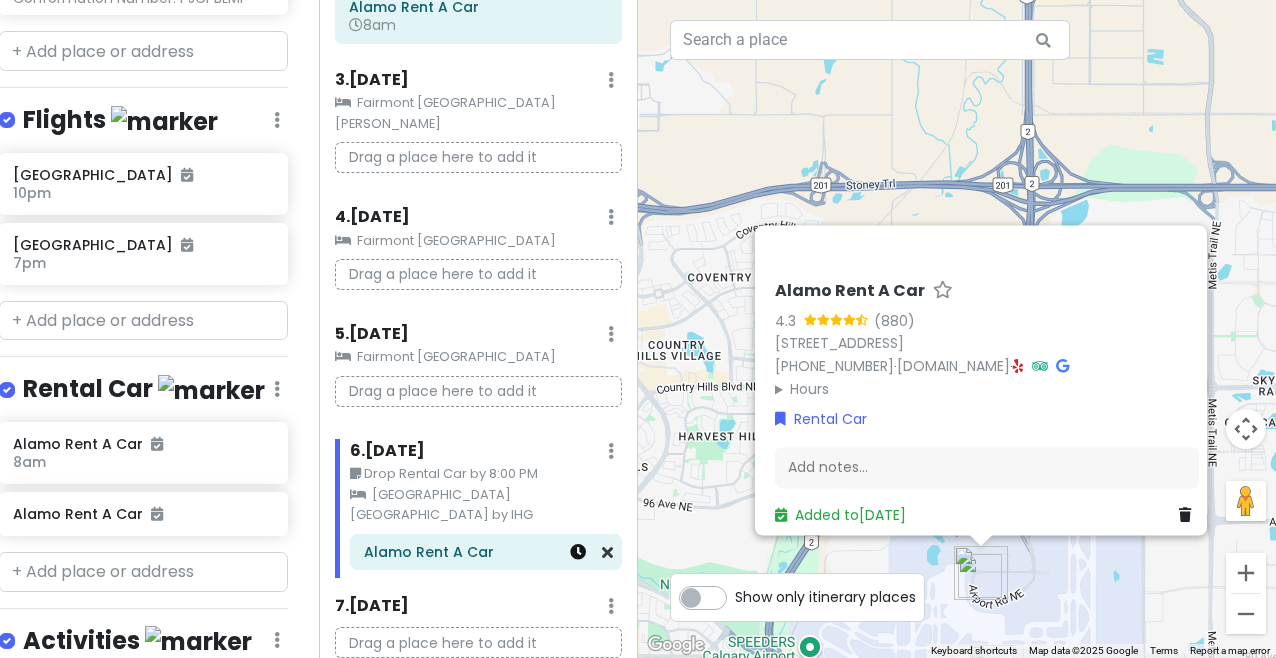 click at bounding box center [578, 552] 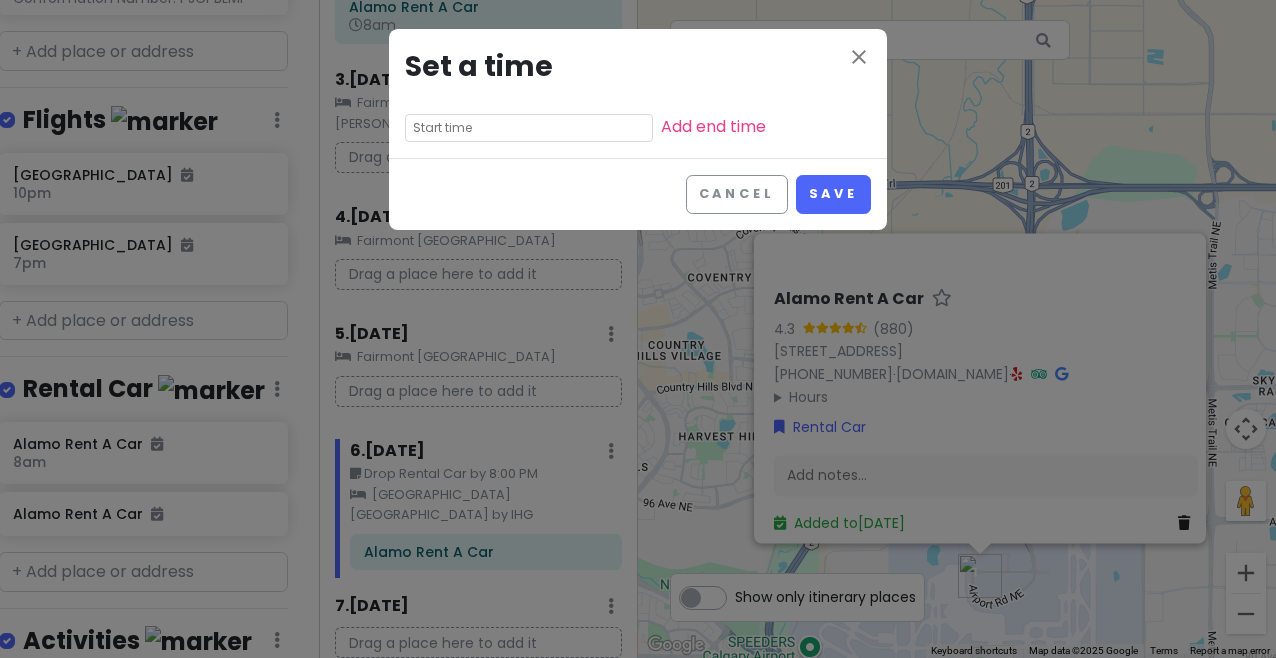 click at bounding box center (529, 128) 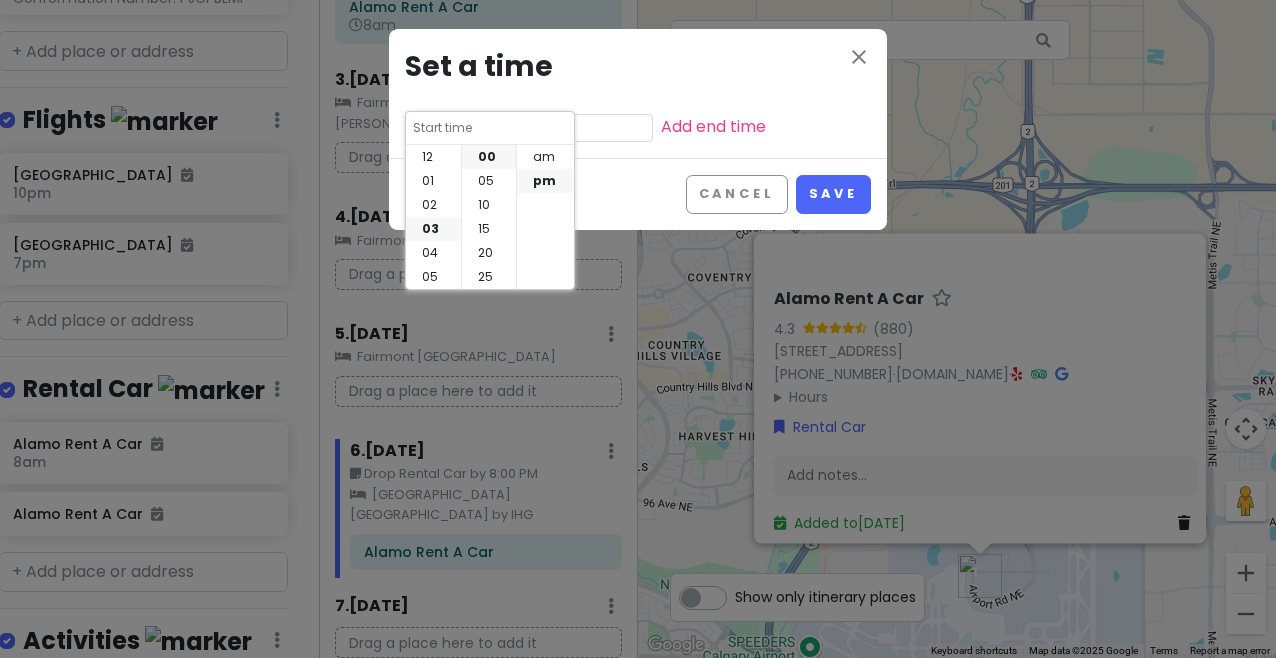 scroll, scrollTop: 72, scrollLeft: 0, axis: vertical 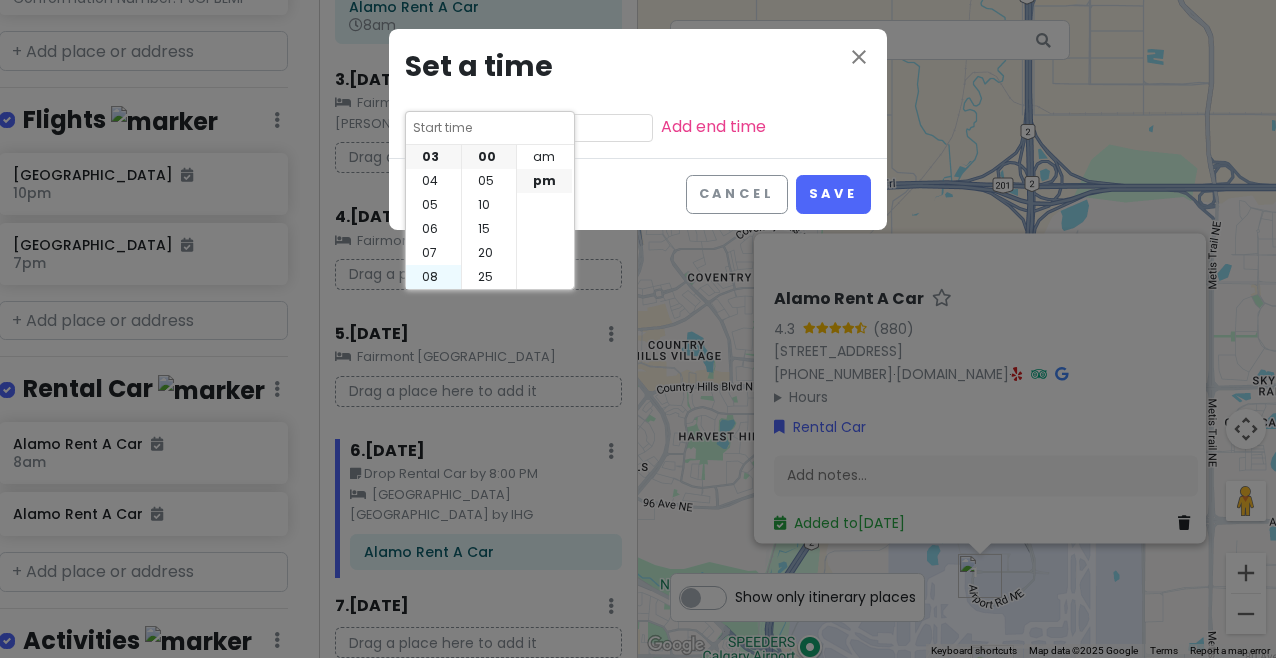 click on "08" at bounding box center (433, 277) 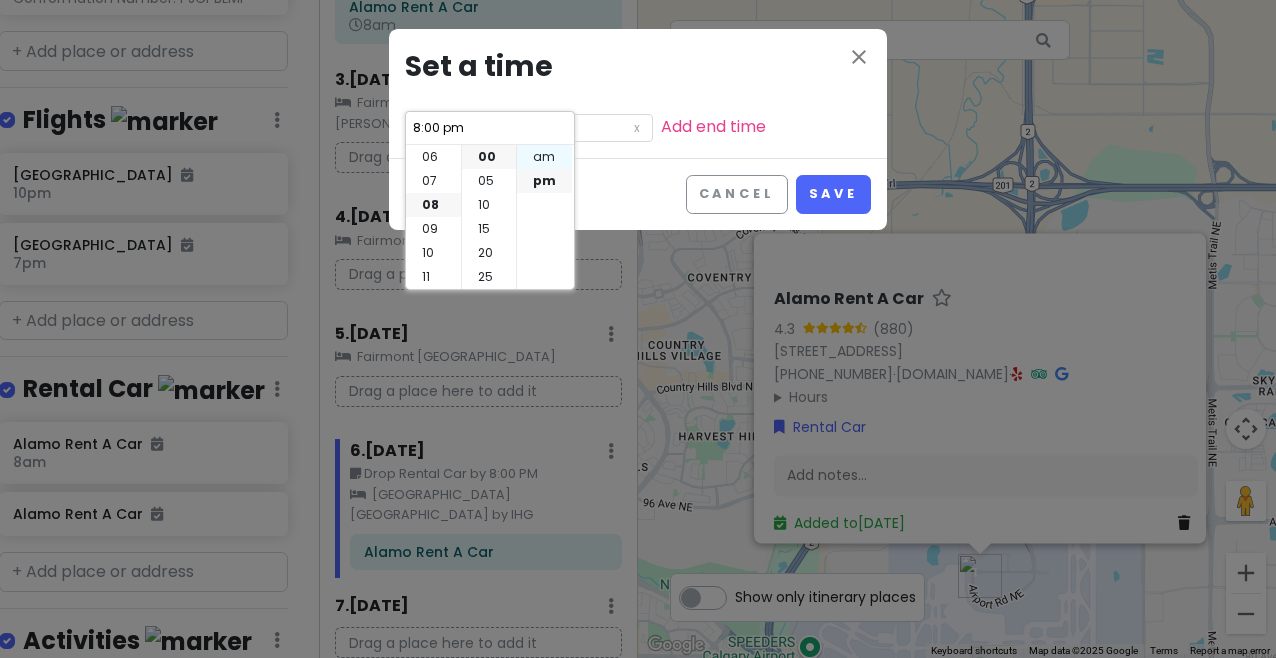 scroll, scrollTop: 144, scrollLeft: 0, axis: vertical 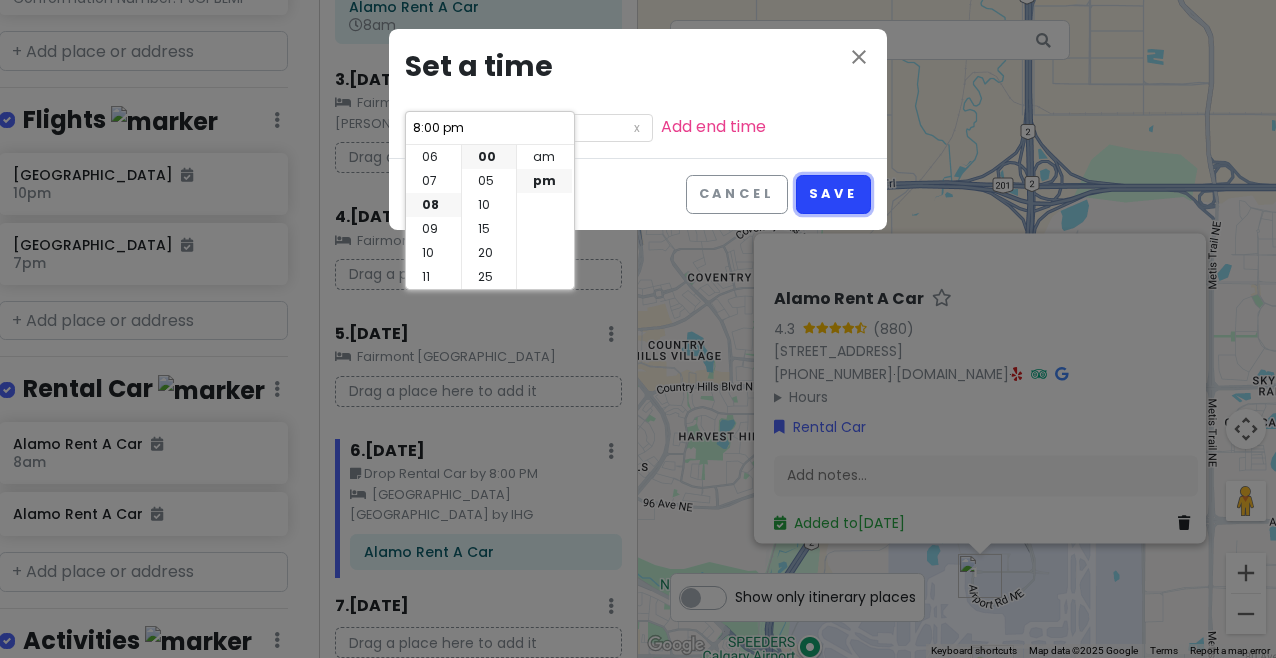 click on "Save" at bounding box center (833, 194) 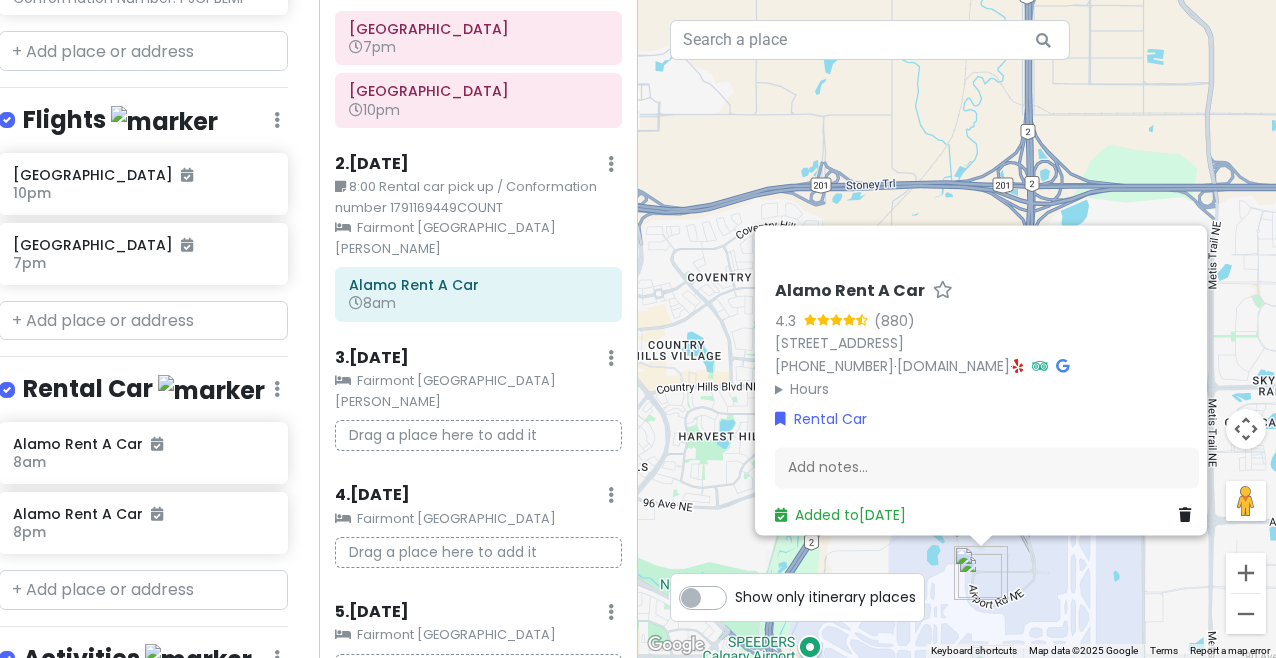 scroll, scrollTop: 130, scrollLeft: 0, axis: vertical 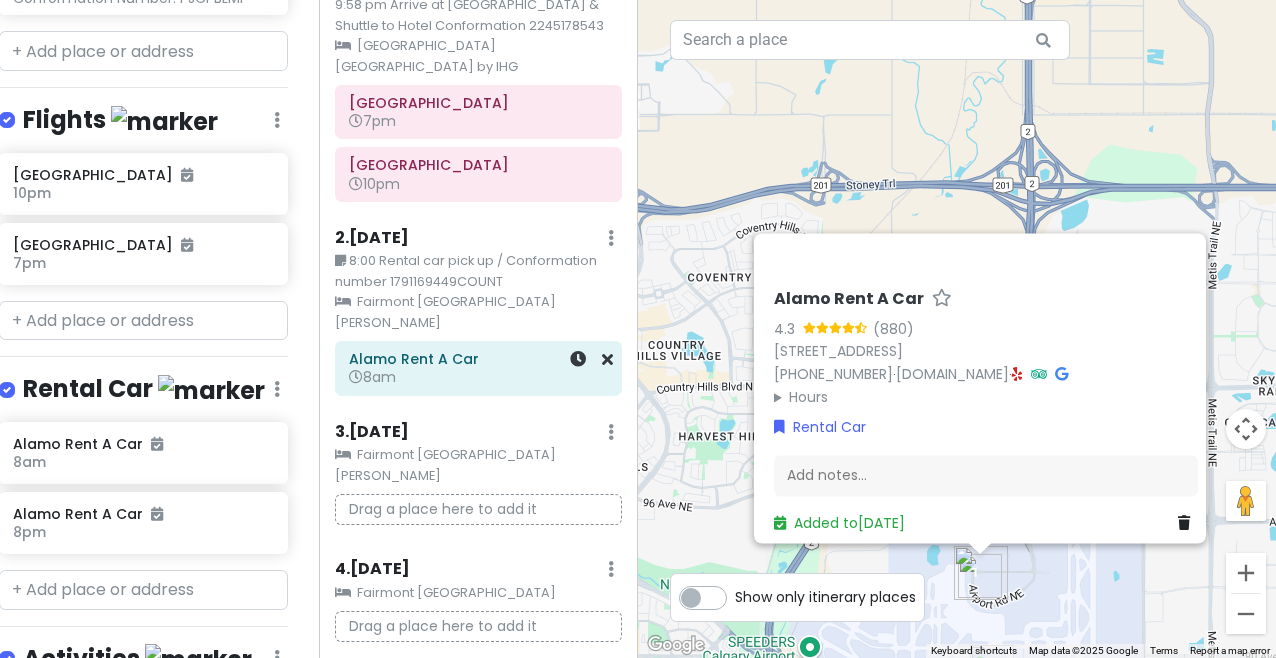 click on "8am" at bounding box center [478, 377] 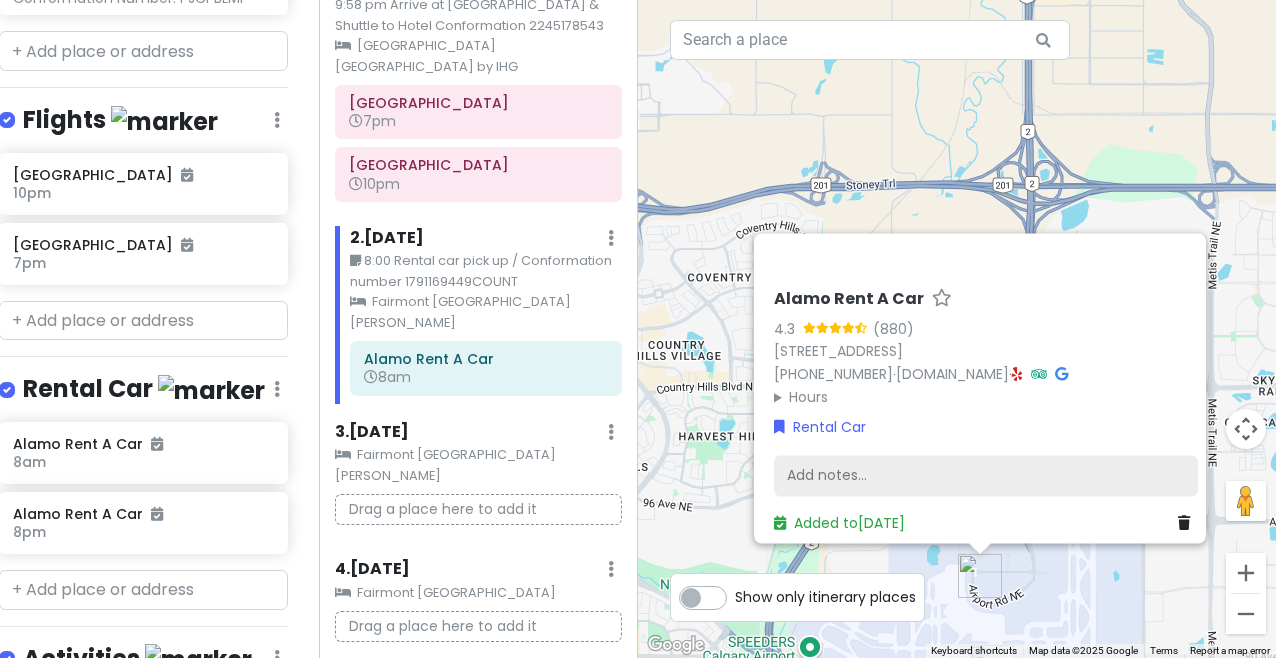 click on "Add notes..." at bounding box center [986, 476] 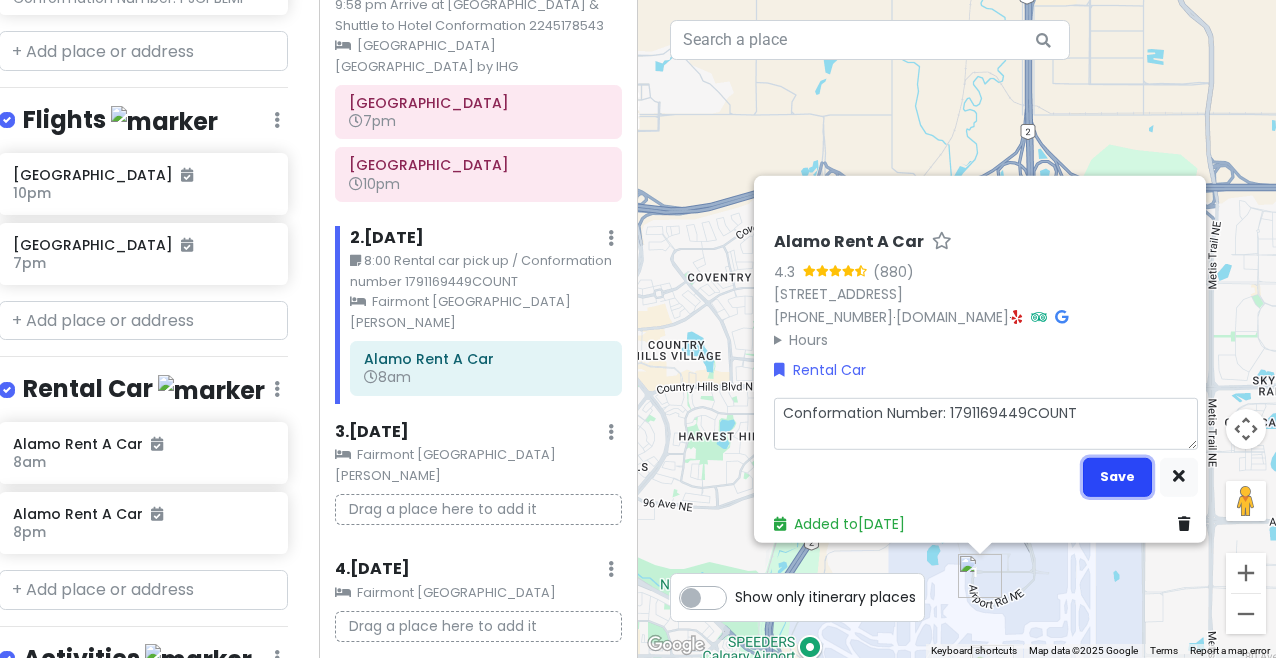 click on "Save" at bounding box center [1117, 476] 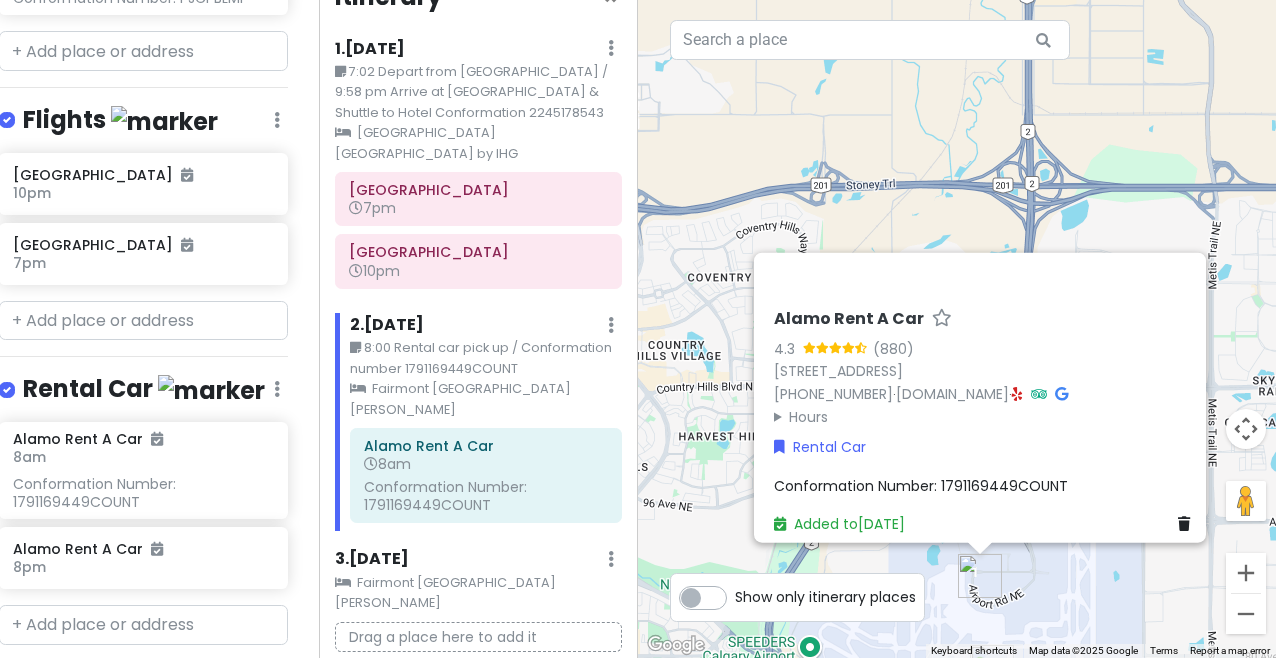 scroll, scrollTop: 6, scrollLeft: 0, axis: vertical 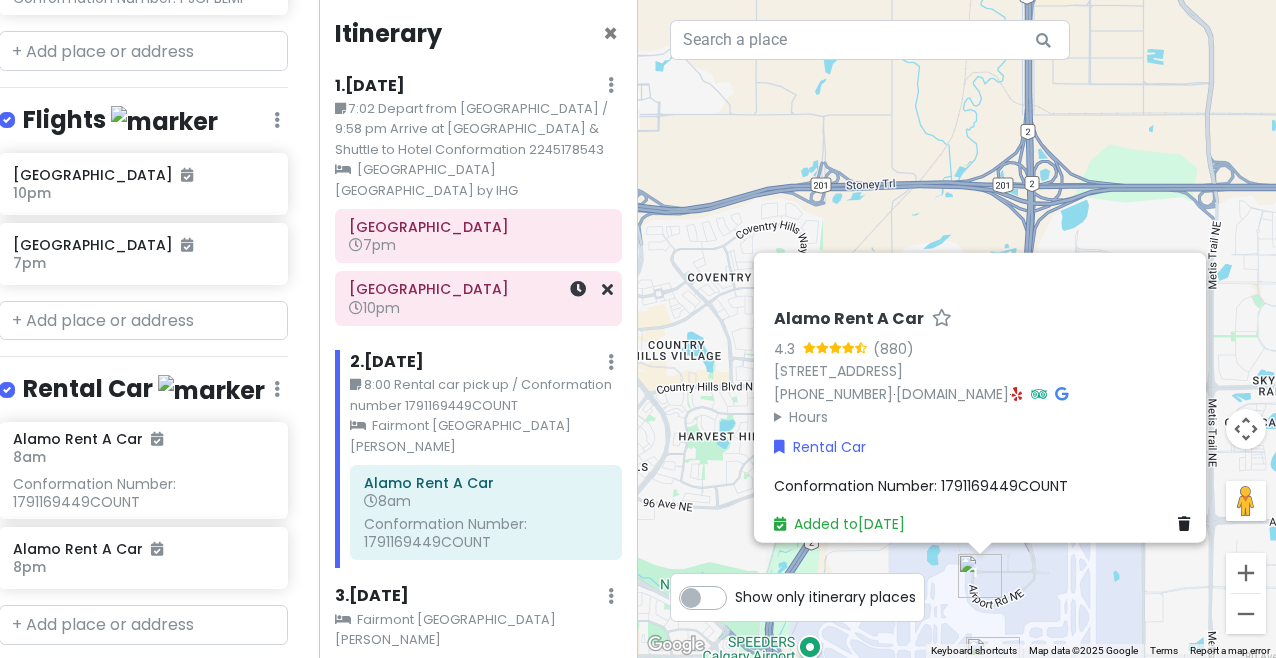 click on "7pm" at bounding box center (478, 245) 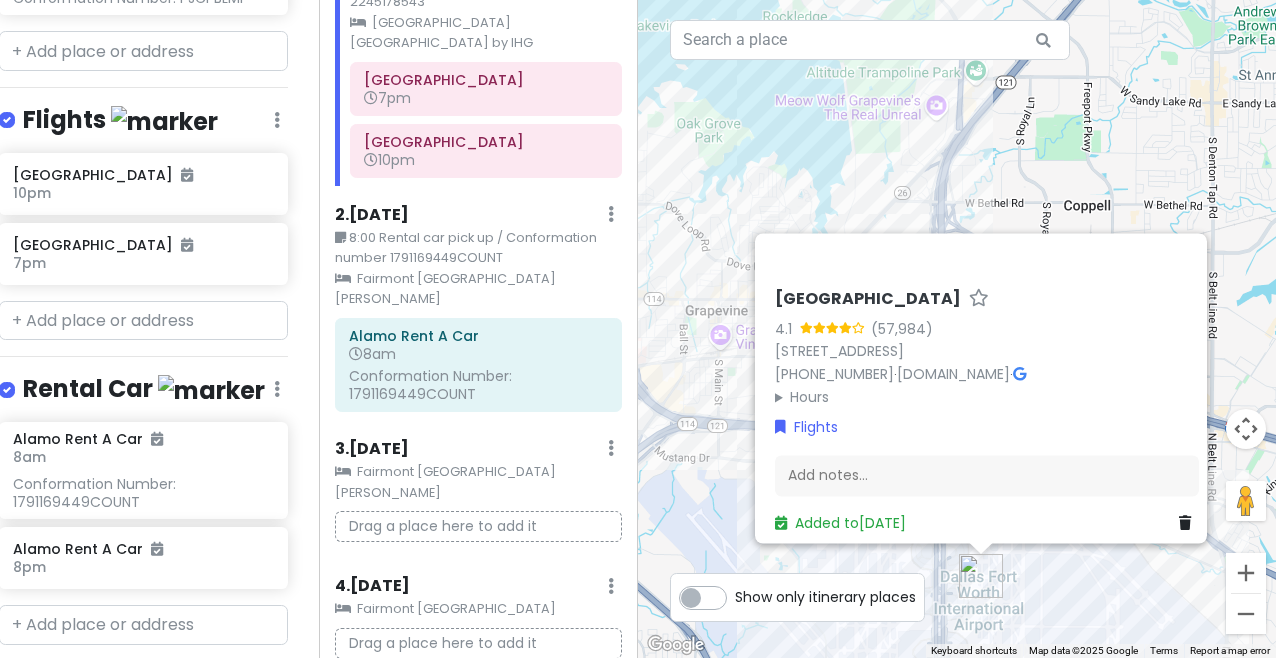 scroll, scrollTop: 110, scrollLeft: 0, axis: vertical 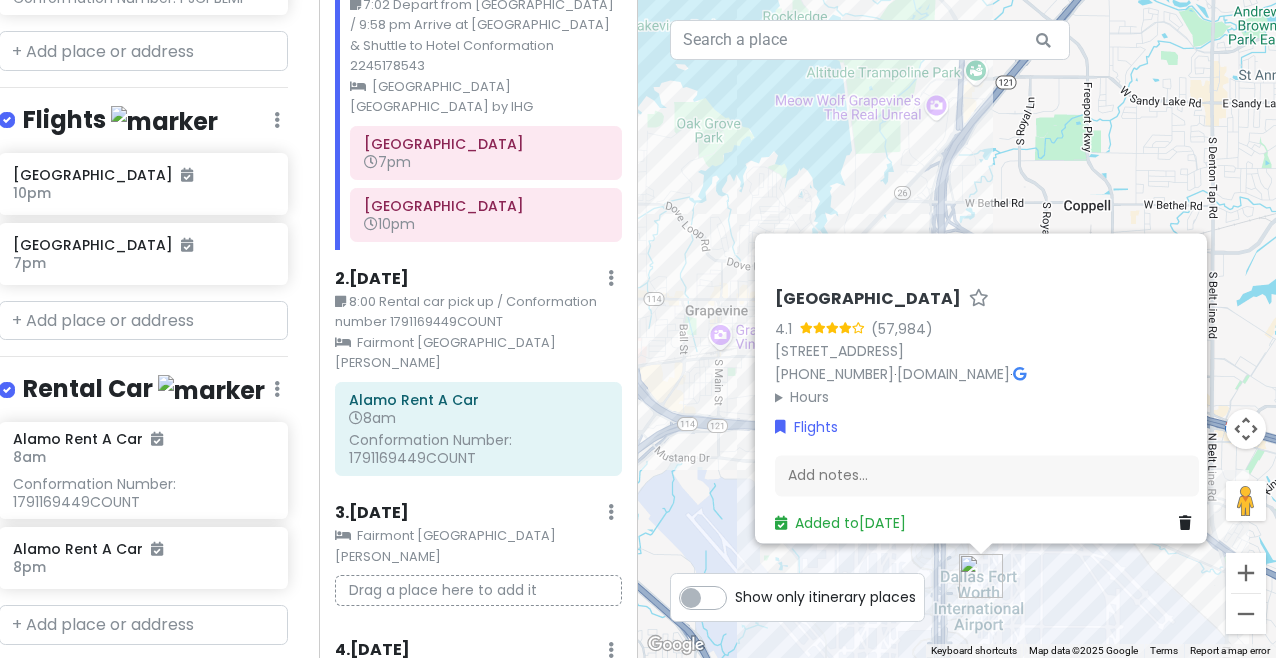 click on "Fairmont [GEOGRAPHIC_DATA][PERSON_NAME]" at bounding box center [478, 353] 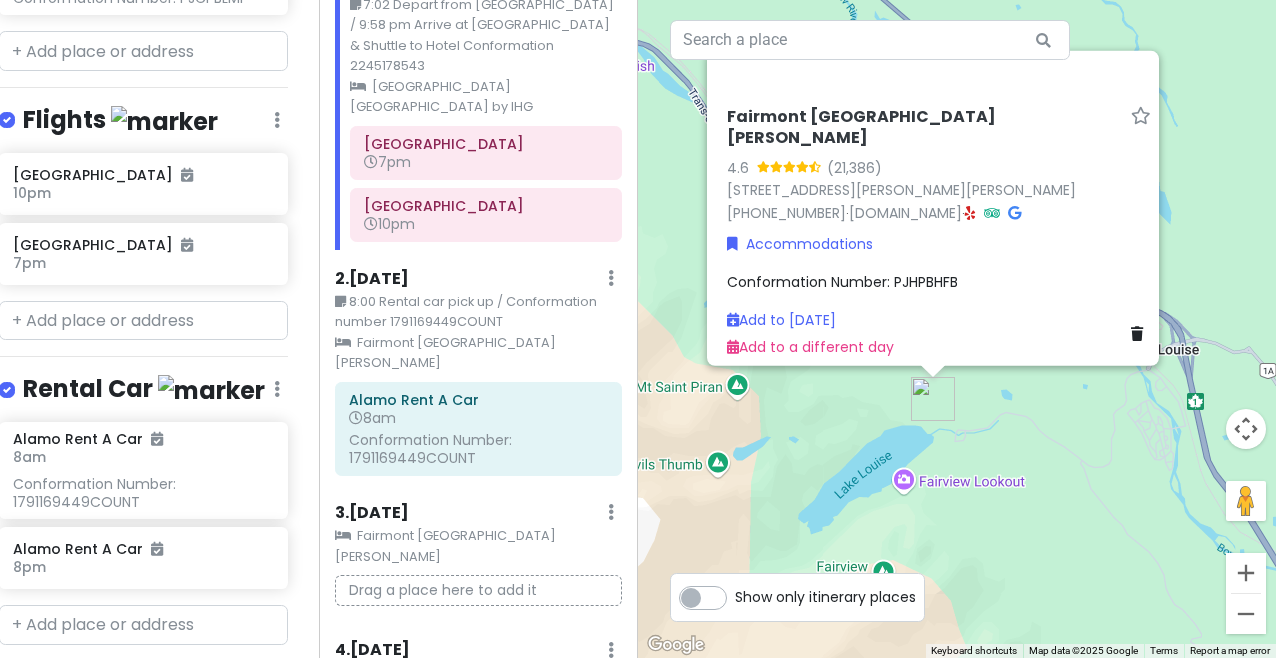 click on "8:00 Rental car pick up / Conformation number 1791169449COUNT" at bounding box center (478, 312) 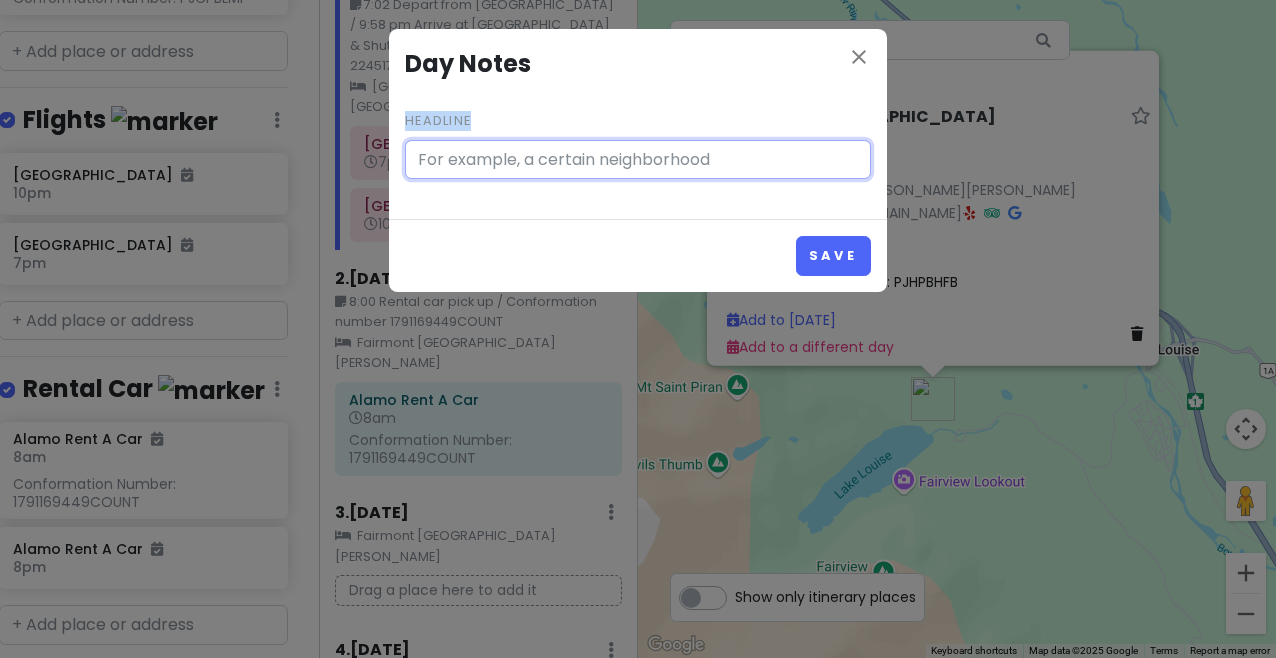 click on "Save" at bounding box center (638, 255) 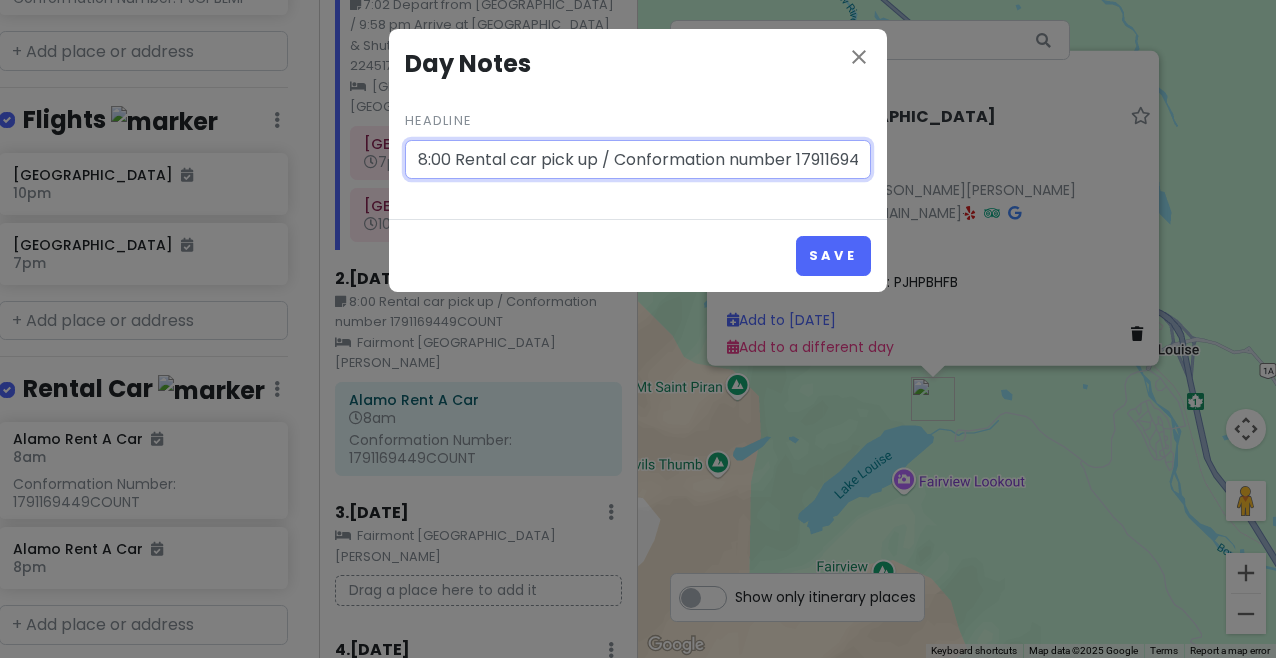 scroll, scrollTop: 0, scrollLeft: 82, axis: horizontal 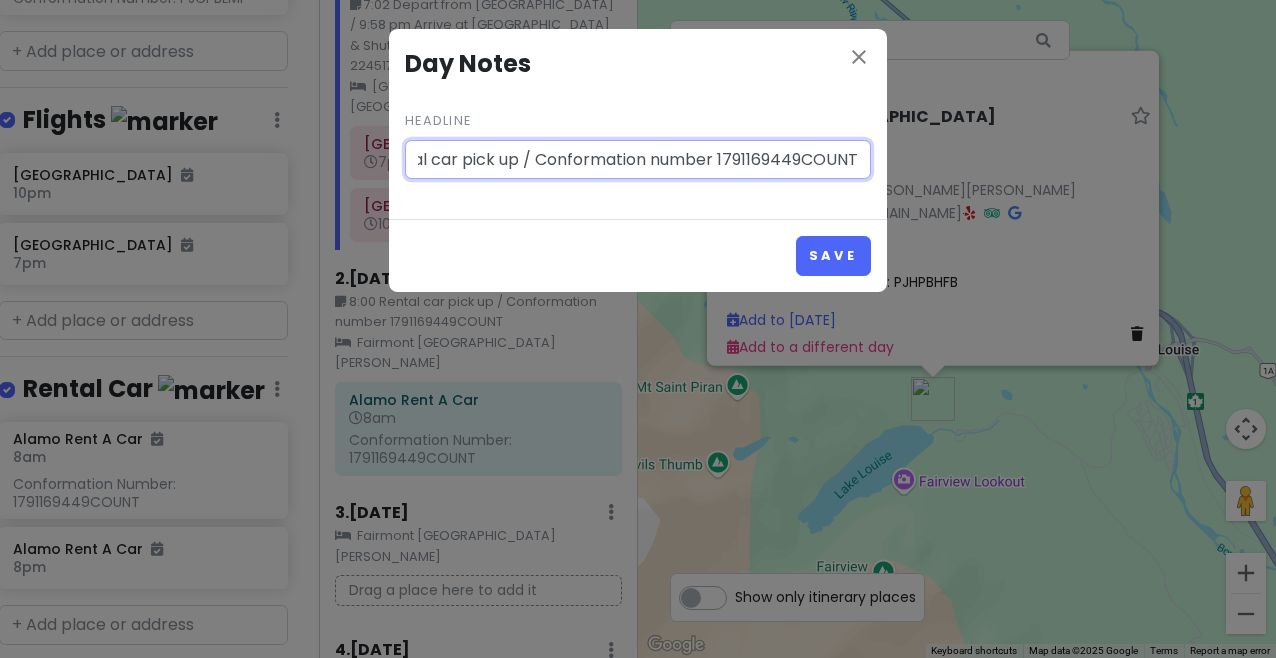 drag, startPoint x: 617, startPoint y: 159, endPoint x: 978, endPoint y: 178, distance: 361.49966 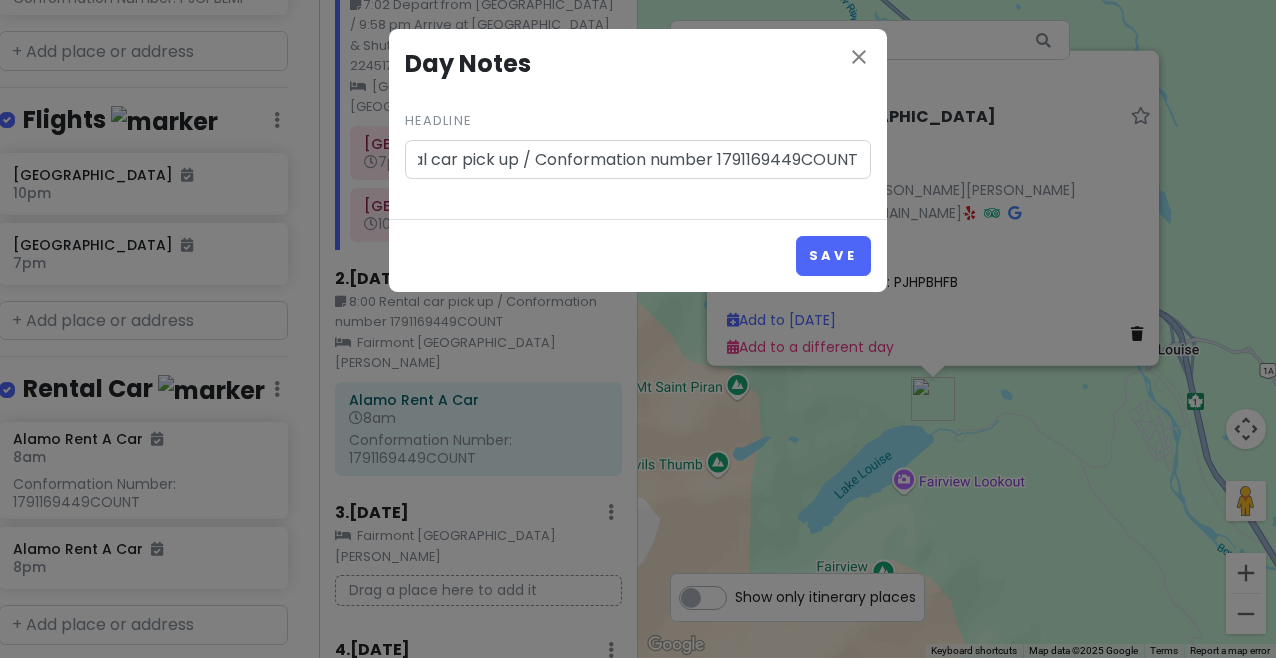 scroll, scrollTop: 0, scrollLeft: 0, axis: both 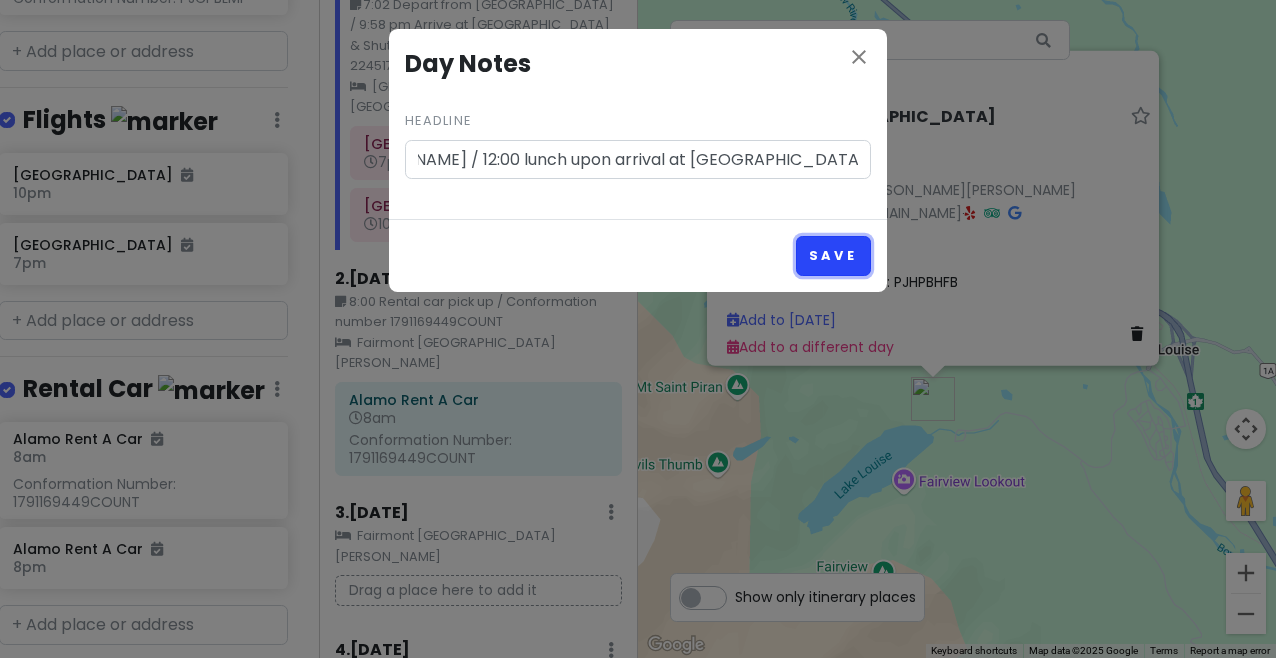 click on "Save" at bounding box center [833, 255] 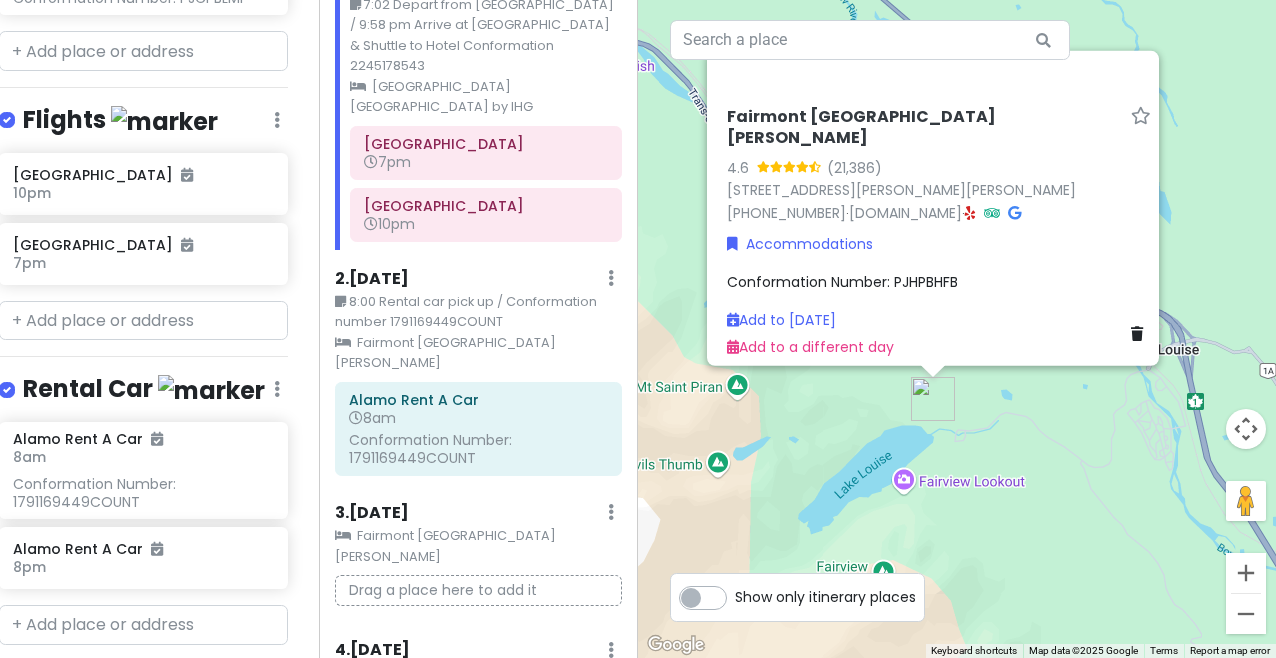 scroll, scrollTop: 0, scrollLeft: 0, axis: both 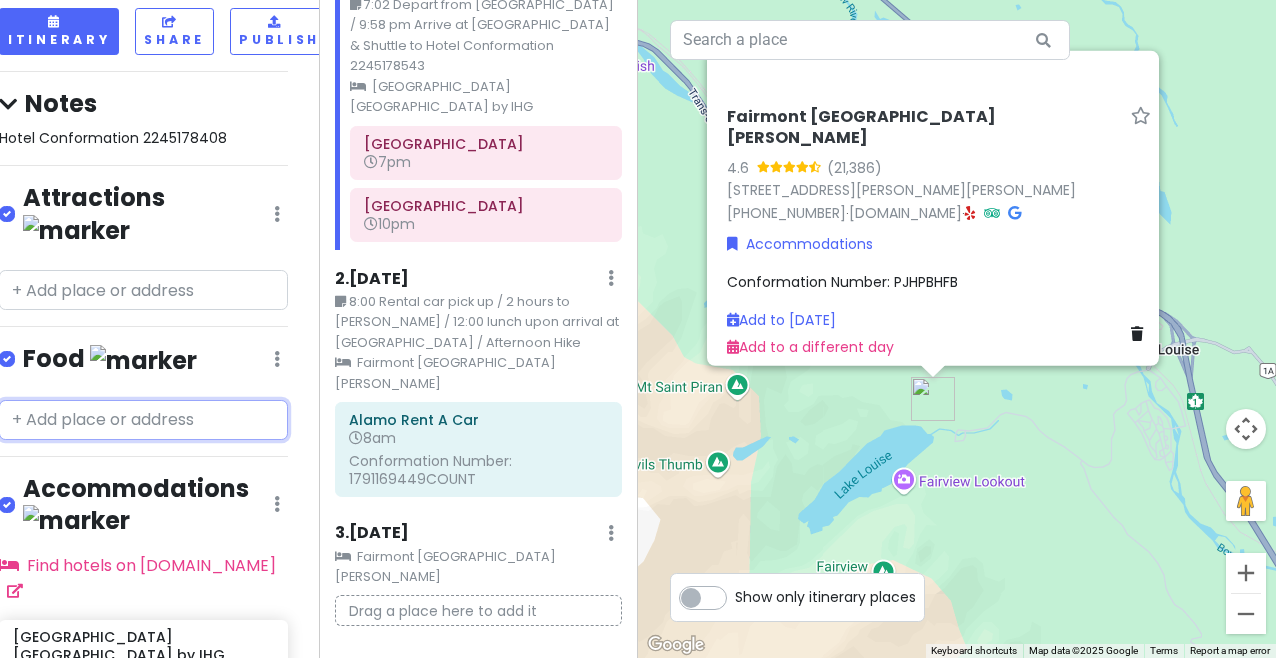 click at bounding box center (143, 420) 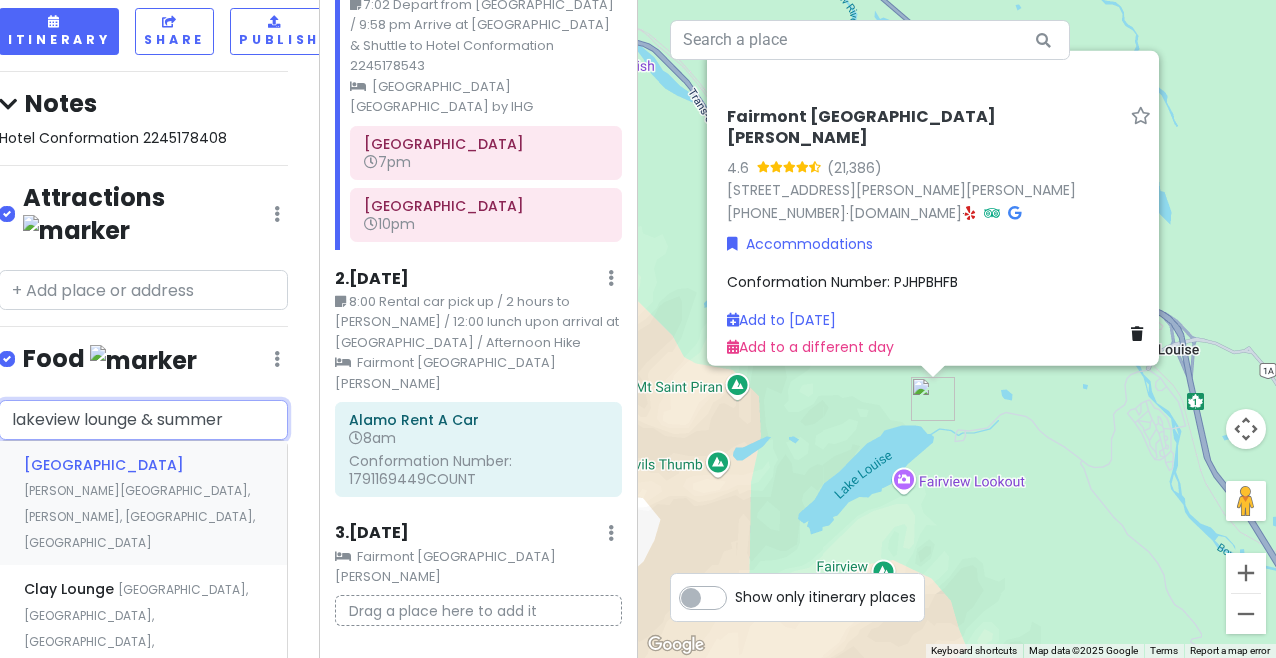 click on "[GEOGRAPHIC_DATA][PERSON_NAME], [PERSON_NAME], [GEOGRAPHIC_DATA], [GEOGRAPHIC_DATA]" at bounding box center [143, 503] 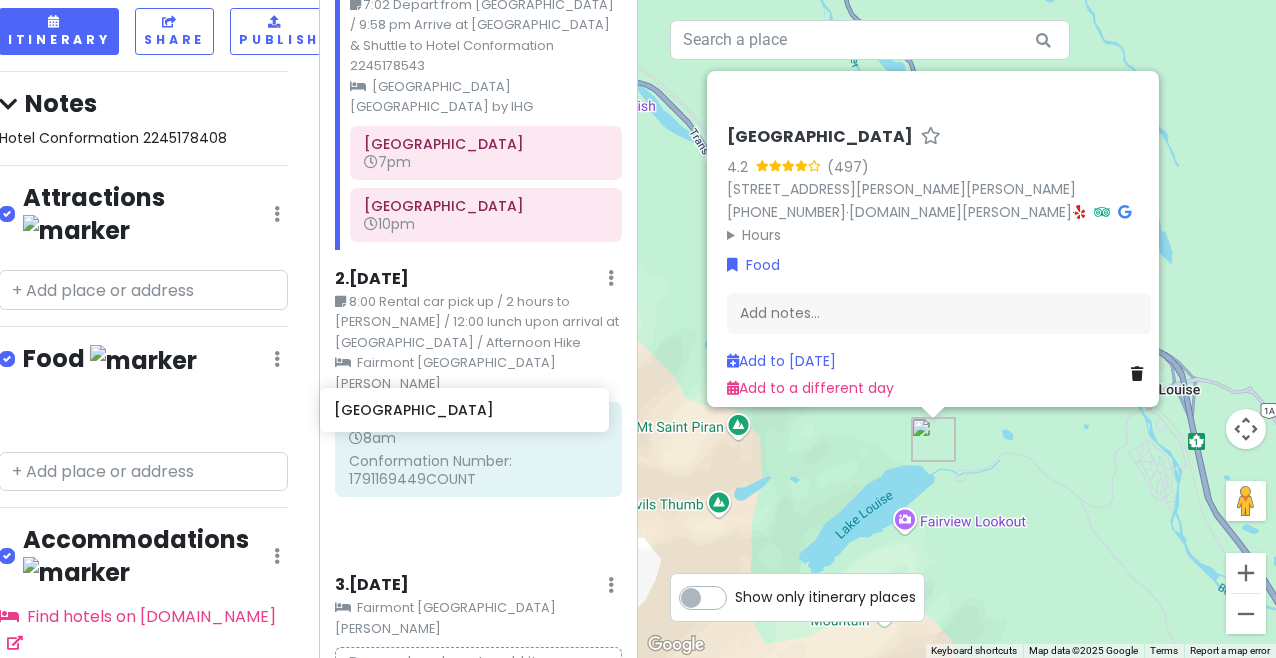 drag, startPoint x: 149, startPoint y: 383, endPoint x: 477, endPoint y: 424, distance: 330.55258 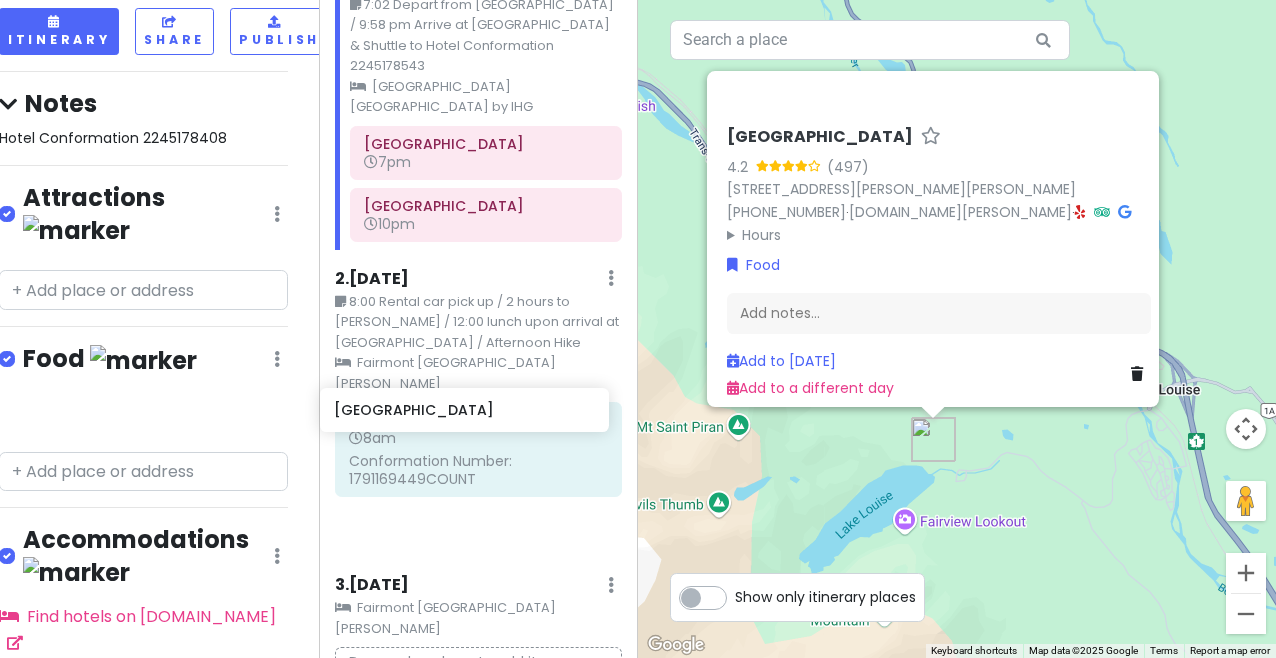 click on "Banff Trip 2025 Private Change Dates Make a Copy Delete Trip Go Pro ⚡️ Give Feedback 💡 Support Scout ☕️ Itinerary Share Publish Notes Hotel Conformation 2245178408 Attractions   Edit Reorder Delete List Food   Edit Reorder Delete List [GEOGRAPHIC_DATA] Accommodations   Edit Reorder Delete List Find hotels on [DOMAIN_NAME] Holiday Inn [GEOGRAPHIC_DATA]-Airport by IHG Conformation Number: 2245178408 [GEOGRAPHIC_DATA][PERSON_NAME] Conformation Number: PJHPBHFB [GEOGRAPHIC_DATA] [GEOGRAPHIC_DATA] Conformation Number: PJCPBLMP Flights   Edit Reorder Delete List [GEOGRAPHIC_DATA] 10pm [GEOGRAPHIC_DATA] 7pm Rental Car   Edit Reorder Delete List Alamo Rent A Car 8am Conformation Number: 1791169449COUNT Alamo Rent A Car 8pm Activities   Edit Reorder Delete List + Add a section Itinerary × 1 .  [DATE] Edit Day Notes Clear Lodging Delete Day   7:02 Depart from [GEOGRAPHIC_DATA] / 9:58 pm Arrive at [GEOGRAPHIC_DATA] & Shuttle to Hotel Conformation 2245178543    [GEOGRAPHIC_DATA] [GEOGRAPHIC_DATA] by IHG  7pm  10pm 2 .    3" at bounding box center [638, 329] 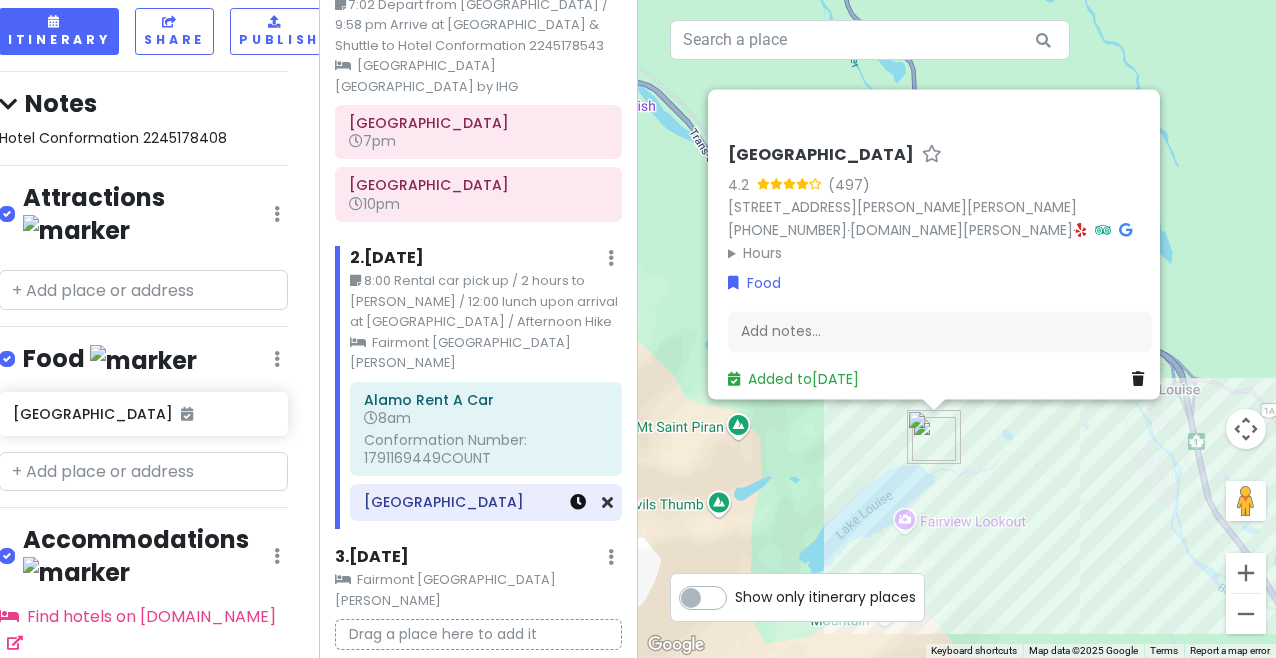 click at bounding box center (578, 502) 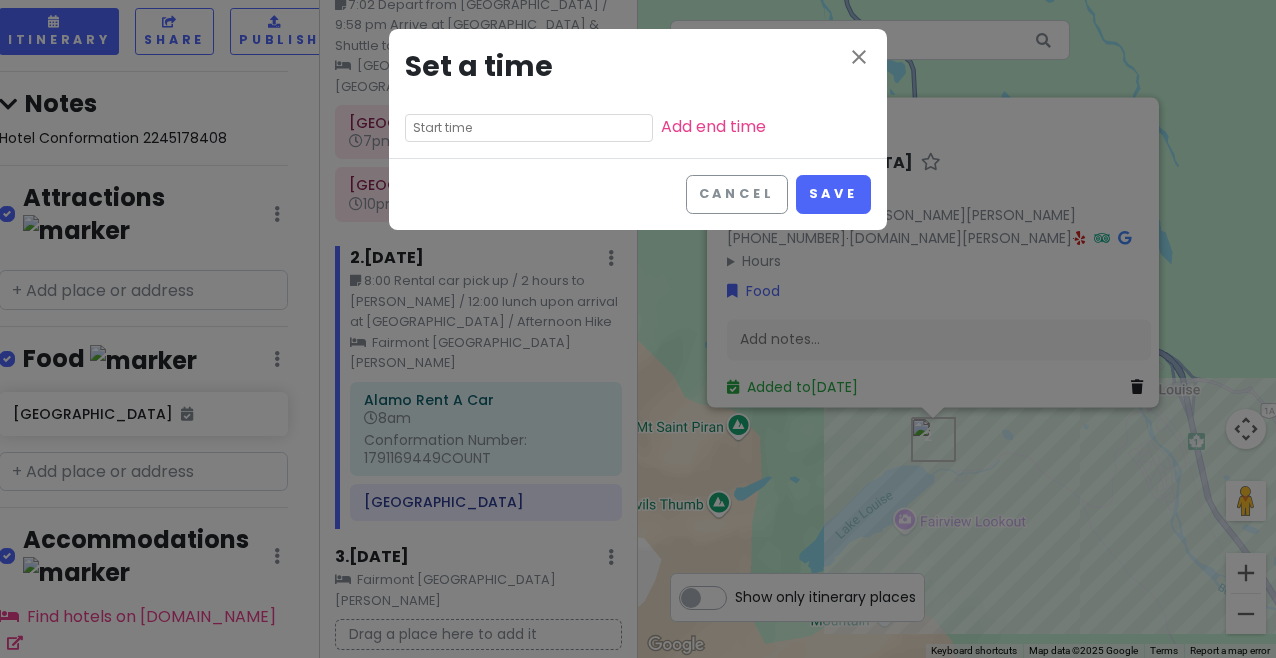 click at bounding box center (529, 128) 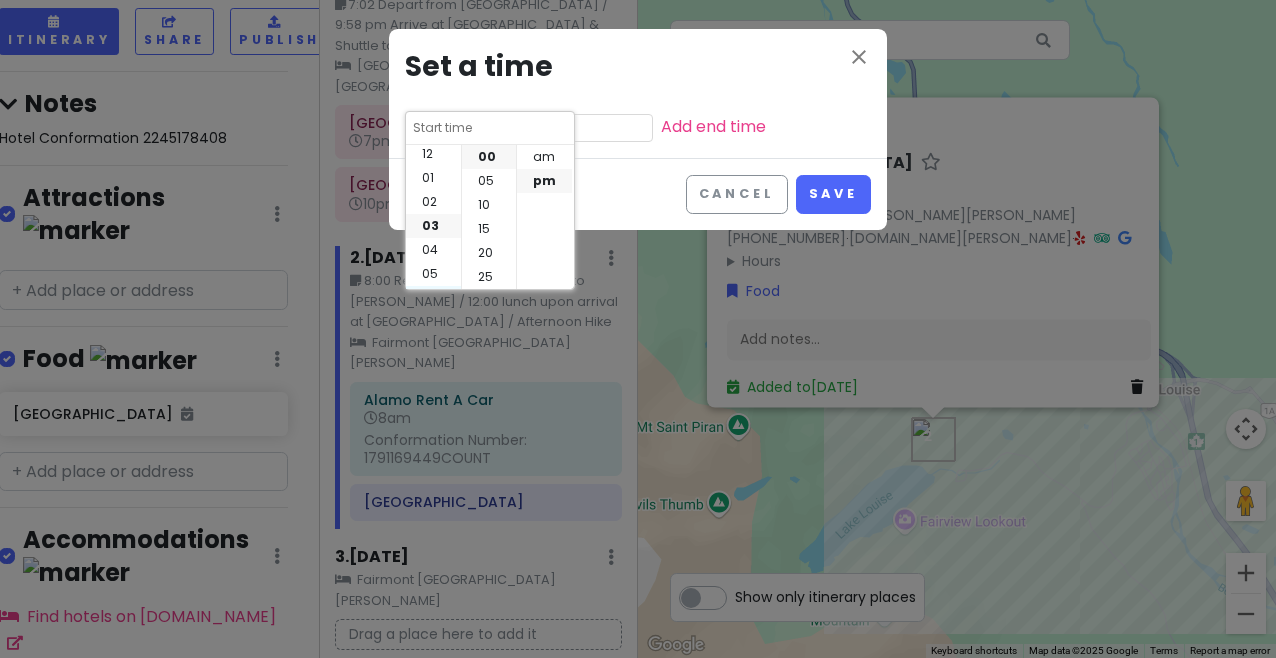 scroll, scrollTop: 0, scrollLeft: 0, axis: both 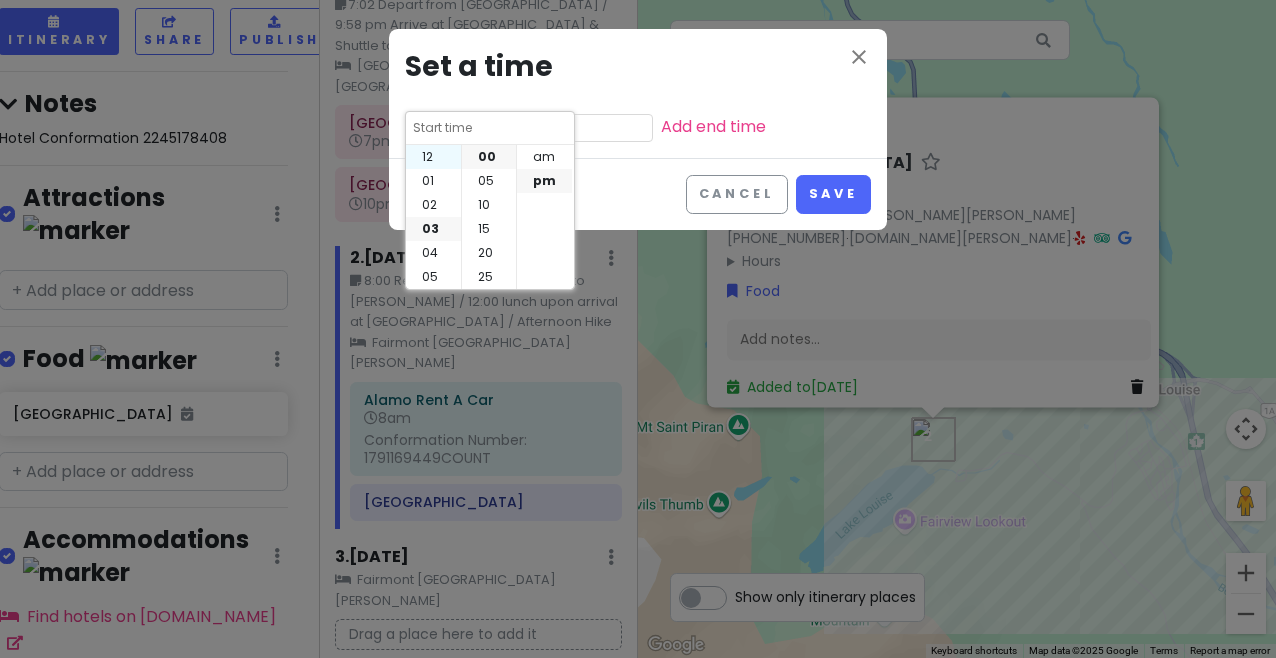 click on "12" at bounding box center (433, 157) 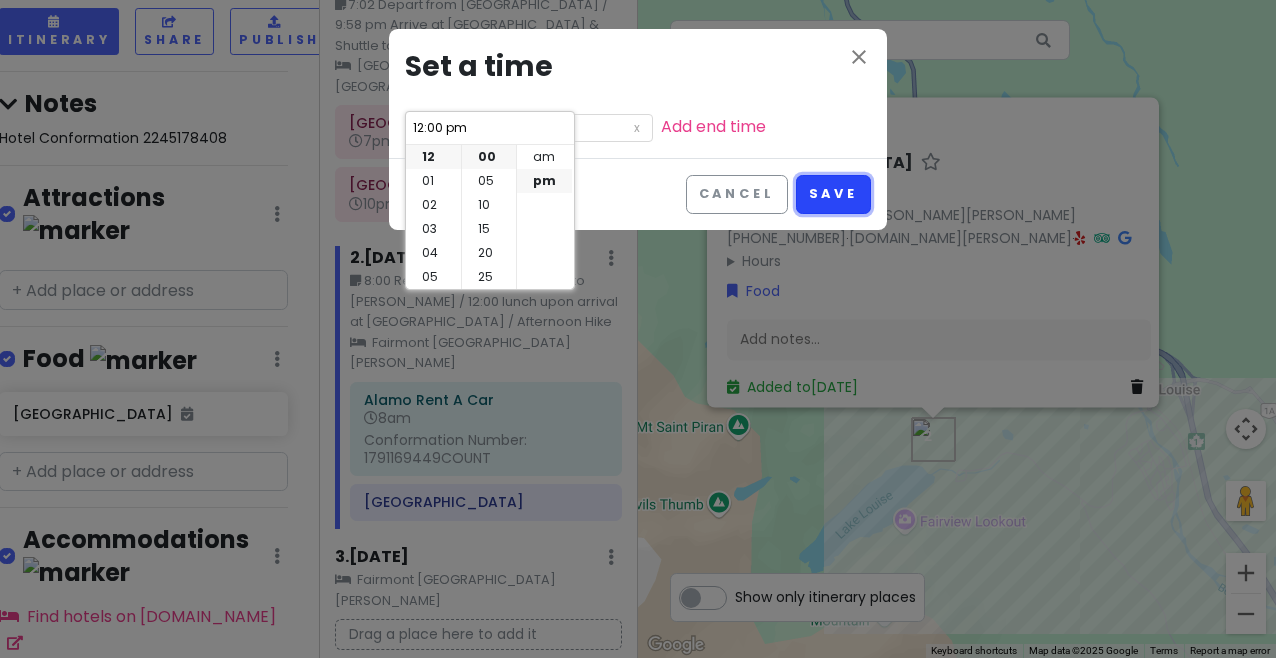 click on "Save" at bounding box center (833, 194) 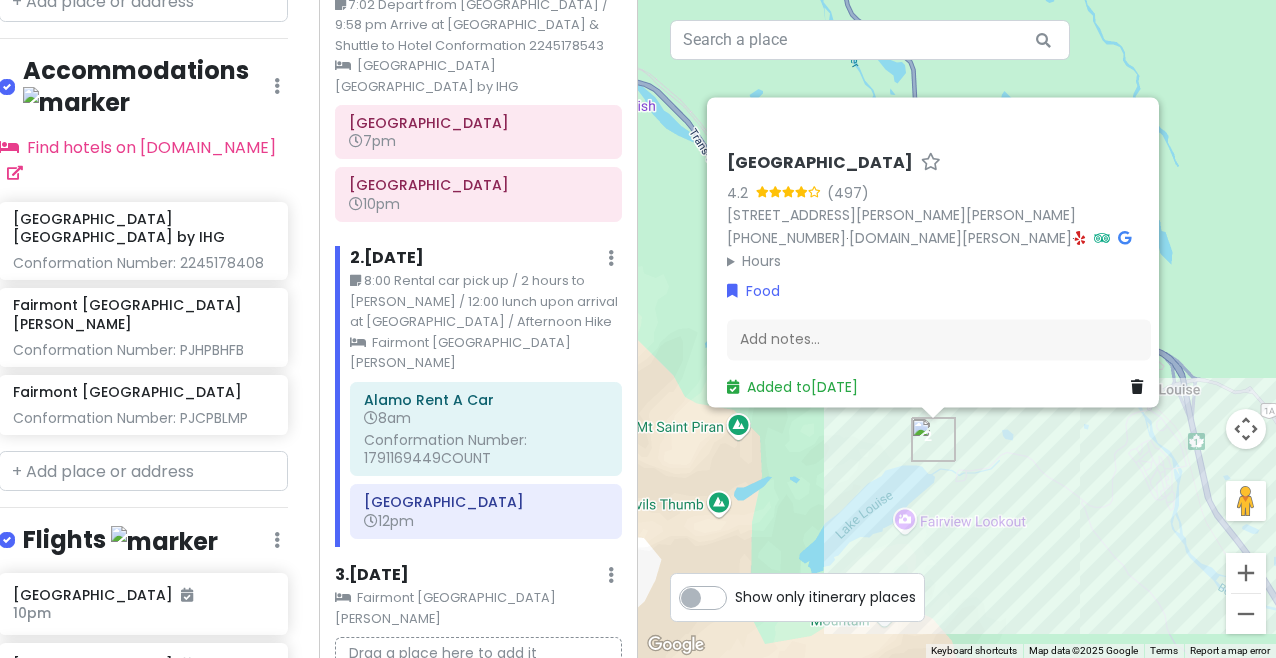 scroll, scrollTop: 1171, scrollLeft: 16, axis: both 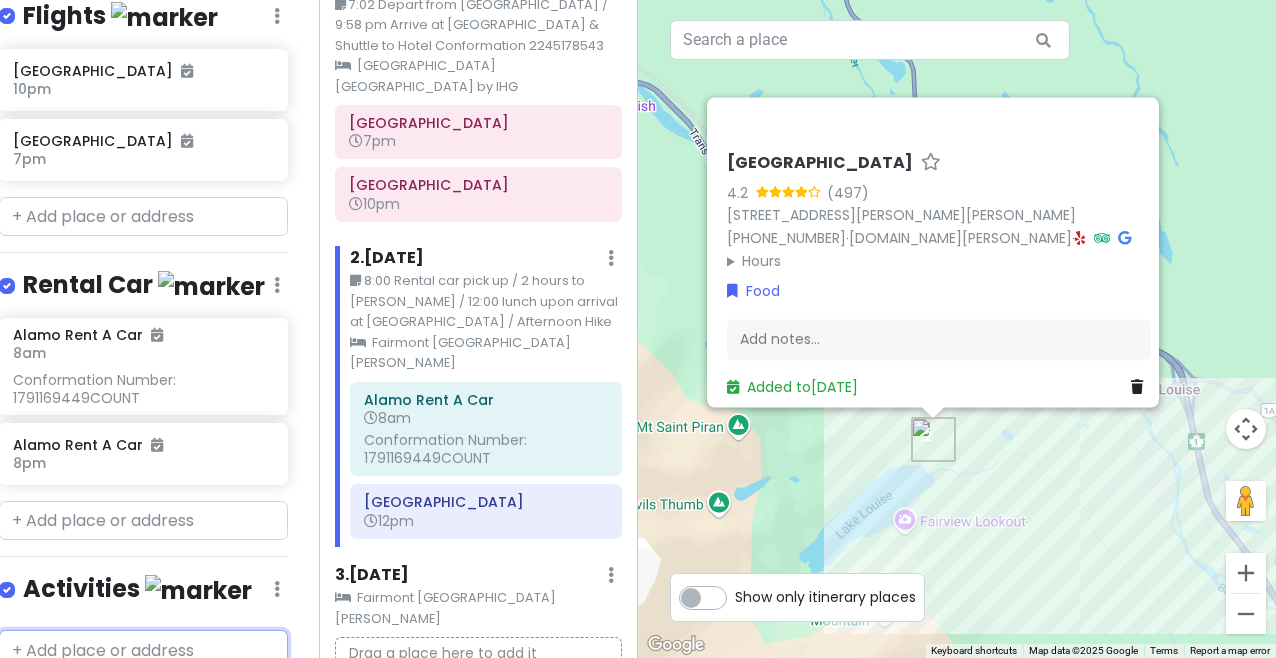 click at bounding box center [143, 650] 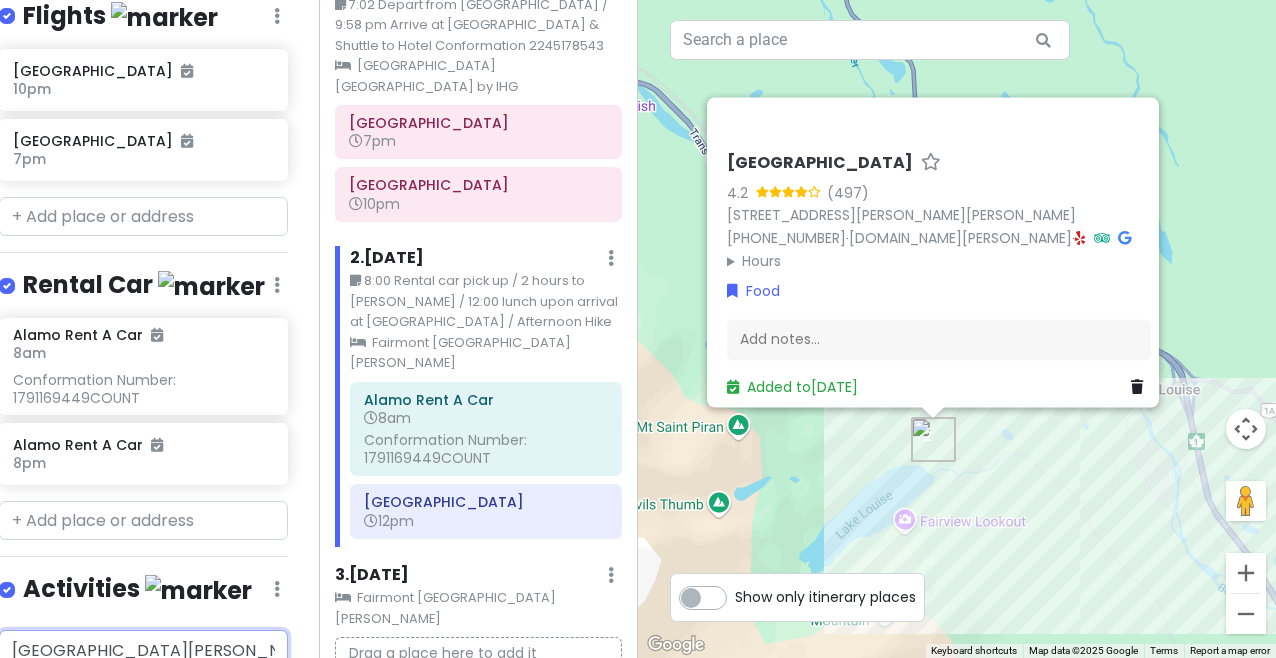 click on "[PERSON_NAME][GEOGRAPHIC_DATA]" at bounding box center [104, 708] 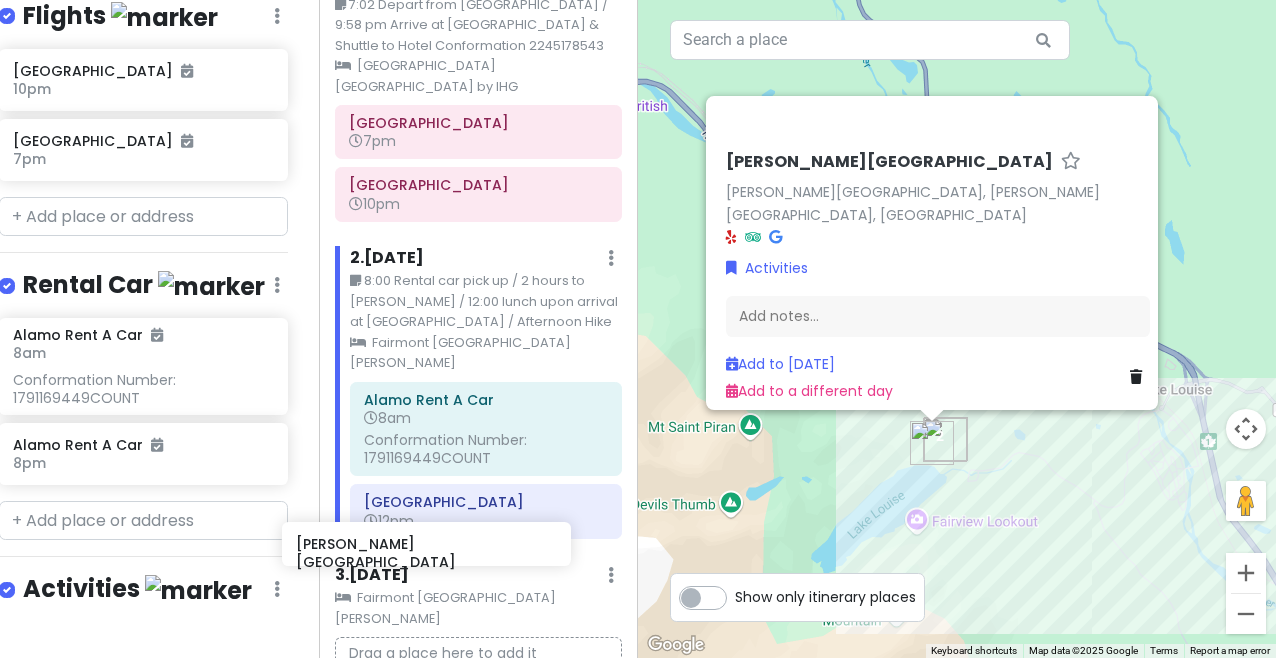 scroll, scrollTop: 1174, scrollLeft: 16, axis: both 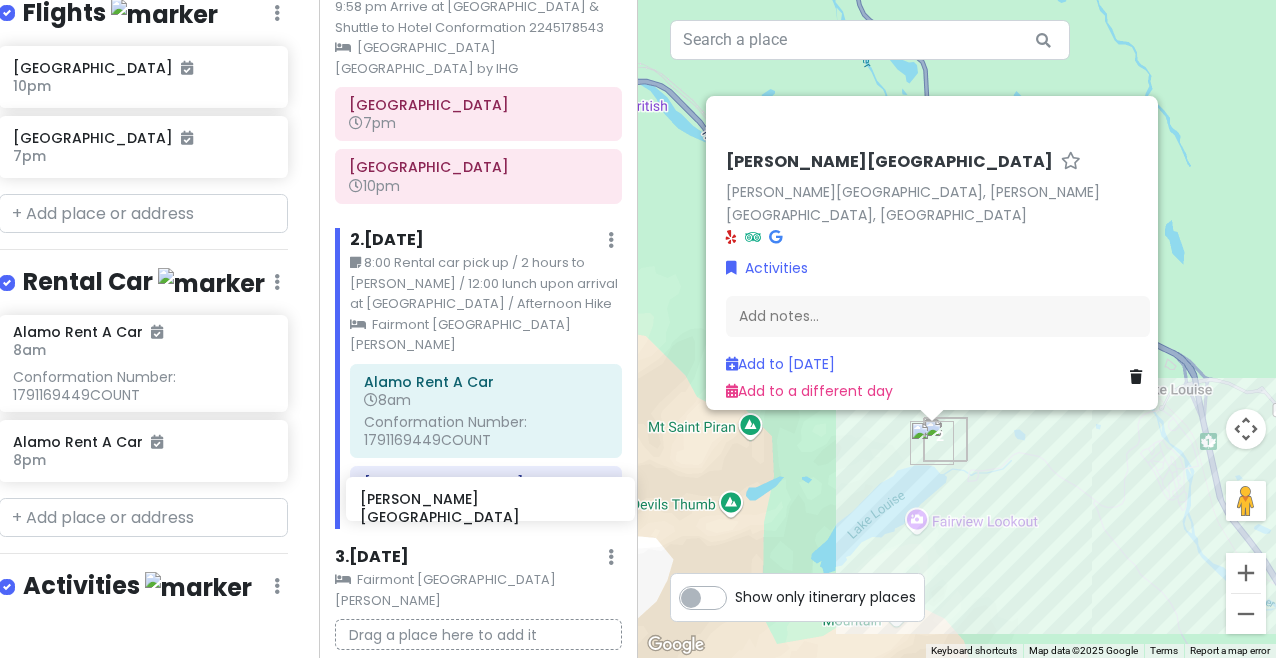 drag, startPoint x: 127, startPoint y: 575, endPoint x: 474, endPoint y: 515, distance: 352.1491 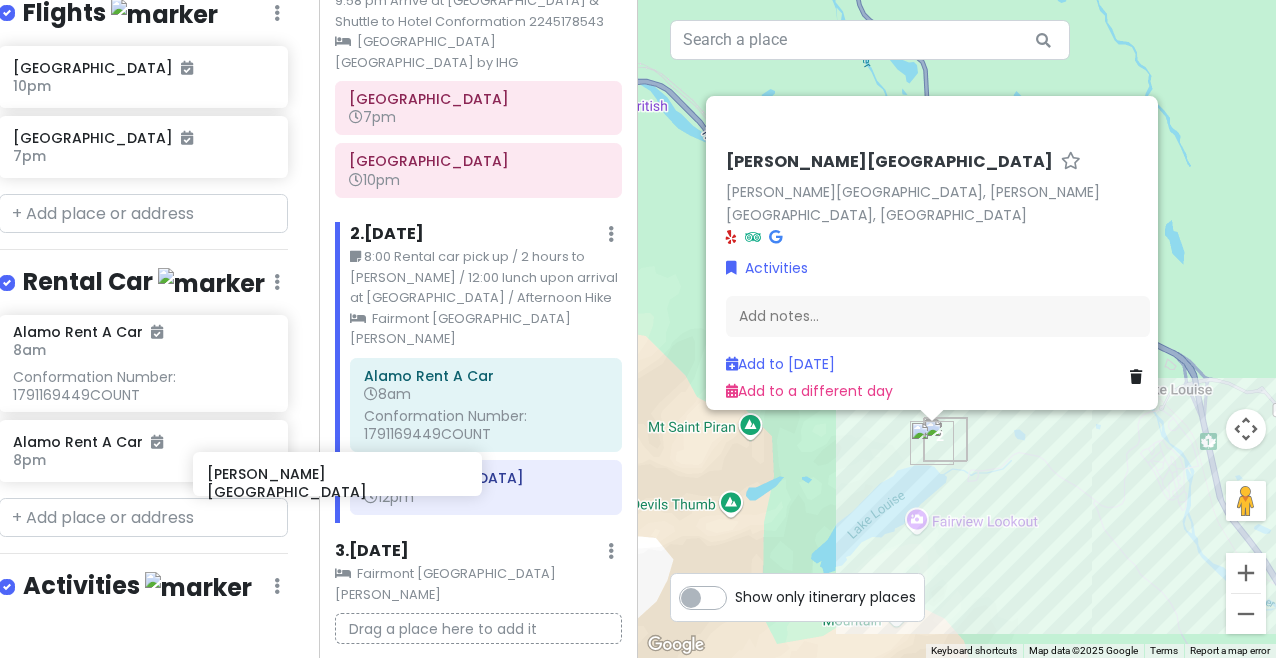 scroll, scrollTop: 1176, scrollLeft: 16, axis: both 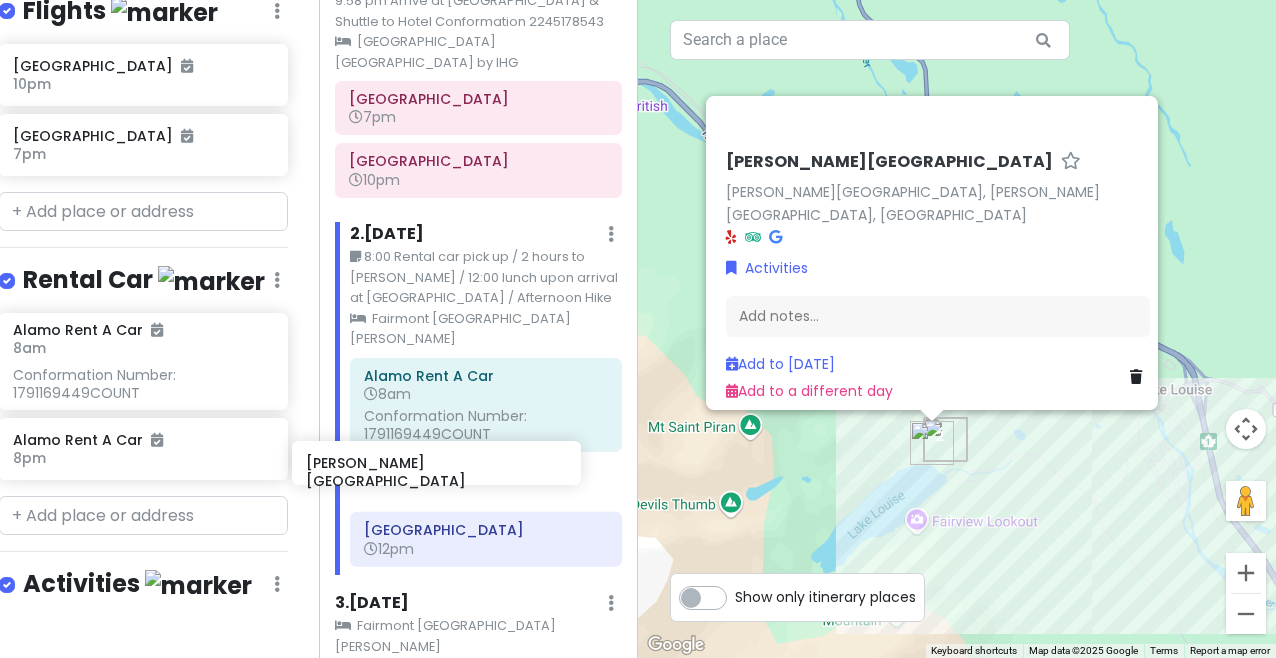 drag, startPoint x: 154, startPoint y: 563, endPoint x: 462, endPoint y: 470, distance: 321.73438 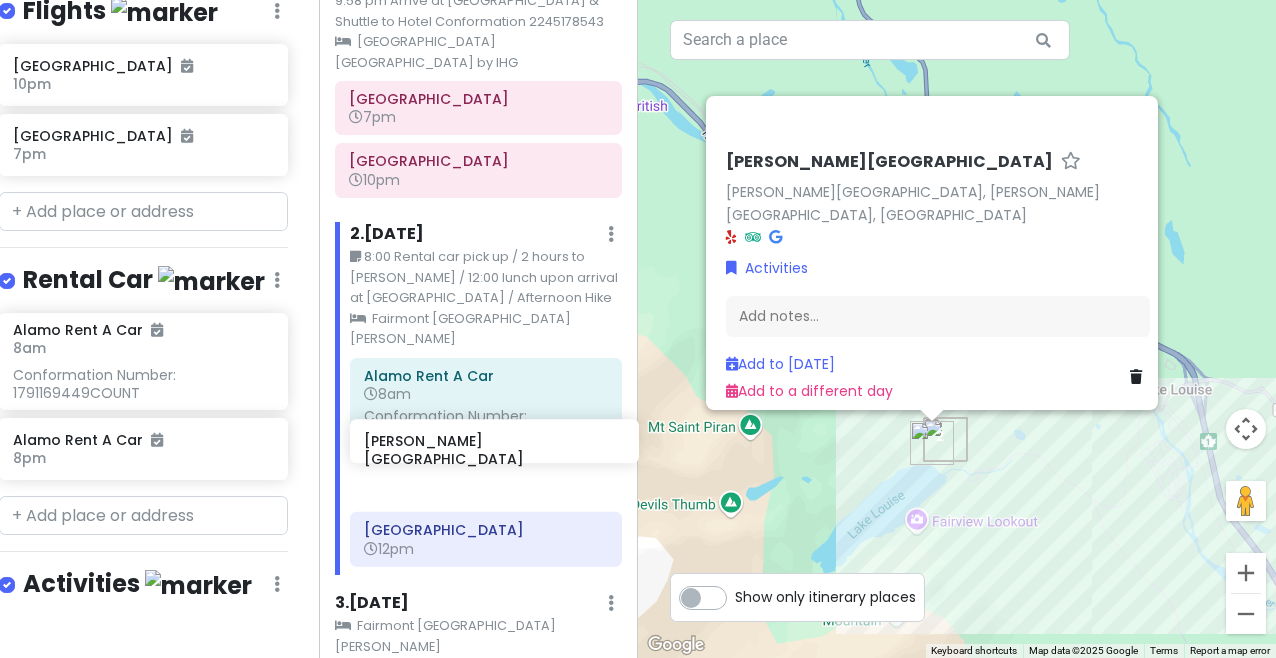 click on "Alamo Rent A Car  8am Conformation Number: 1791169449COUNT [GEOGRAPHIC_DATA]  12pm" at bounding box center [486, 466] 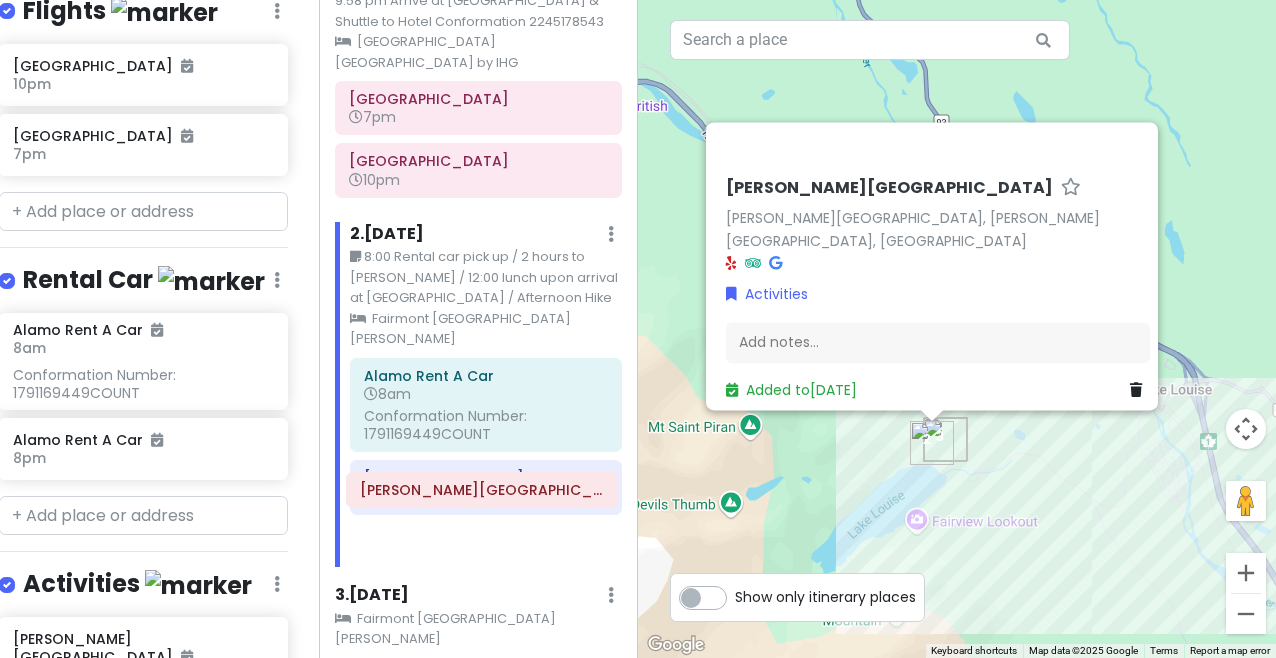 drag, startPoint x: 479, startPoint y: 435, endPoint x: 475, endPoint y: 488, distance: 53.15073 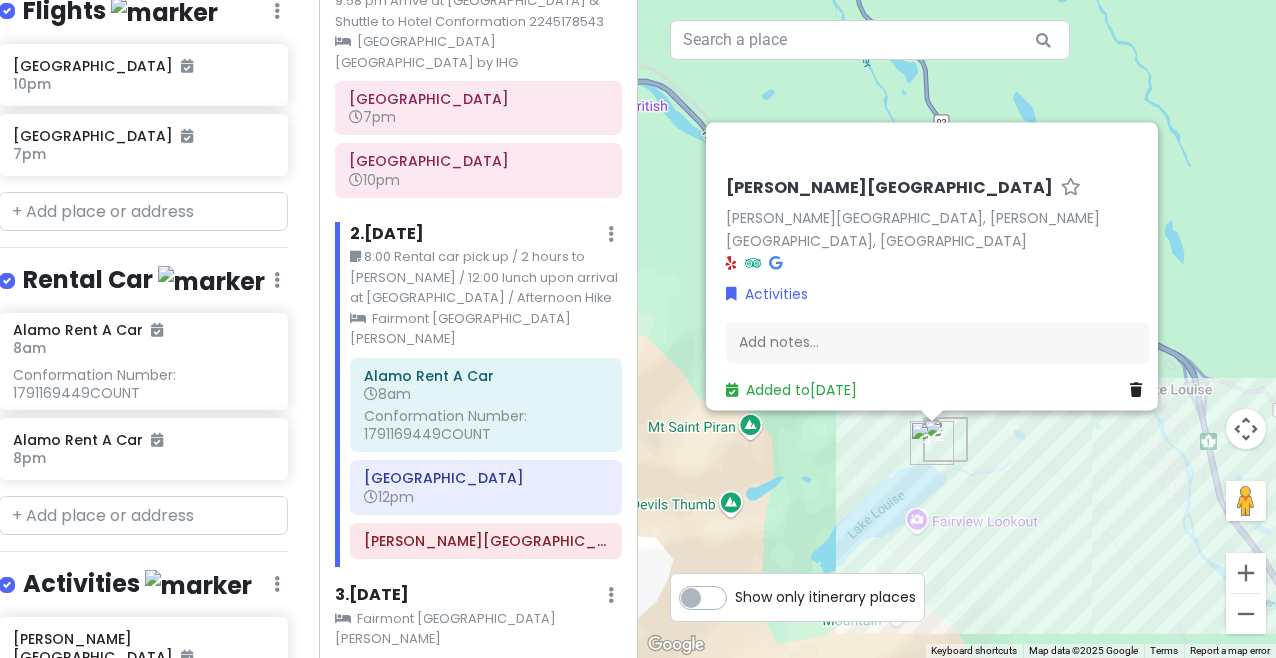 click at bounding box center (143, 715) 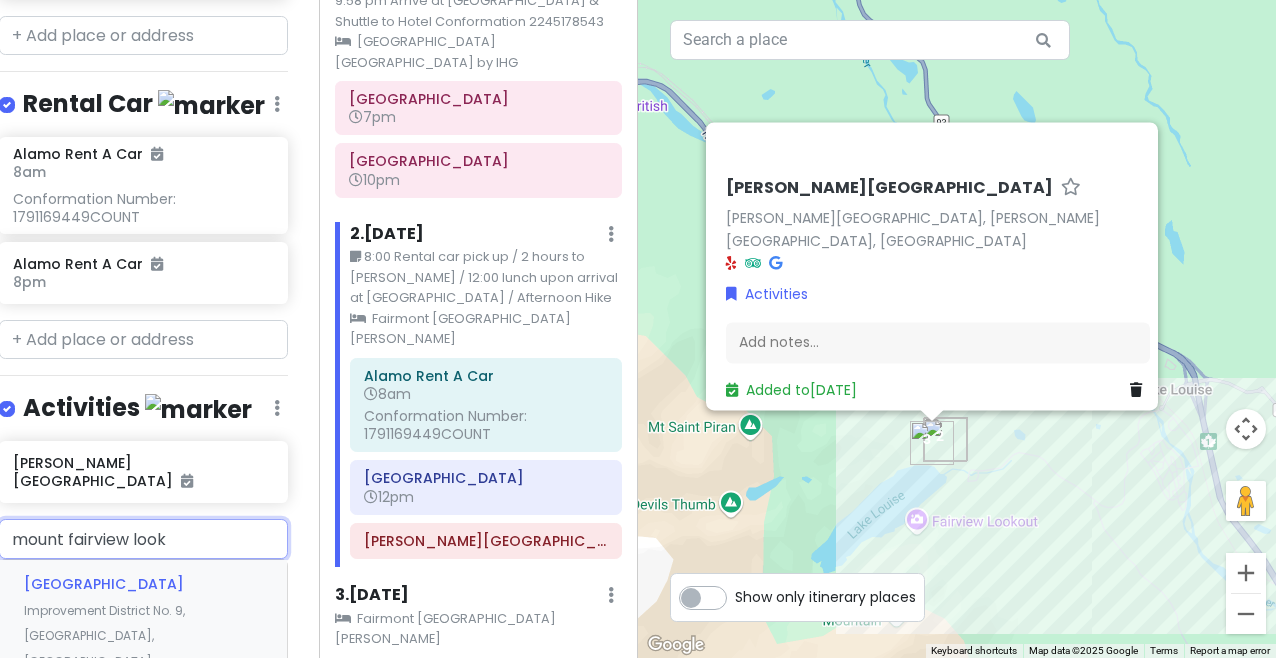 scroll, scrollTop: 1356, scrollLeft: 16, axis: both 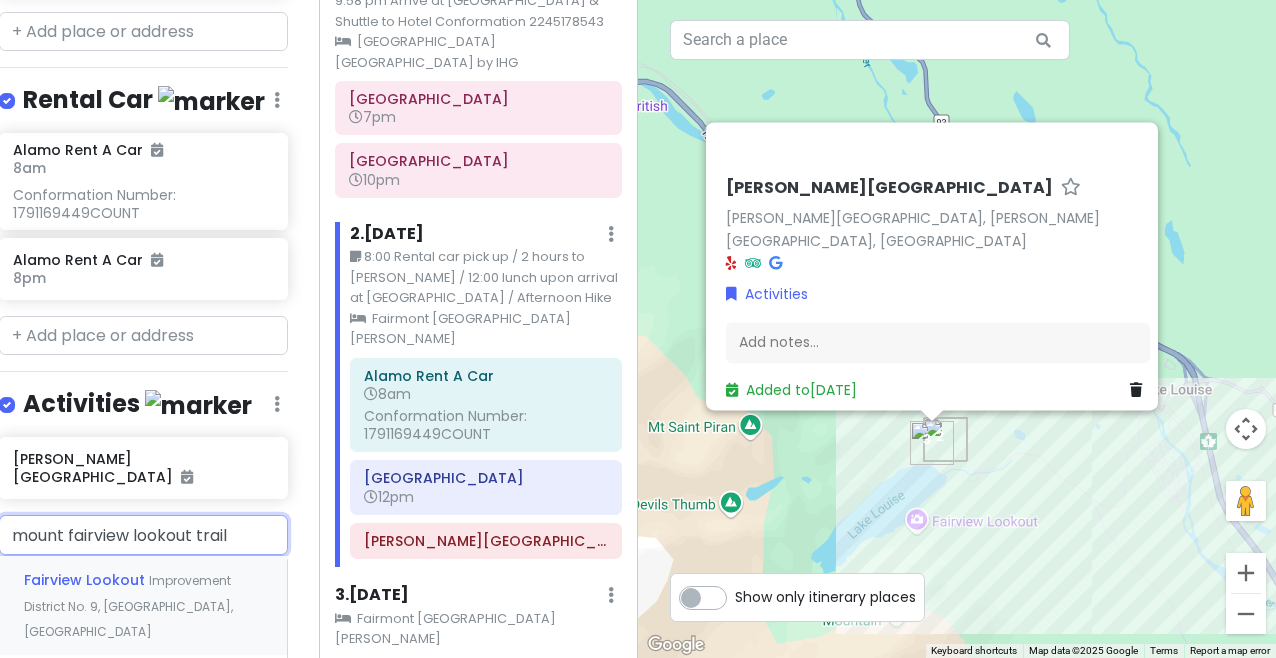 click on "Fairview Lookout   Improvement District No. 9, [GEOGRAPHIC_DATA], [GEOGRAPHIC_DATA]" at bounding box center (143, 605) 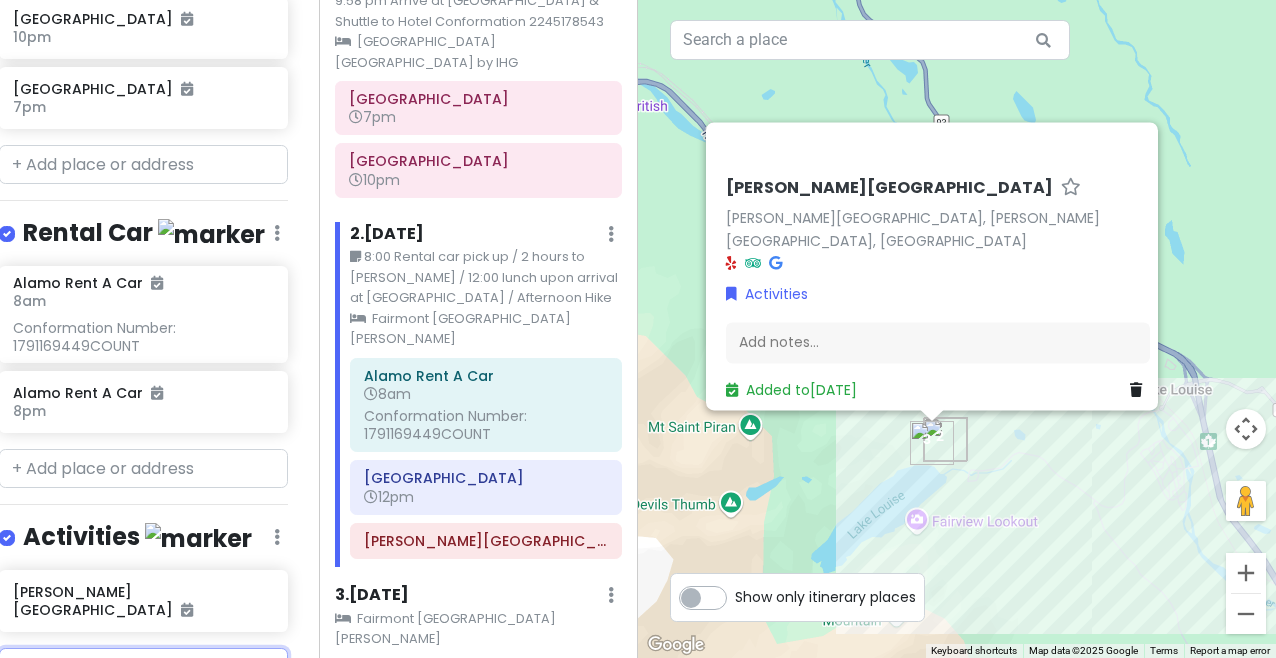 scroll, scrollTop: 1275, scrollLeft: 16, axis: both 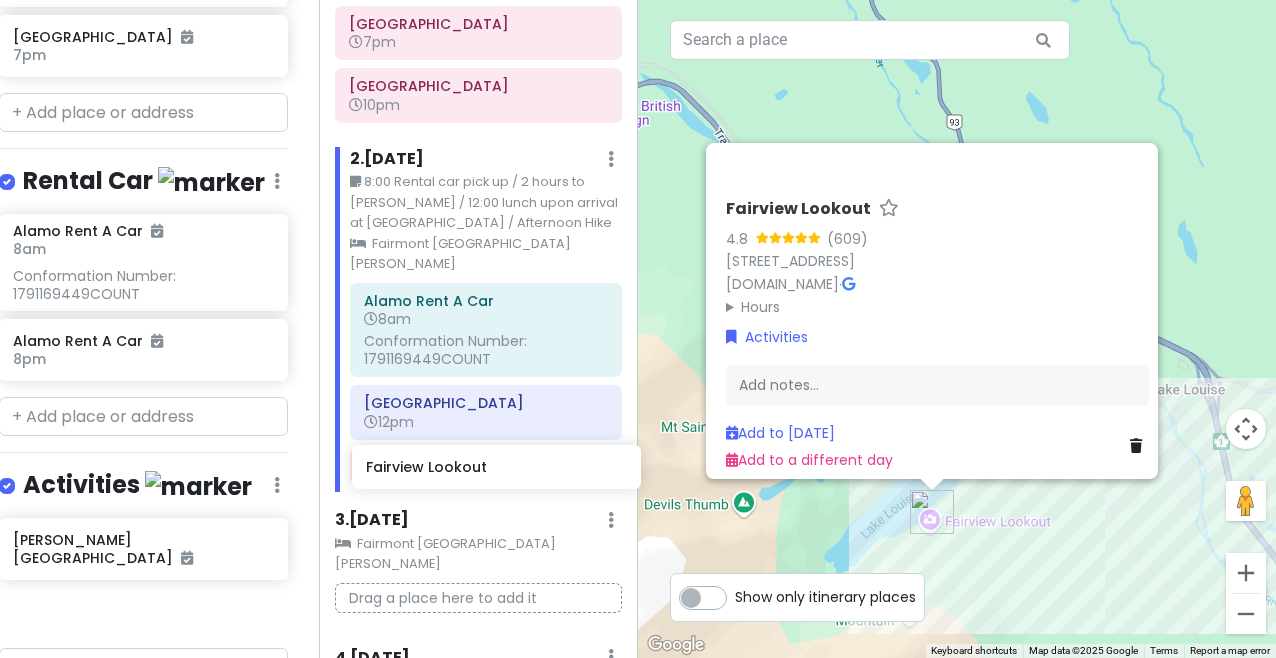 drag, startPoint x: 169, startPoint y: 511, endPoint x: 519, endPoint y: 470, distance: 352.39325 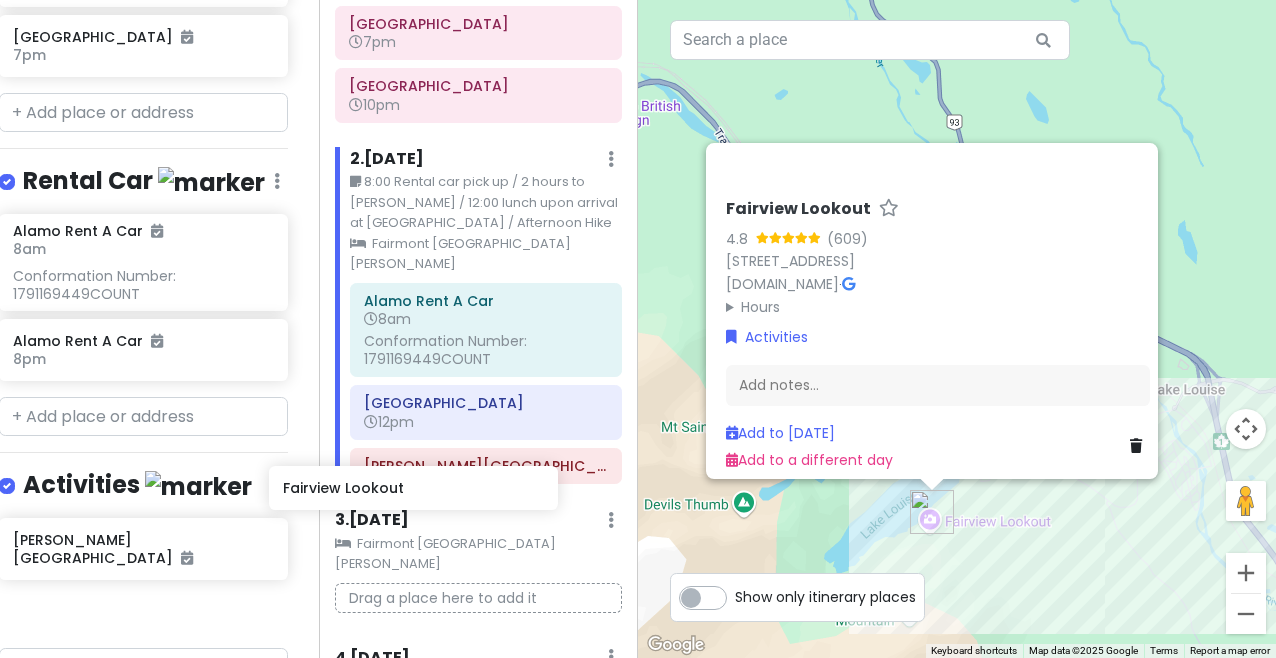 scroll, scrollTop: 214, scrollLeft: 0, axis: vertical 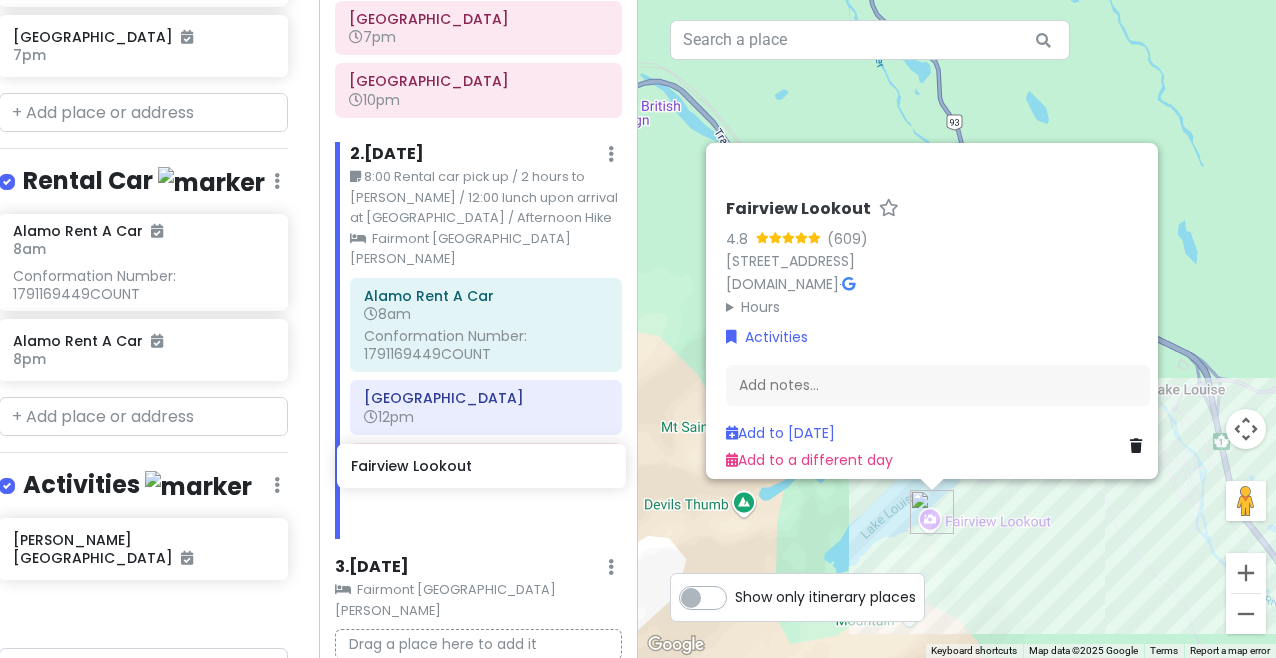 drag, startPoint x: 152, startPoint y: 510, endPoint x: 490, endPoint y: 465, distance: 340.9824 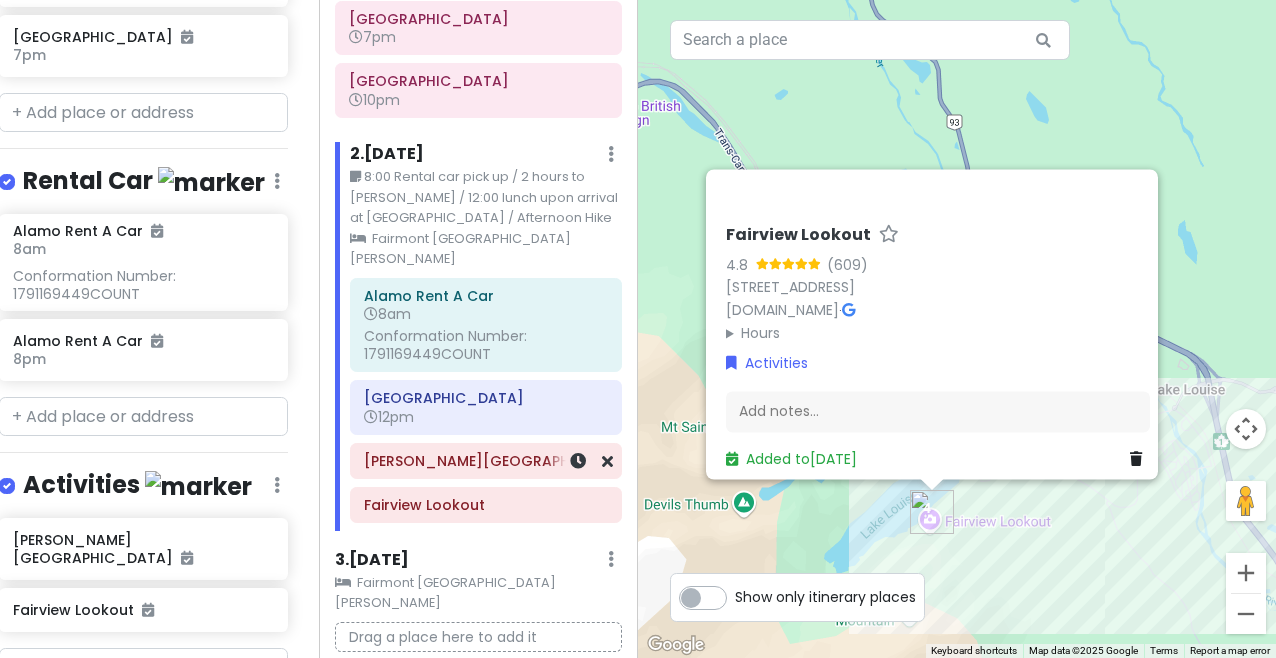 click on "[PERSON_NAME][GEOGRAPHIC_DATA]" at bounding box center (486, 461) 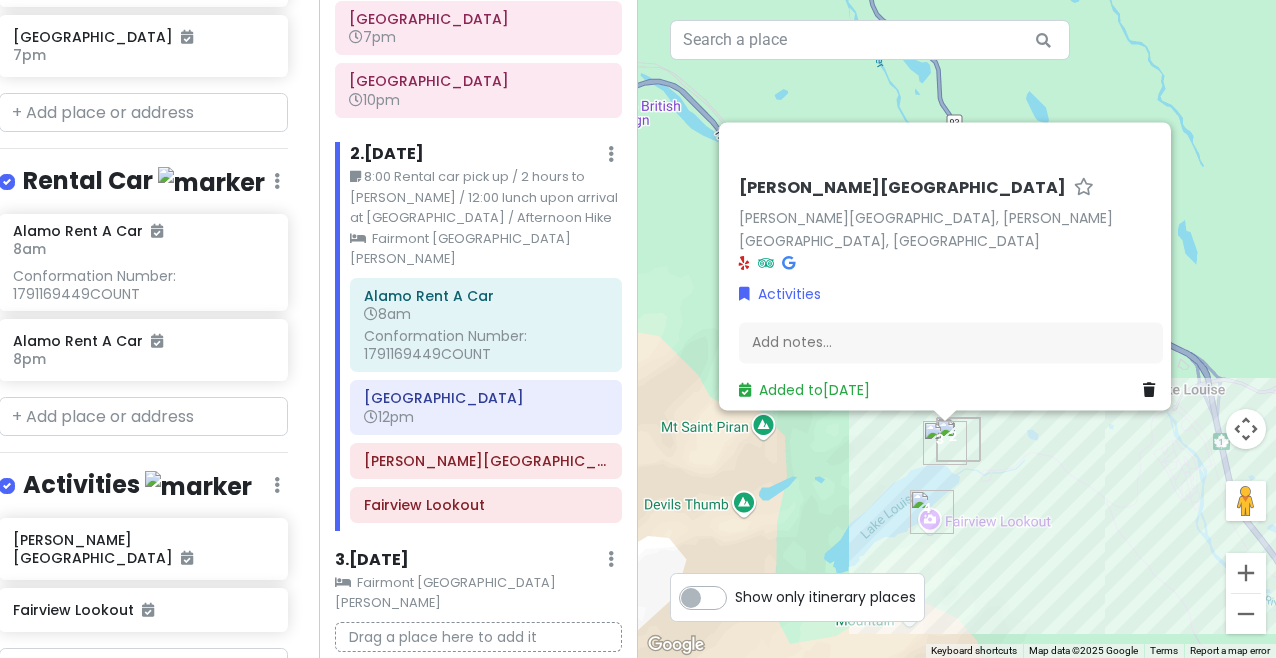 click on "Add notes..." at bounding box center [951, 343] 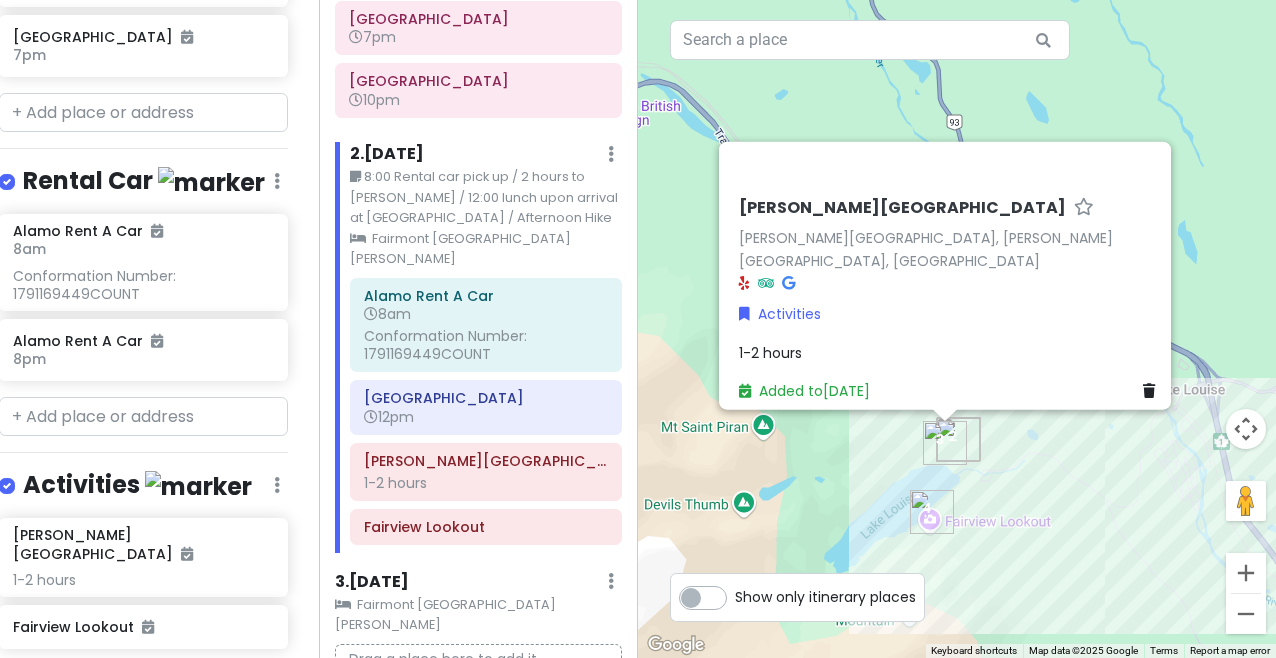 click on "1-2 hours" at bounding box center [951, 352] 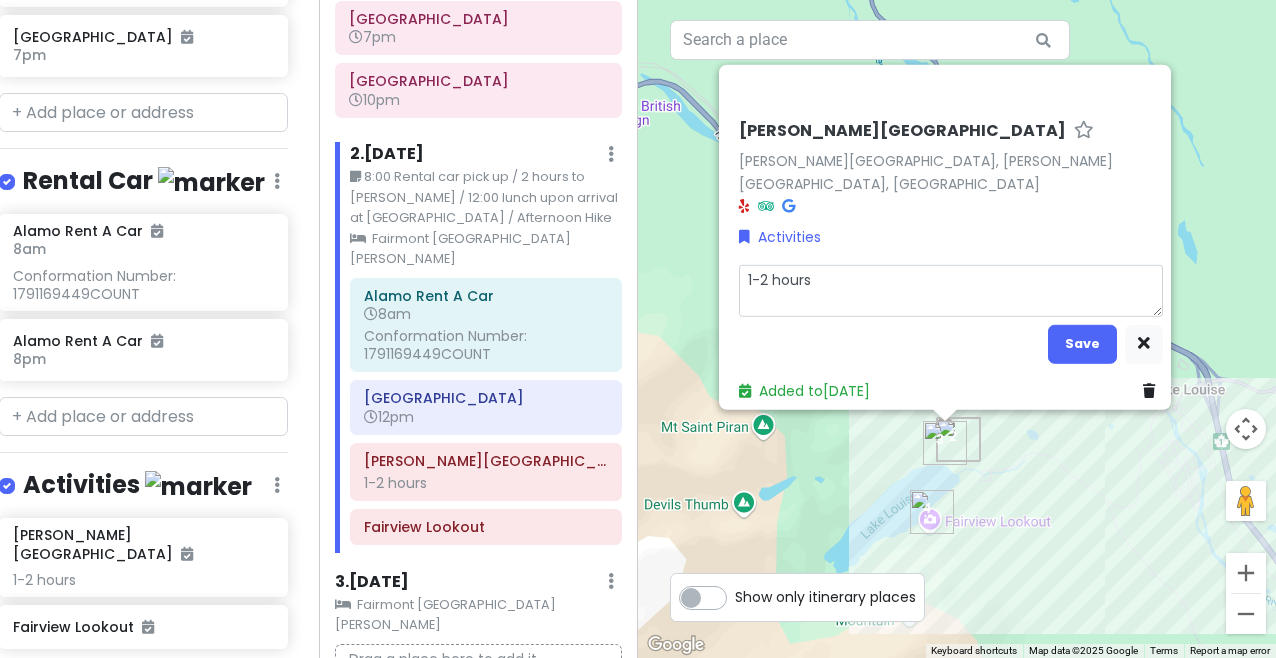 click on "1-2 hours" at bounding box center (951, 290) 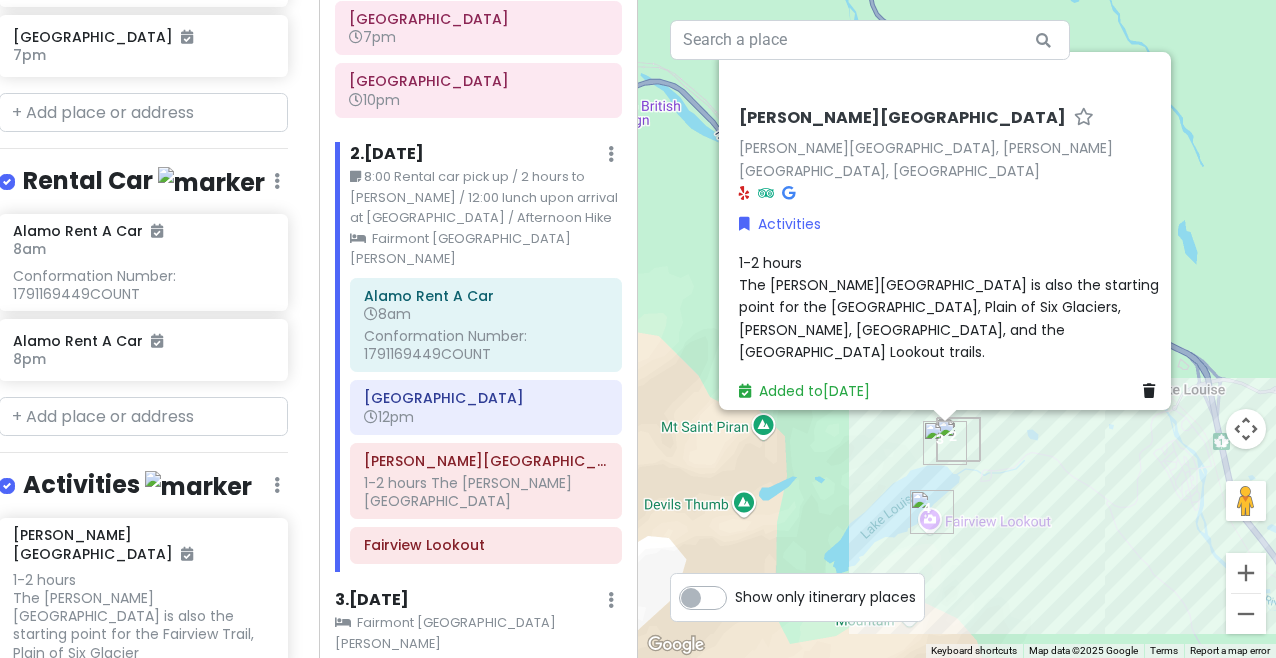 click on "1-2 hours
The [PERSON_NAME][GEOGRAPHIC_DATA] is also the starting point for the [GEOGRAPHIC_DATA], [GEOGRAPHIC_DATA], [PERSON_NAME], [GEOGRAPHIC_DATA], and the [GEOGRAPHIC_DATA] Lookout trails." at bounding box center (951, 308) 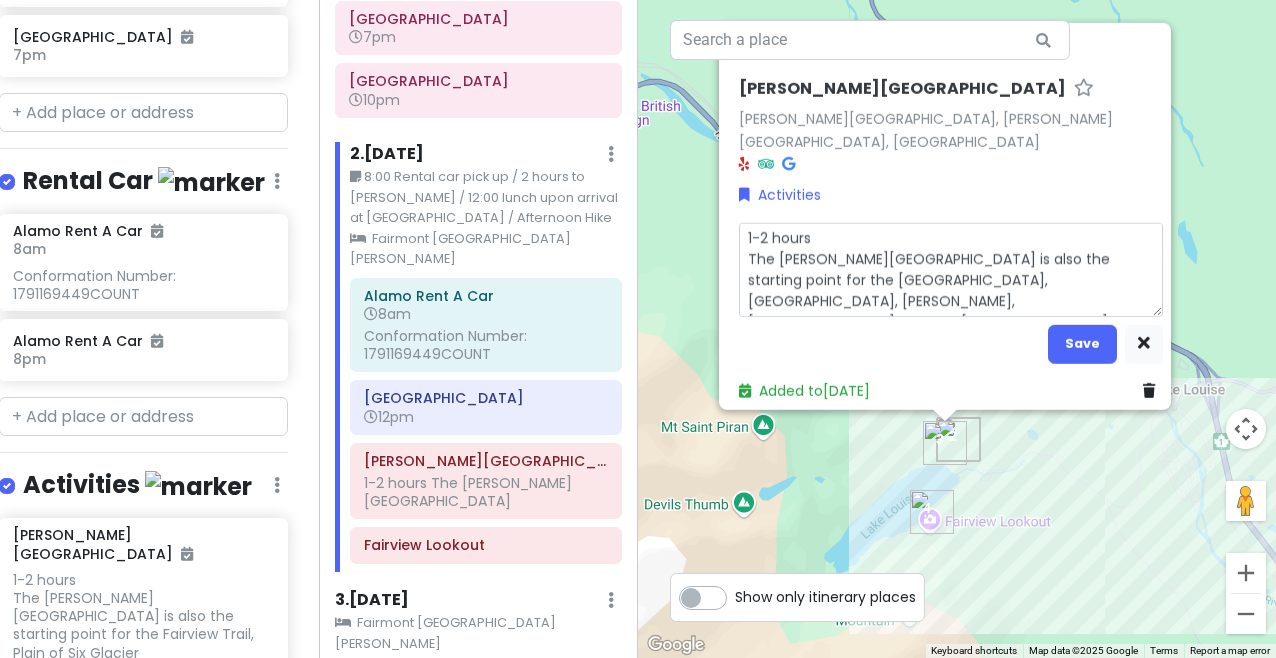 click on "1-2 hours
The [PERSON_NAME][GEOGRAPHIC_DATA] is also the starting point for the [GEOGRAPHIC_DATA], [GEOGRAPHIC_DATA], [PERSON_NAME], [GEOGRAPHIC_DATA], and the [GEOGRAPHIC_DATA] Lookout trails." at bounding box center [951, 269] 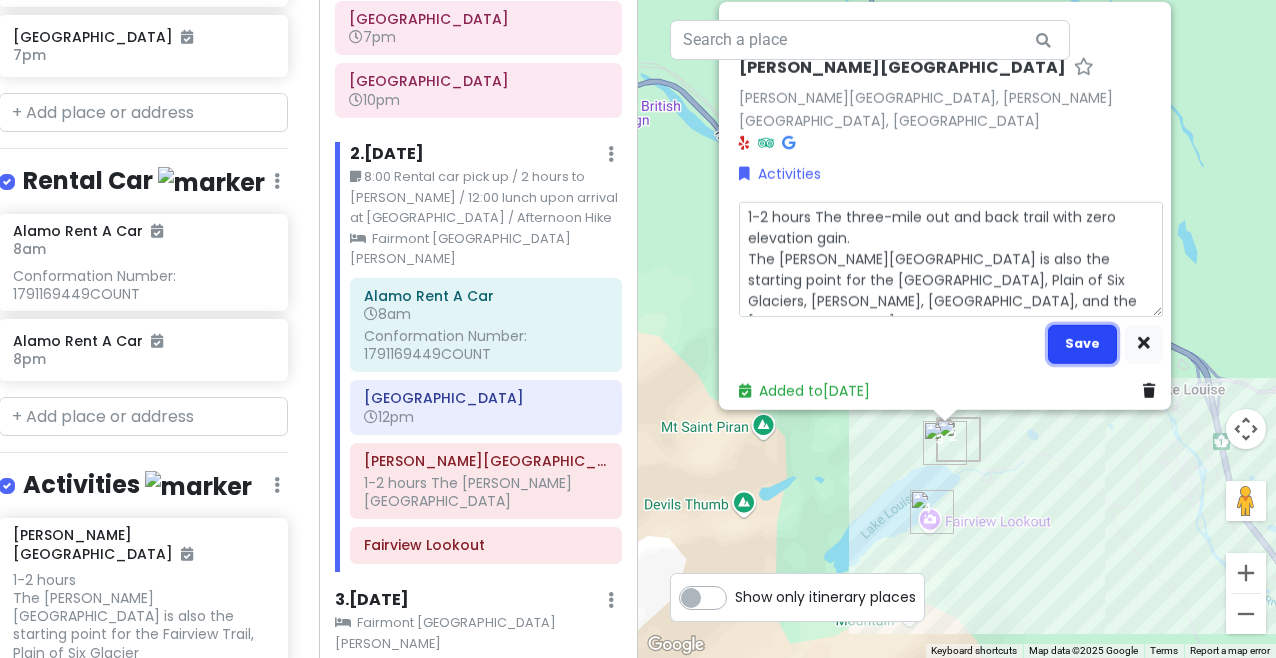 click on "Save" at bounding box center (1082, 343) 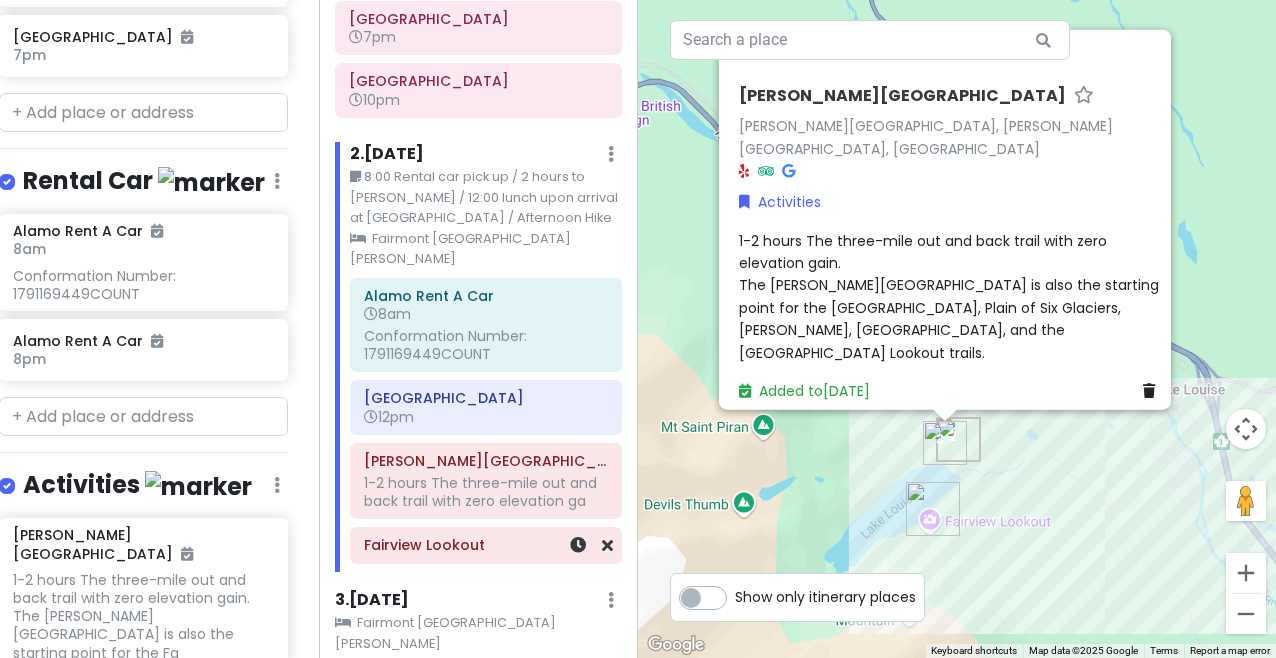 click on "Fairview Lookout" at bounding box center (486, 545) 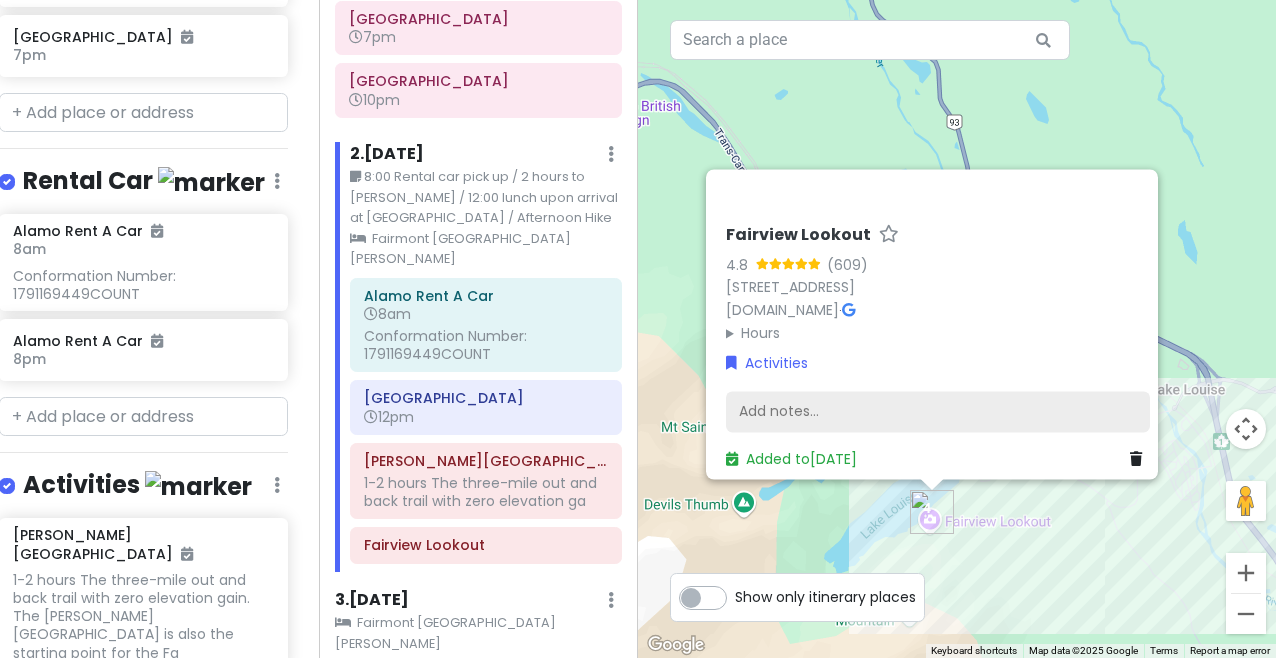 click on "Add notes..." at bounding box center [938, 412] 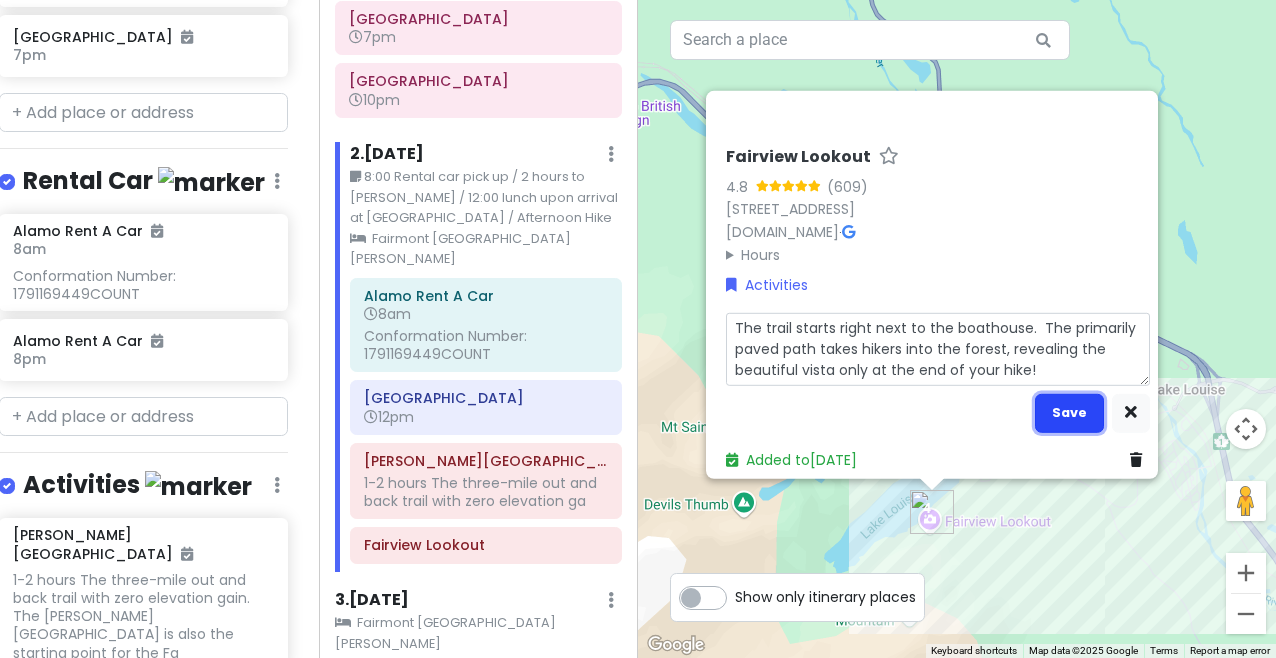 click on "Save" at bounding box center (1069, 412) 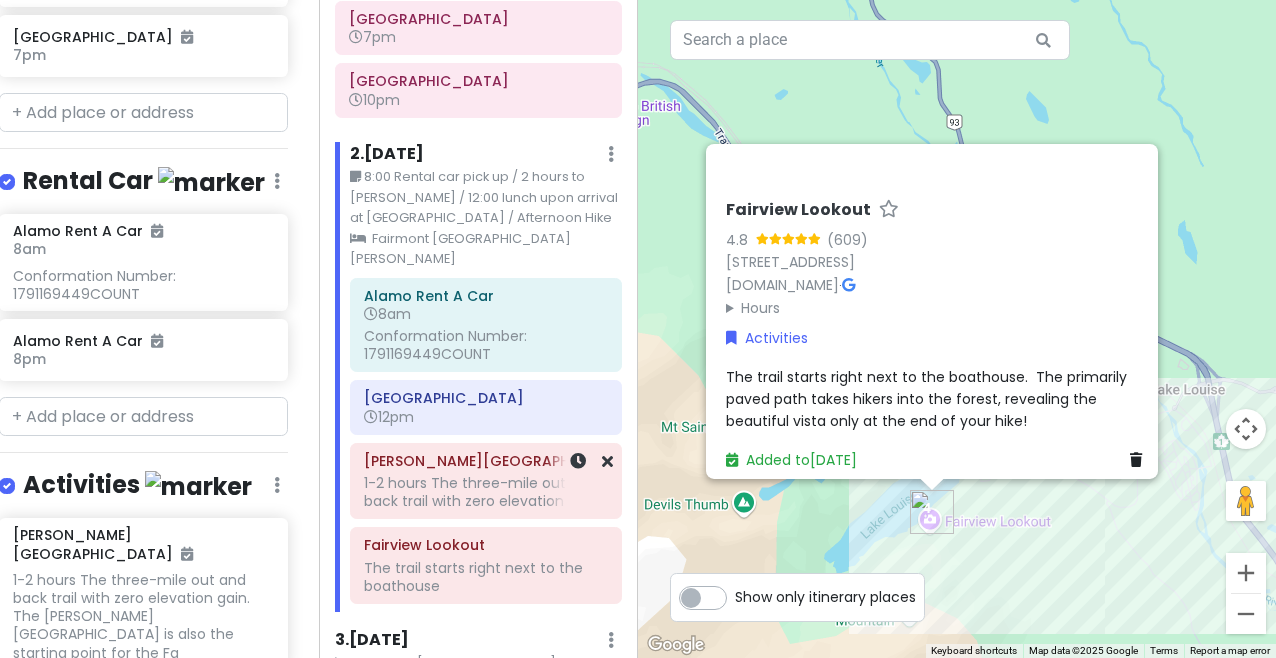 click on "1-2 hours The three-mile out and back trail with zero elevation ga" at bounding box center [486, 492] 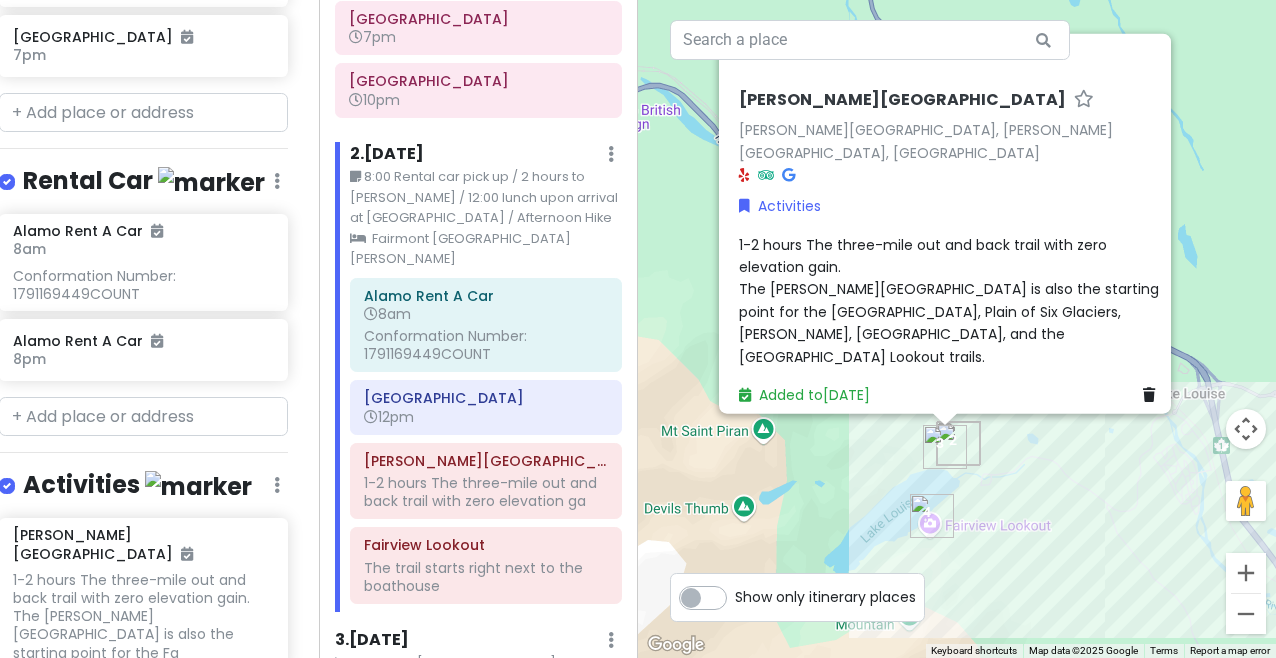 click on "1-2 hours The three-mile out and back trail with zero elevation gain.
The [PERSON_NAME][GEOGRAPHIC_DATA] is also the starting point for the [GEOGRAPHIC_DATA], Plain of Six Glaciers, [PERSON_NAME], [GEOGRAPHIC_DATA], and the [GEOGRAPHIC_DATA] Lookout trails." at bounding box center (951, 300) 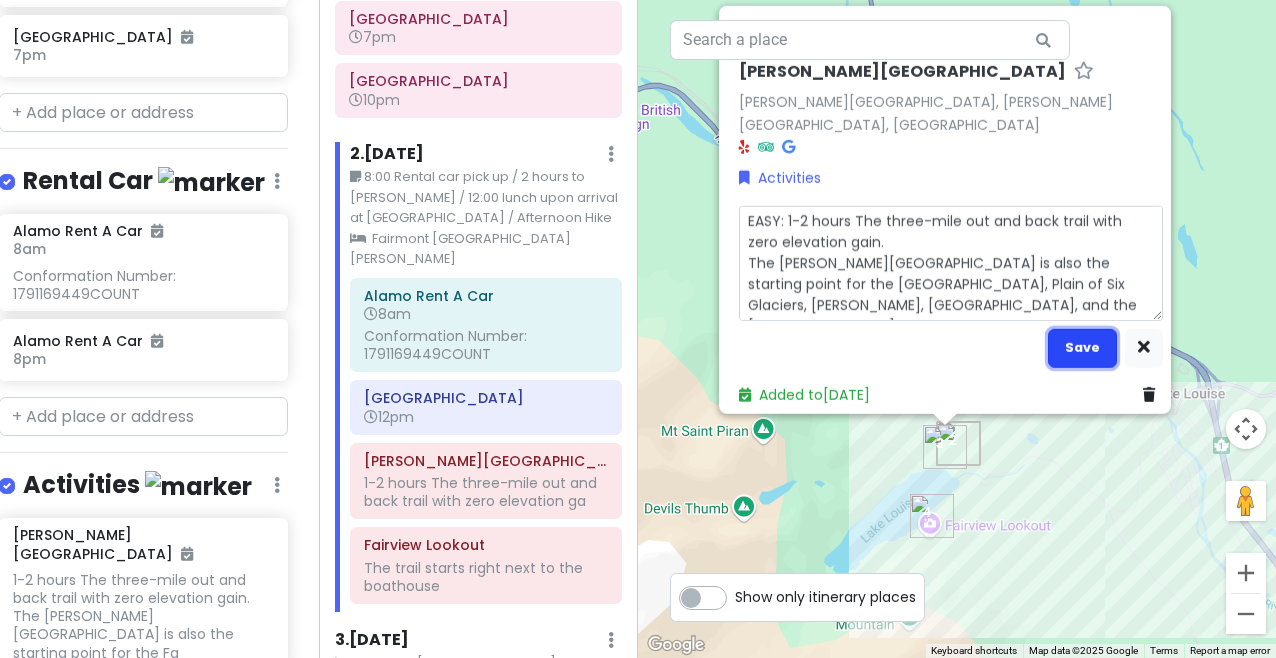 click on "Save" at bounding box center [1082, 347] 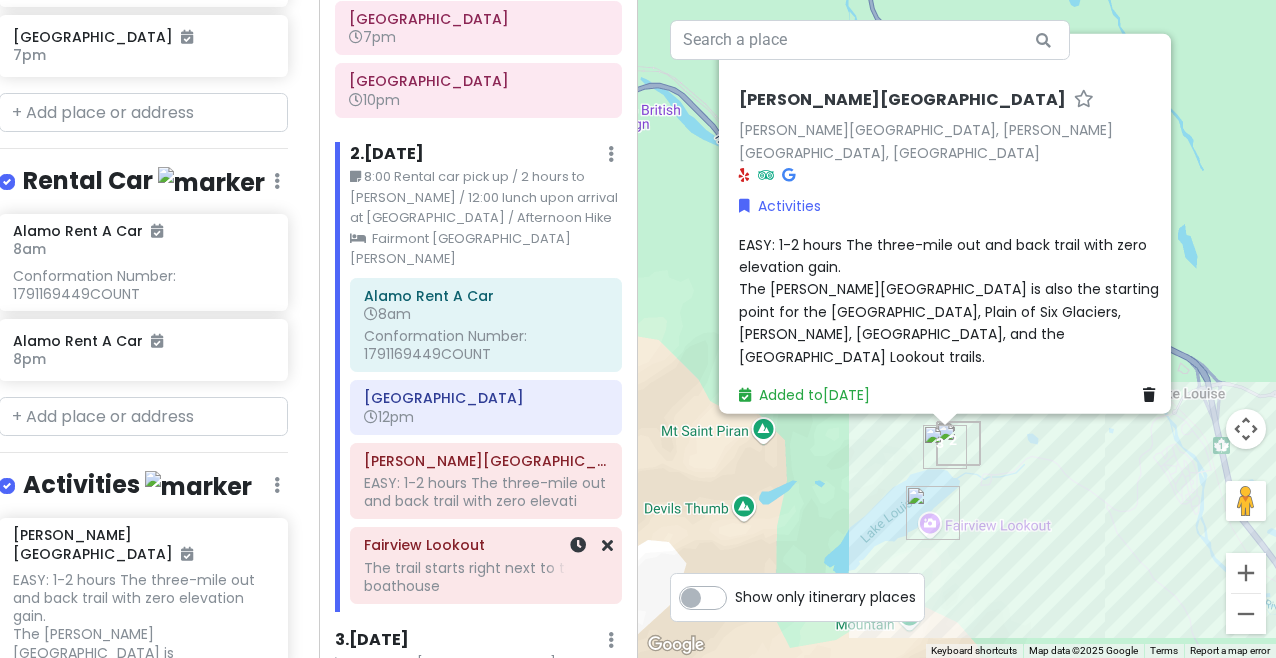 click on "The trail starts right next to the boathouse" at bounding box center (486, 492) 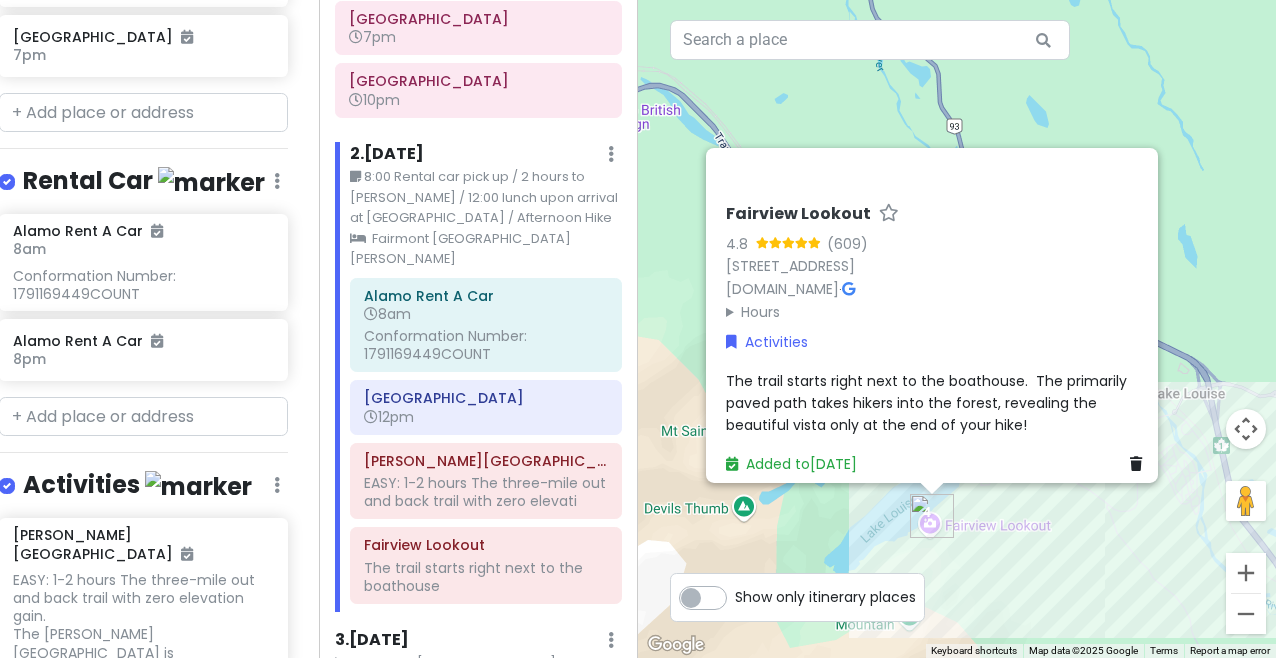 click on "The trail starts right next to the boathouse.  The primarily paved path takes hikers into the forest, revealing the beautiful vista only at the end of your hike!" at bounding box center [928, 402] 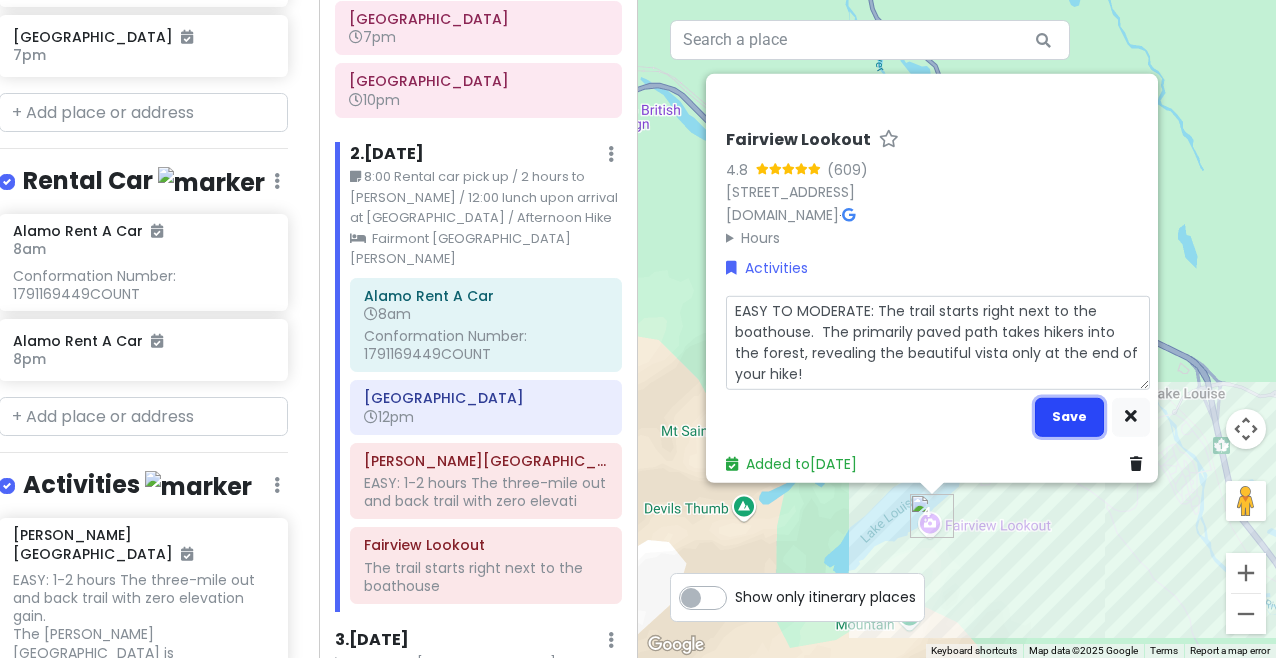 click on "Save" at bounding box center (1069, 416) 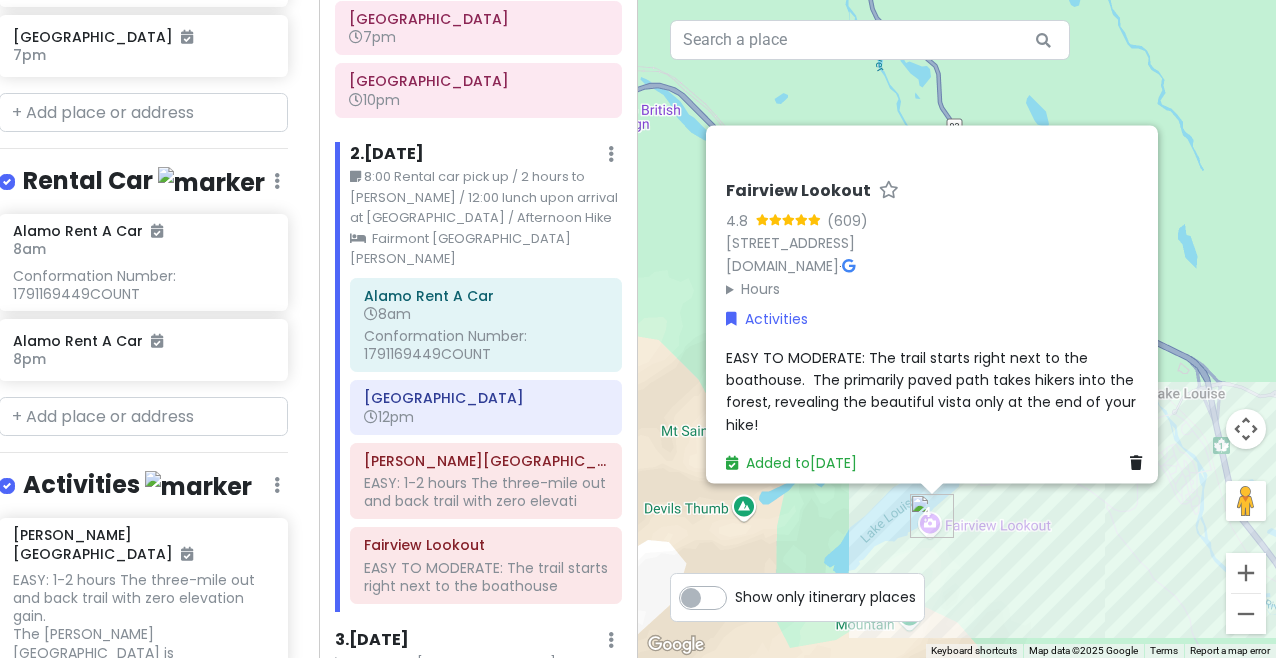 click on "EASY TO MODERATE: The trail starts right next to the boathouse.  The primarily paved path takes hikers into the forest, revealing the beautiful vista only at the end of your hike!" at bounding box center [933, 391] 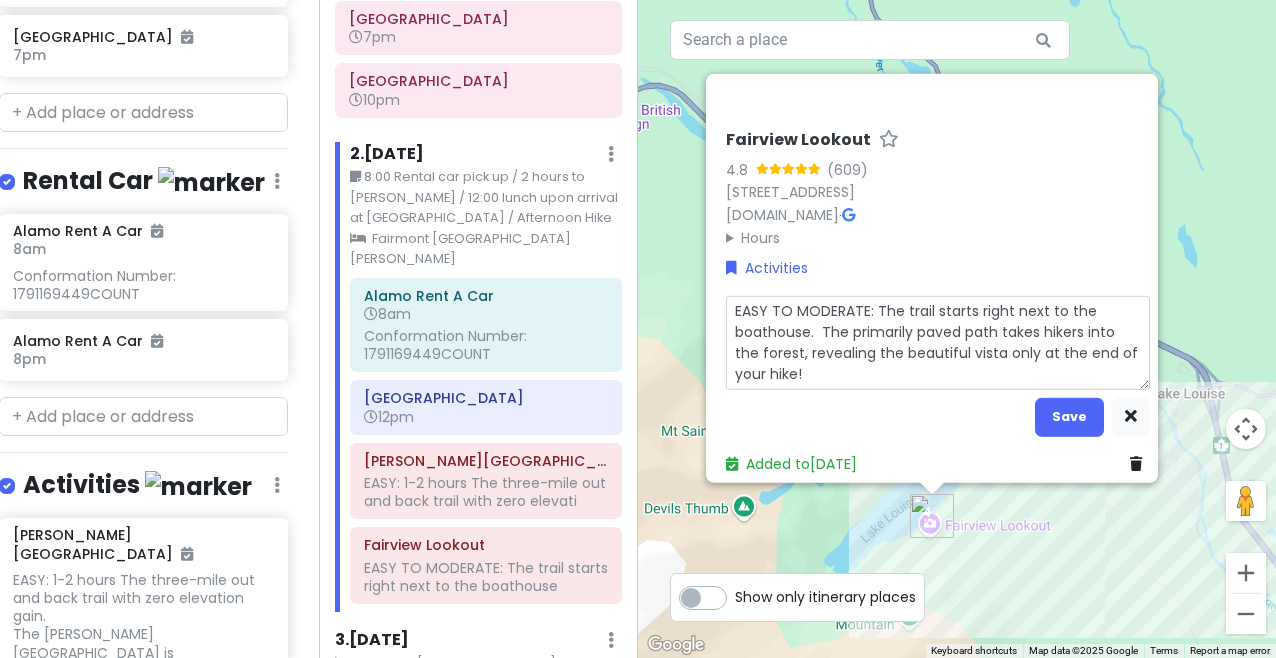 click on "EASY TO MODERATE: The trail starts right next to the boathouse.  The primarily paved path takes hikers into the forest, revealing the beautiful vista only at the end of your hike!" at bounding box center [938, 342] 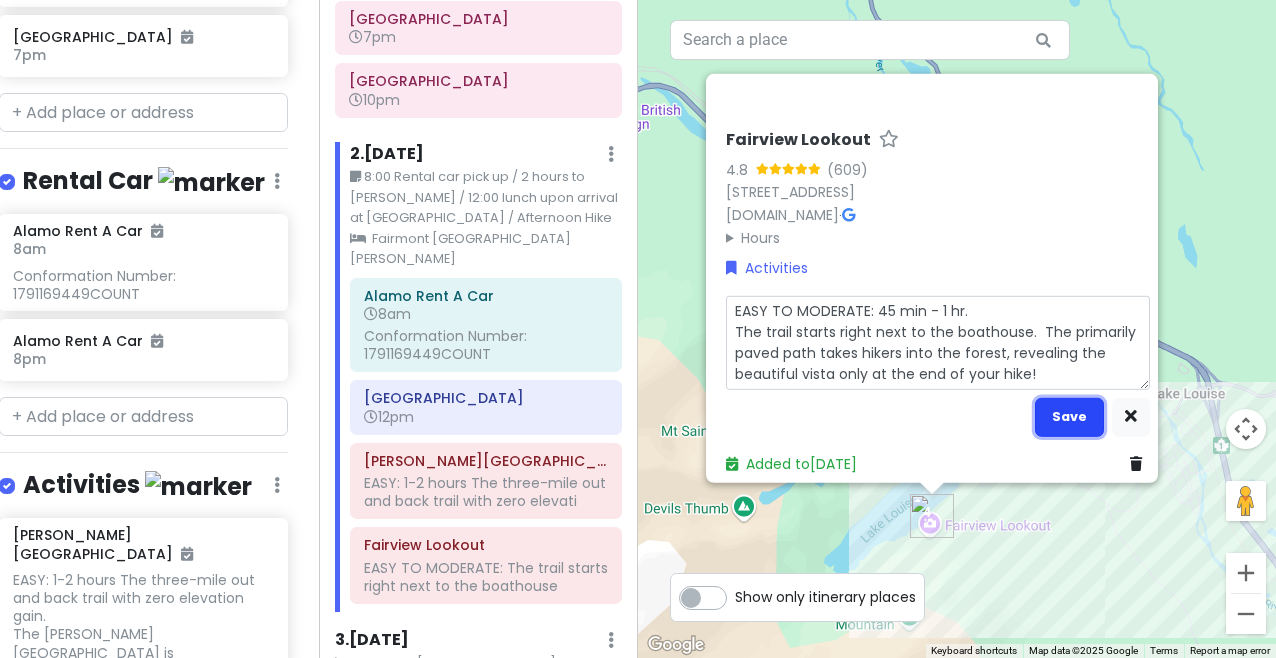 click on "Save" at bounding box center (1069, 416) 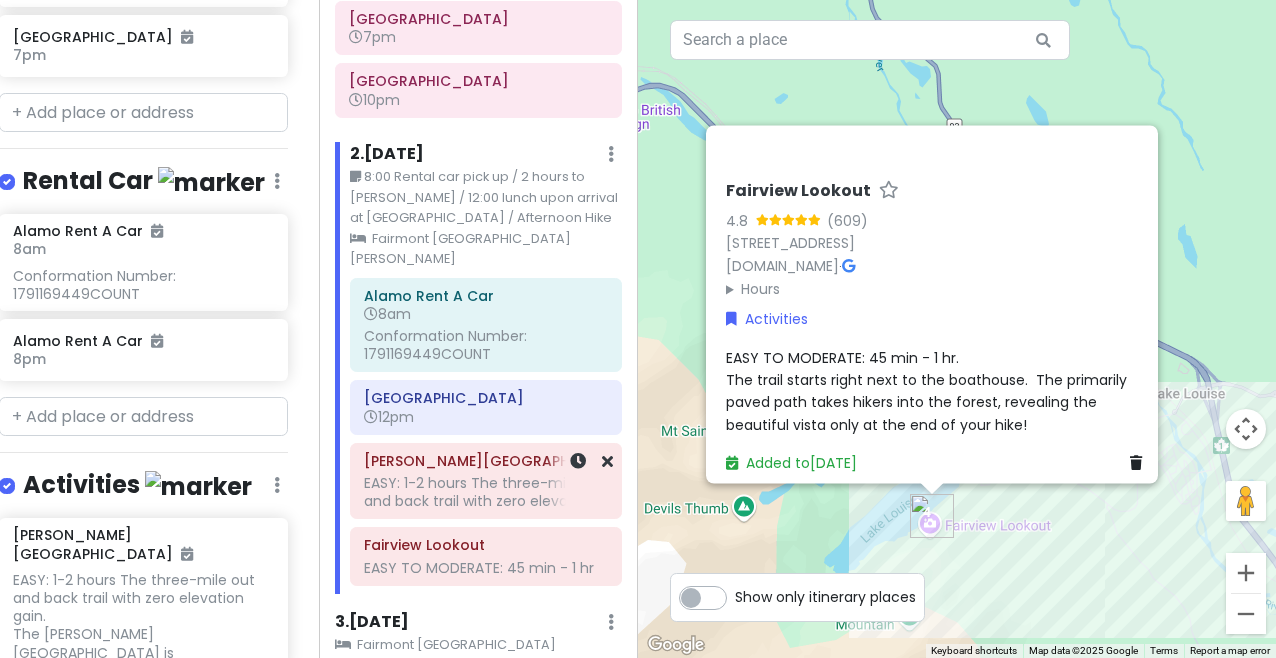 click on "EASY: 1-2 hours The three-mile out and back trail with zero elevati" at bounding box center (486, 492) 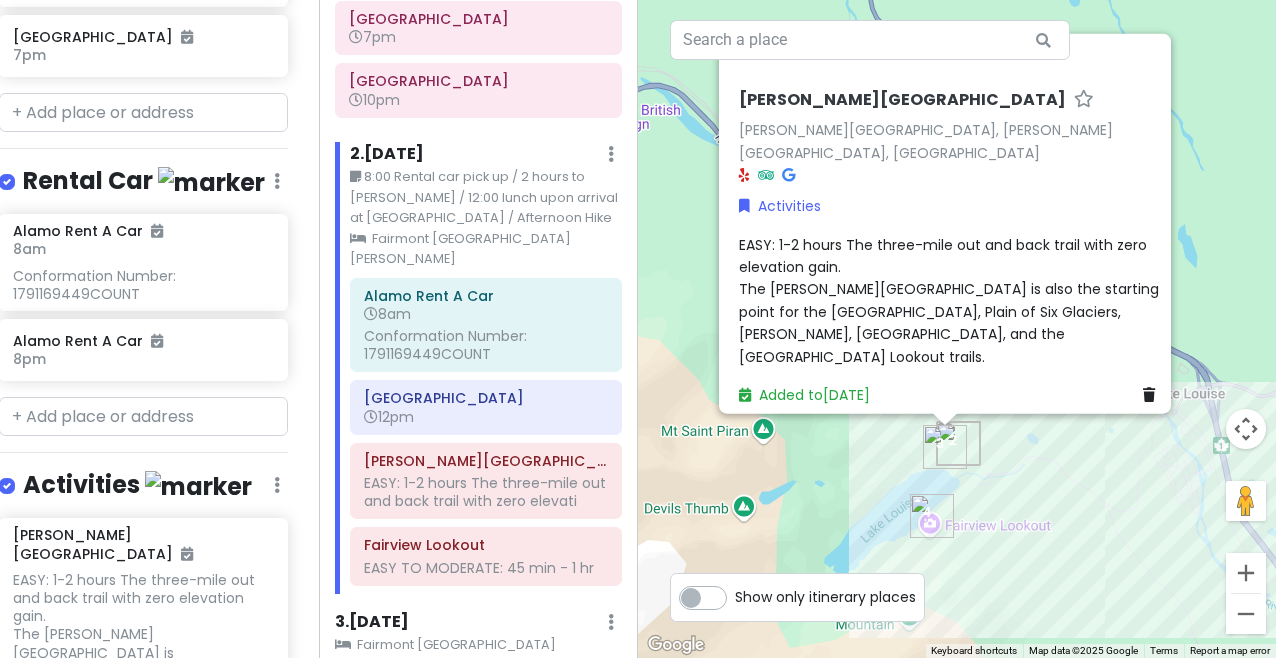 click on "EASY: 1-2 hours The three-mile out and back trail with zero elevation gain.
The [PERSON_NAME][GEOGRAPHIC_DATA] is also the starting point for the [GEOGRAPHIC_DATA], Plain of Six Glaciers, [PERSON_NAME], [GEOGRAPHIC_DATA], and the [GEOGRAPHIC_DATA] Lookout trails." at bounding box center [951, 300] 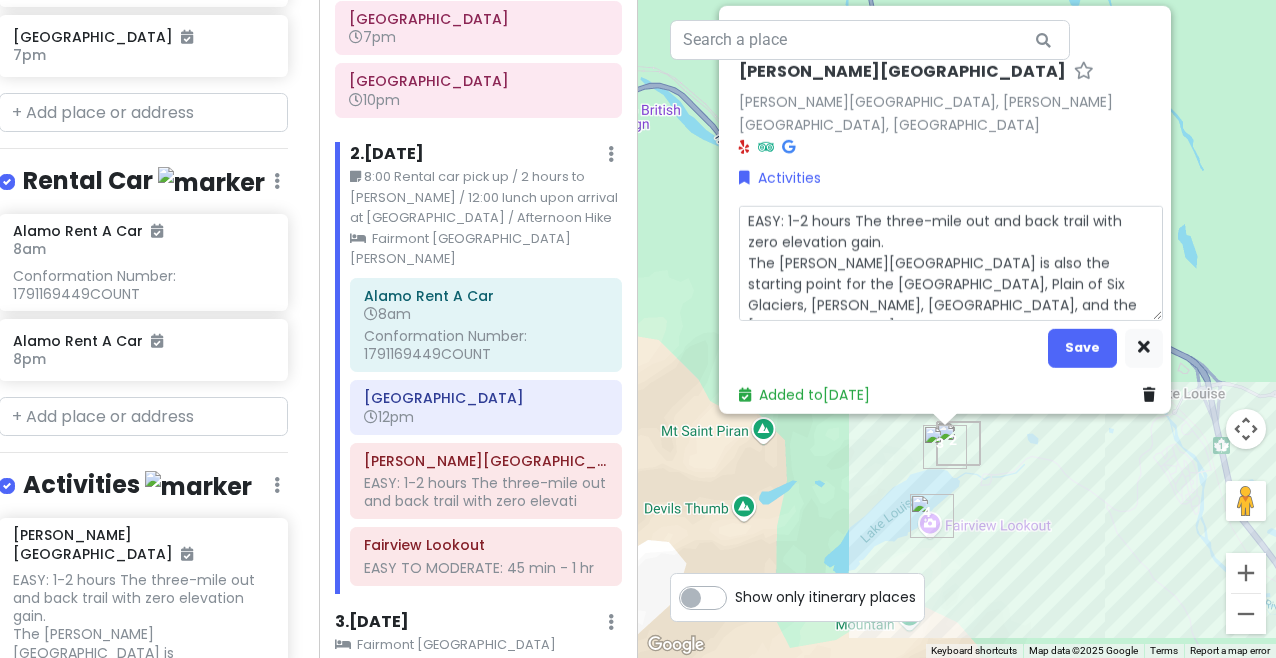 click on "EASY: 1-2 hours The three-mile out and back trail with zero elevation gain.
The [PERSON_NAME][GEOGRAPHIC_DATA] is also the starting point for the [GEOGRAPHIC_DATA], Plain of Six Glaciers, [PERSON_NAME], [GEOGRAPHIC_DATA], and the [GEOGRAPHIC_DATA] Lookout trails." at bounding box center (951, 262) 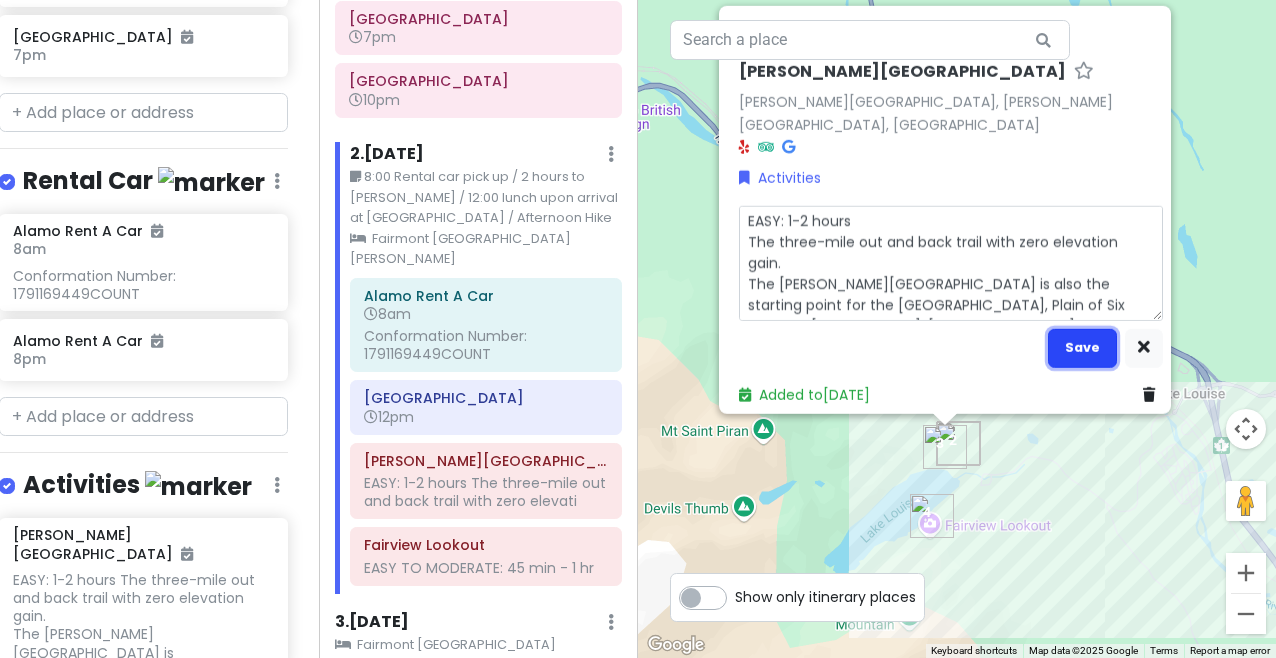 click on "Save" at bounding box center [1082, 347] 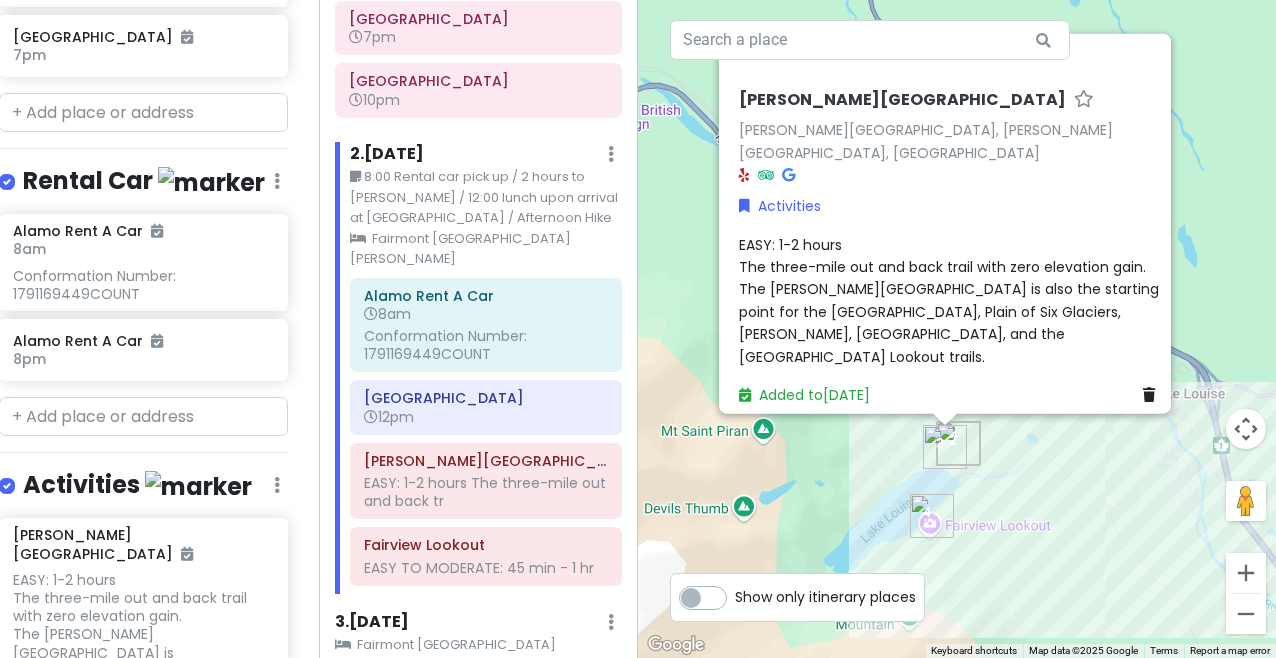 click on "[PERSON_NAME][GEOGRAPHIC_DATA][PERSON_NAME], [PERSON_NAME][GEOGRAPHIC_DATA], [GEOGRAPHIC_DATA] Activities EASY: 1-2 hours
The three-mile out and back trail with zero elevation gain.
The [PERSON_NAME][GEOGRAPHIC_DATA] is also the starting point for the [GEOGRAPHIC_DATA], Plain of Six Glaciers, [PERSON_NAME], [GEOGRAPHIC_DATA], and the [GEOGRAPHIC_DATA] Lookout trails. Added to  [DATE]" at bounding box center (951, 248) 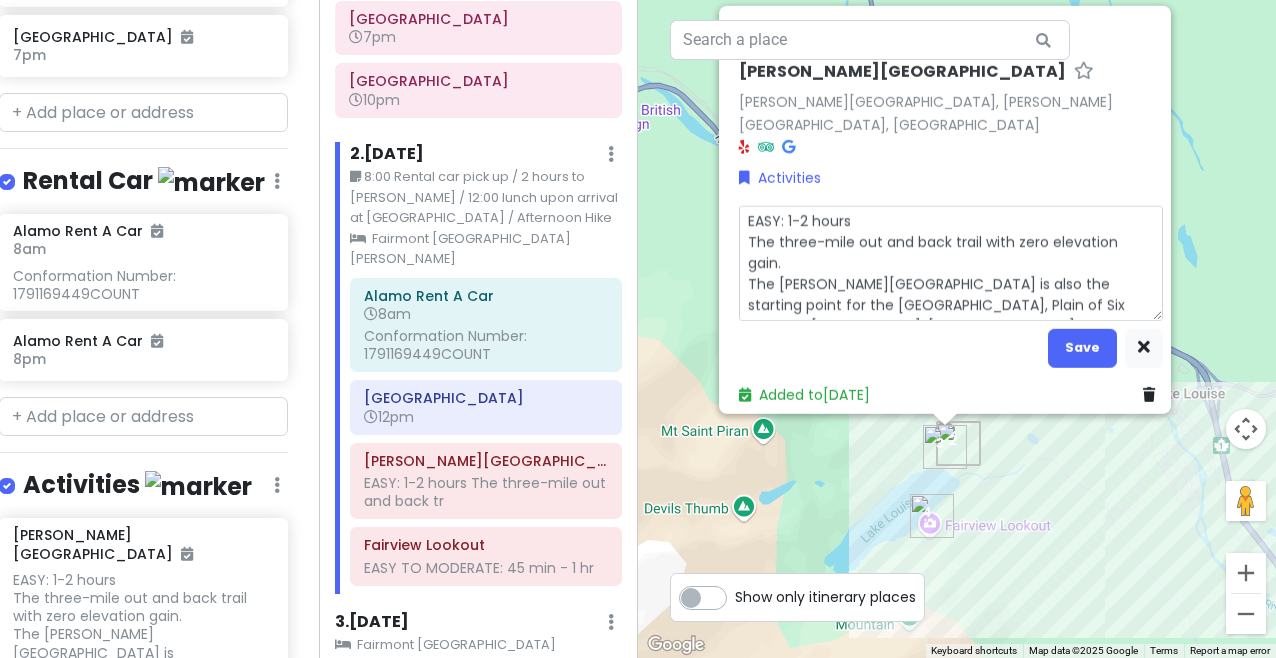 click on "EASY: 1-2 hours
The three-mile out and back trail with zero elevation gain.
The [PERSON_NAME][GEOGRAPHIC_DATA] is also the starting point for the [GEOGRAPHIC_DATA], Plain of Six Glaciers, [PERSON_NAME], [GEOGRAPHIC_DATA], and the [GEOGRAPHIC_DATA] Lookout trails." at bounding box center (951, 262) 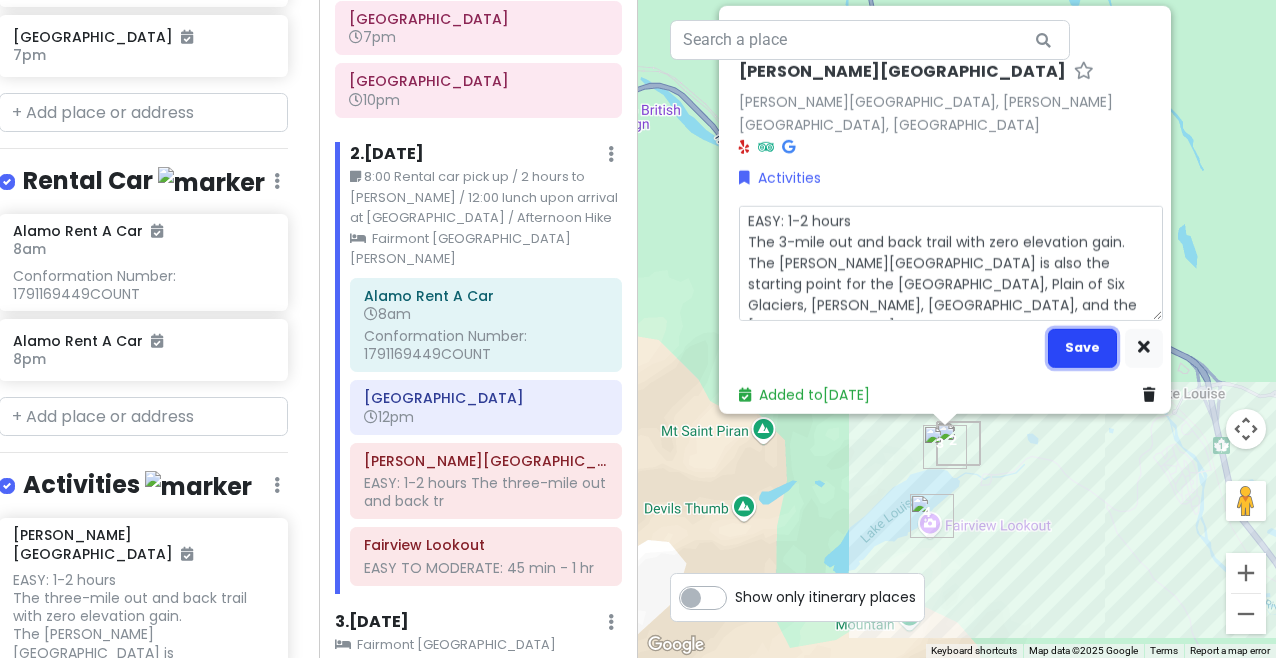 click on "Save" at bounding box center [1082, 347] 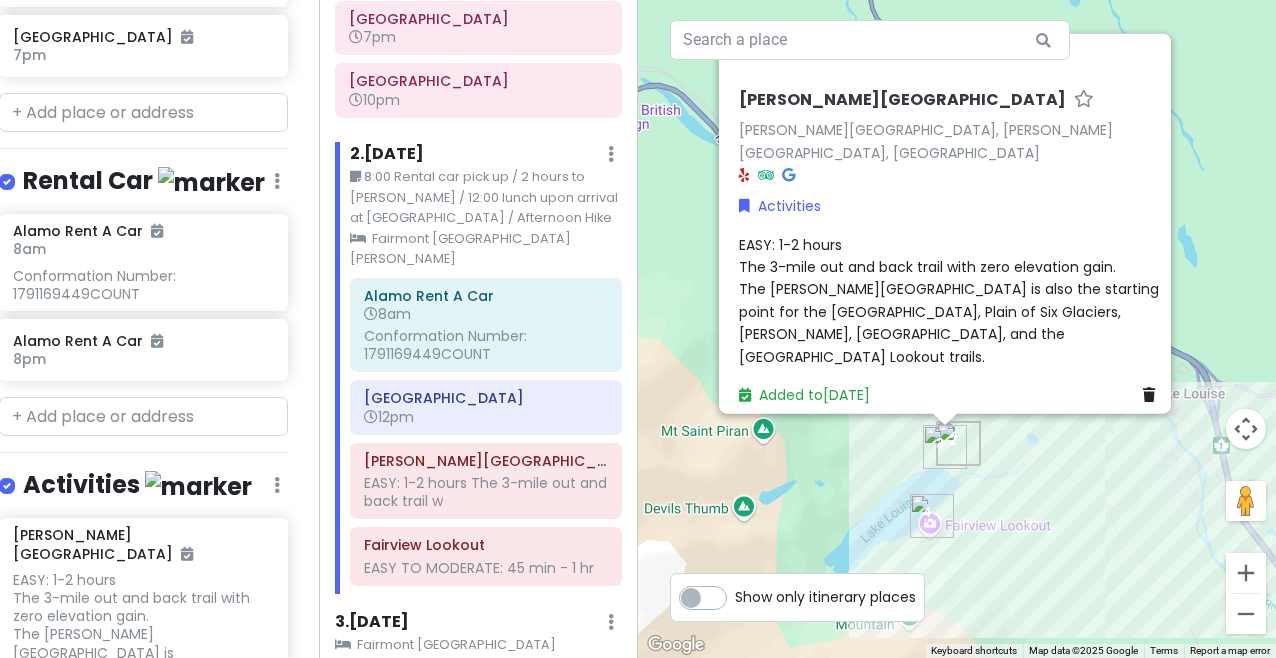 scroll, scrollTop: 1435, scrollLeft: 16, axis: both 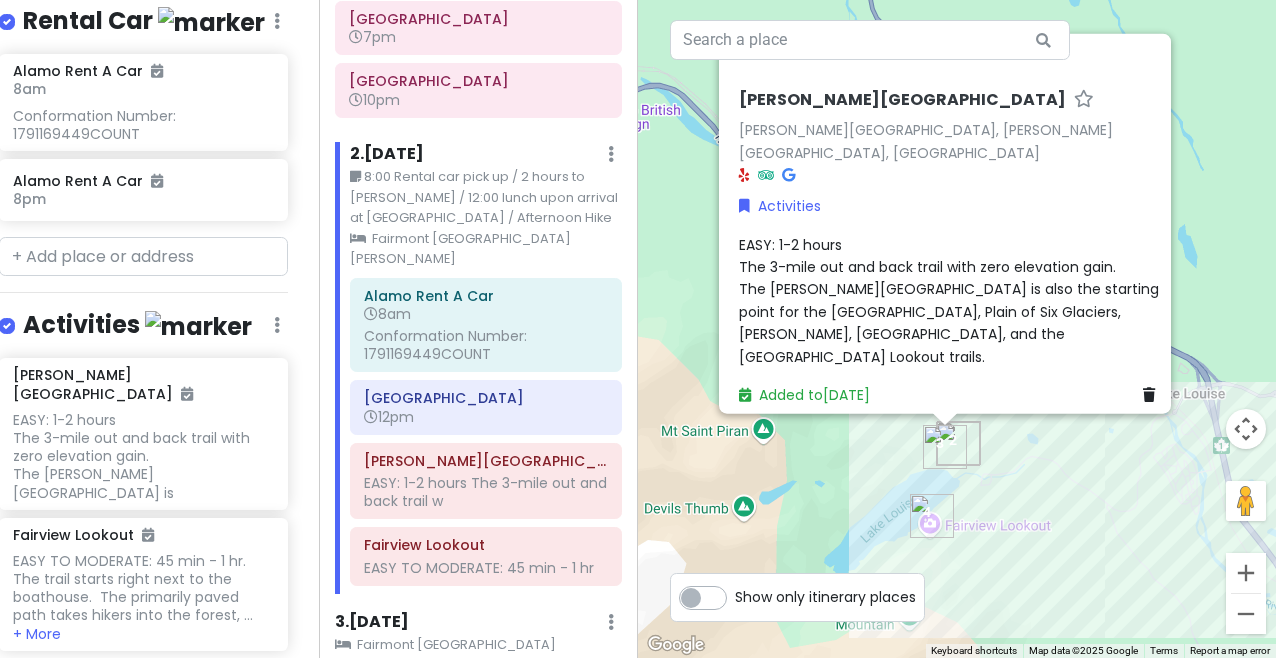 click at bounding box center (143, 687) 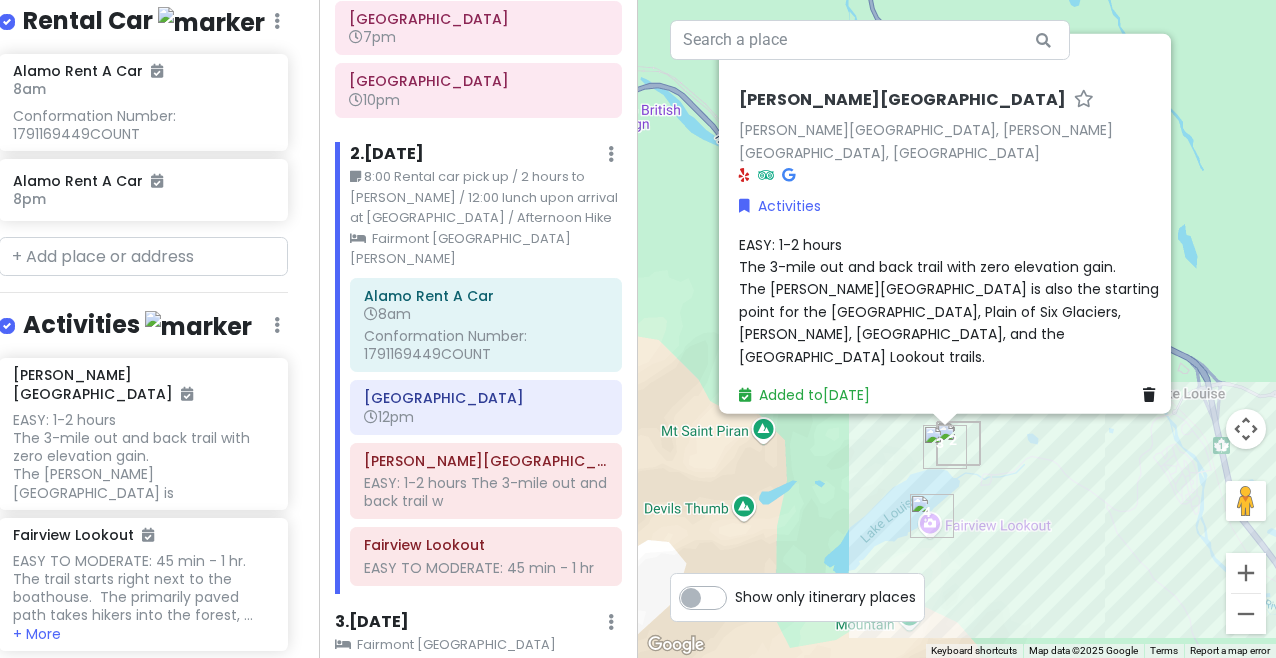 click on "[PERSON_NAME][GEOGRAPHIC_DATA][PERSON_NAME], [GEOGRAPHIC_DATA], [GEOGRAPHIC_DATA]" at bounding box center [143, 769] 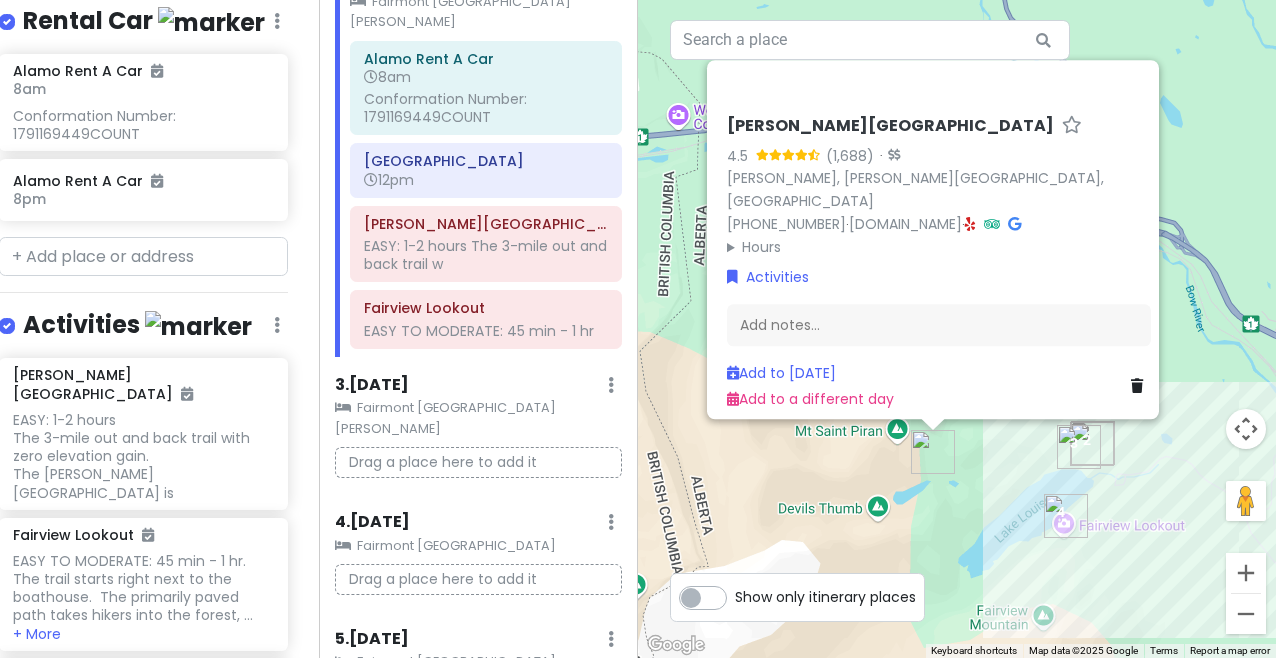 scroll, scrollTop: 465, scrollLeft: 0, axis: vertical 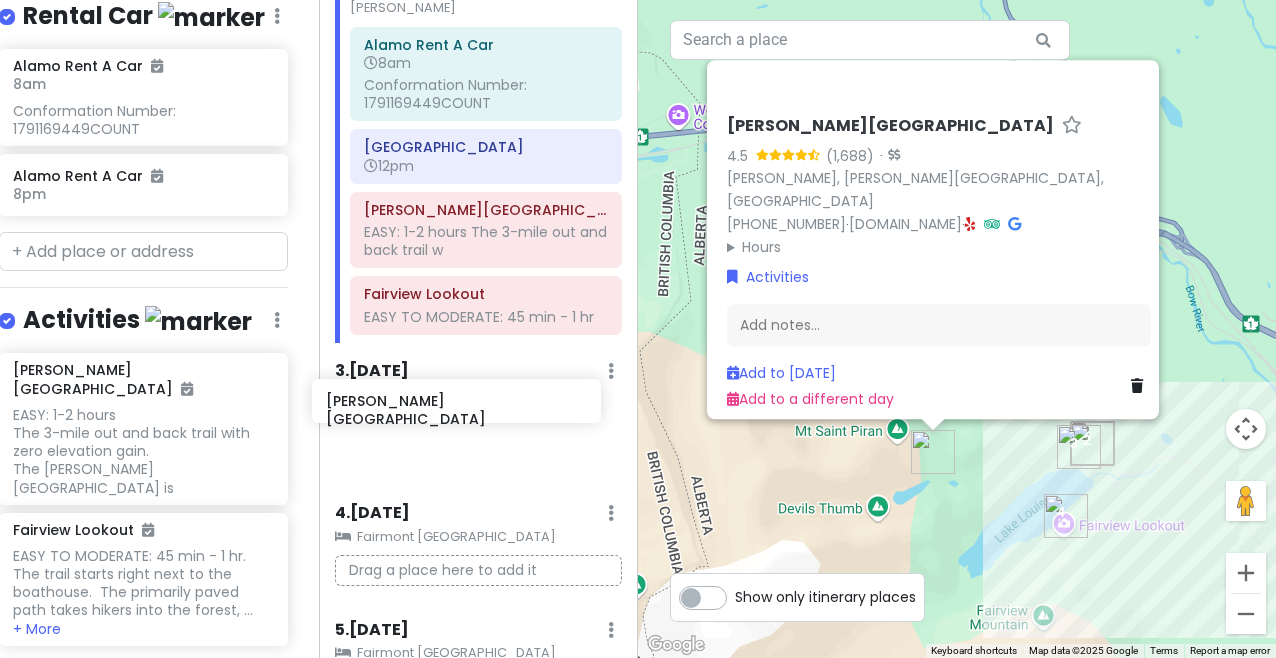 drag, startPoint x: 190, startPoint y: 566, endPoint x: 503, endPoint y: 405, distance: 351.9801 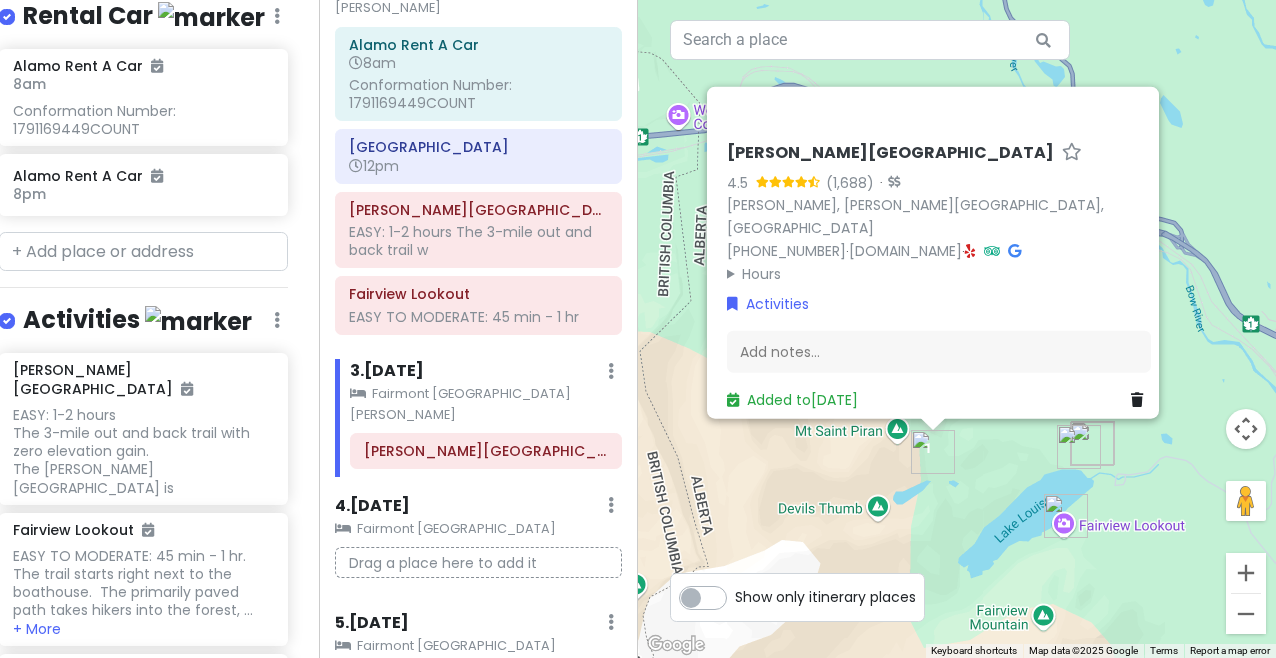 click at bounding box center [143, 752] 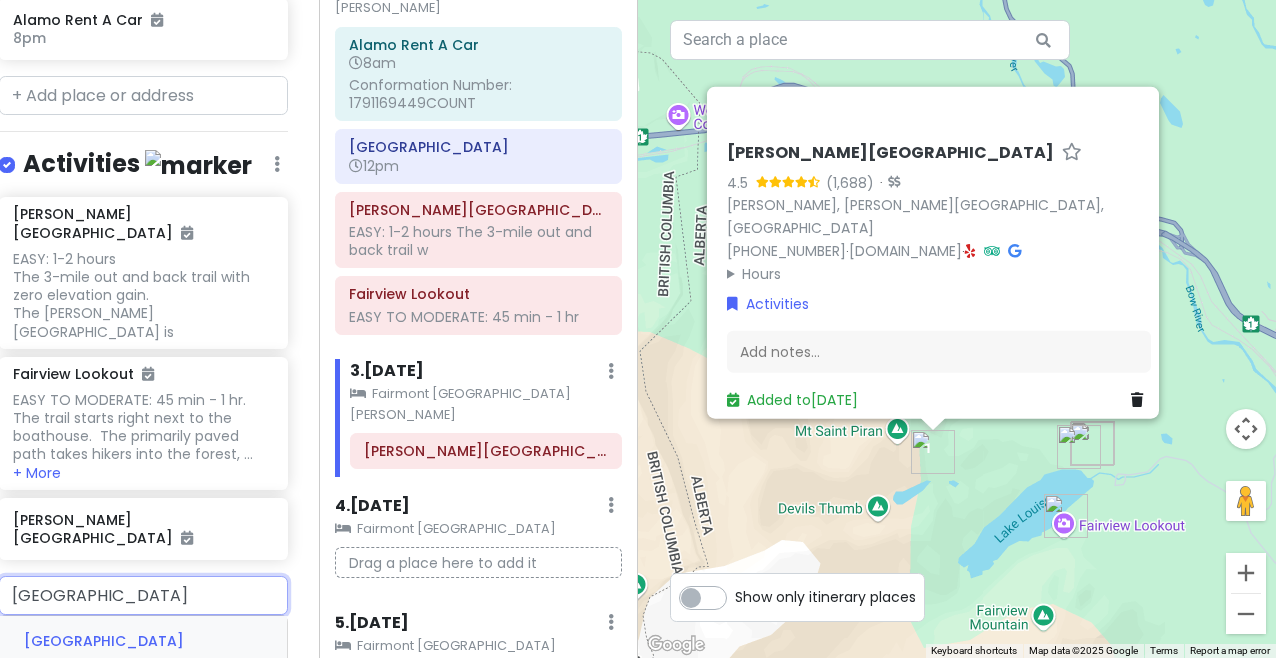 click on "Moraine Lake   Improvement District No. 9, [GEOGRAPHIC_DATA], [GEOGRAPHIC_DATA]" at bounding box center [143, 678] 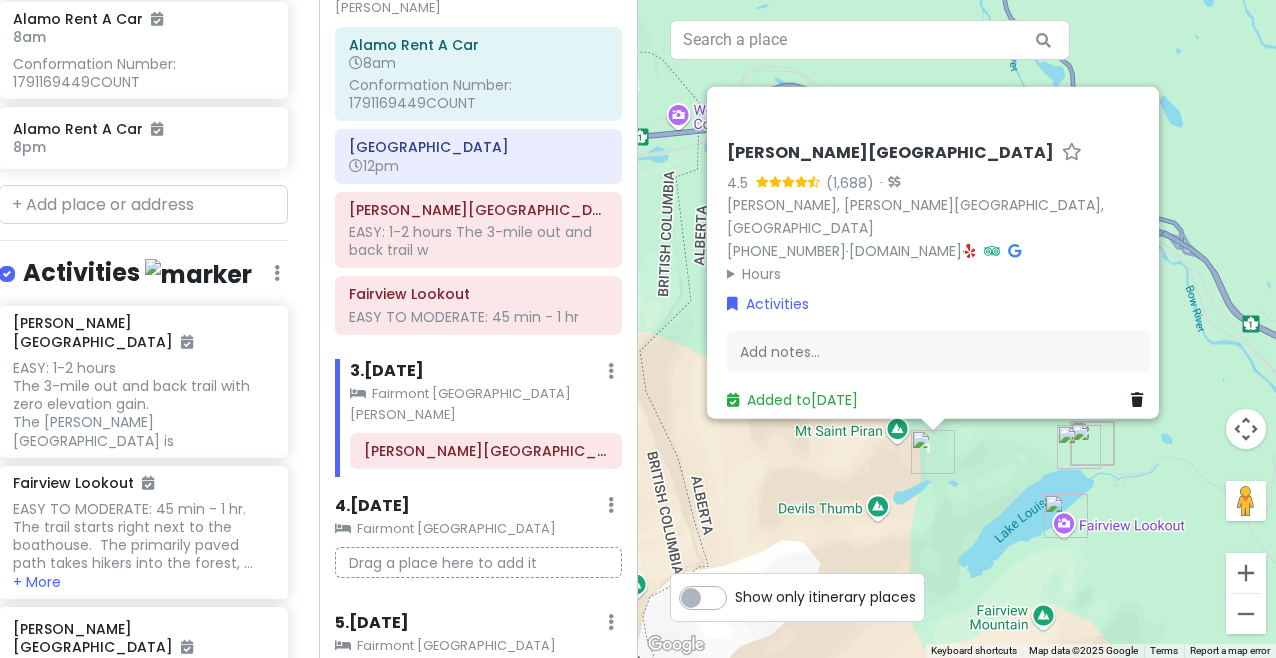 scroll, scrollTop: 1539, scrollLeft: 16, axis: both 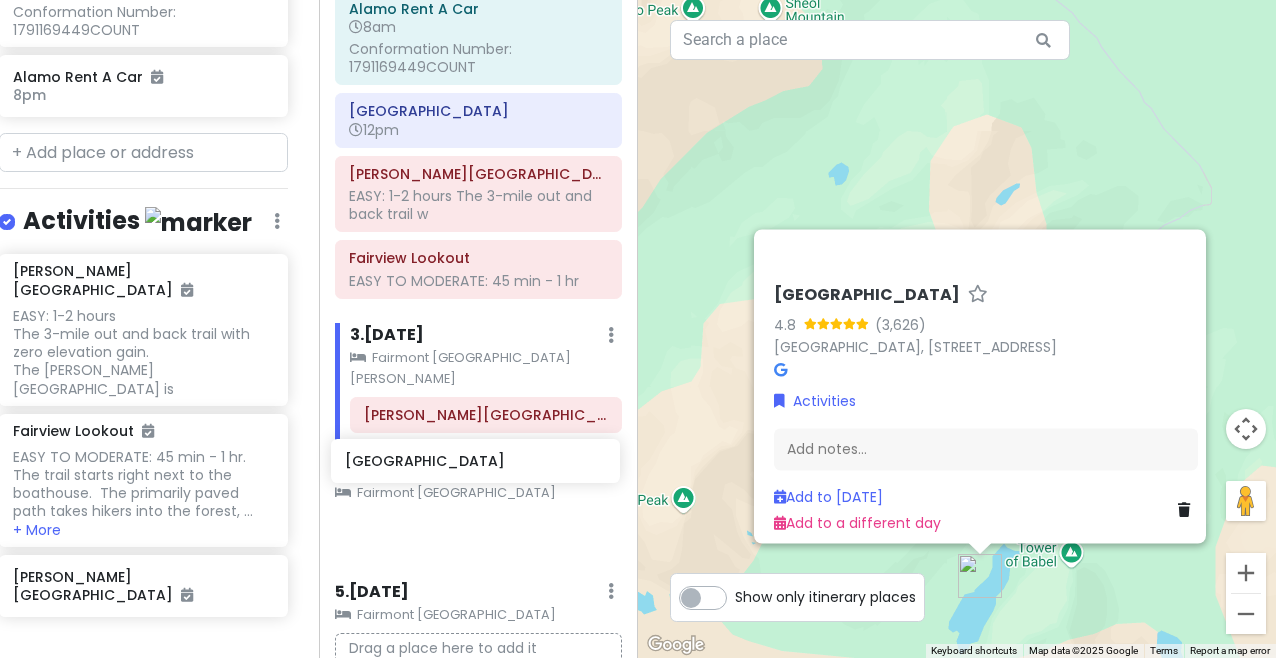 drag, startPoint x: 177, startPoint y: 518, endPoint x: 509, endPoint y: 472, distance: 335.1716 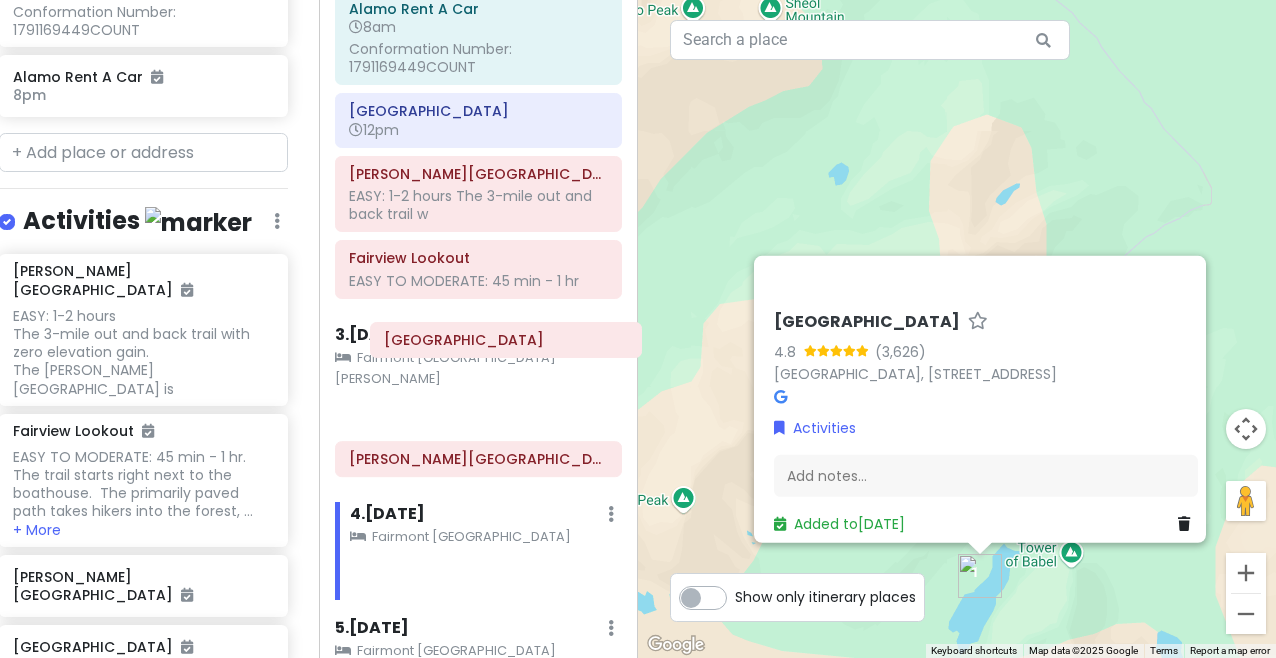 drag, startPoint x: 482, startPoint y: 475, endPoint x: 502, endPoint y: 347, distance: 129.55309 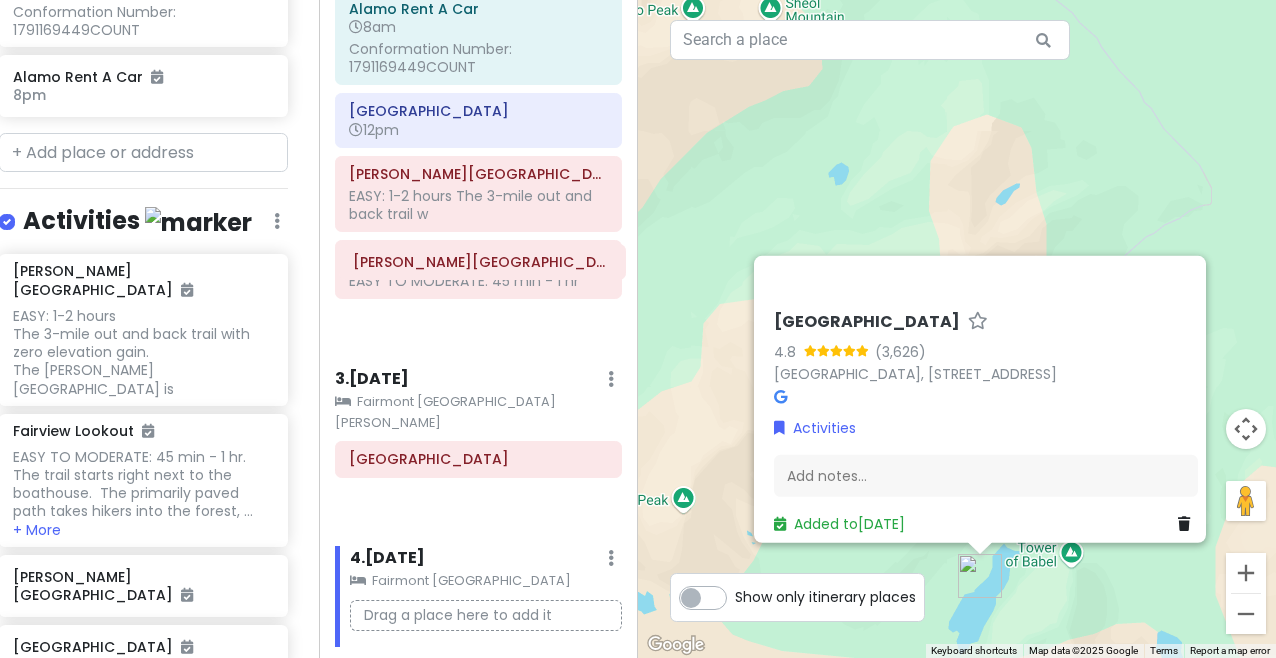 drag, startPoint x: 461, startPoint y: 404, endPoint x: 465, endPoint y: 268, distance: 136.0588 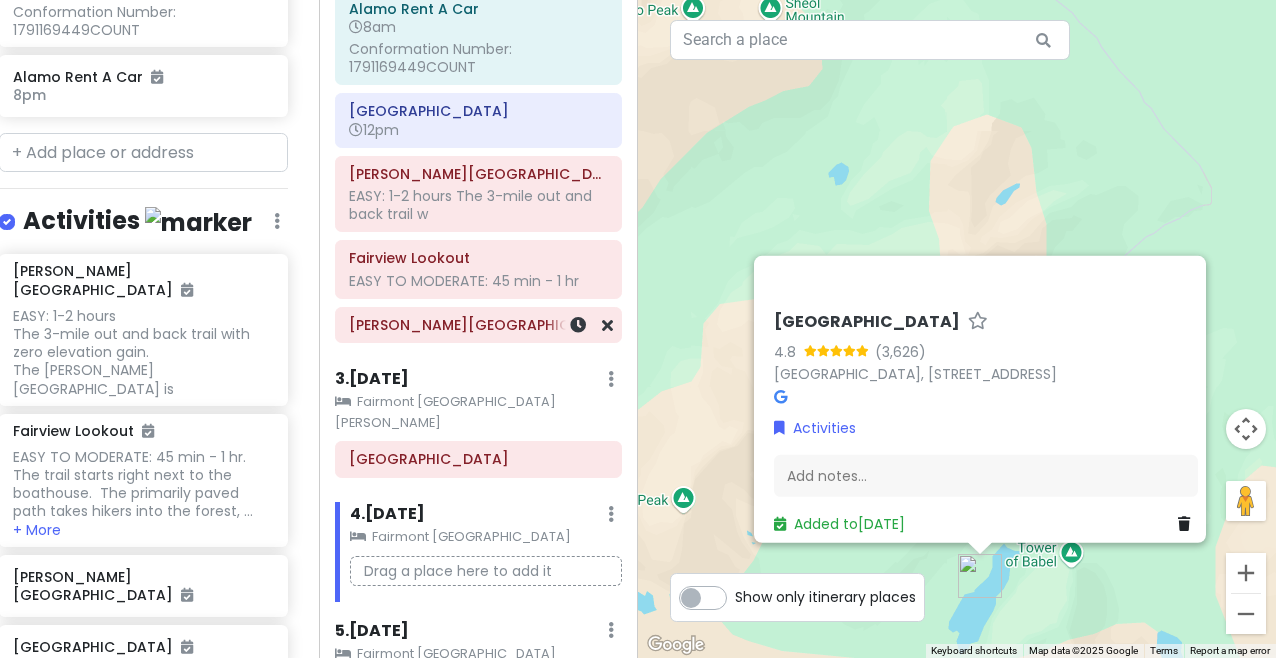 click on "[PERSON_NAME][GEOGRAPHIC_DATA]" at bounding box center [478, 325] 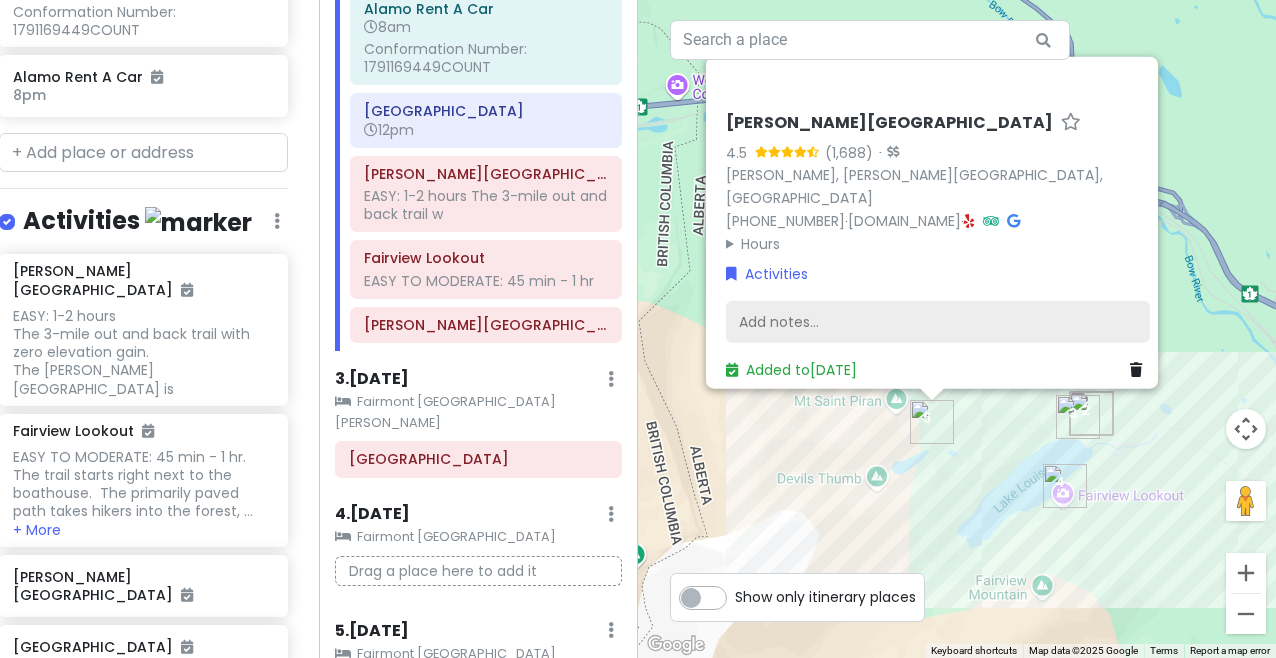 click on "Add notes..." at bounding box center [938, 322] 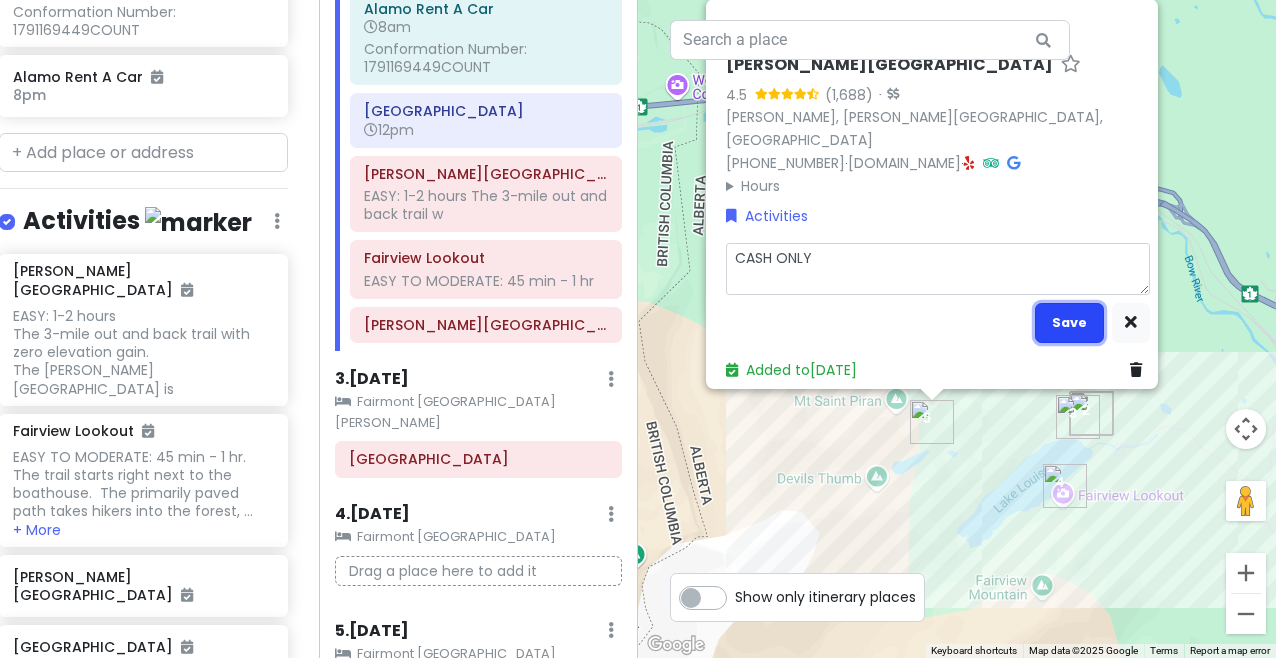 click on "Save" at bounding box center [1069, 322] 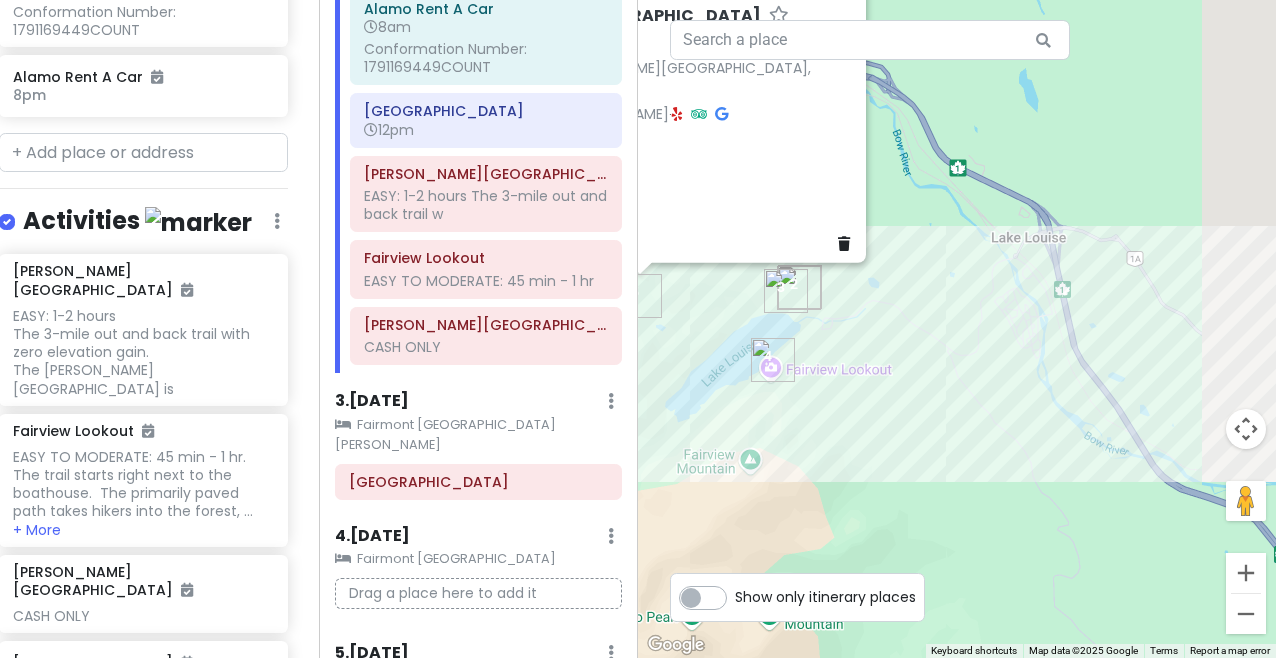 drag, startPoint x: 1117, startPoint y: 553, endPoint x: 804, endPoint y: 424, distance: 338.541 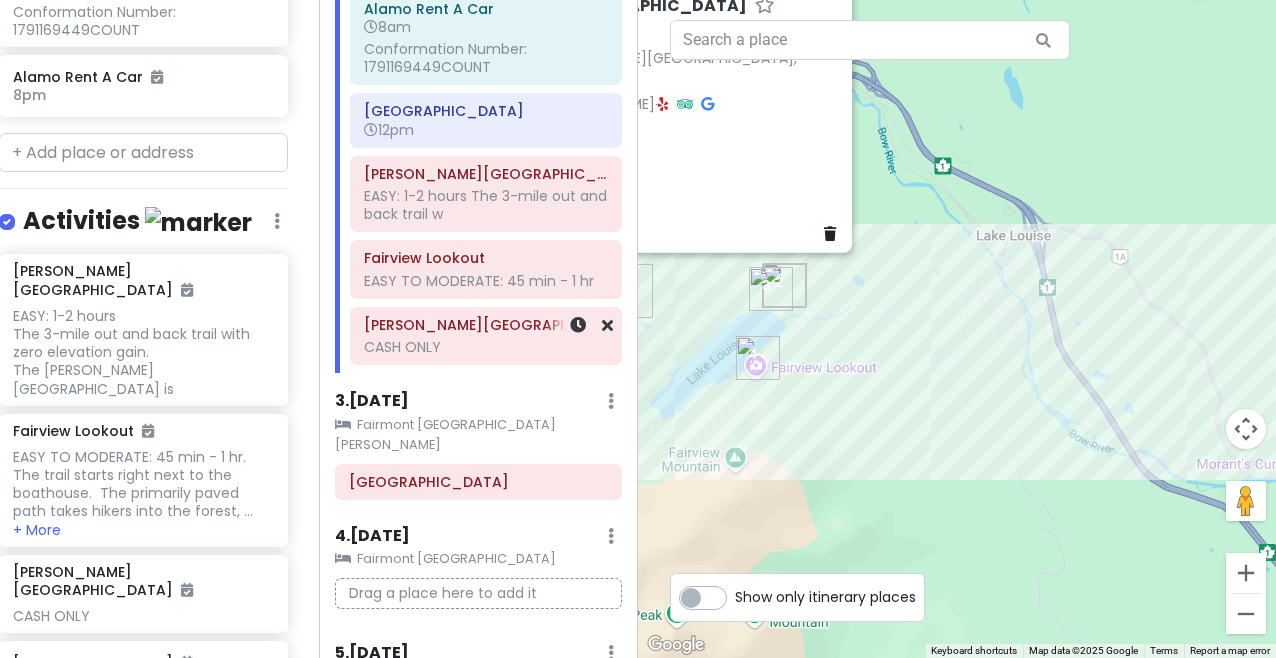 click on "CASH ONLY" at bounding box center [486, 205] 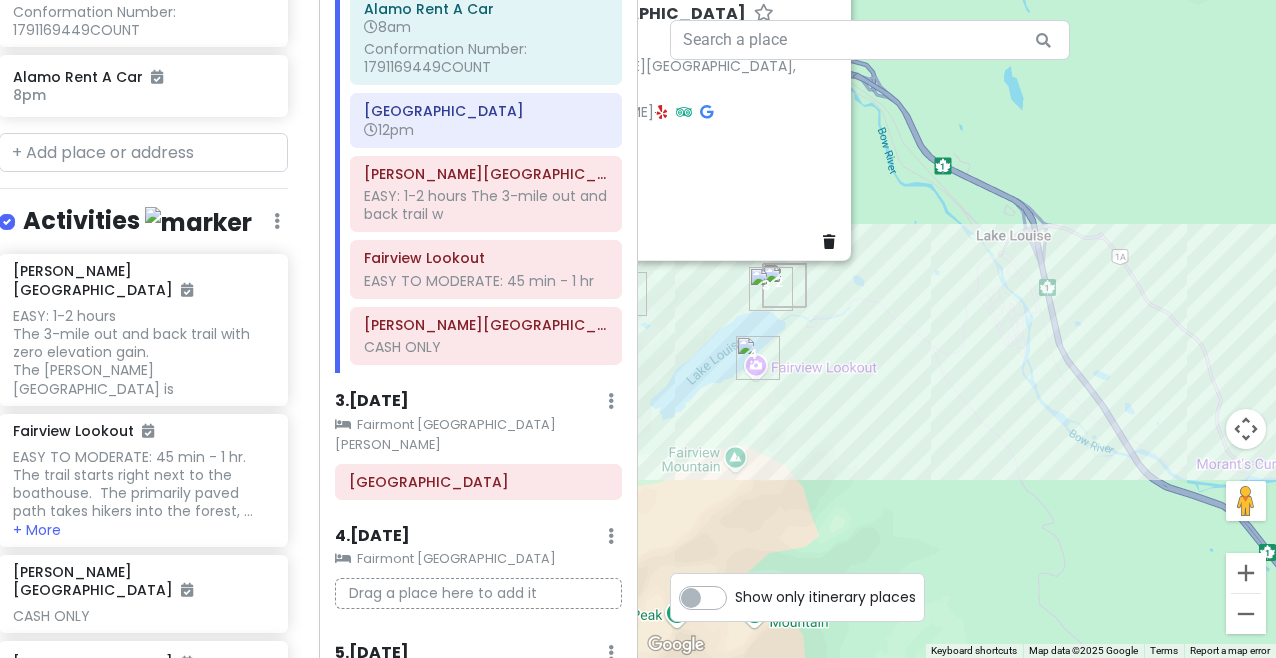 click on "CASH ONLY" at bounding box center (631, 203) 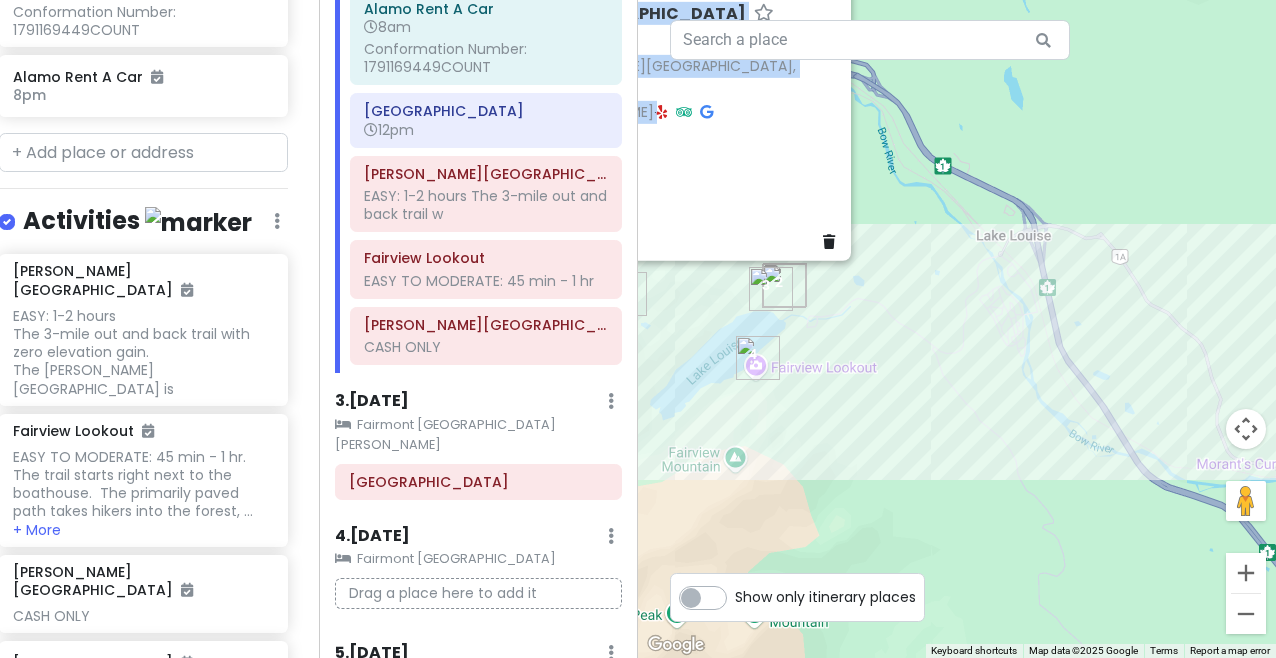 drag, startPoint x: 686, startPoint y: 188, endPoint x: 922, endPoint y: 259, distance: 246.44878 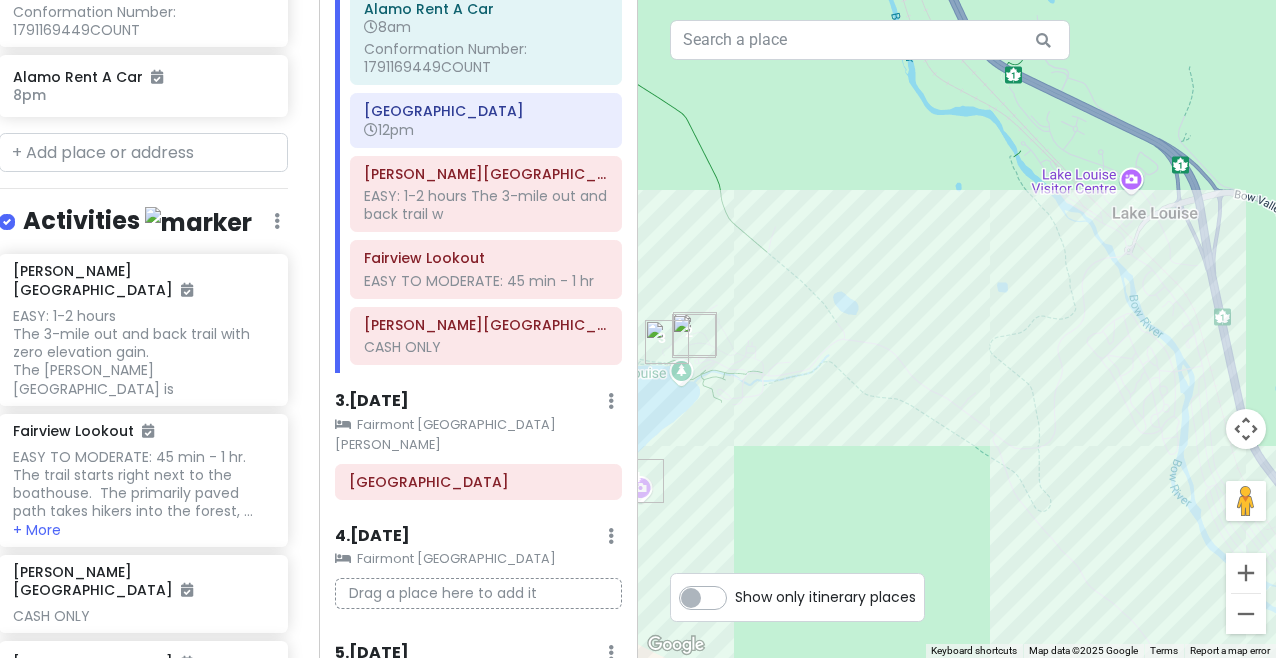 drag, startPoint x: 887, startPoint y: 265, endPoint x: 1275, endPoint y: 344, distance: 395.96085 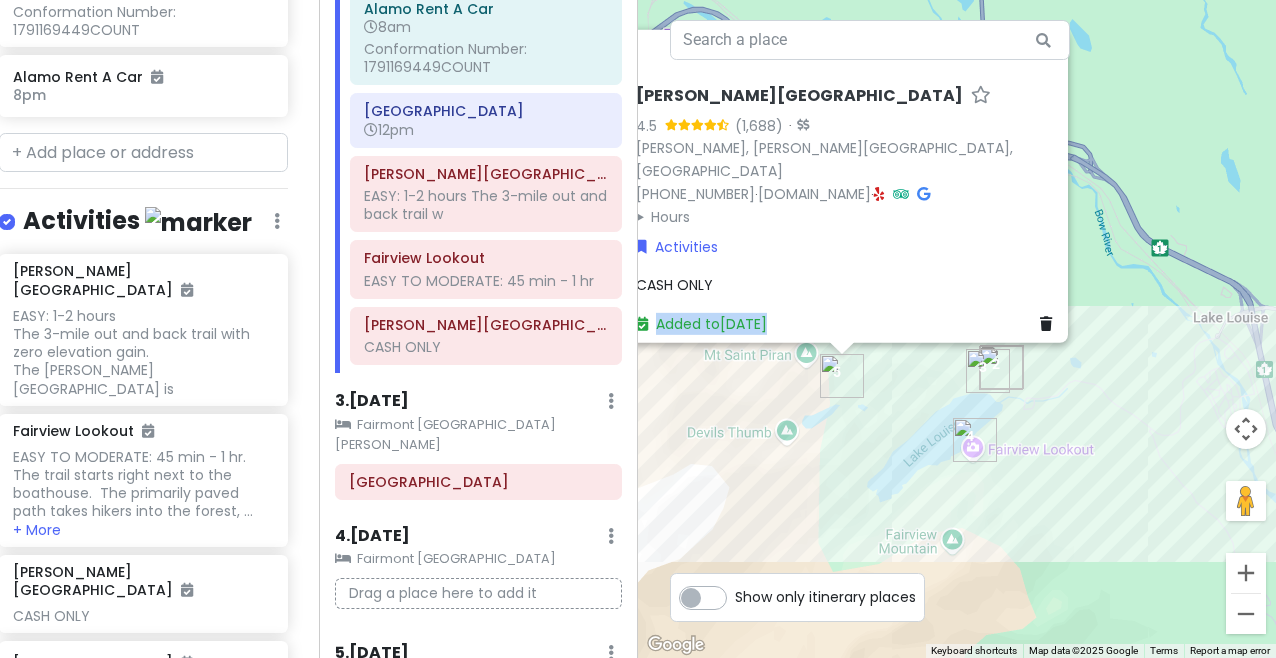 drag, startPoint x: 898, startPoint y: 281, endPoint x: 1021, endPoint y: 289, distance: 123.25989 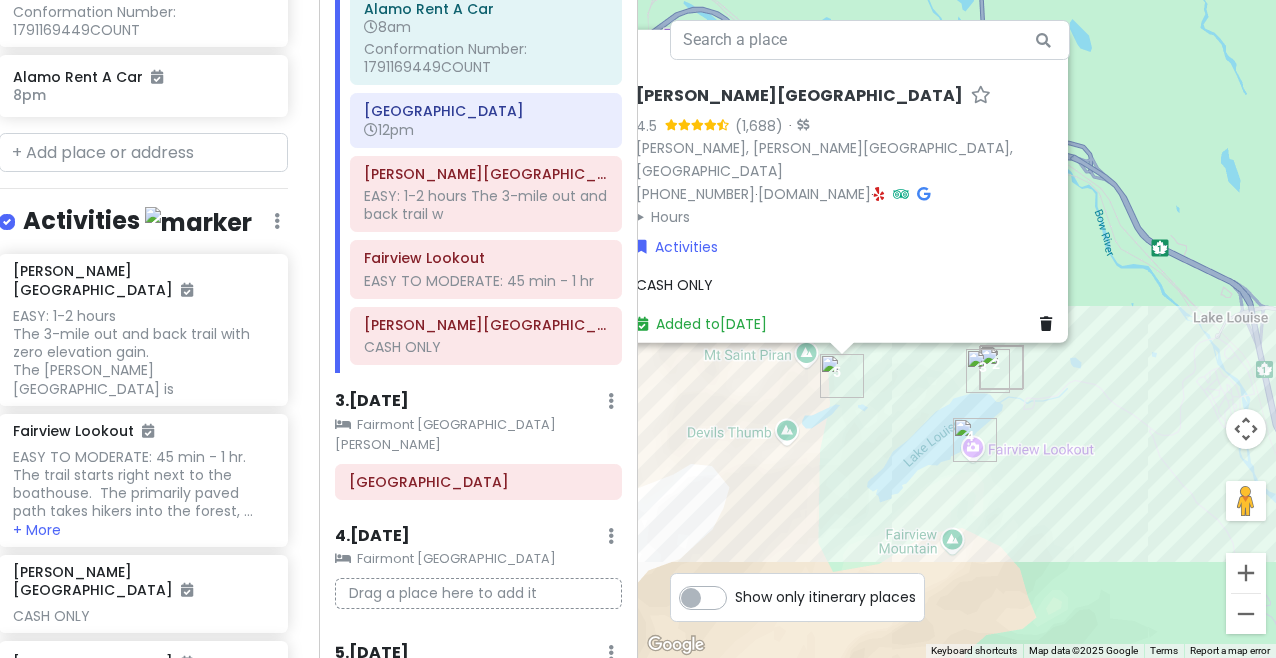 click on "CASH ONLY" at bounding box center (848, 285) 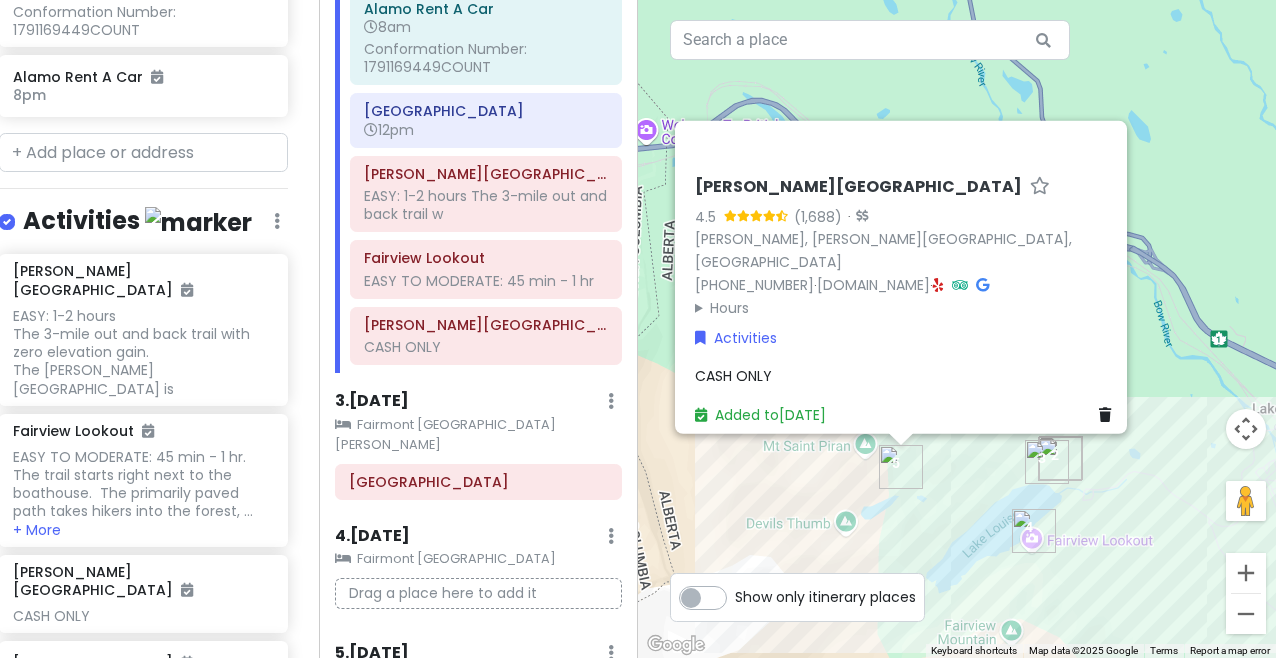 drag, startPoint x: 780, startPoint y: 501, endPoint x: 849, endPoint y: 592, distance: 114.20158 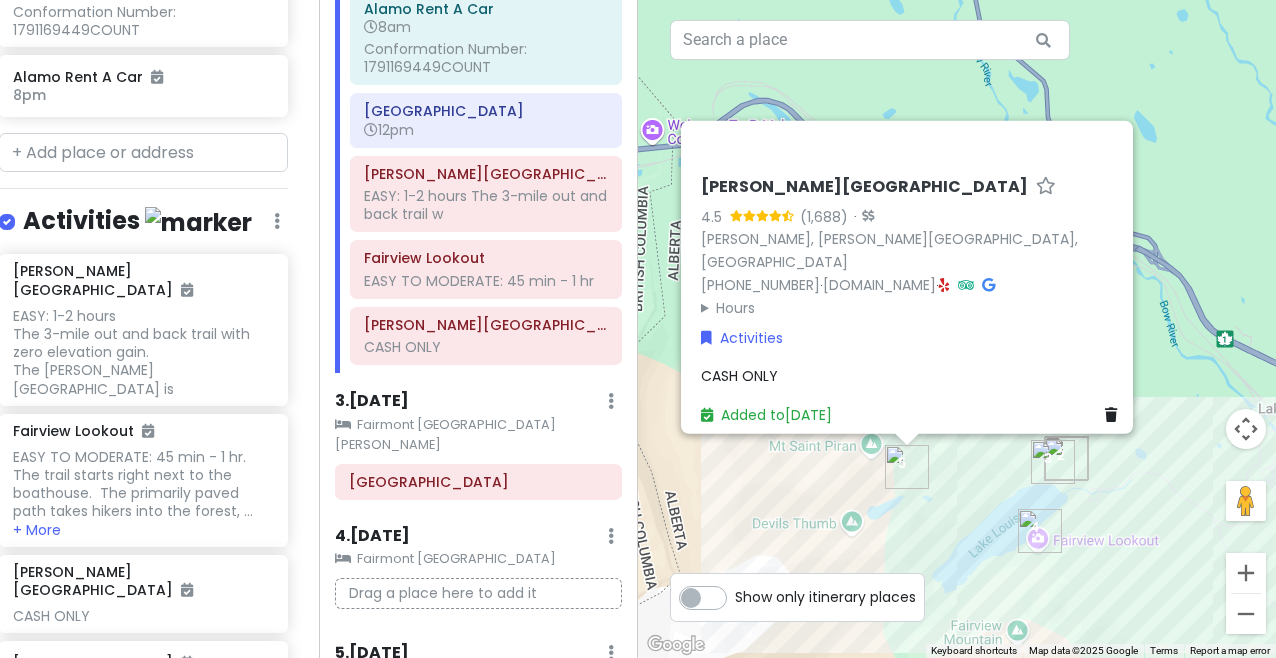 click on "CASH ONLY" at bounding box center (913, 376) 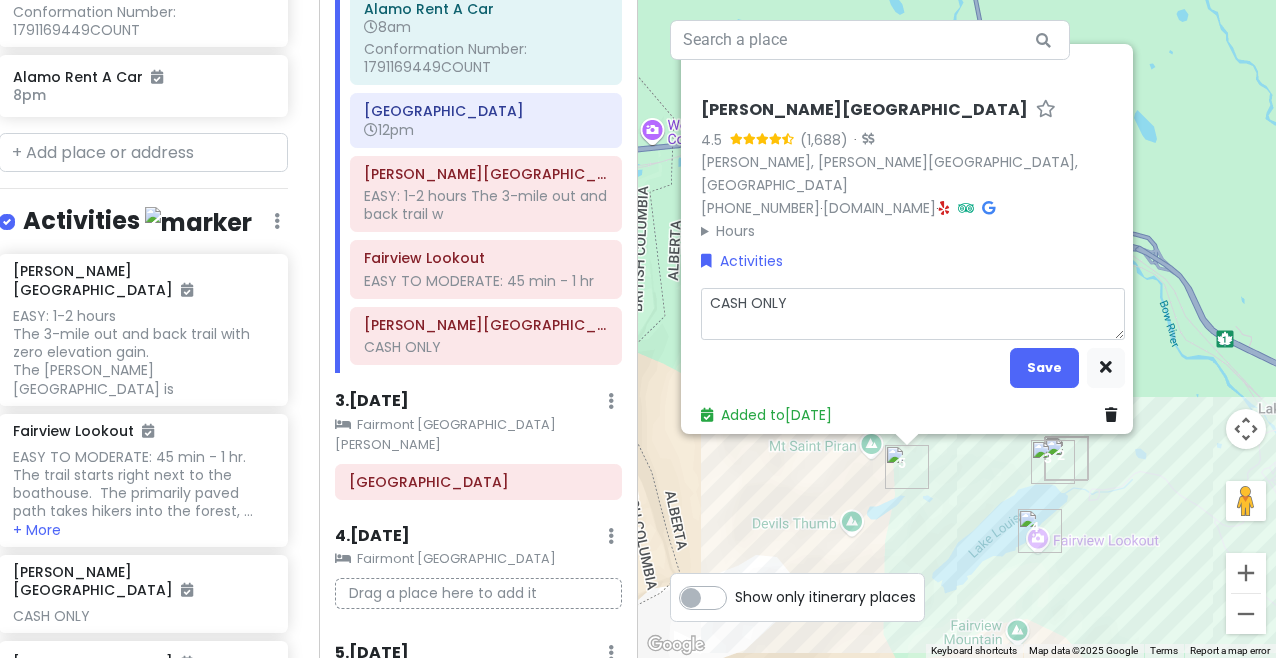 click on "CASH ONLY" at bounding box center [913, 314] 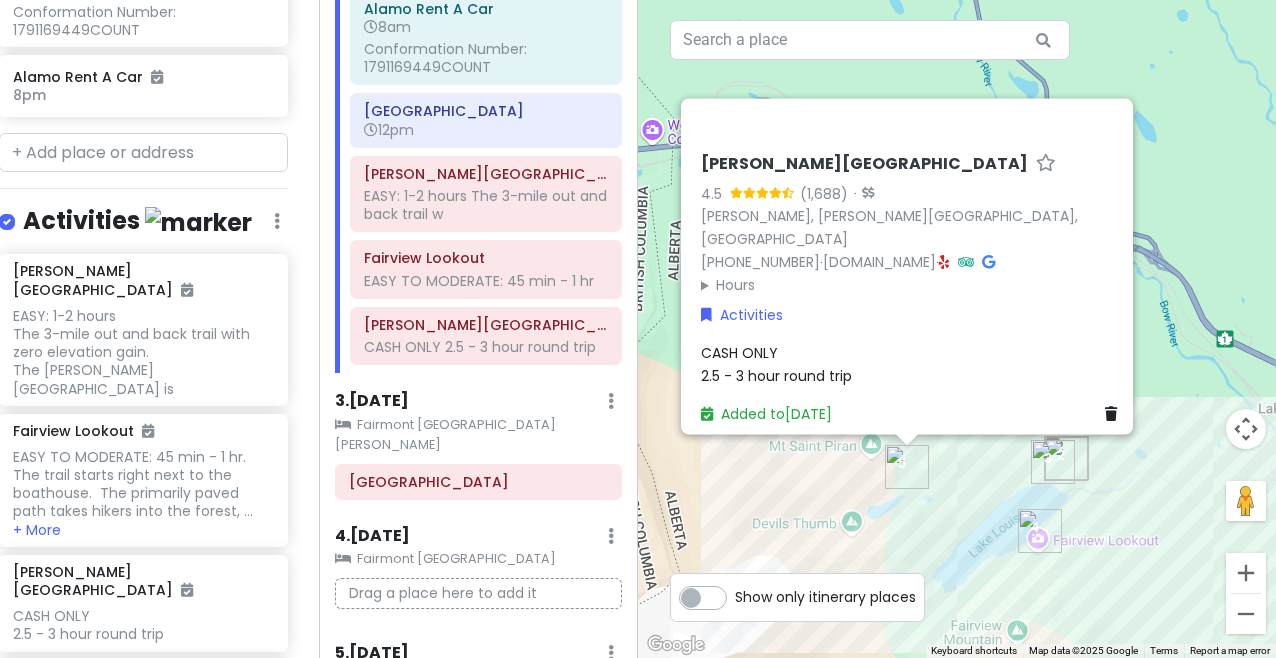 click on "CASH ONLY
2.5 - 3 hour round trip" at bounding box center [913, 365] 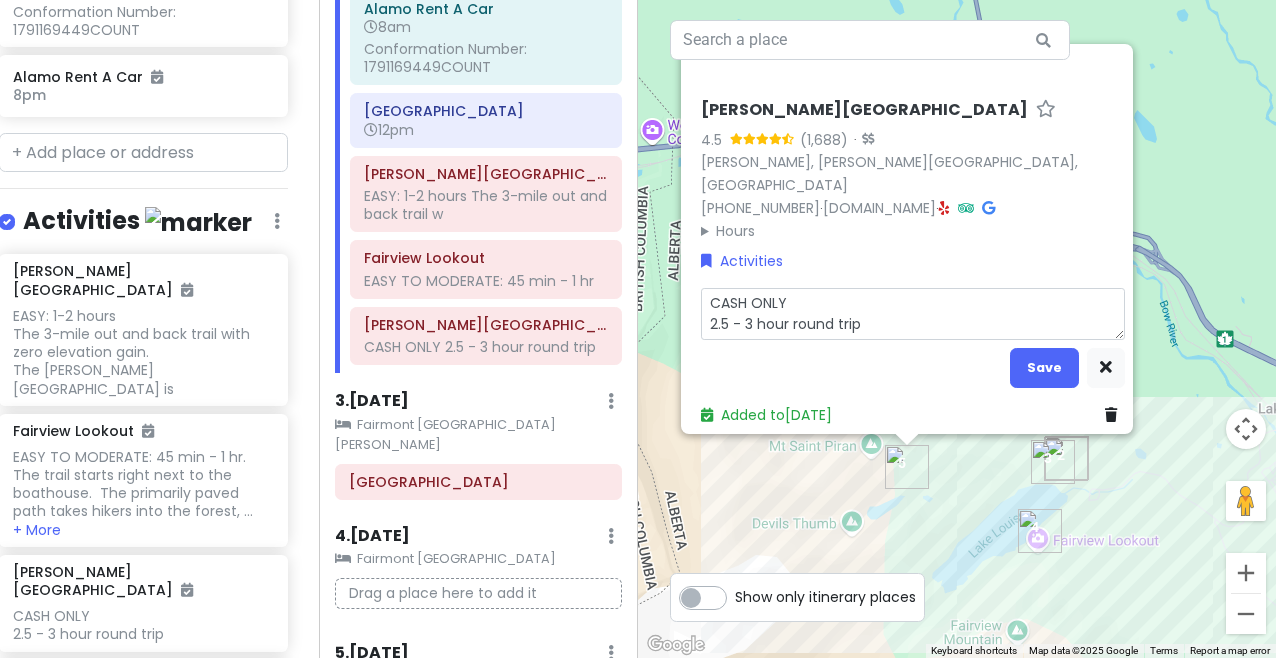 click on "CASH ONLY
2.5 - 3 hour round trip" at bounding box center (913, 314) 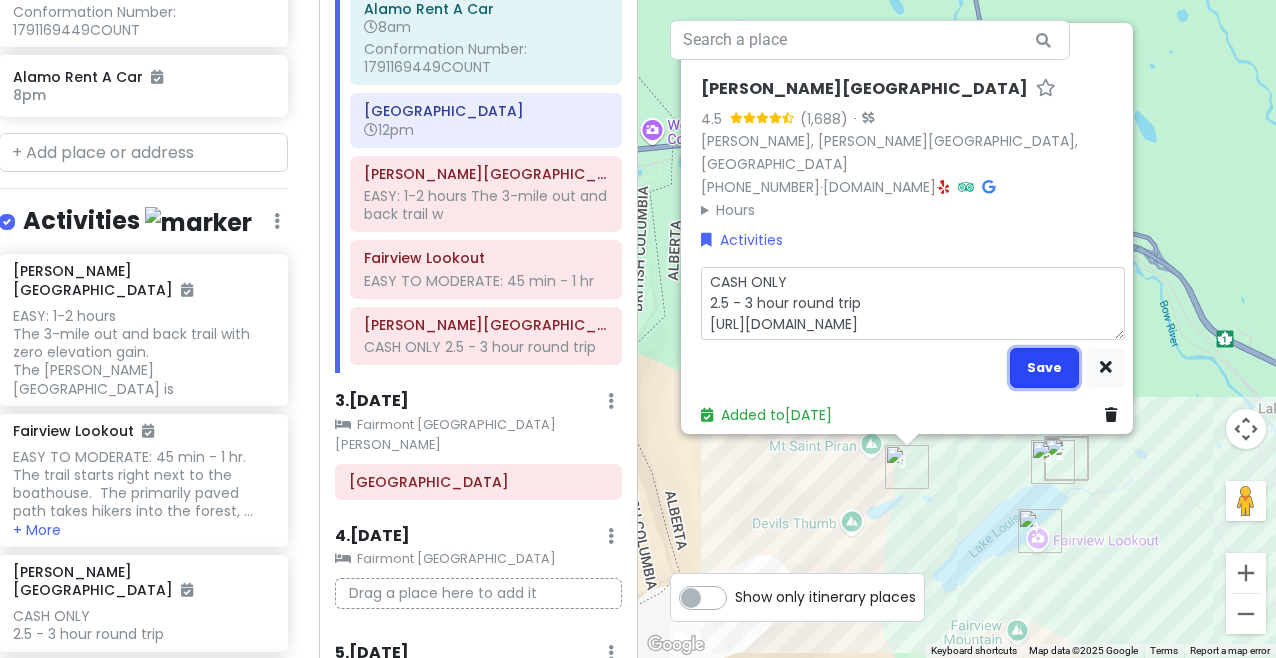 click on "Save" at bounding box center [1044, 367] 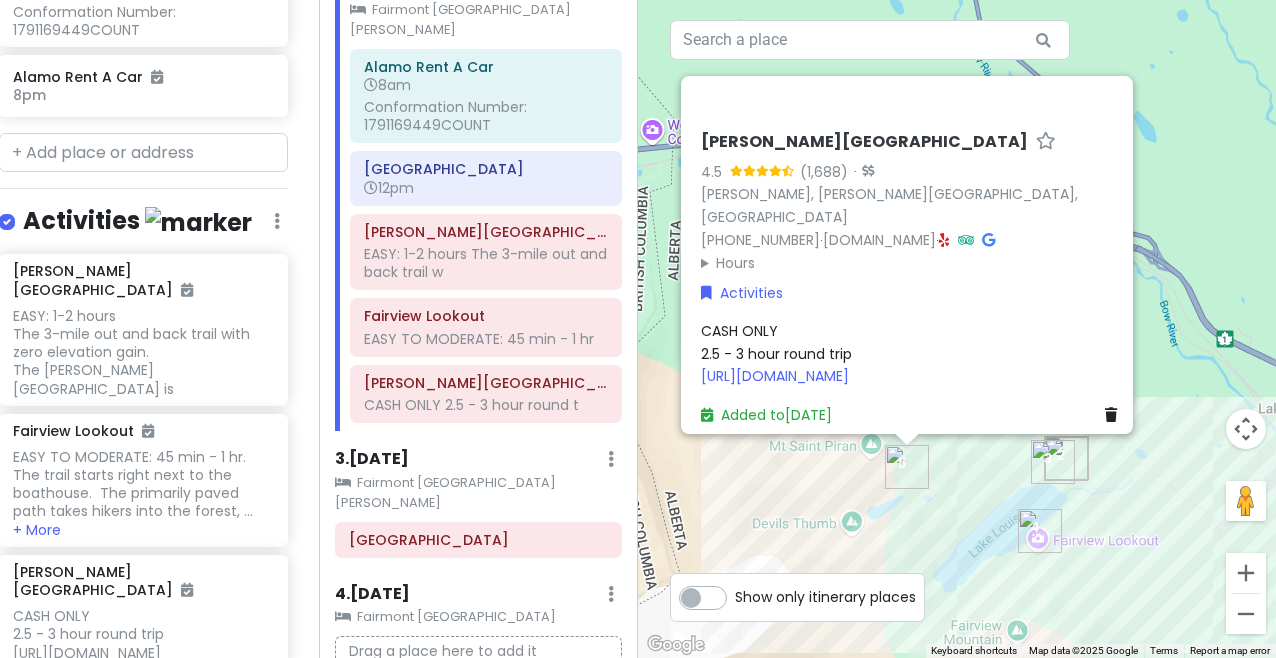 scroll, scrollTop: 438, scrollLeft: 0, axis: vertical 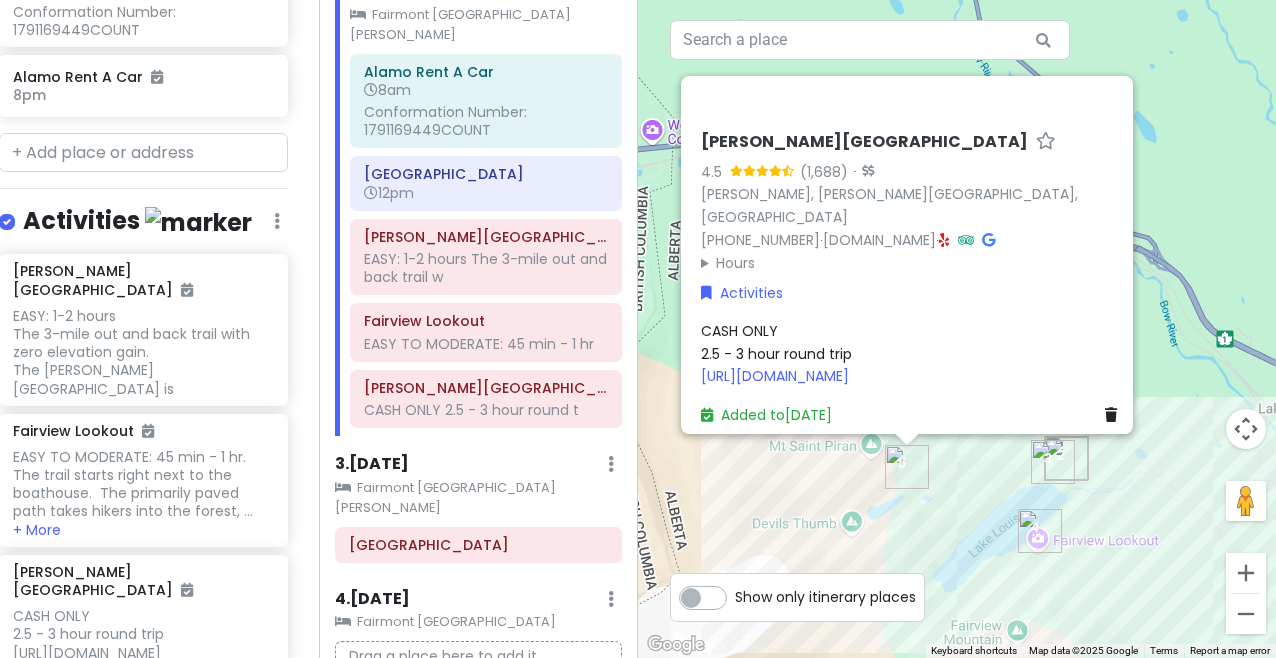 click at bounding box center (143, 758) 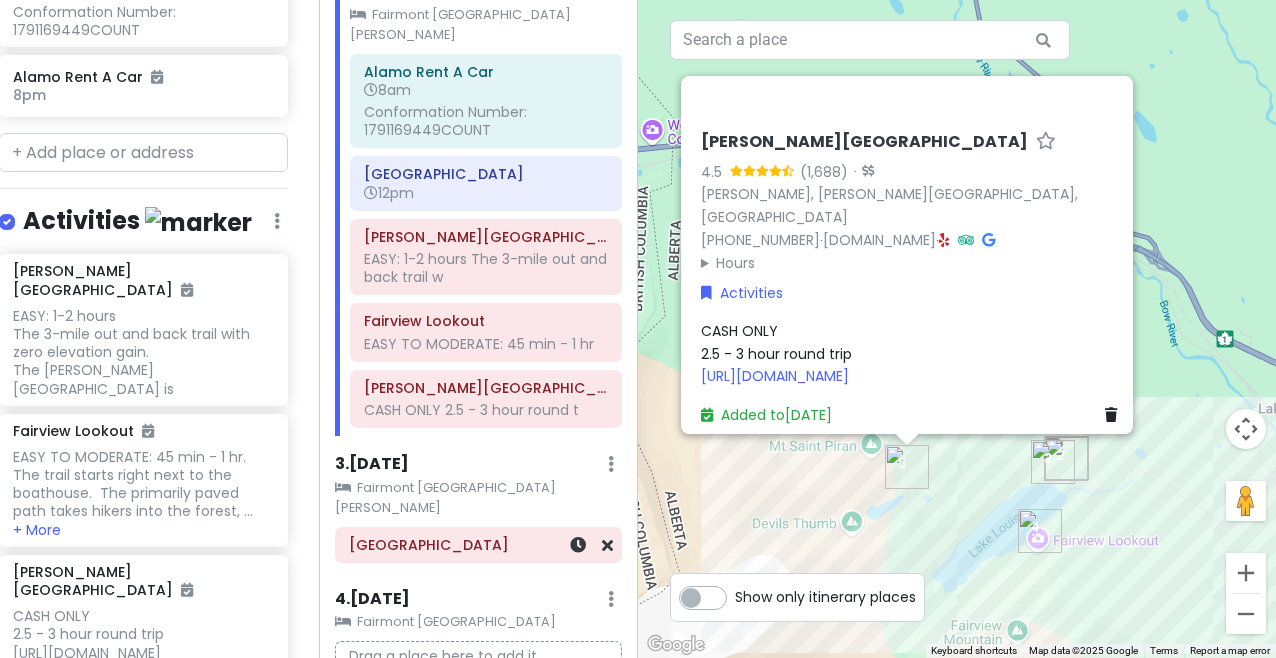 click at bounding box center (579, 545) 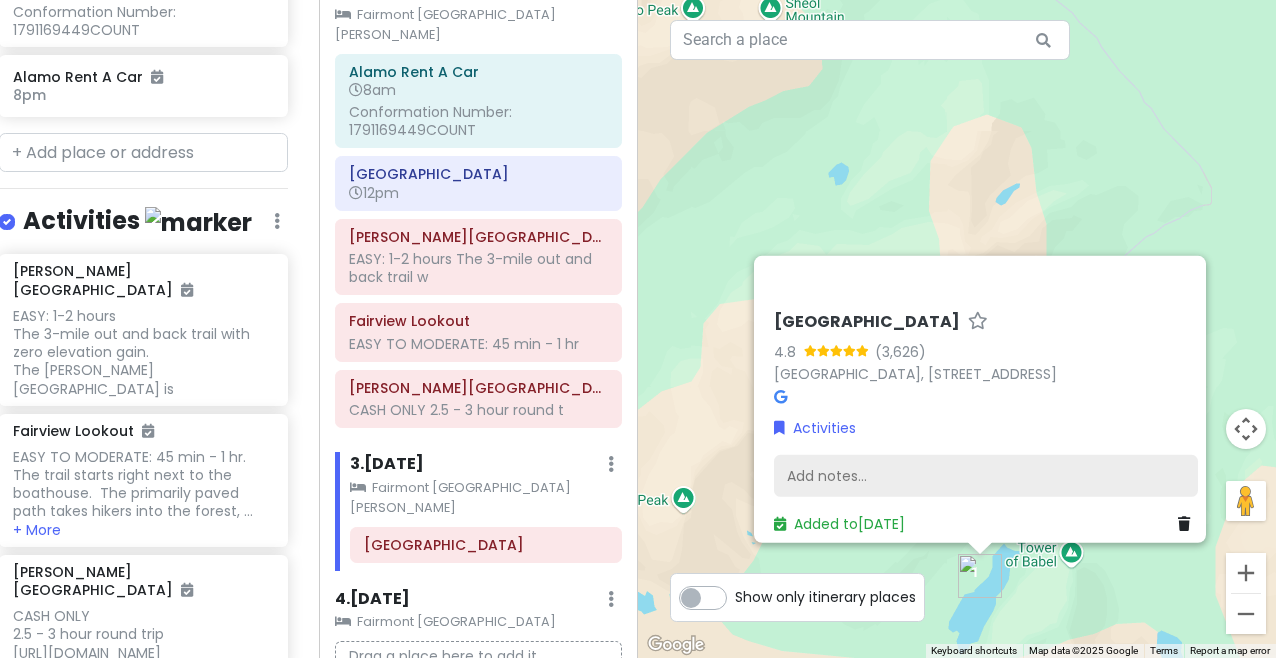 click on "Add notes..." at bounding box center [986, 476] 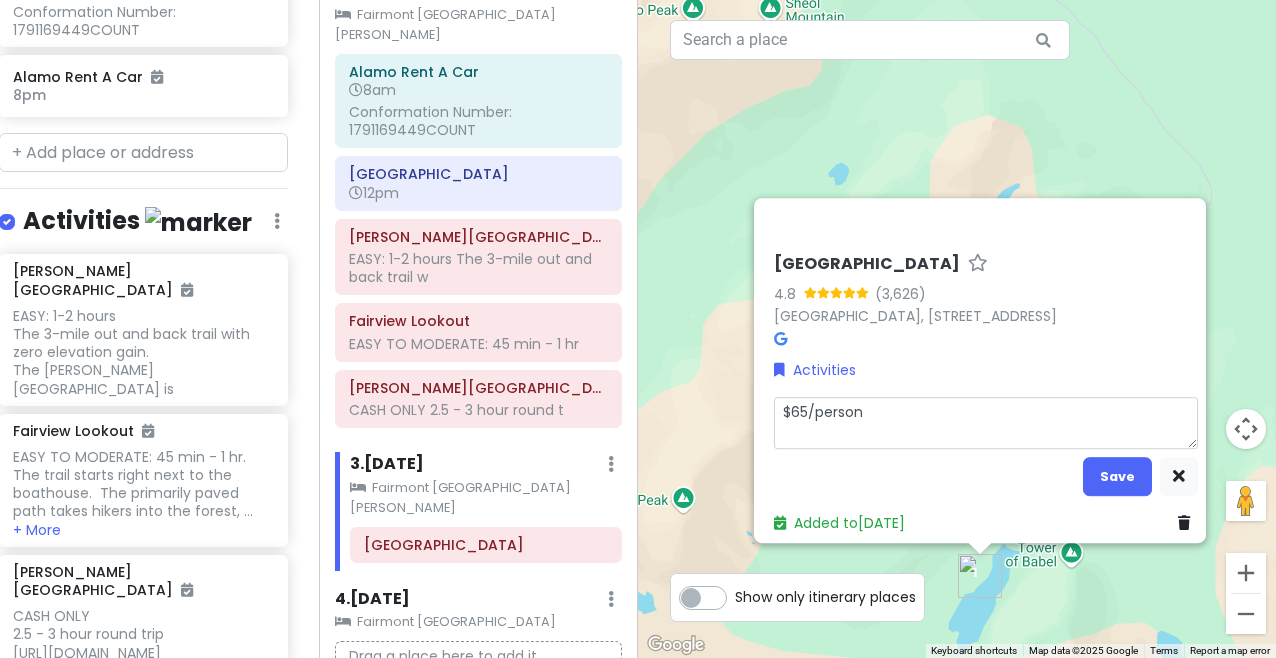click on "$65/person" at bounding box center [986, 423] 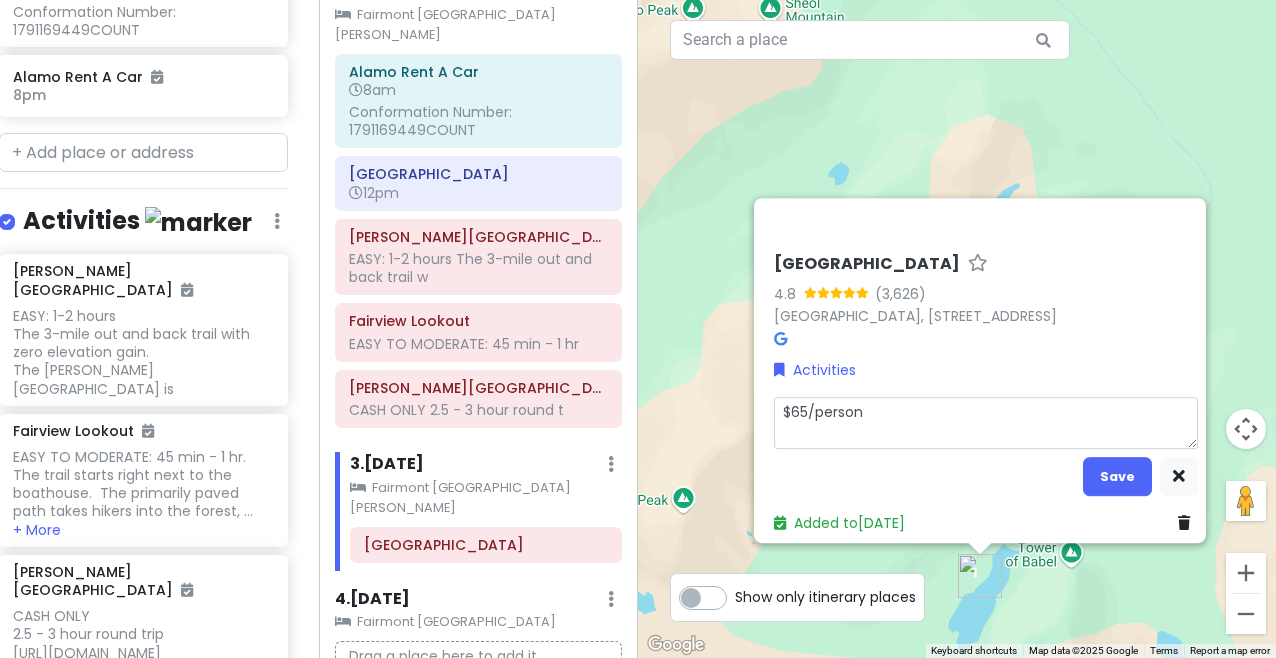 click on "$65/person" at bounding box center [986, 423] 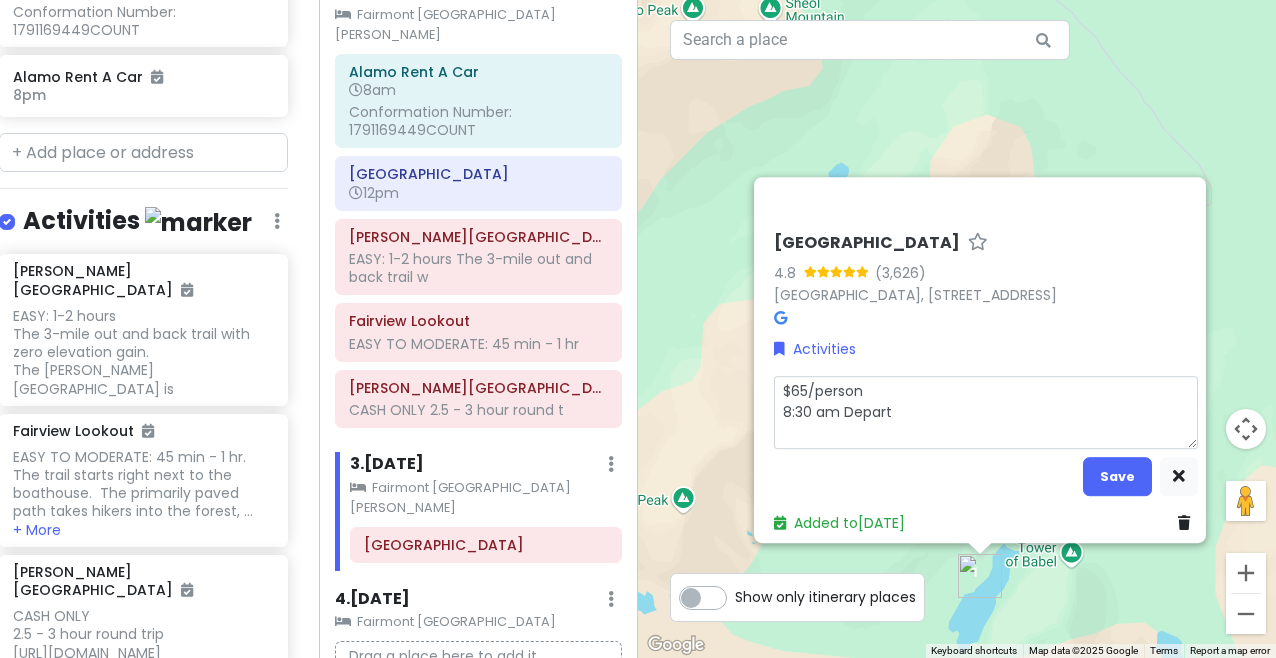 click on "$65/person
8:30 am Depart" at bounding box center (986, 412) 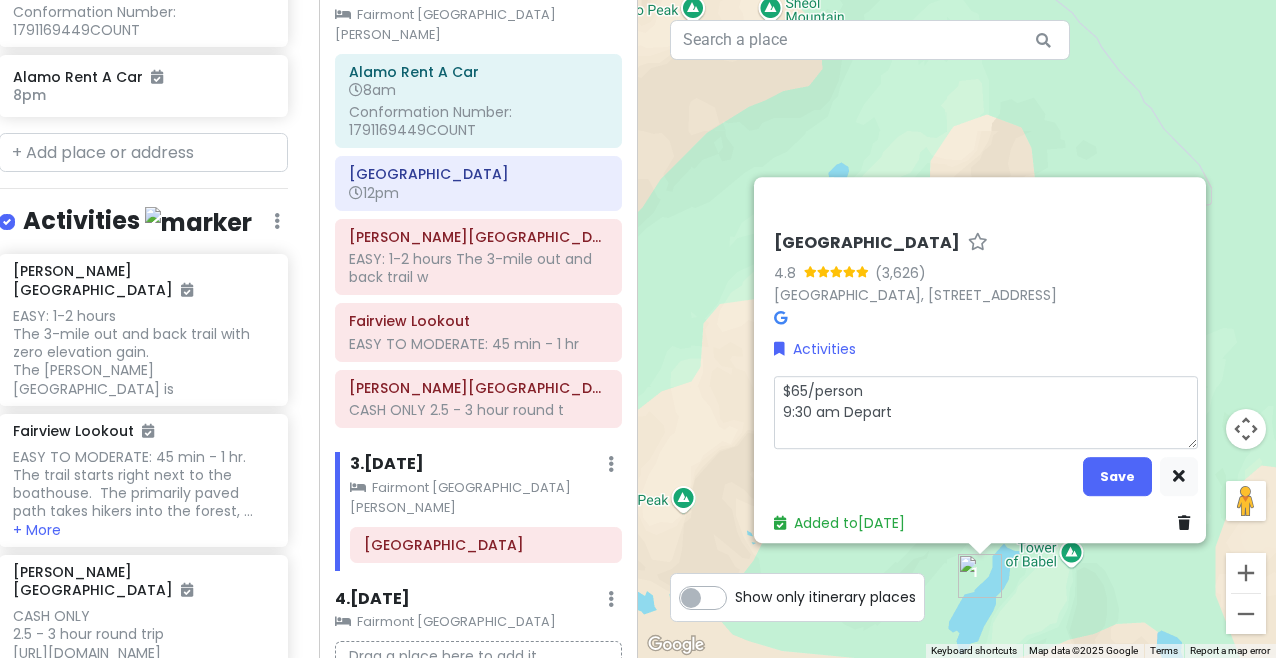 click on "$65/person
9:30 am Depart" at bounding box center (986, 412) 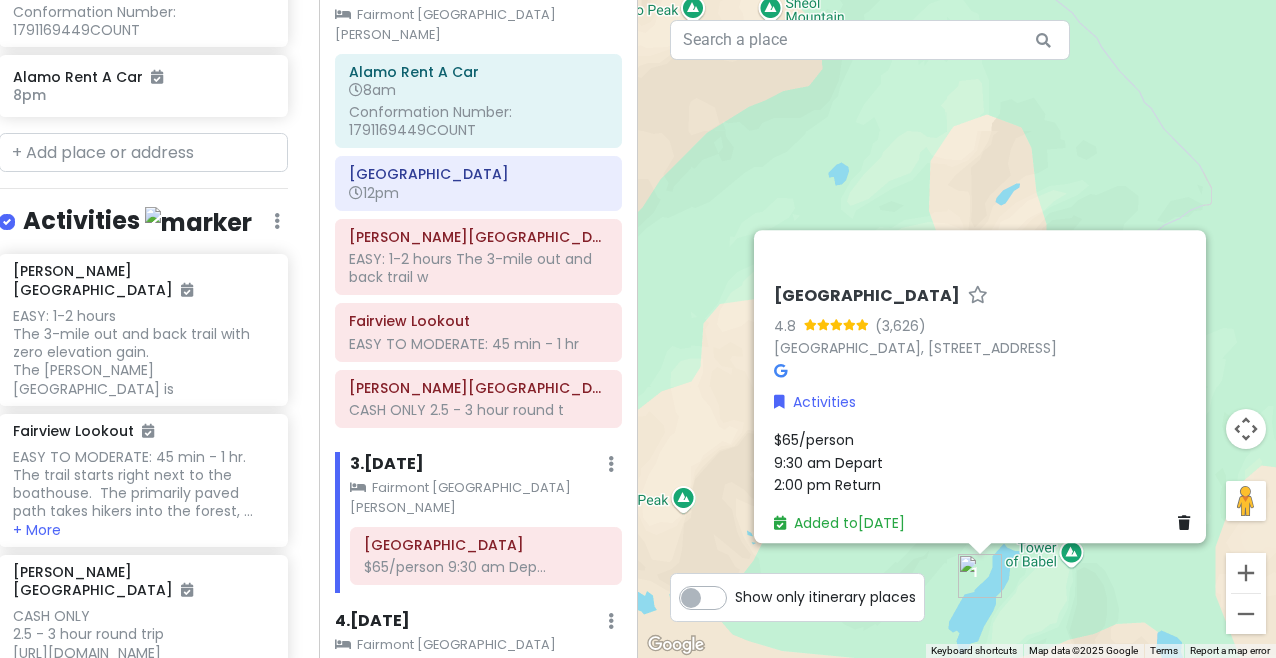 click on "$65/person
9:30 am Depart
2:00 pm Return" at bounding box center [986, 462] 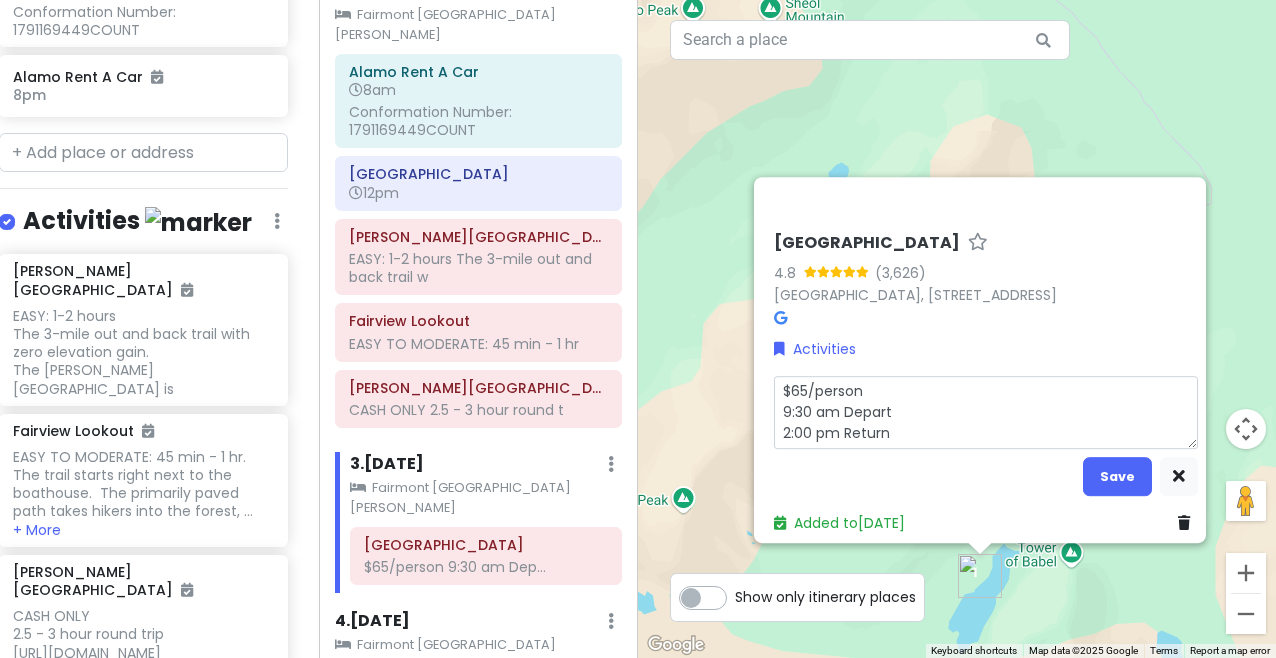 click on "$65/person
9:30 am Depart
2:00 pm Return" at bounding box center (986, 412) 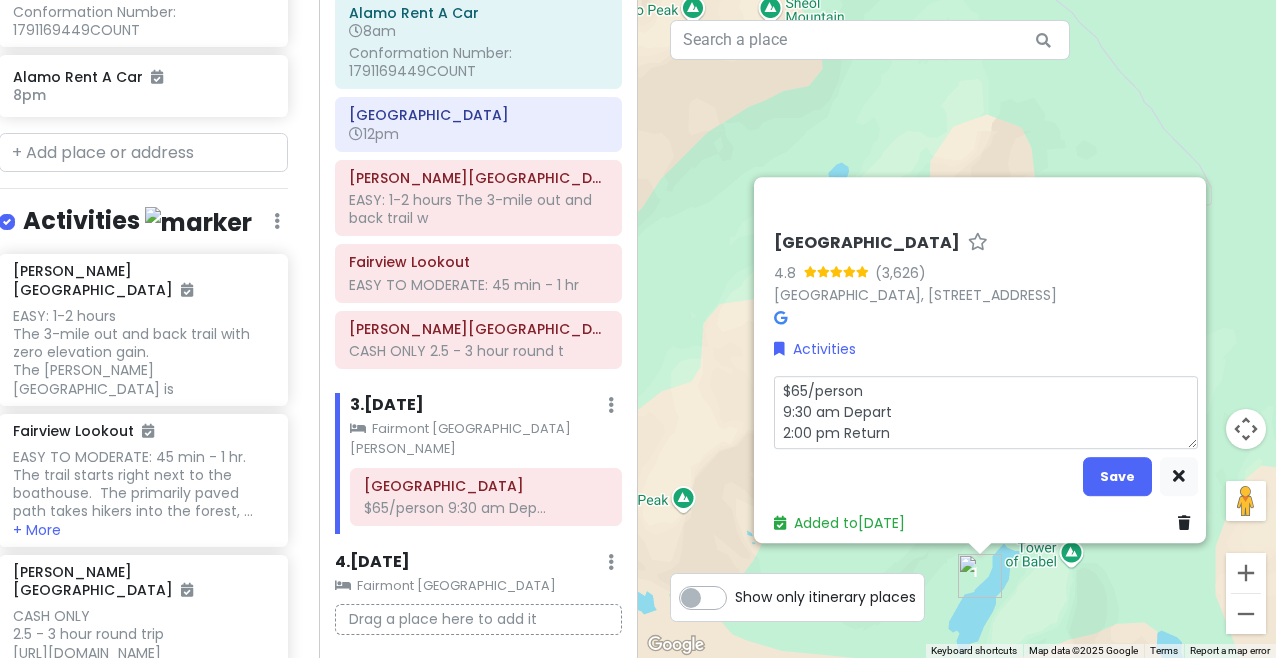 scroll, scrollTop: 496, scrollLeft: 0, axis: vertical 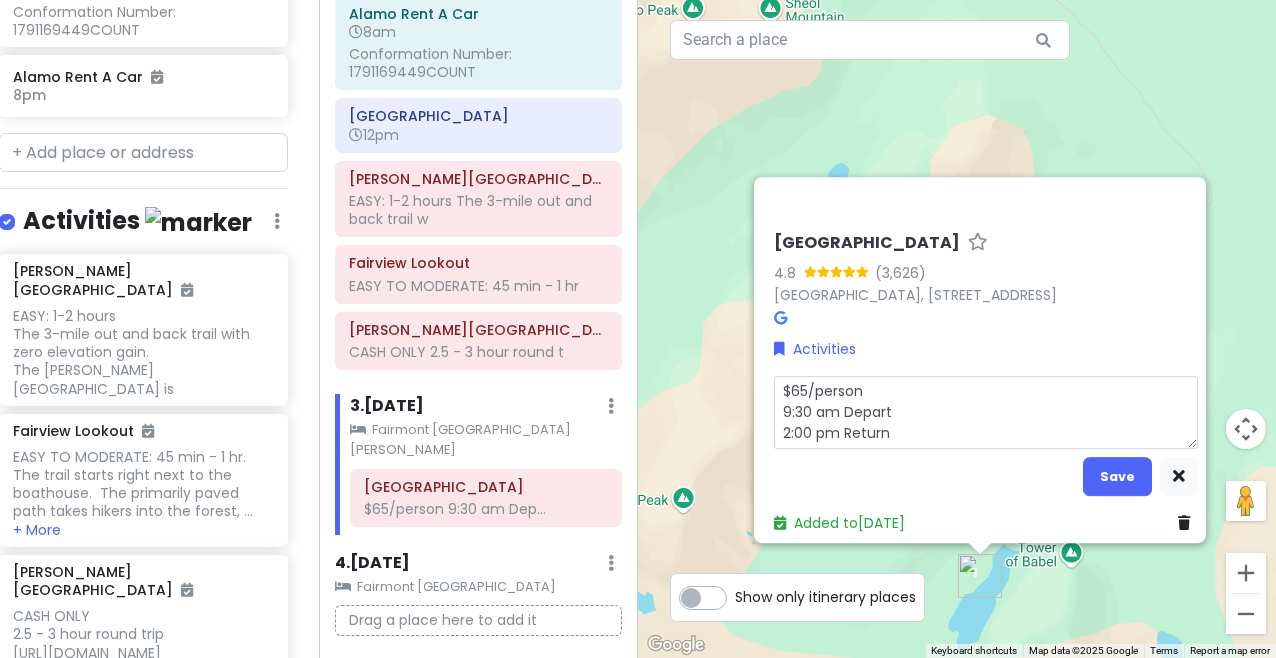 click on "$65/person
9:30 am Depart
2:00 pm Return" at bounding box center [986, 412] 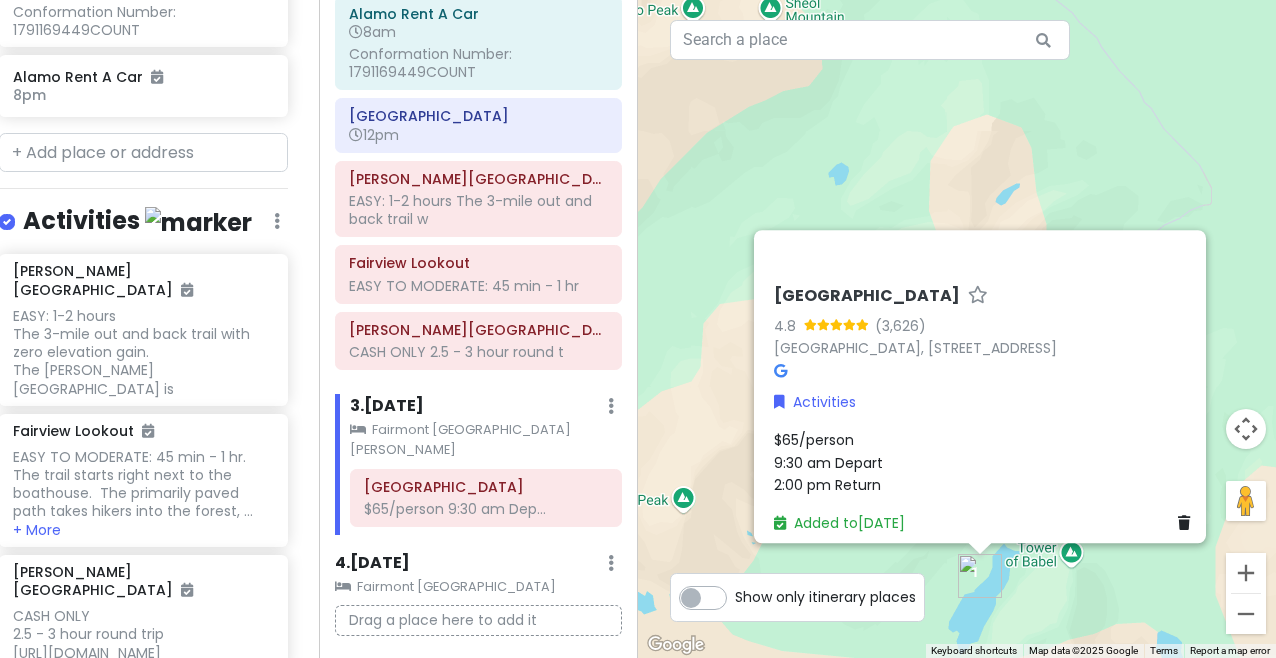 click on "$65/person
9:30 am Depart
2:00 pm Return" at bounding box center (986, 462) 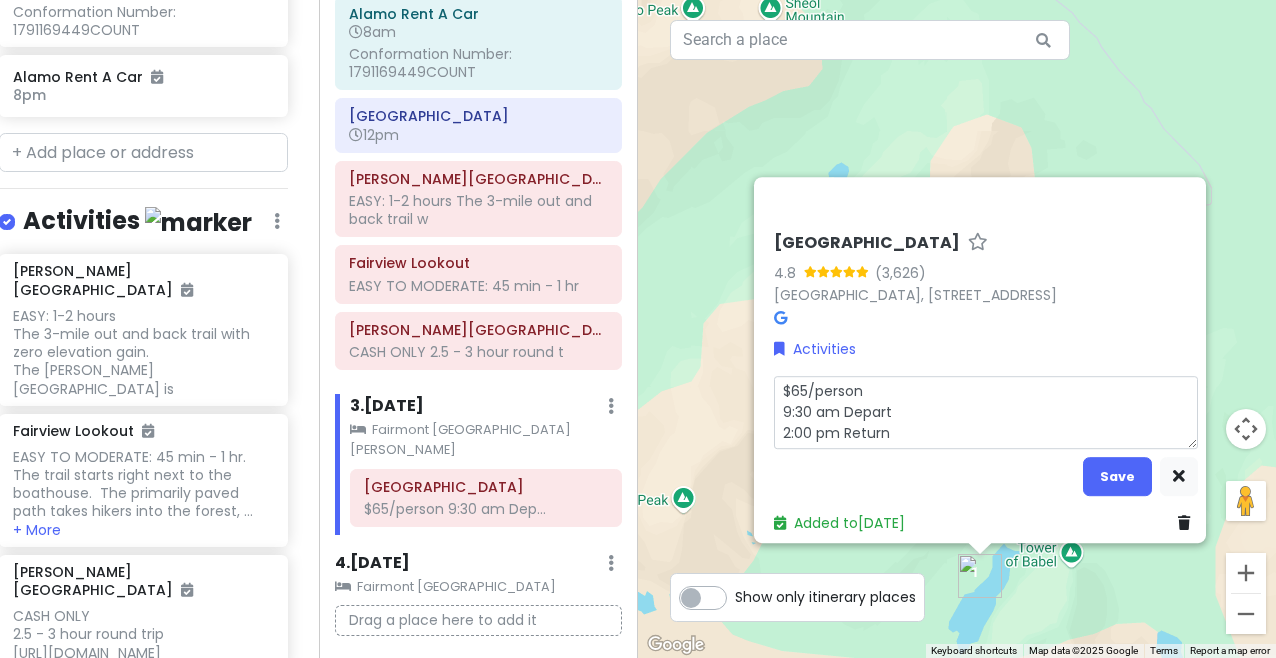click on "$65/person
9:30 am Depart
2:00 pm Return" at bounding box center [986, 412] 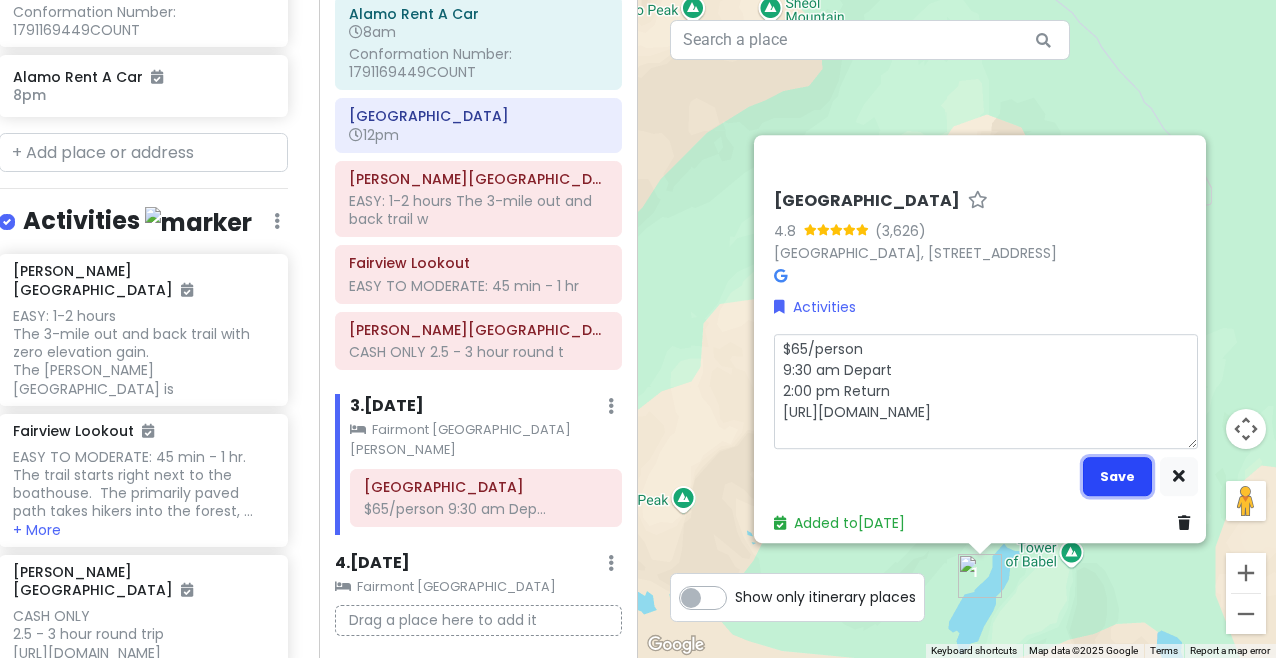 click on "Save" at bounding box center [1117, 476] 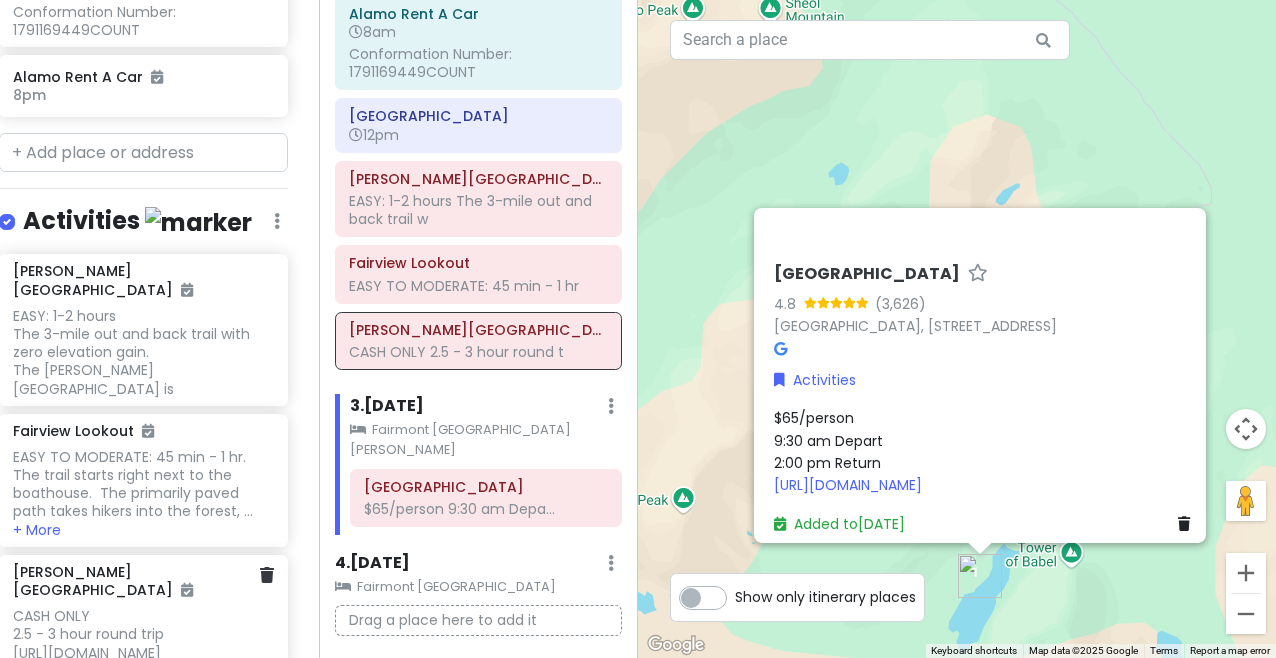 scroll, scrollTop: 1700, scrollLeft: 16, axis: both 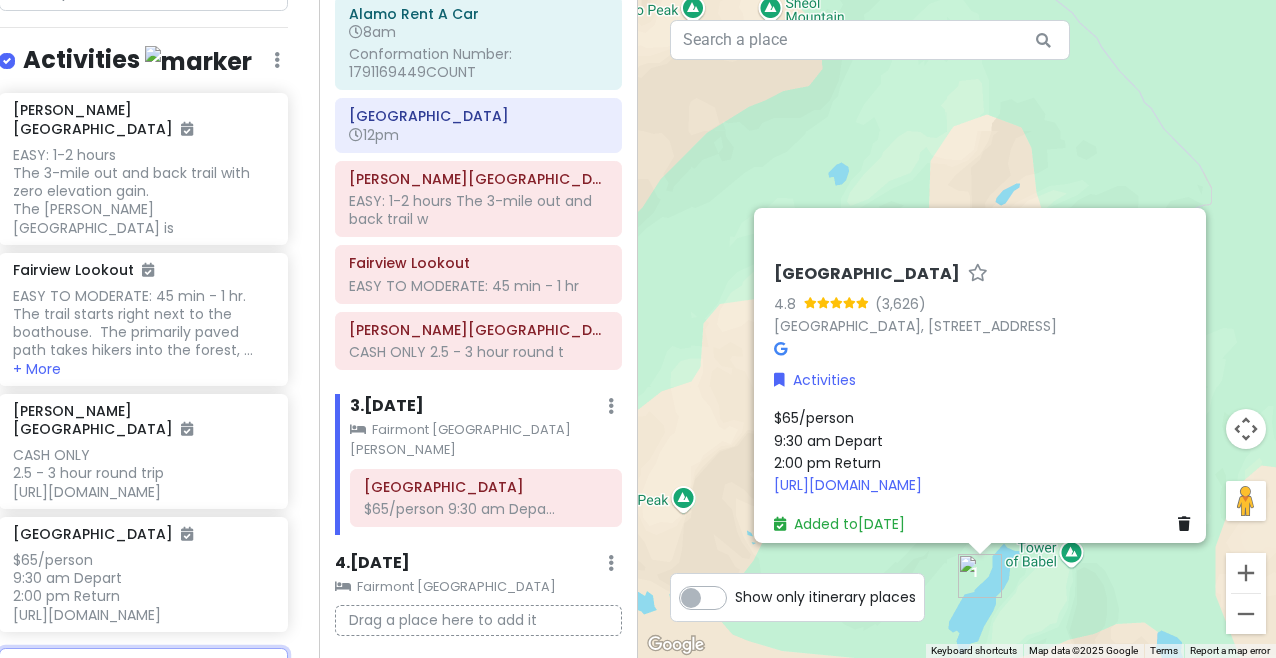click at bounding box center [143, 668] 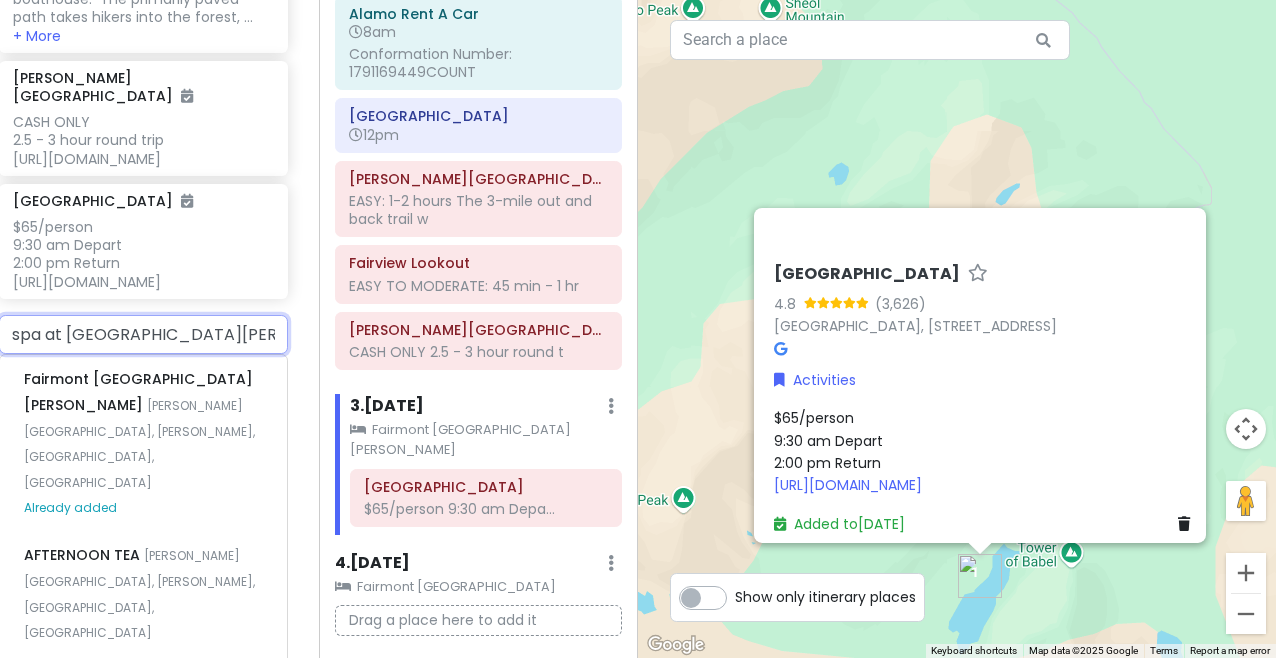 scroll, scrollTop: 1991, scrollLeft: 16, axis: both 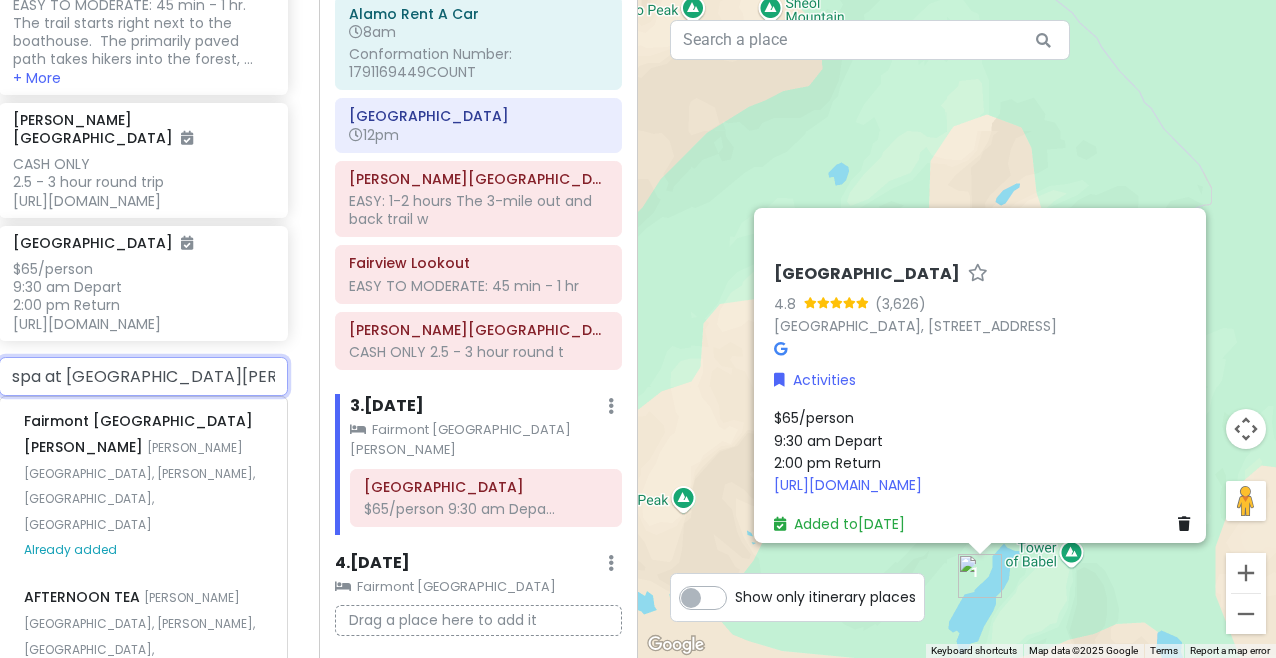 drag, startPoint x: 238, startPoint y: 272, endPoint x: -4, endPoint y: 269, distance: 242.0186 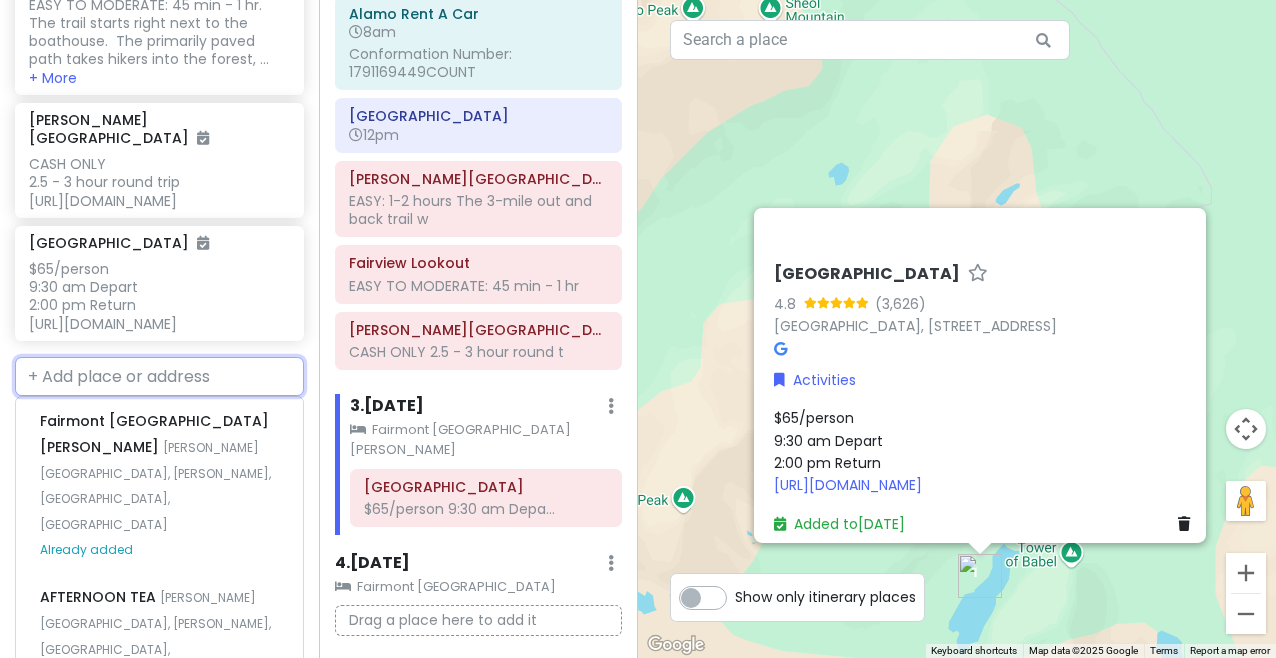 scroll, scrollTop: 1700, scrollLeft: 0, axis: vertical 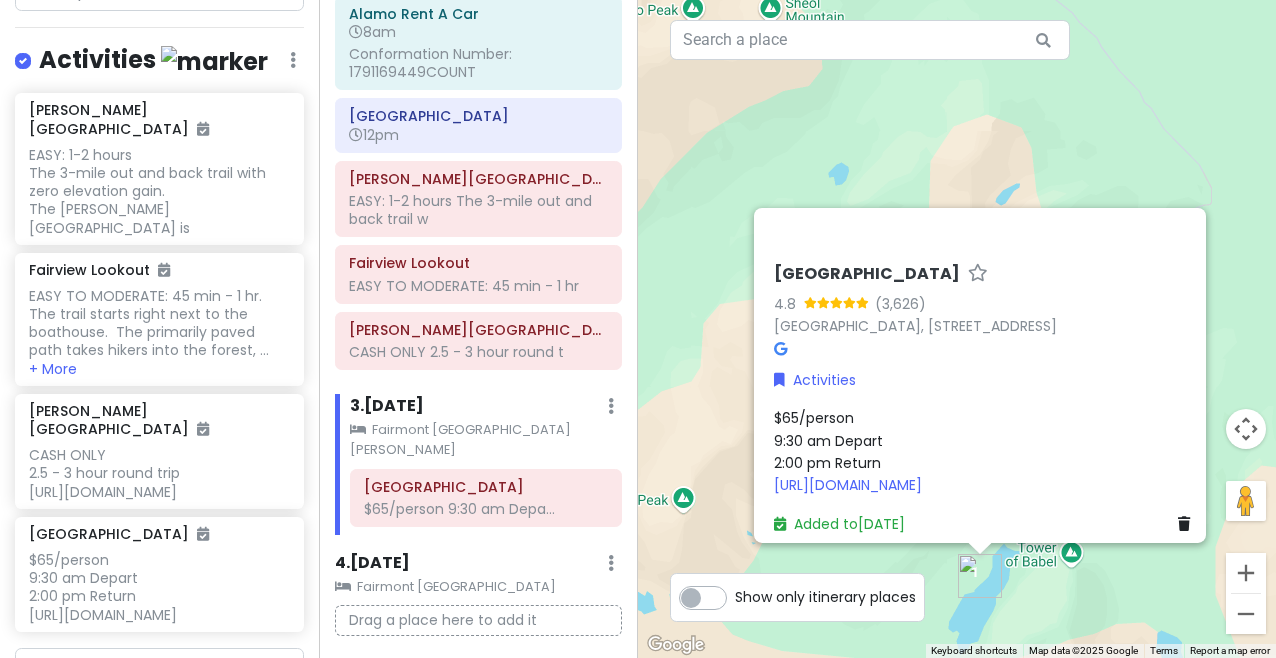 click on "Alamo Rent A Car  8am Conformation Number: 1791169449COUNT [GEOGRAPHIC_DATA]  12pm [PERSON_NAME][GEOGRAPHIC_DATA] EASY: 1-2 hours
The 3-mile out and back trail w [GEOGRAPHIC_DATA] EASY TO MODERATE: 45 min - 1 hr [PERSON_NAME][GEOGRAPHIC_DATA] CASH ONLY
2.5 - 3 hour round t" at bounding box center (478, 187) 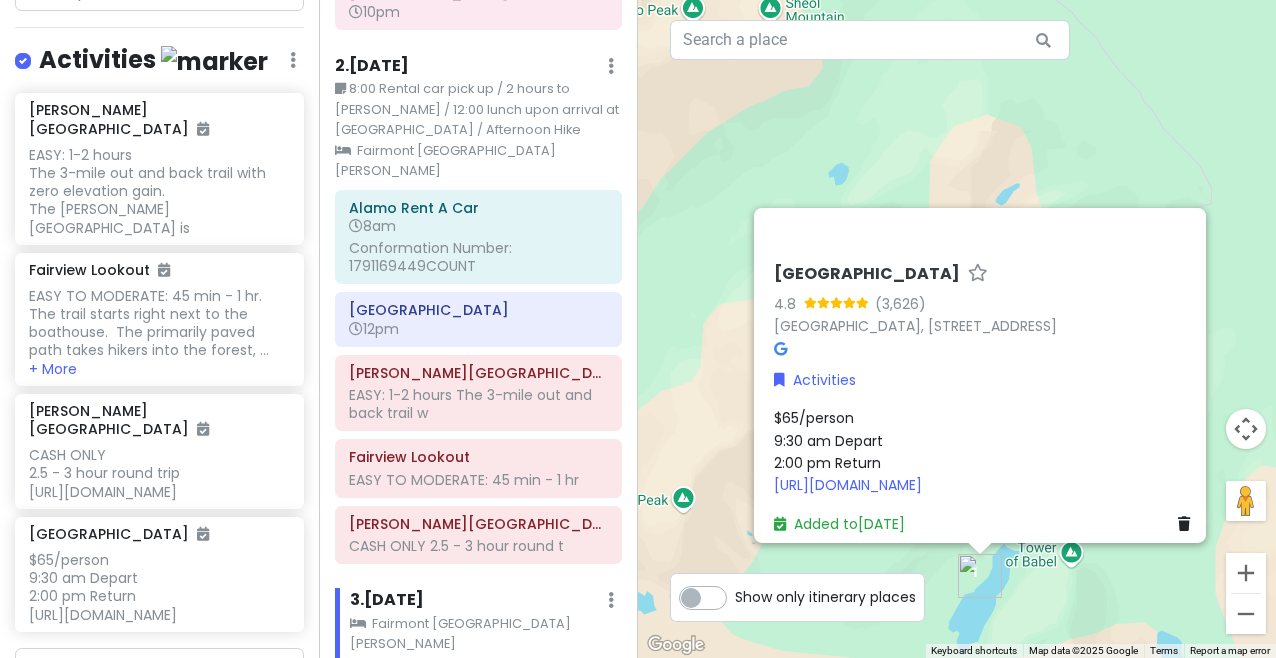 scroll, scrollTop: 293, scrollLeft: 0, axis: vertical 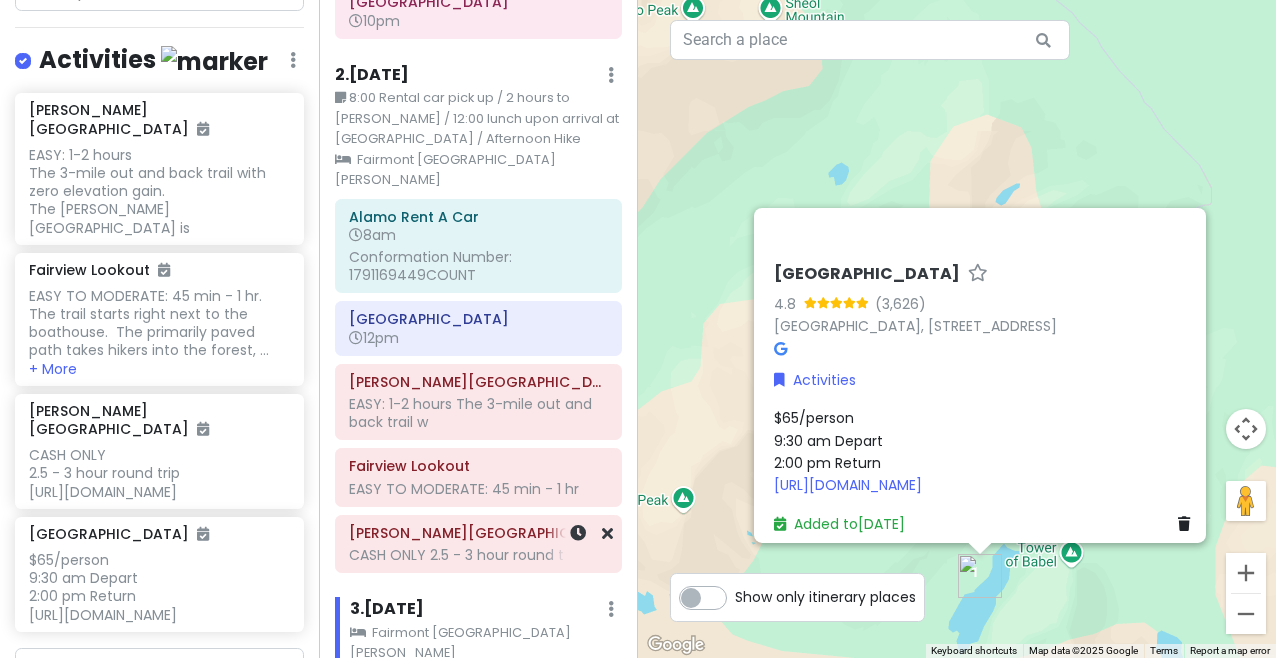 click on "[PERSON_NAME][GEOGRAPHIC_DATA]" at bounding box center [478, 533] 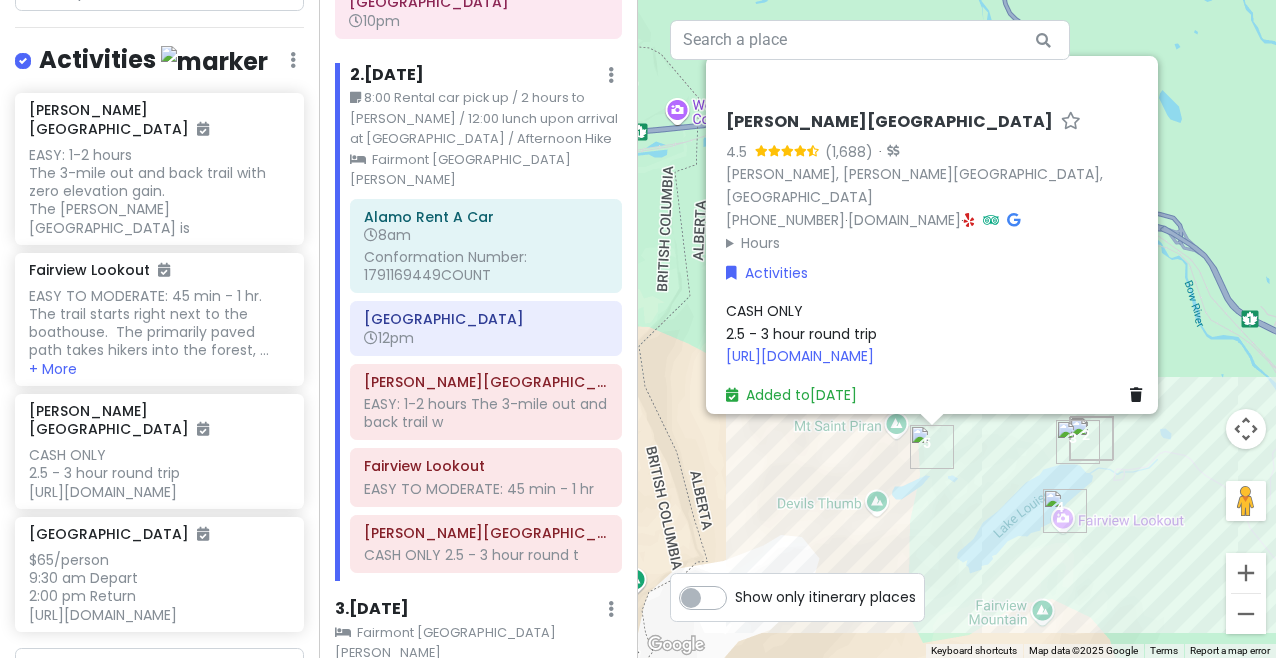 click on "CASH ONLY
2.5 - 3 hour round trip
[URL][DOMAIN_NAME]" at bounding box center (938, 333) 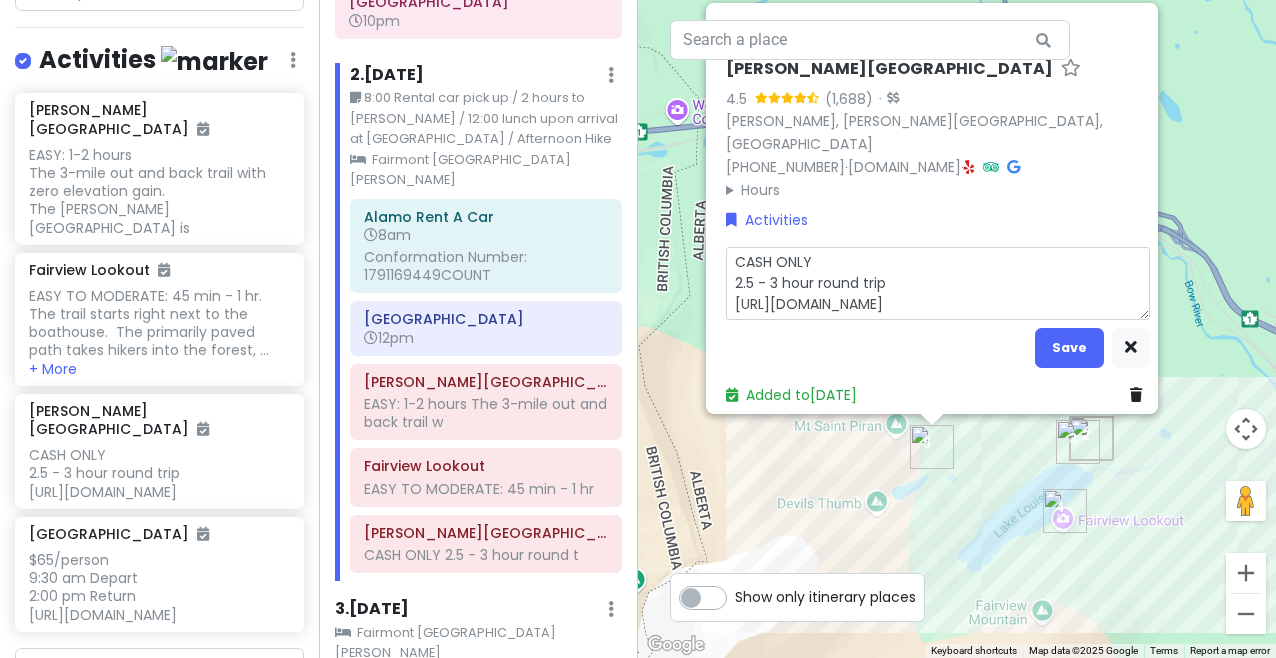 click on "CASH ONLY
2.5 - 3 hour round trip
[URL][DOMAIN_NAME]" at bounding box center (938, 283) 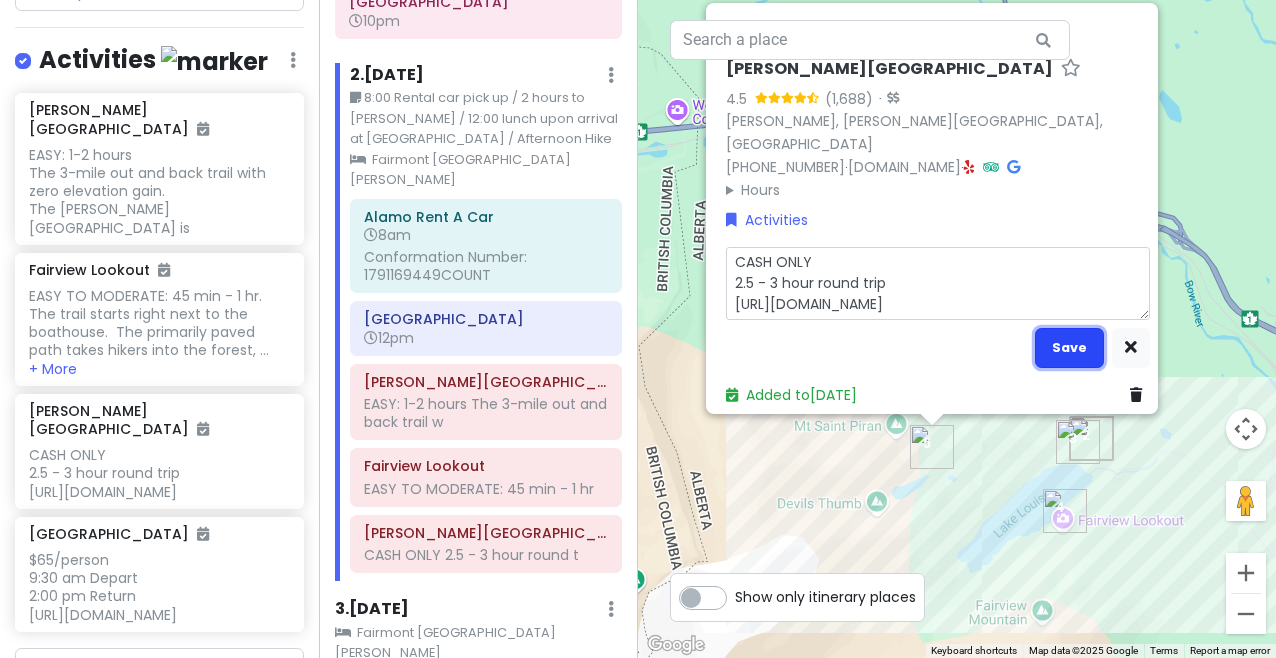 click on "Save" at bounding box center (1069, 347) 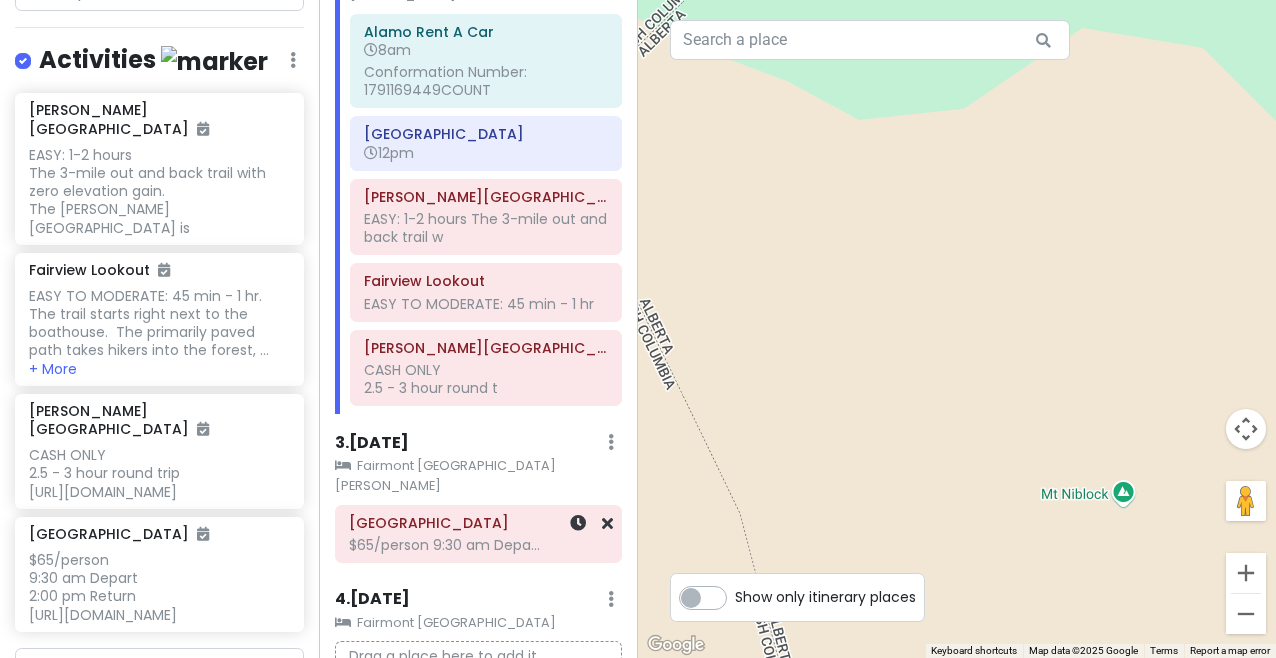 scroll, scrollTop: 479, scrollLeft: 0, axis: vertical 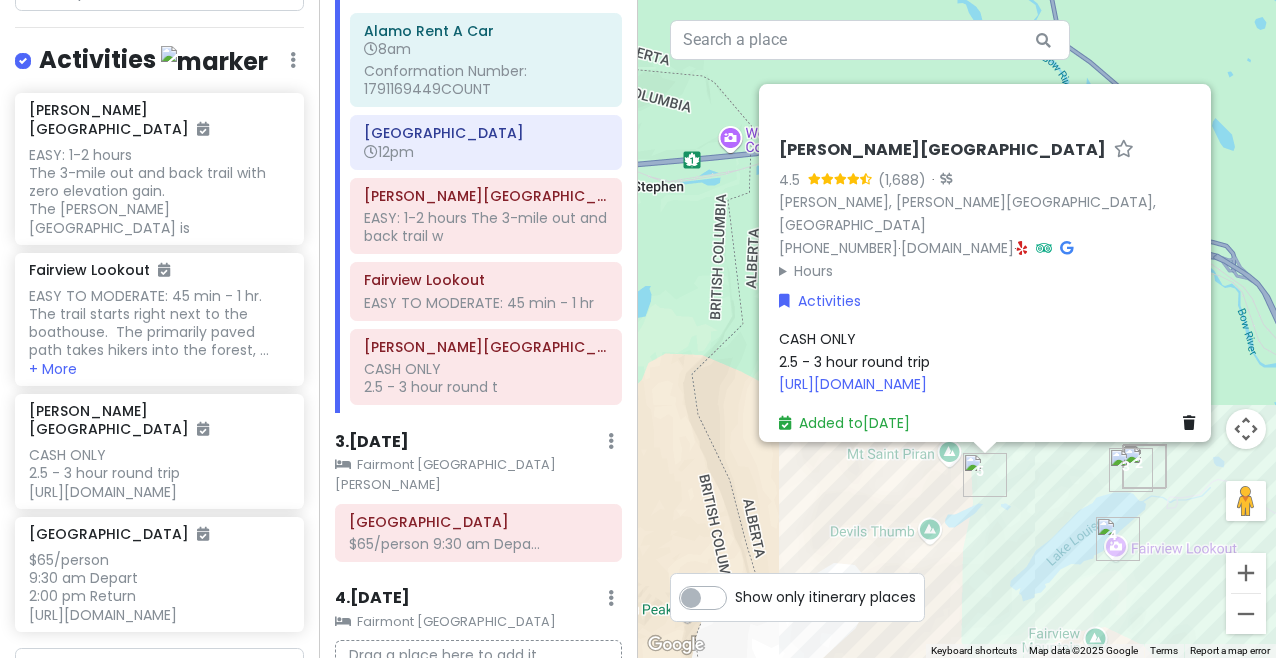 drag, startPoint x: 1045, startPoint y: 450, endPoint x: 897, endPoint y: 516, distance: 162.04938 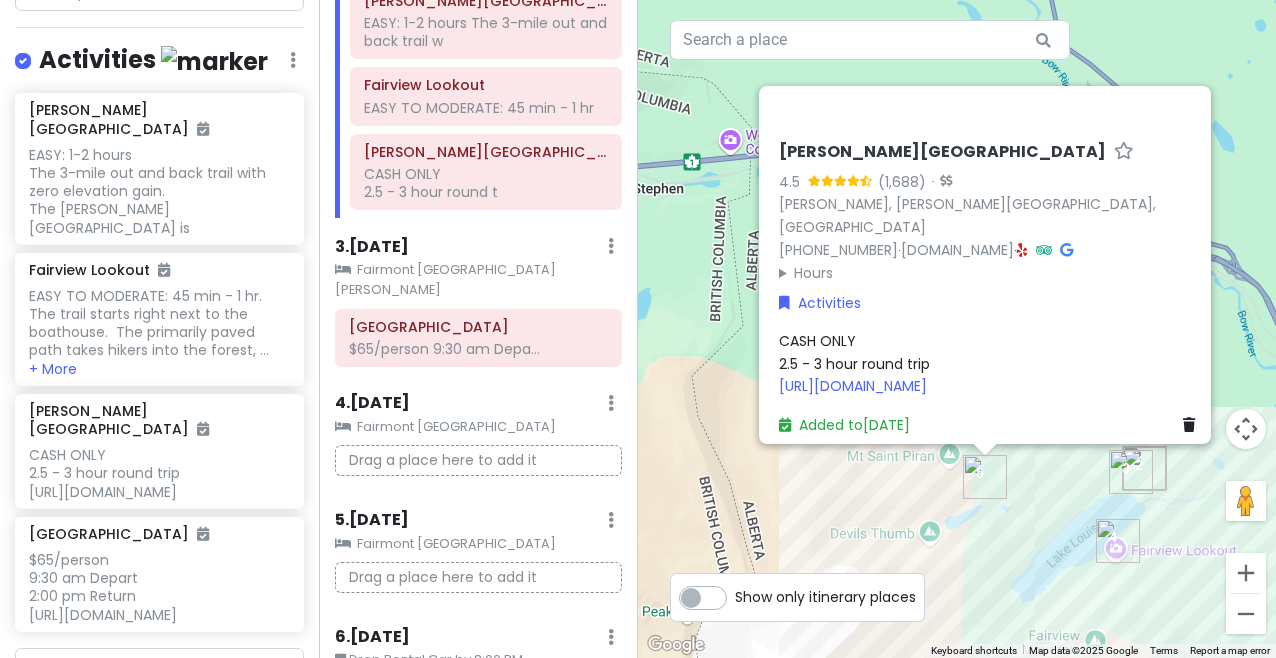 scroll, scrollTop: 672, scrollLeft: 0, axis: vertical 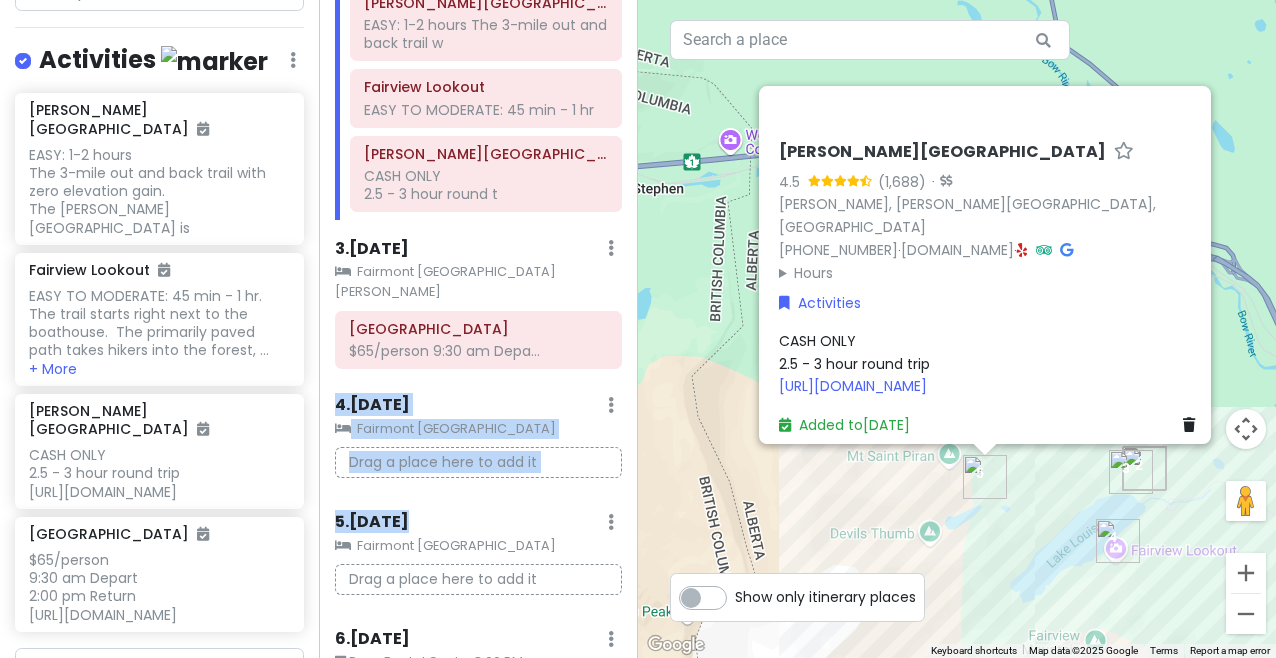 drag, startPoint x: 559, startPoint y: 462, endPoint x: 337, endPoint y: 328, distance: 259.30676 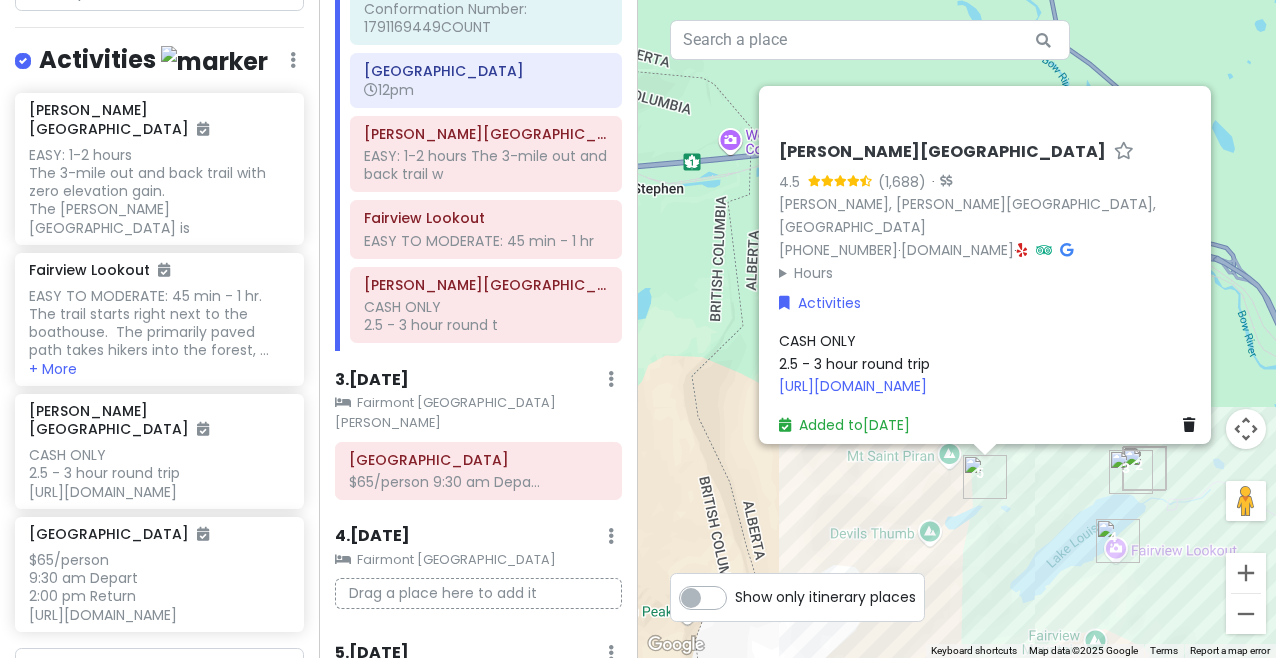 scroll, scrollTop: 512, scrollLeft: 0, axis: vertical 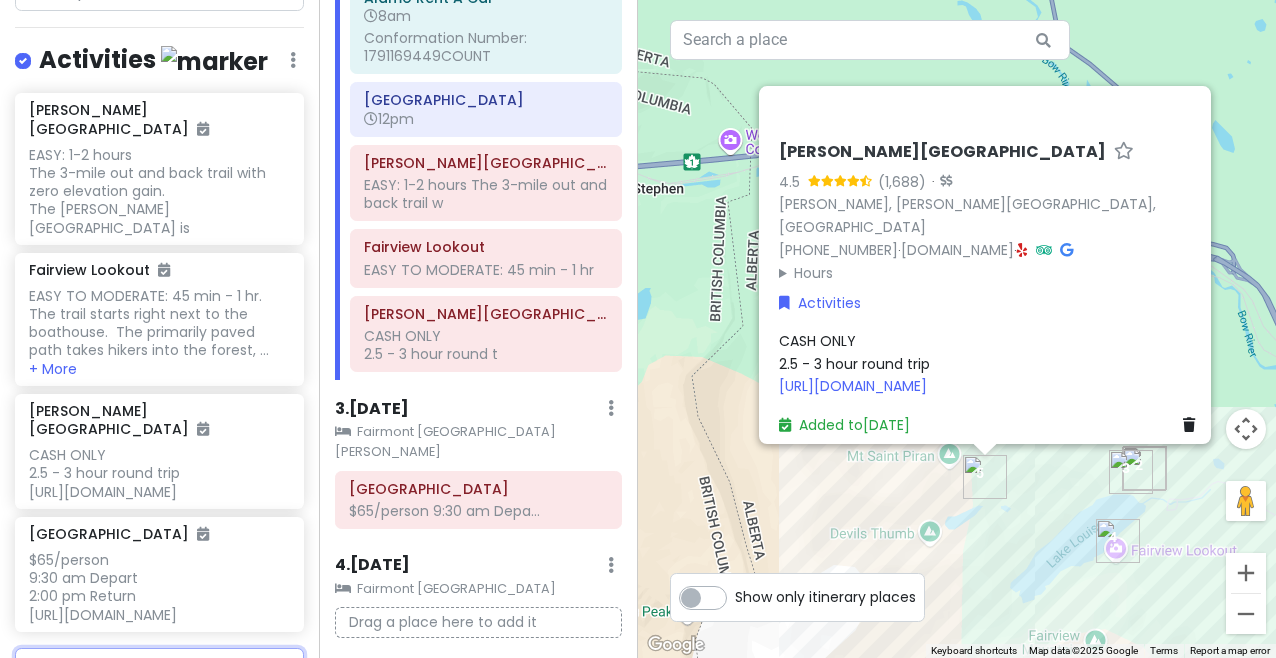 click at bounding box center [159, 668] 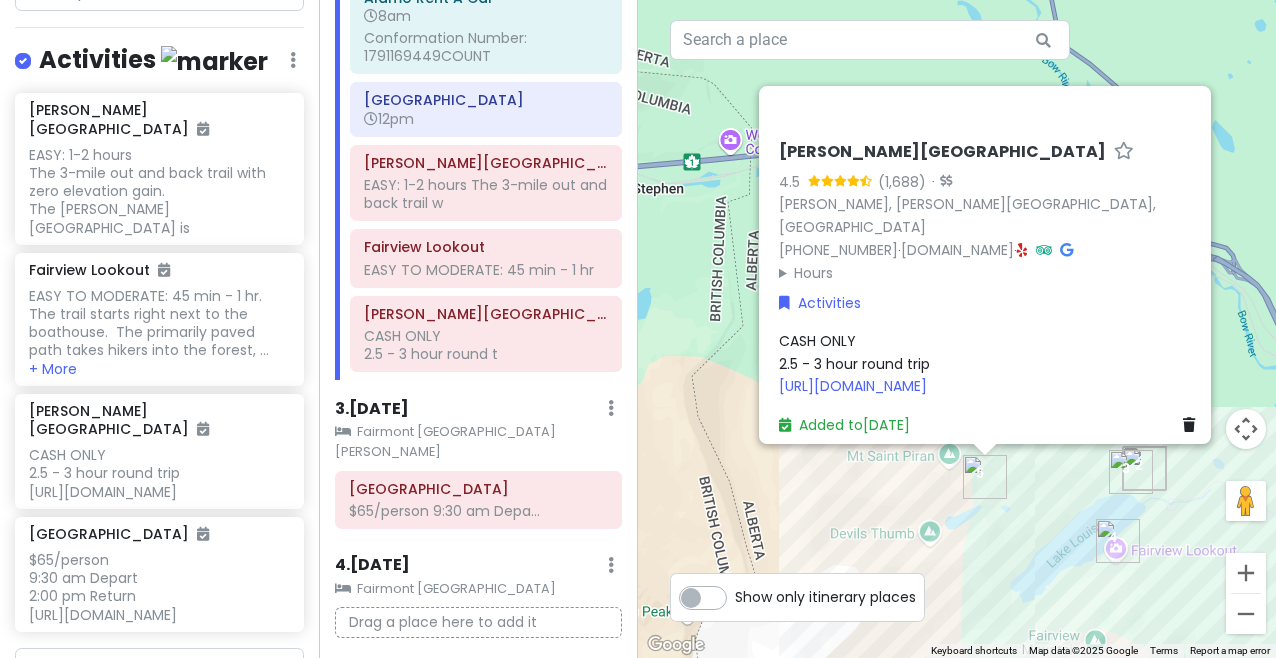 click on "Itinerary × 1 .  [DATE] Edit Day Notes Clear Lodging Delete Day   7:02 Depart from [GEOGRAPHIC_DATA] / 9:58 pm Arrive at [GEOGRAPHIC_DATA] & Shuttle to Hotel Conformation 2245178543    [GEOGRAPHIC_DATA] [GEOGRAPHIC_DATA] by IHG [GEOGRAPHIC_DATA]  7pm [GEOGRAPHIC_DATA]  10pm 2 .  [DATE] Edit Day Notes Clear Lodging Delete Day   8:00 Rental car pick up / 2 hours to [PERSON_NAME] / 12:00 lunch upon arrival at [GEOGRAPHIC_DATA] / Afternoon Hike    Fairmont [GEOGRAPHIC_DATA][PERSON_NAME] Rent A Car  8am Conformation Number: 1791169449COUNT [GEOGRAPHIC_DATA]  12pm [PERSON_NAME][GEOGRAPHIC_DATA] EASY: 1-2 hours
The 3-mile out and back trail w [GEOGRAPHIC_DATA] EASY TO MODERATE: 45 min - 1 hr [PERSON_NAME][GEOGRAPHIC_DATA] CASH ONLY 2.5 - 3 hour round t 3 .  [DATE] Add Day Notes Clear Lodging Delete Day    Fairmont [GEOGRAPHIC_DATA][PERSON_NAME] $65/person
9:30 am Depa... 4 .  [DATE] Add Day Notes Clear Lodging Delete Day    [GEOGRAPHIC_DATA] Drag a place here to add it 5 .  [DATE] Add Day Notes Clear Lodging" at bounding box center [478, 329] 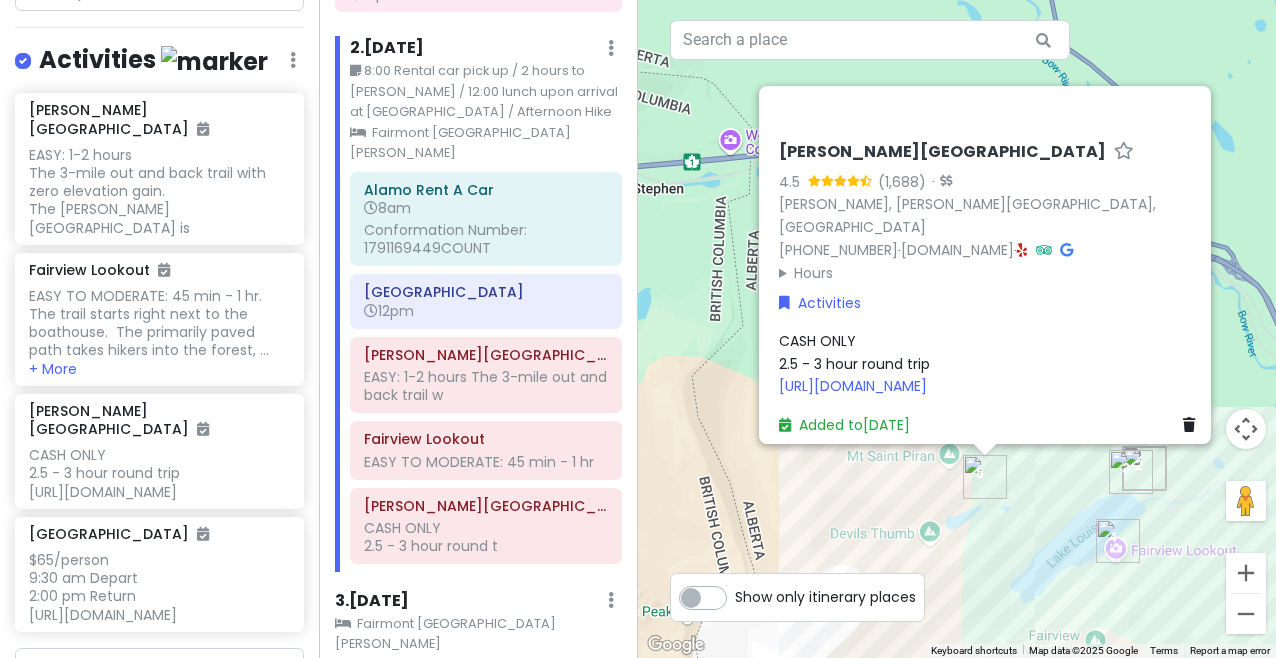 scroll, scrollTop: 319, scrollLeft: 0, axis: vertical 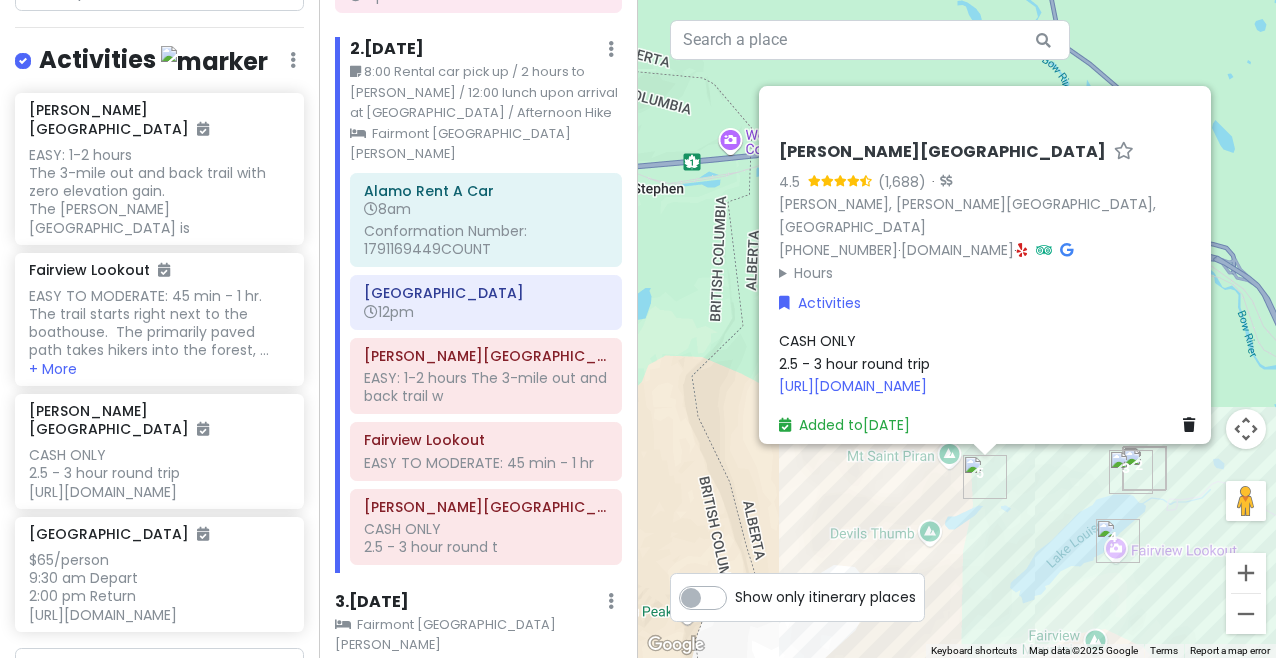 click on "Fairmont [GEOGRAPHIC_DATA][PERSON_NAME]" at bounding box center [486, 144] 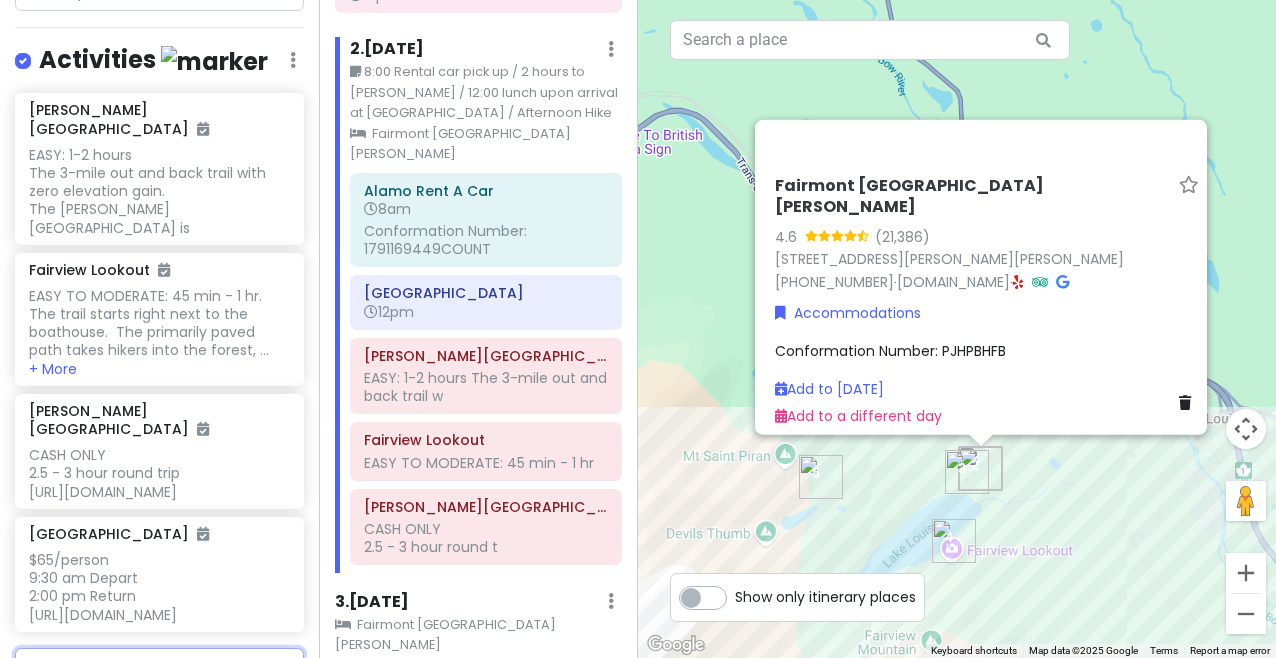 click at bounding box center (159, 668) 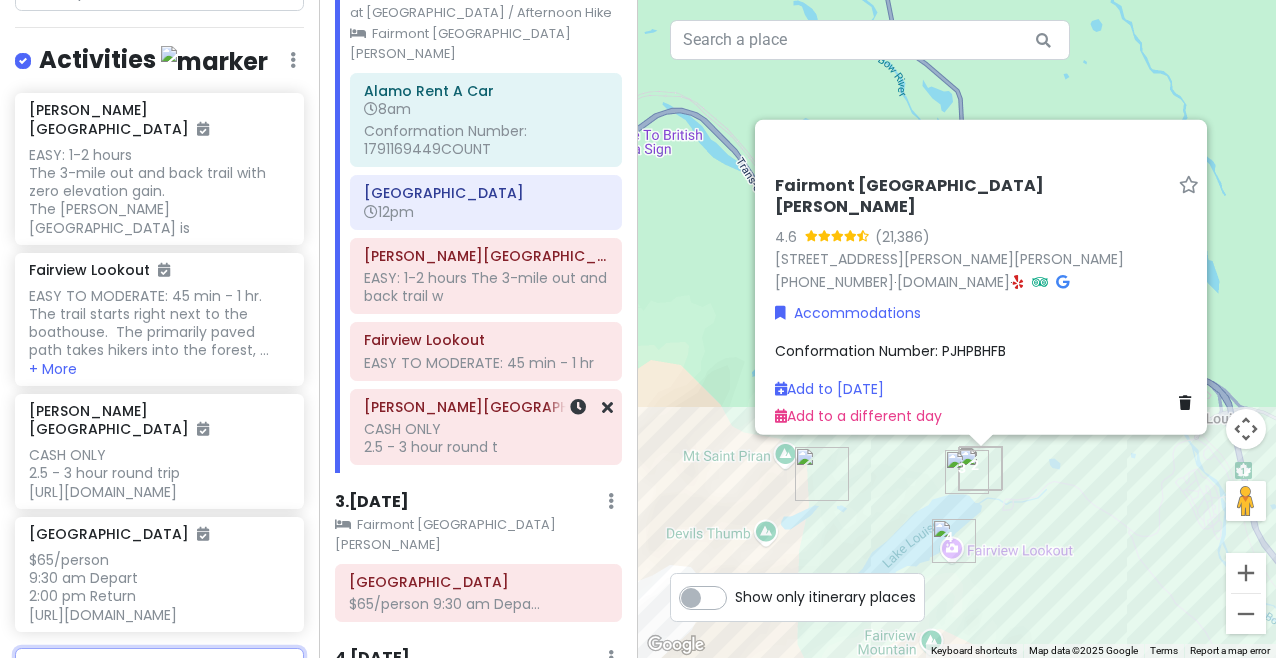scroll, scrollTop: 417, scrollLeft: 0, axis: vertical 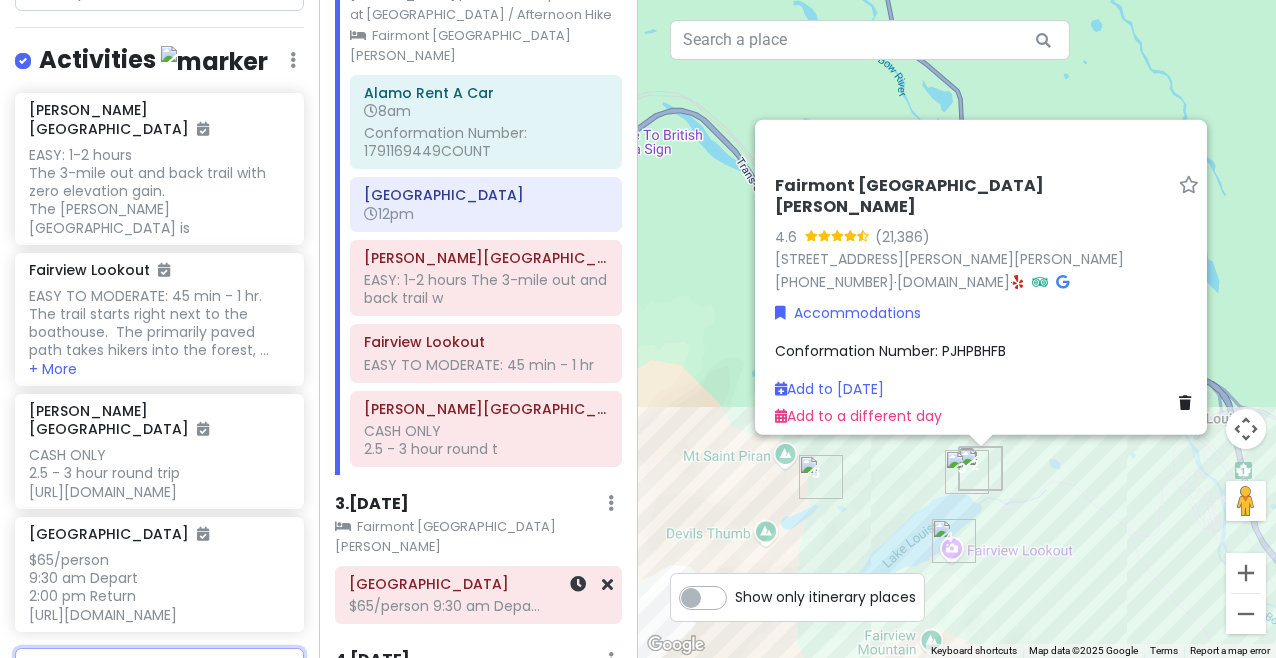 click on "$65/person
9:30 am Depa..." at bounding box center [486, 289] 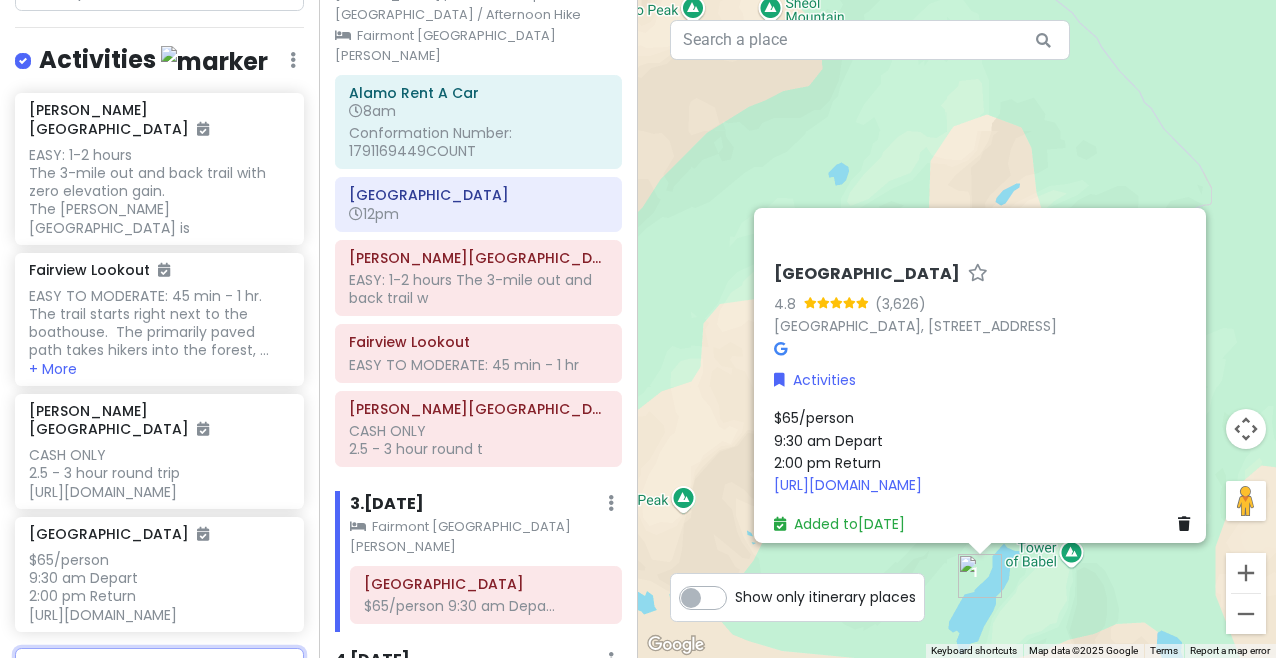 click at bounding box center [159, 668] 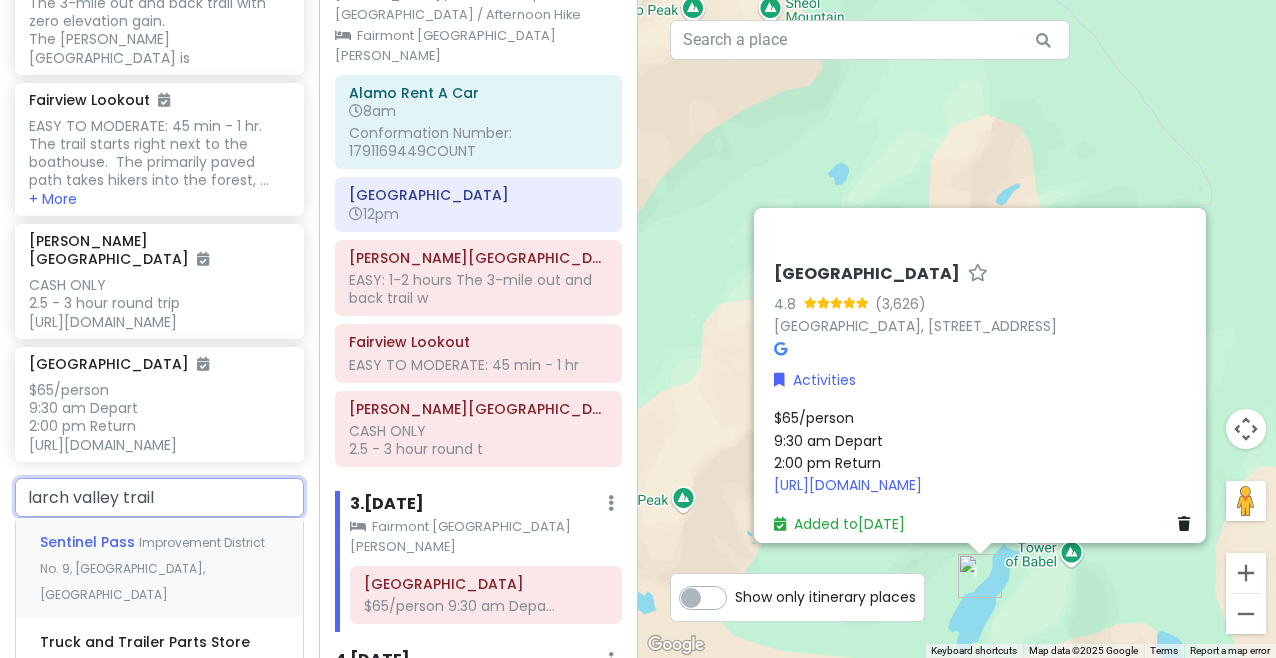 scroll, scrollTop: 1796, scrollLeft: 0, axis: vertical 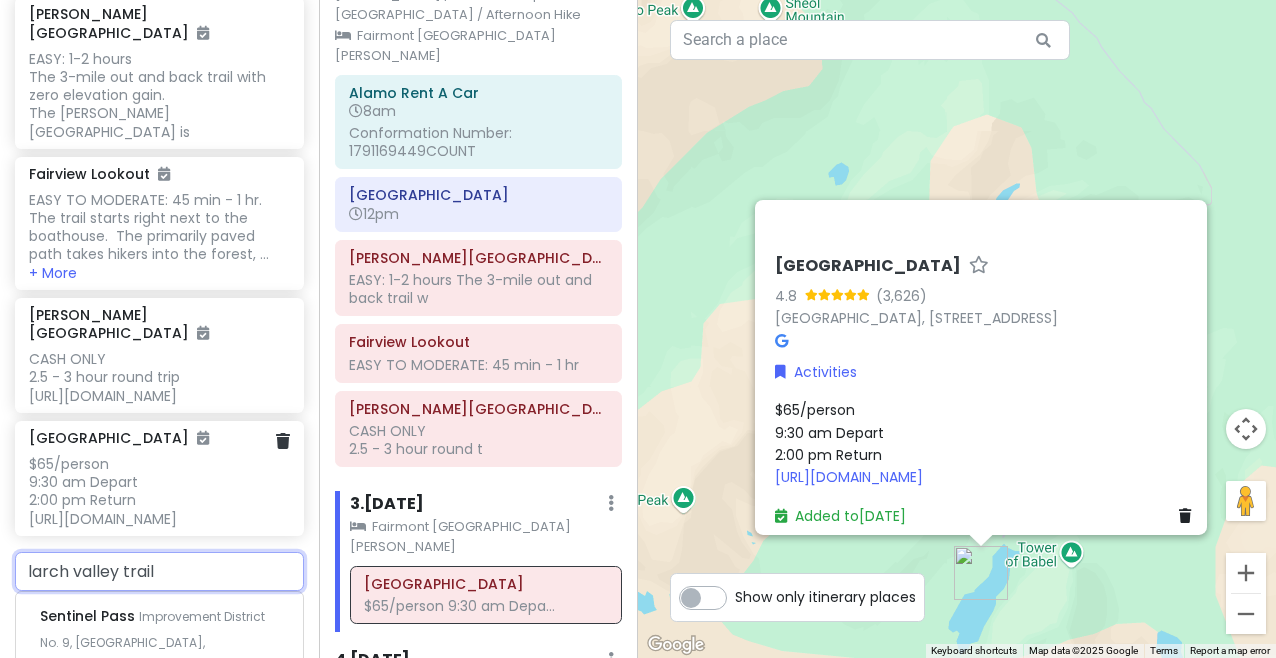 click on "$65/person
9:30 am Depart
2:00 pm Return
[URL][DOMAIN_NAME]" at bounding box center (159, -886) 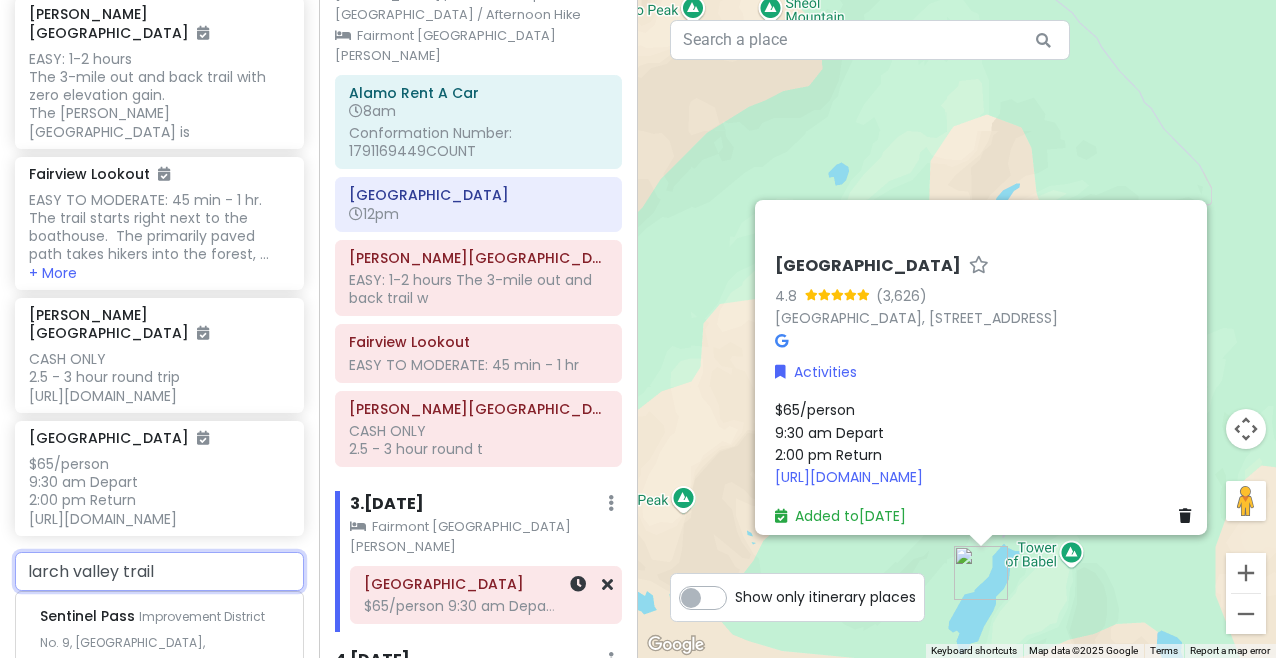 click on "$65/person
9:30 am Depa..." at bounding box center (478, 289) 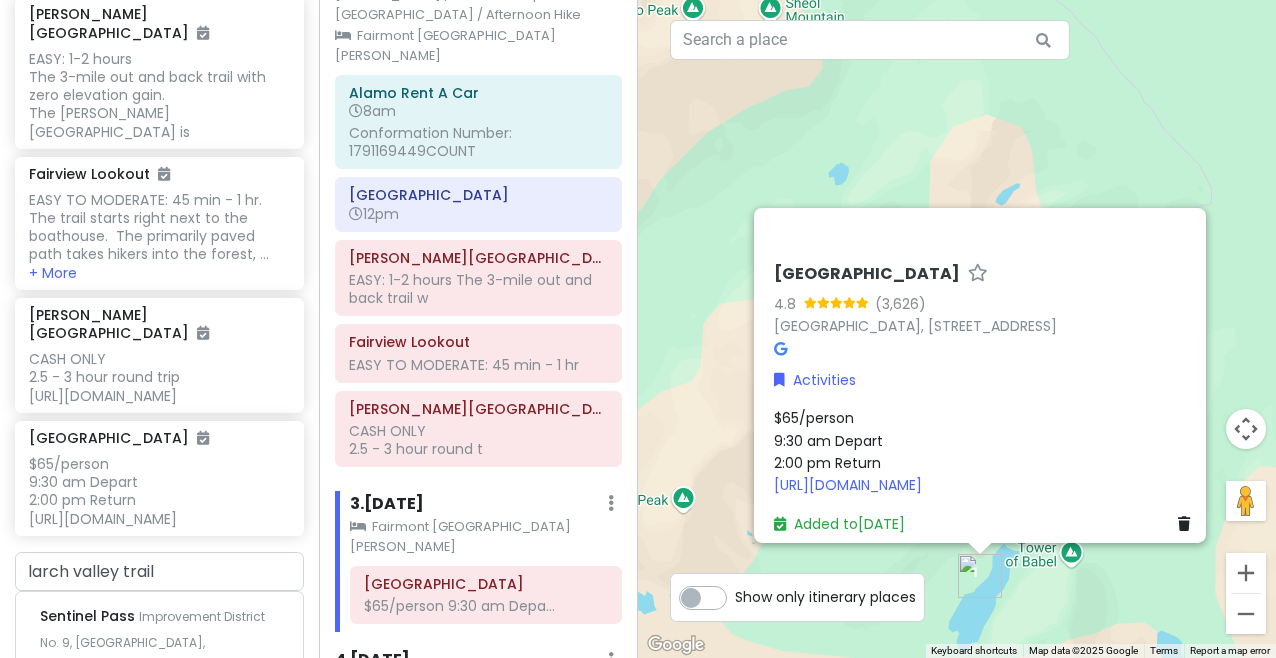 click on "$65/person
9:30 am Depart
2:00 pm Return
[URL][DOMAIN_NAME]" at bounding box center (986, 452) 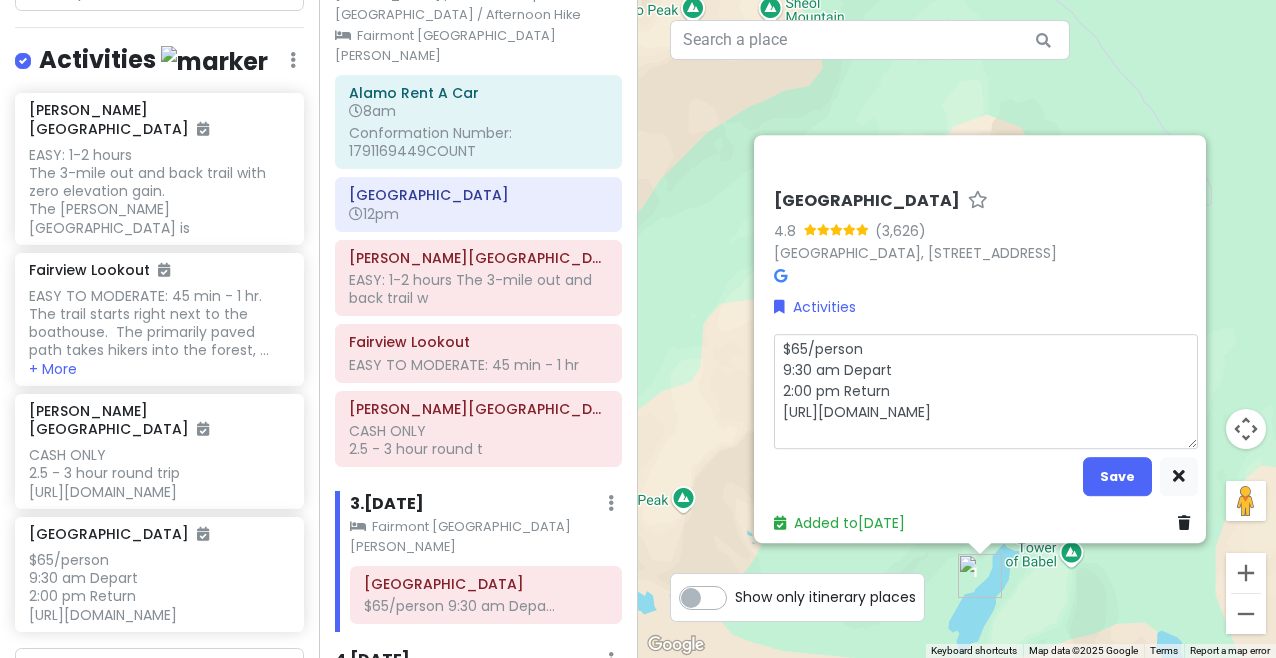 click on "$65/person
9:30 am Depart
2:00 pm Return
[URL][DOMAIN_NAME]" at bounding box center (986, 391) 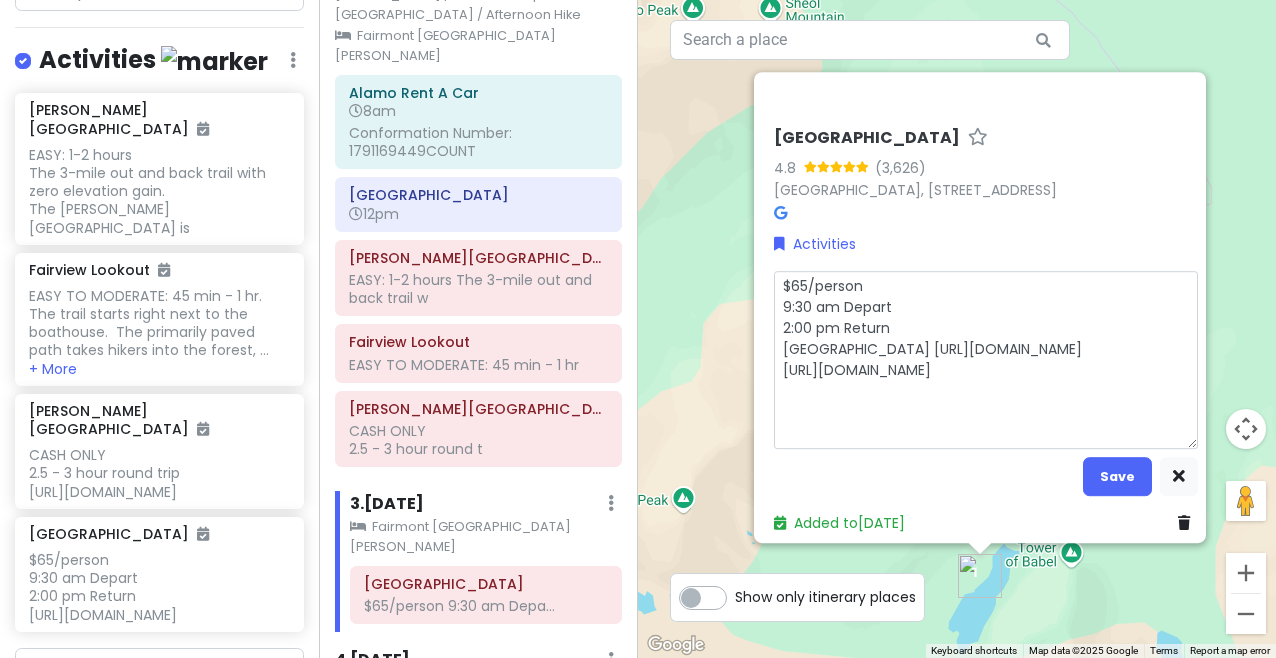 drag, startPoint x: 888, startPoint y: 422, endPoint x: 766, endPoint y: 402, distance: 123.62848 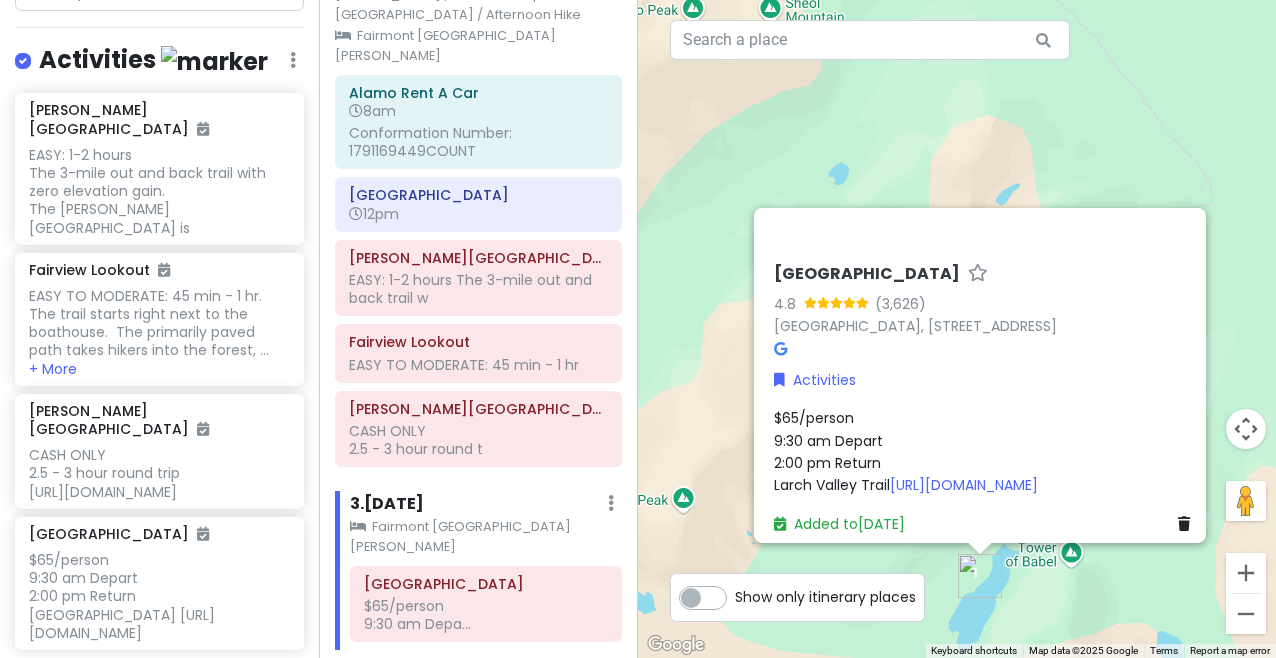 click on "$65/person
9:30 am Depart
2:00 pm Return
[GEOGRAPHIC_DATA]  [URL][DOMAIN_NAME]" at bounding box center (986, 452) 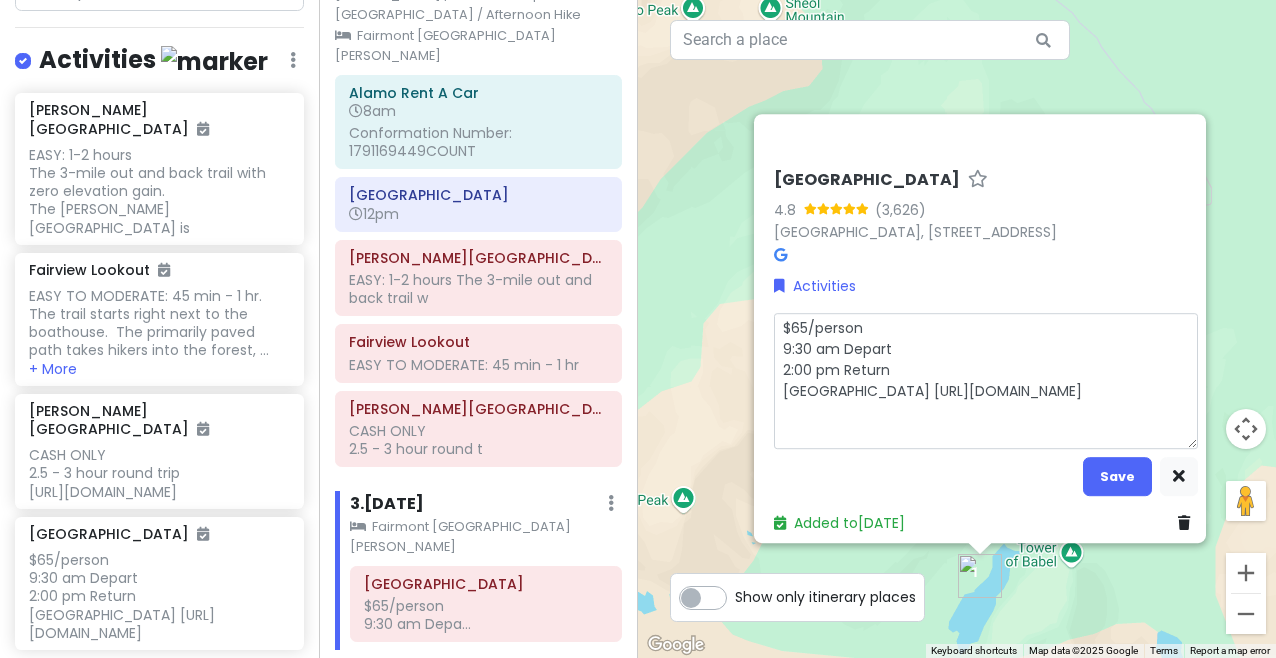 click on "$65/person
9:30 am Depart
2:00 pm Return
[GEOGRAPHIC_DATA] [URL][DOMAIN_NAME]" at bounding box center (986, 381) 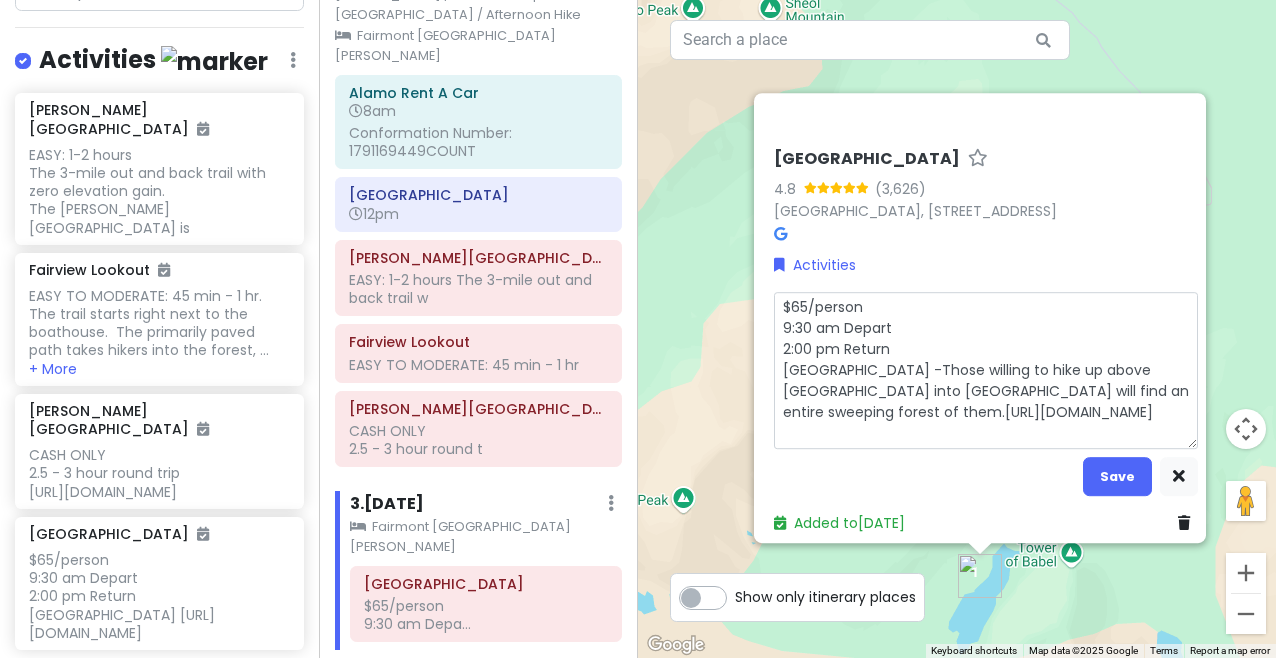 click on "3 .  [DATE] Add Day Notes Clear Lodging Delete Day" at bounding box center [486, 508] 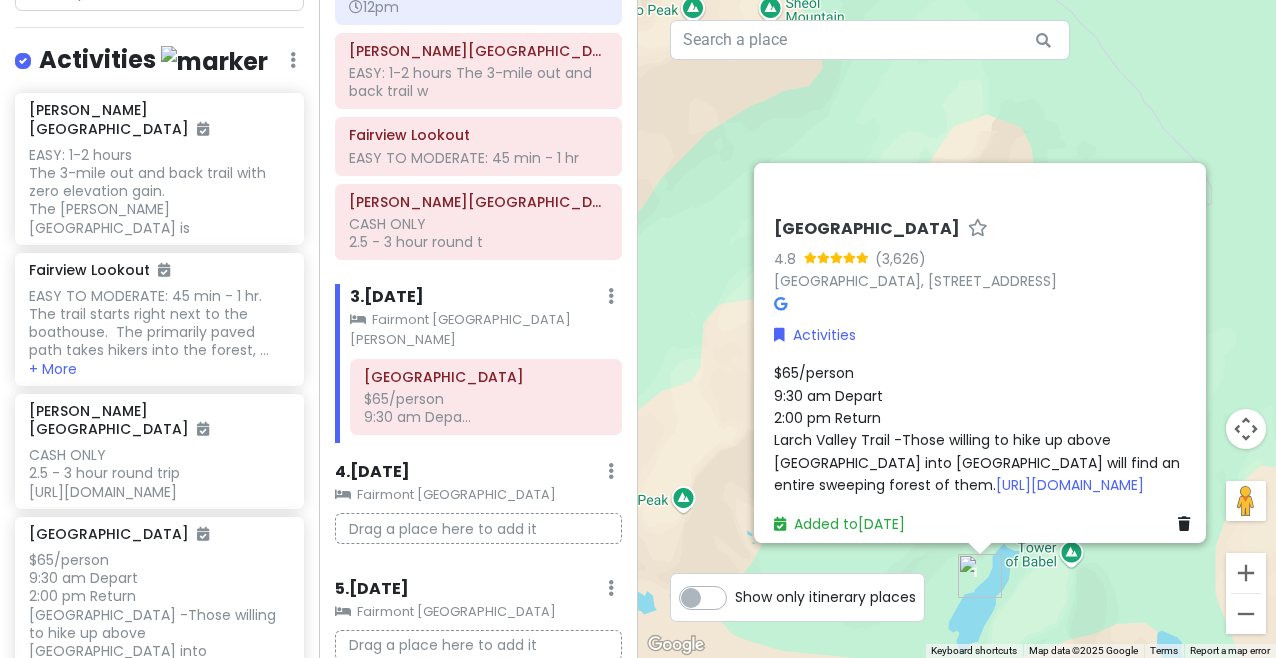 scroll, scrollTop: 623, scrollLeft: 0, axis: vertical 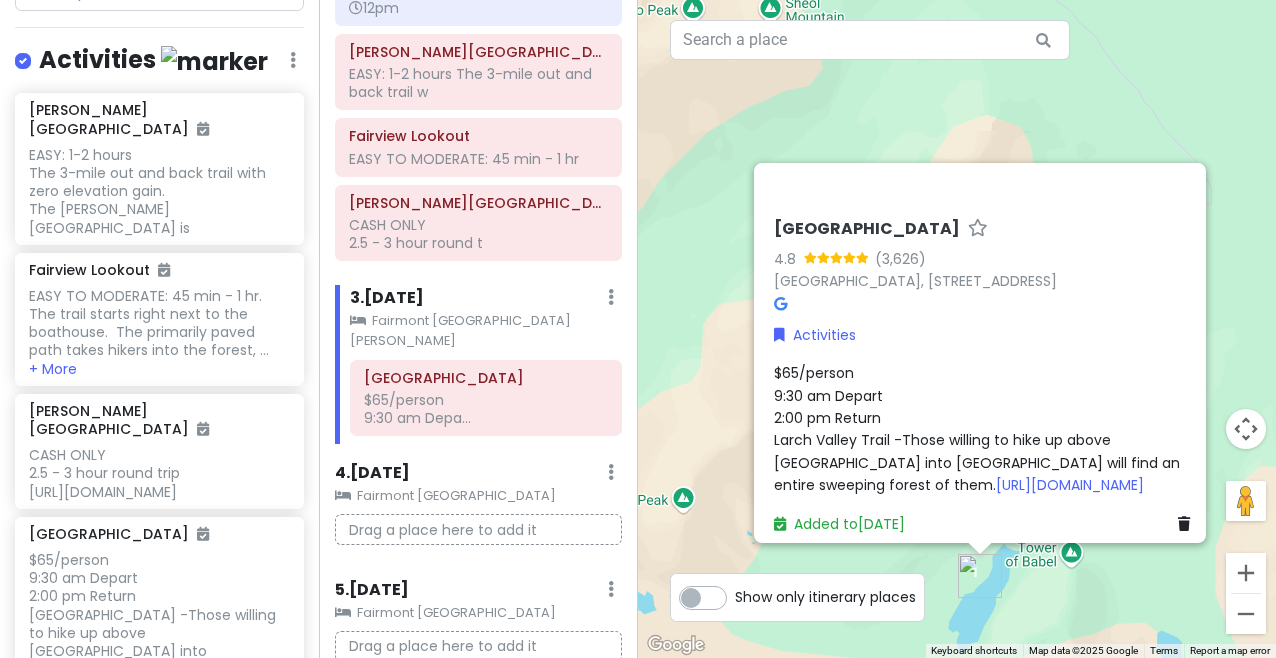 click on "larch valley trail" at bounding box center (159, 740) 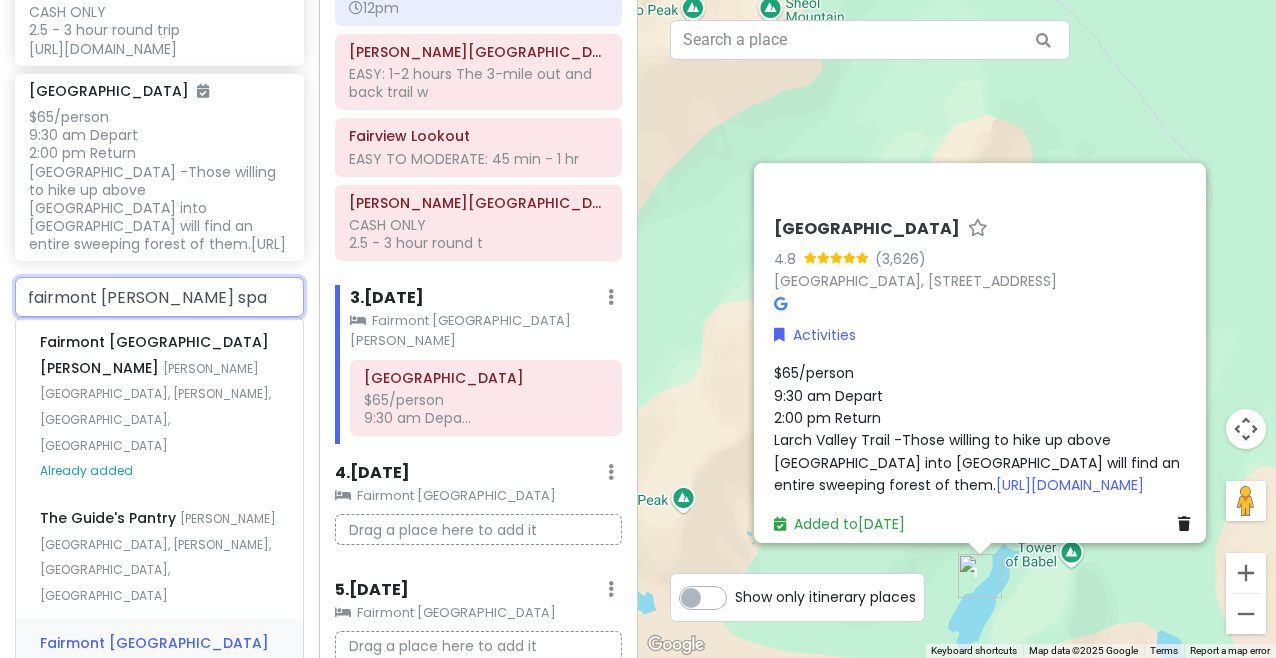 scroll, scrollTop: 2297, scrollLeft: 0, axis: vertical 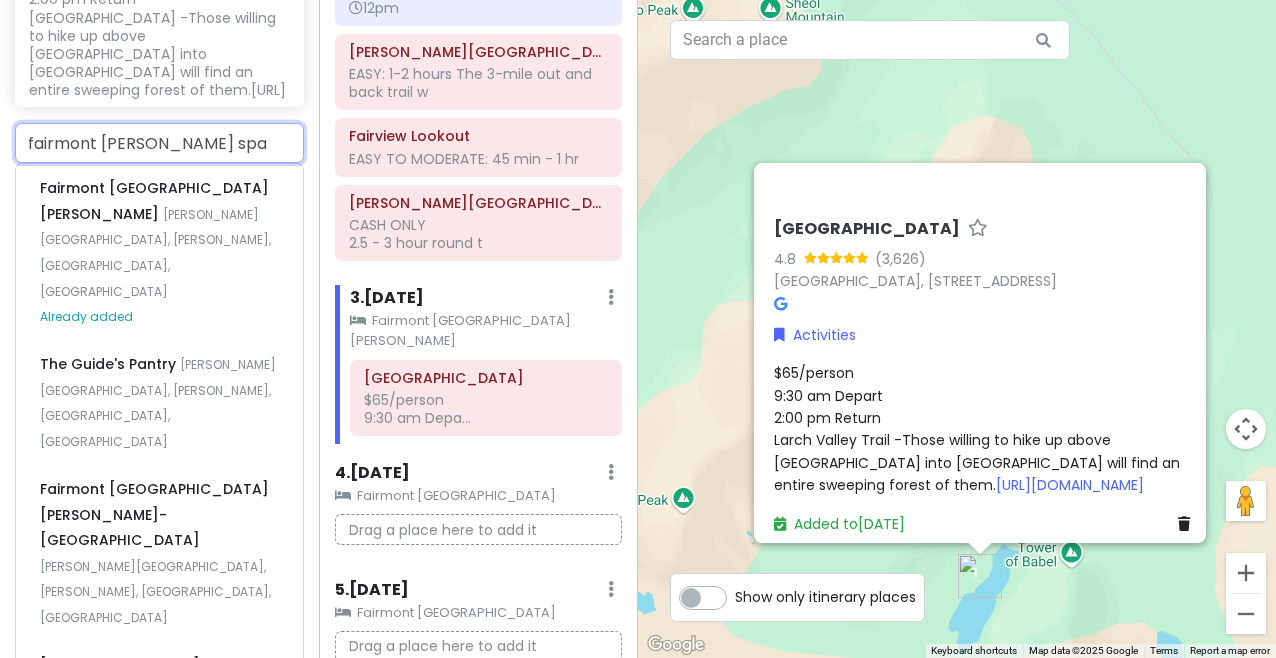 click on "[PERSON_NAME][GEOGRAPHIC_DATA], [PERSON_NAME], [GEOGRAPHIC_DATA], [GEOGRAPHIC_DATA]" at bounding box center (155, 253) 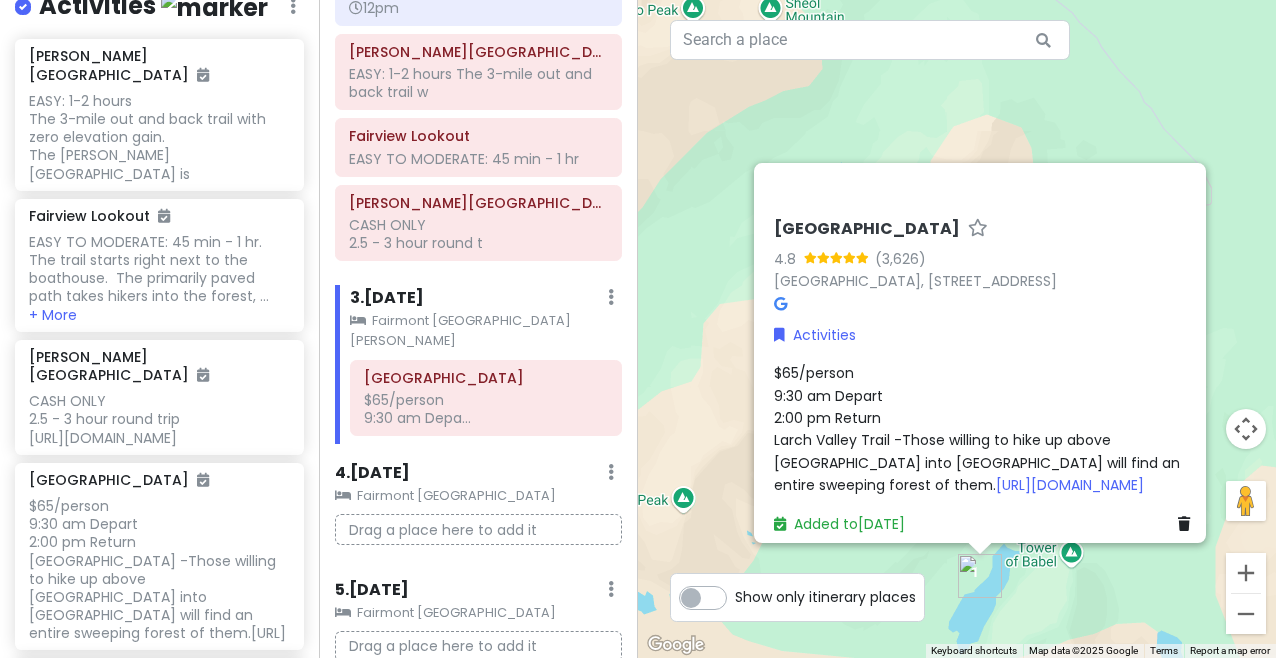 scroll, scrollTop: 1824, scrollLeft: 0, axis: vertical 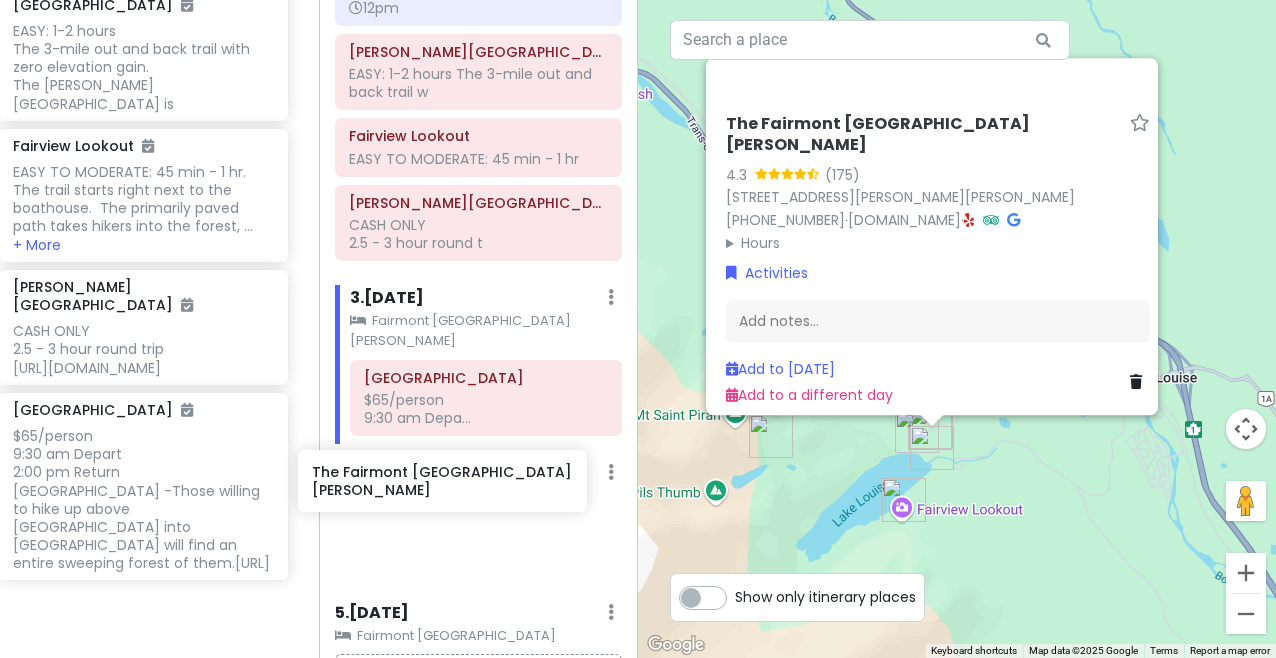drag, startPoint x: 226, startPoint y: 489, endPoint x: 509, endPoint y: 472, distance: 283.51013 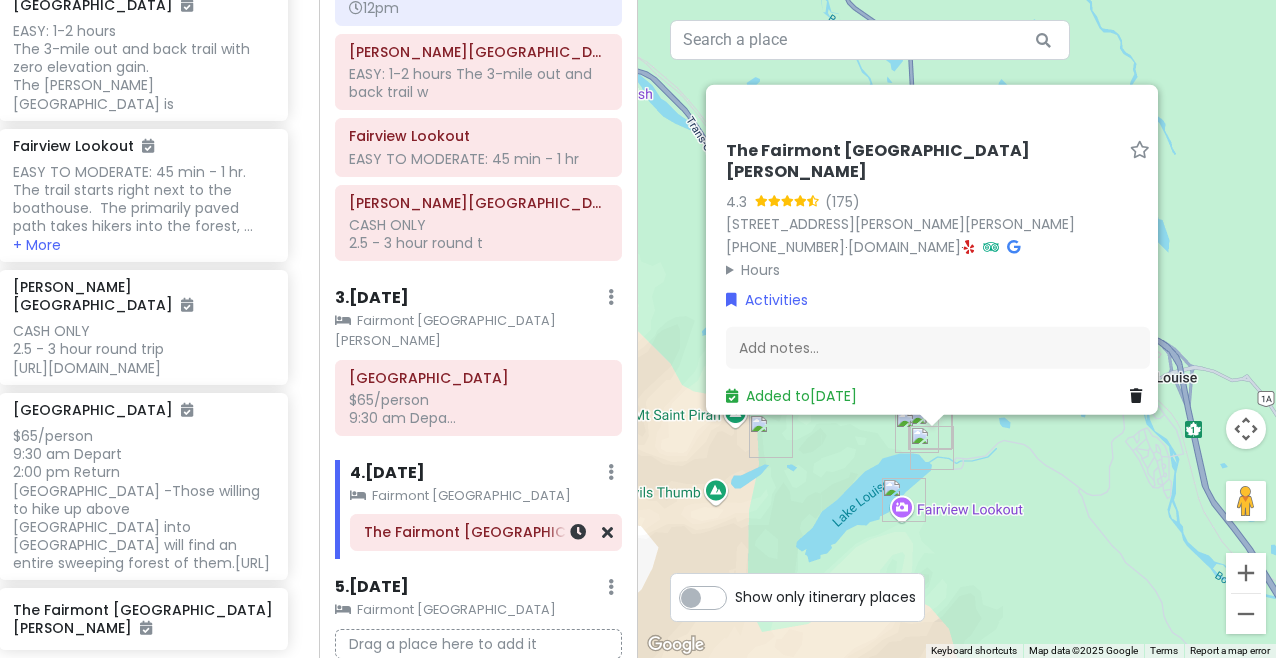 scroll, scrollTop: 1754, scrollLeft: 16, axis: both 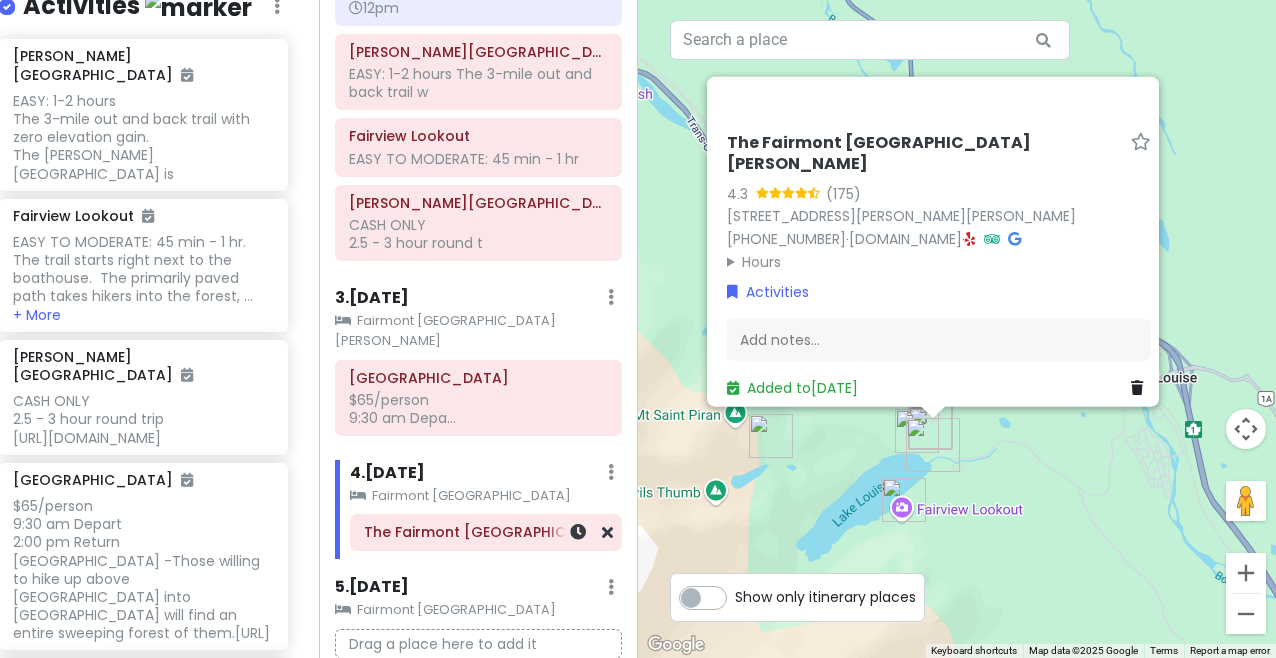 click on "The Fairmont [GEOGRAPHIC_DATA][PERSON_NAME]" at bounding box center (486, 532) 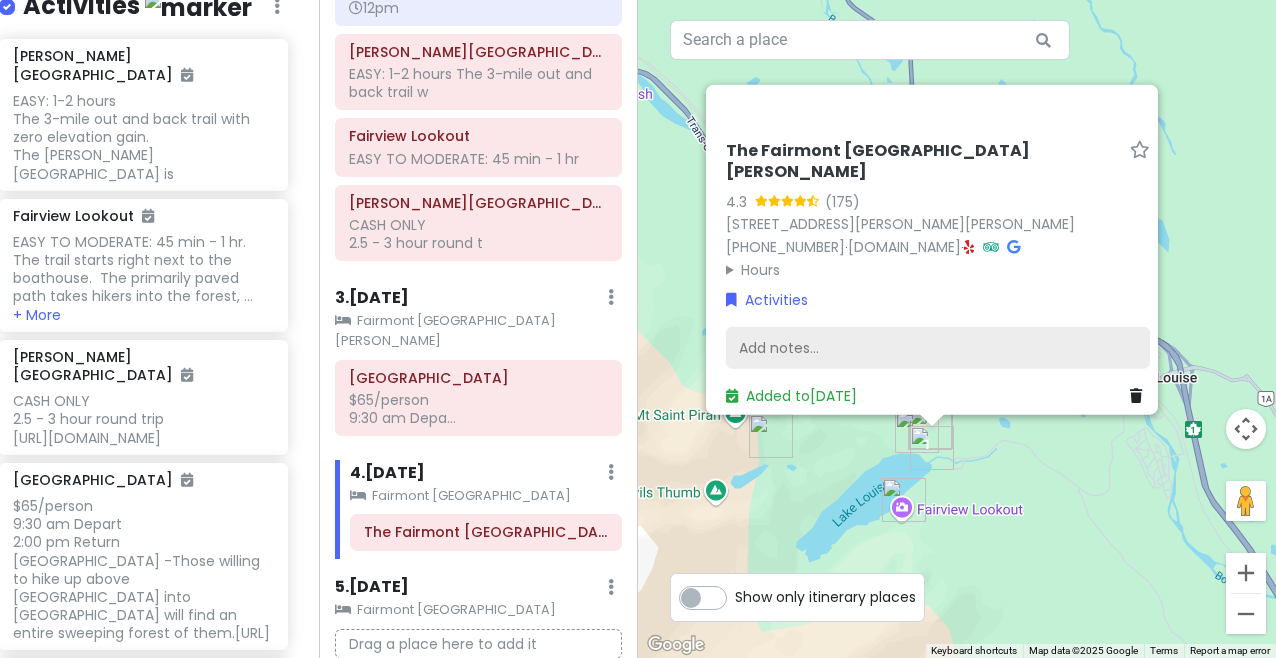 click on "Add notes..." at bounding box center [938, 348] 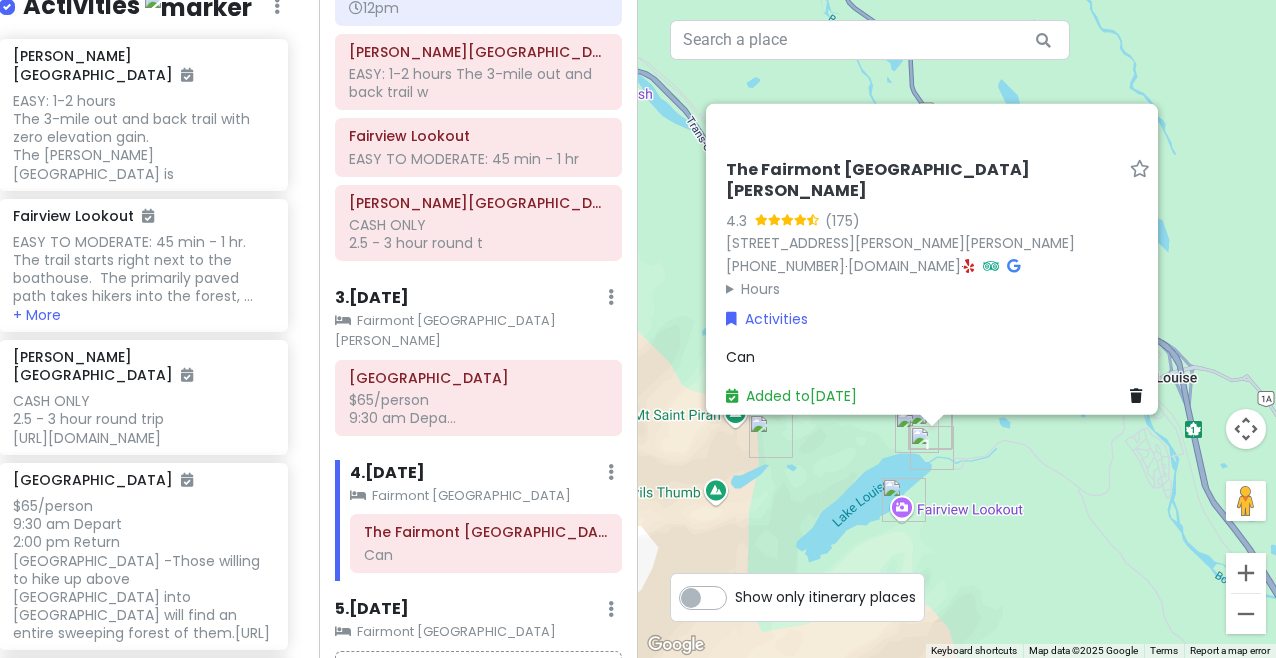 scroll, scrollTop: 1771, scrollLeft: 16, axis: both 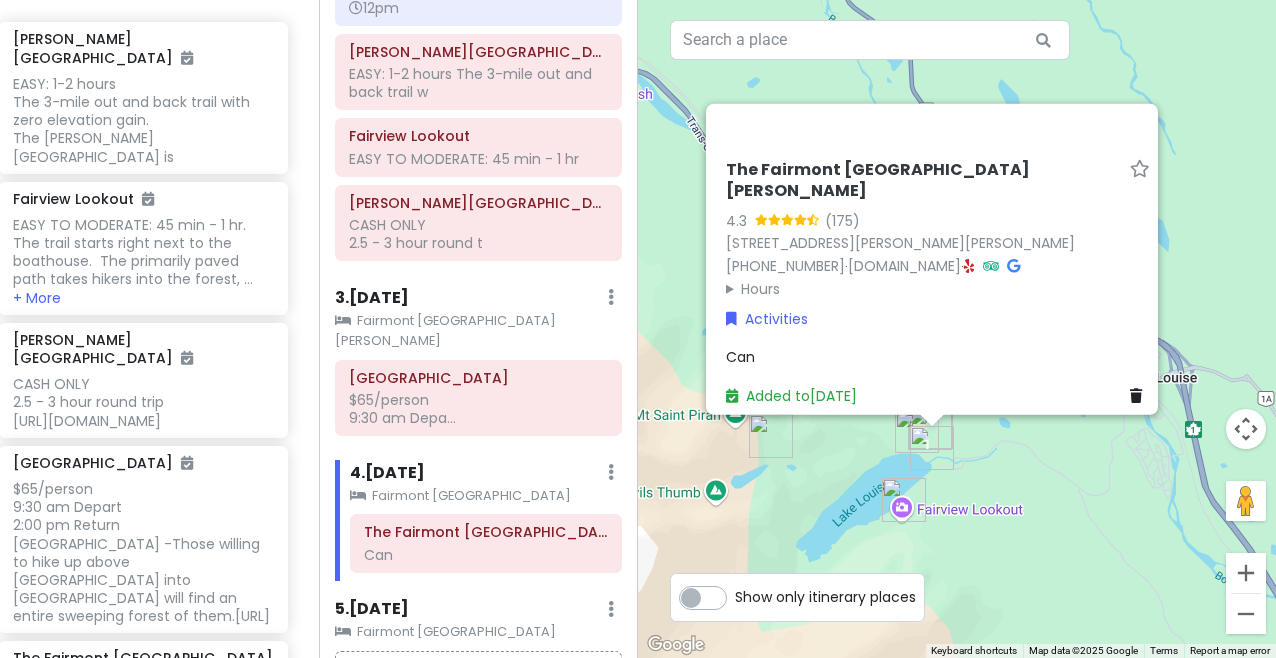 click on "Can" at bounding box center [938, 357] 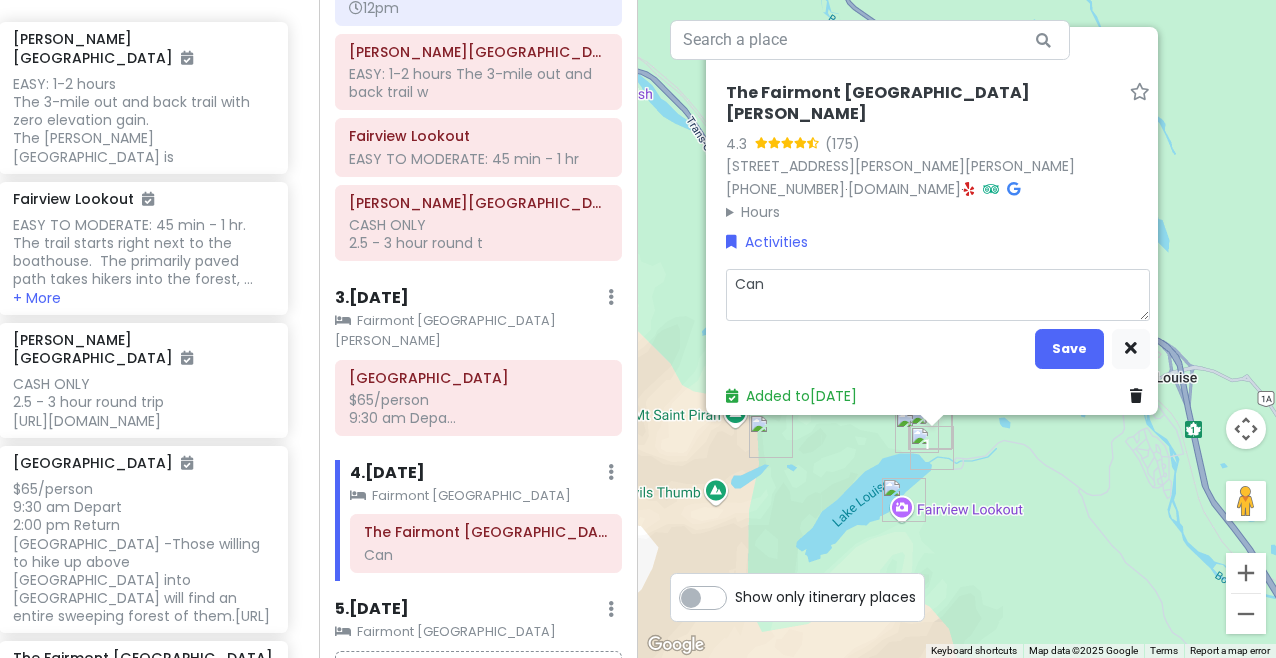click on "Can" at bounding box center (938, 295) 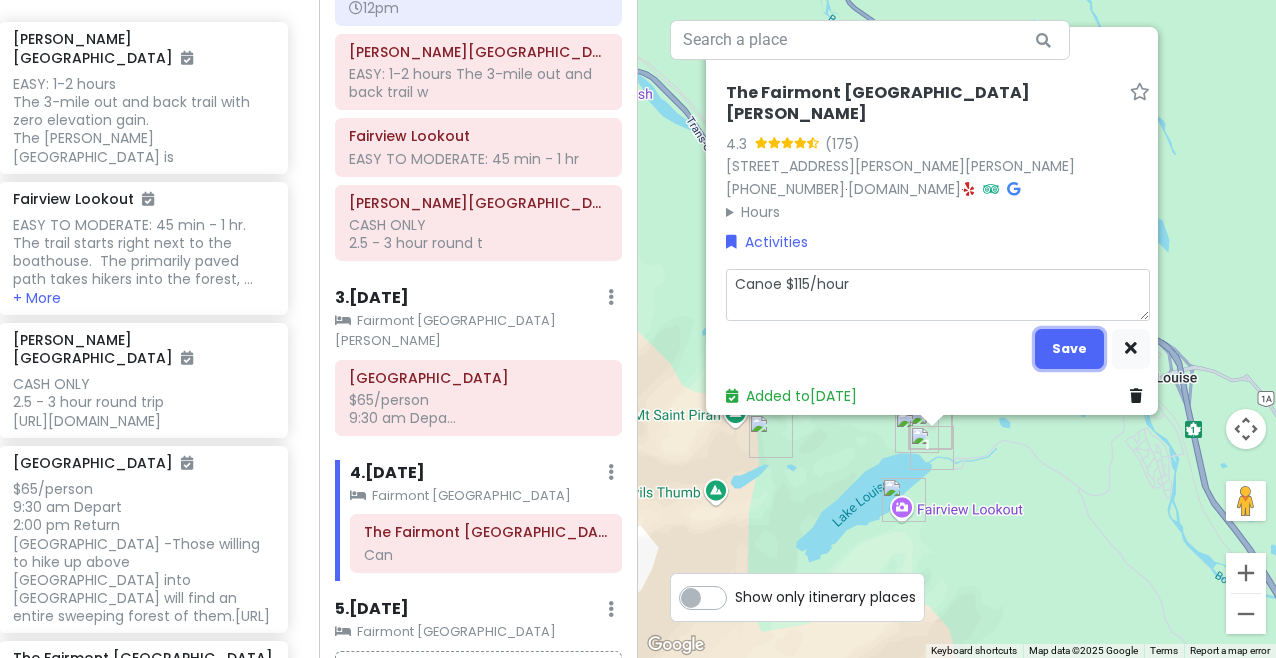 click on "Save" at bounding box center (1069, 348) 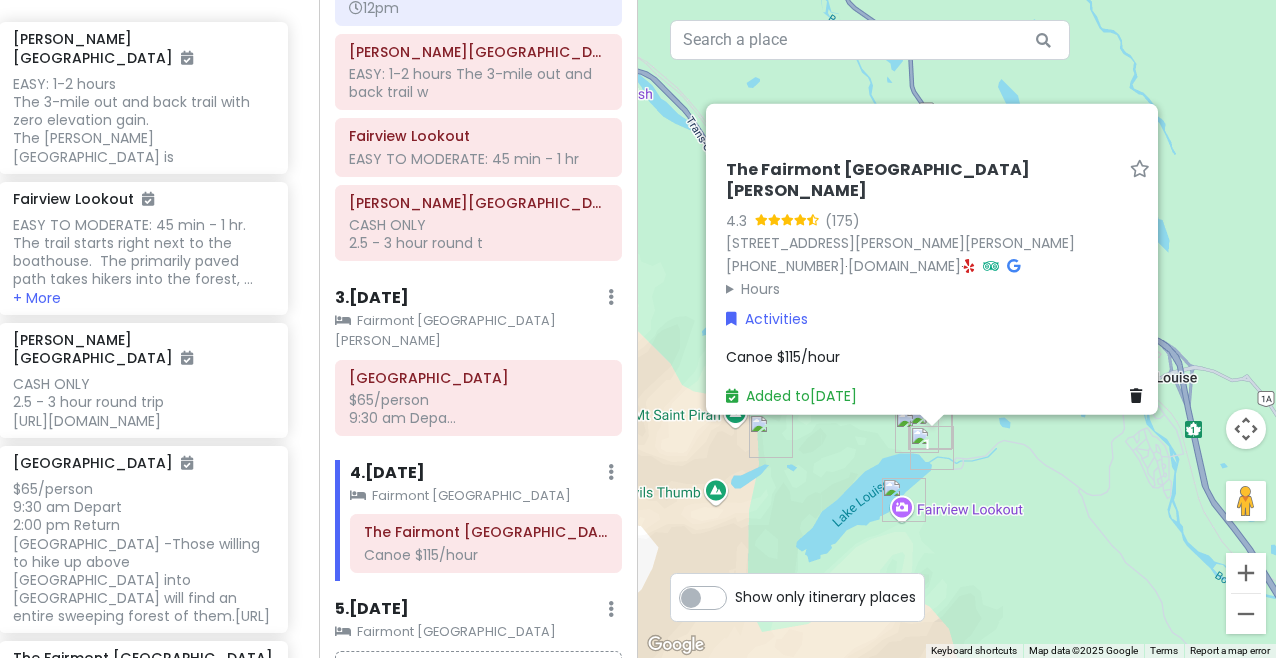 click at bounding box center [143, 756] 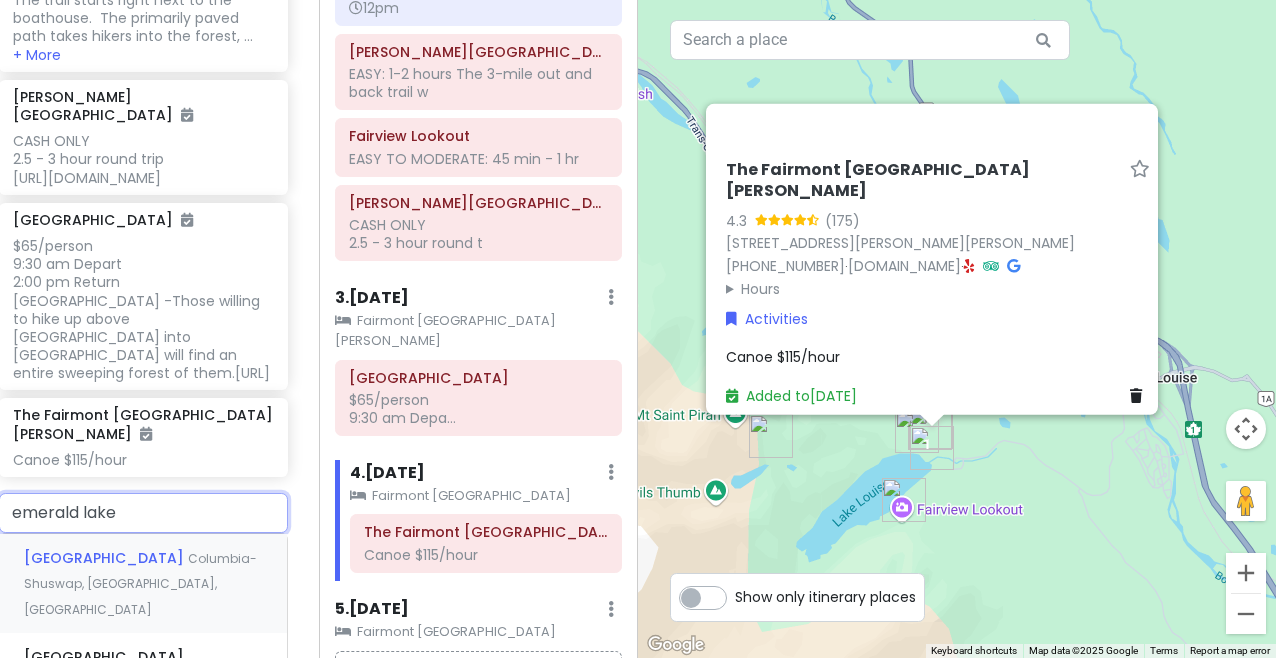 scroll, scrollTop: 2044, scrollLeft: 16, axis: both 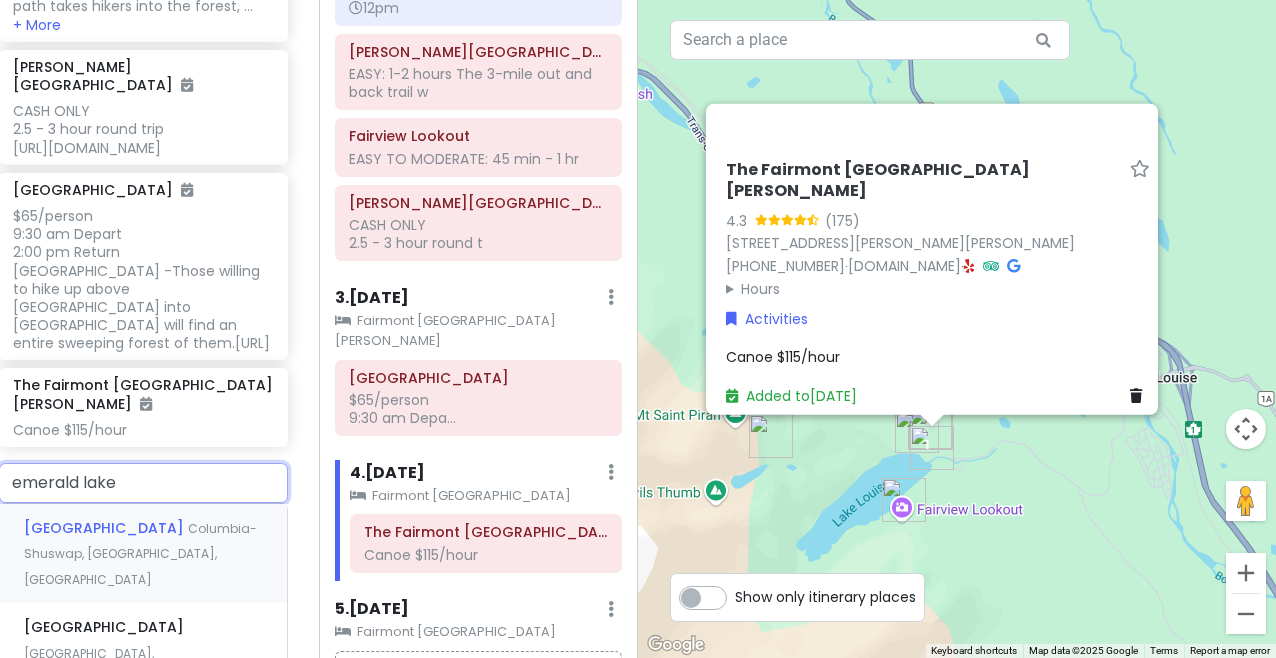 click on "Columbia-Shuswap, [GEOGRAPHIC_DATA], [GEOGRAPHIC_DATA]" at bounding box center [140, 554] 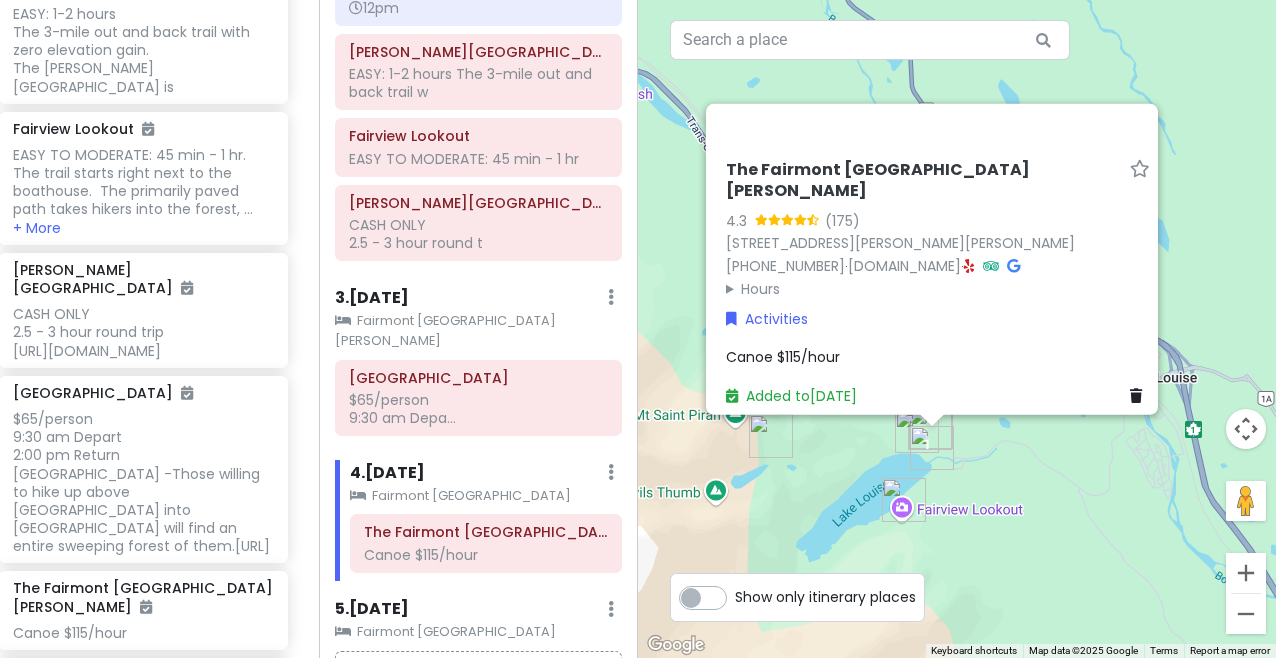 scroll, scrollTop: 1893, scrollLeft: 16, axis: both 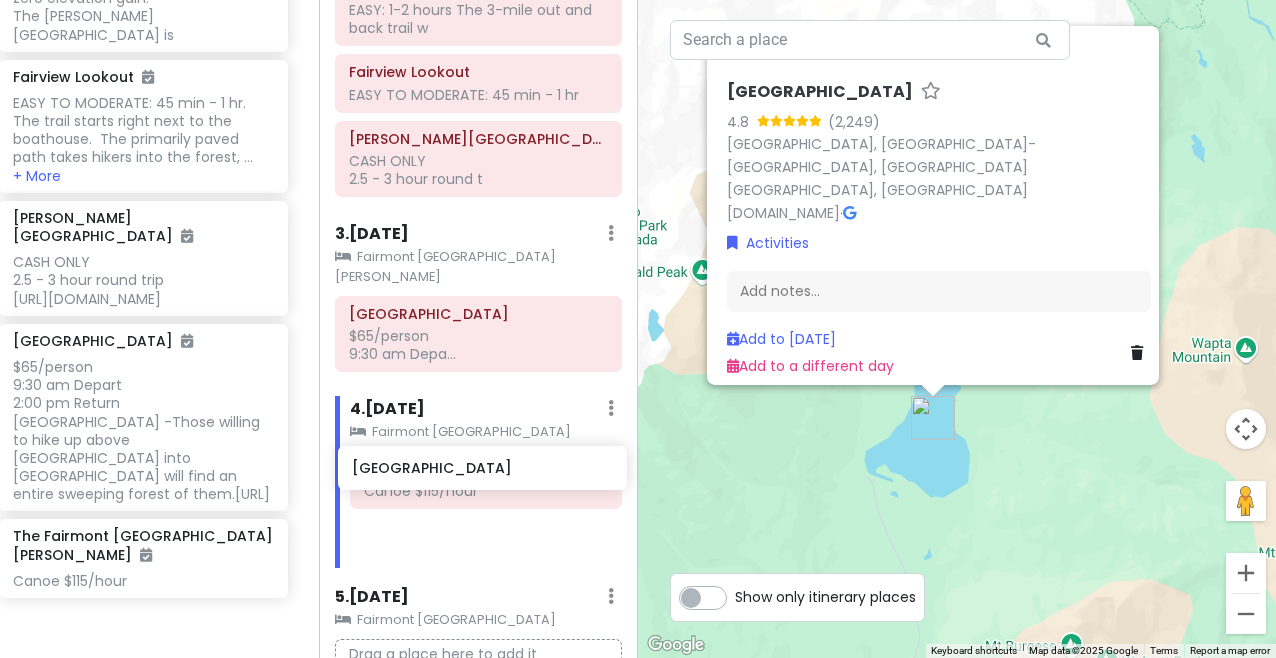drag, startPoint x: 128, startPoint y: 510, endPoint x: 467, endPoint y: 469, distance: 341.47034 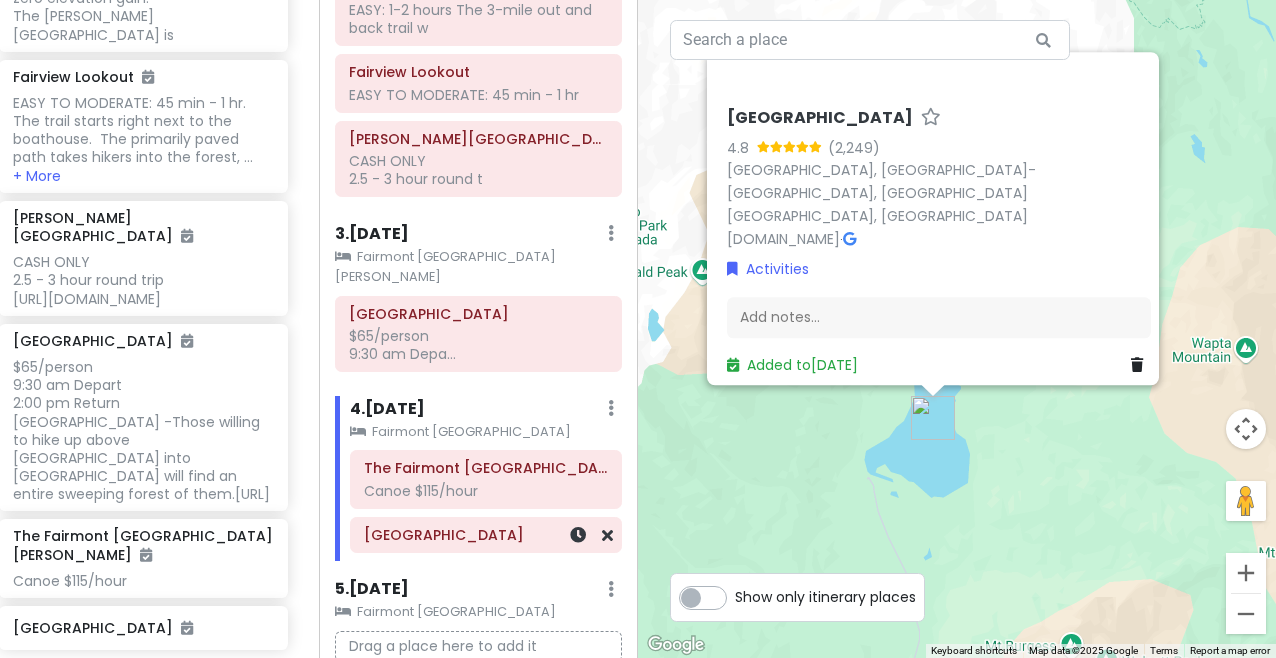 scroll, scrollTop: 1841, scrollLeft: 16, axis: both 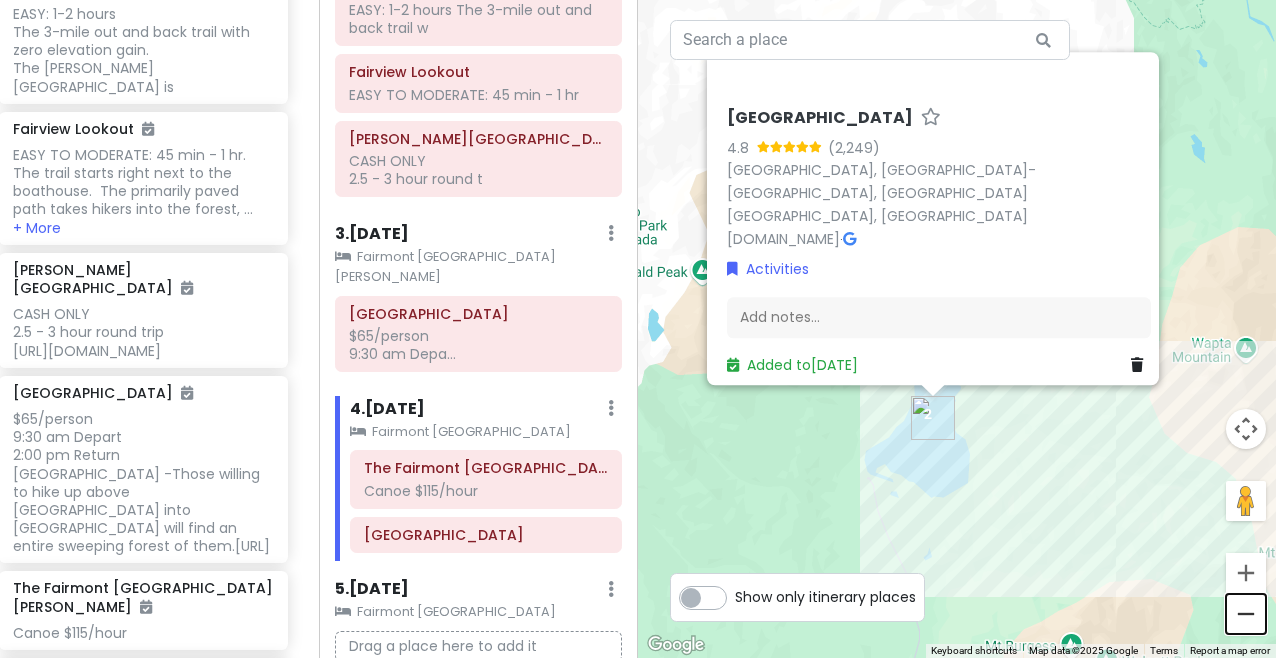 click at bounding box center [1246, 614] 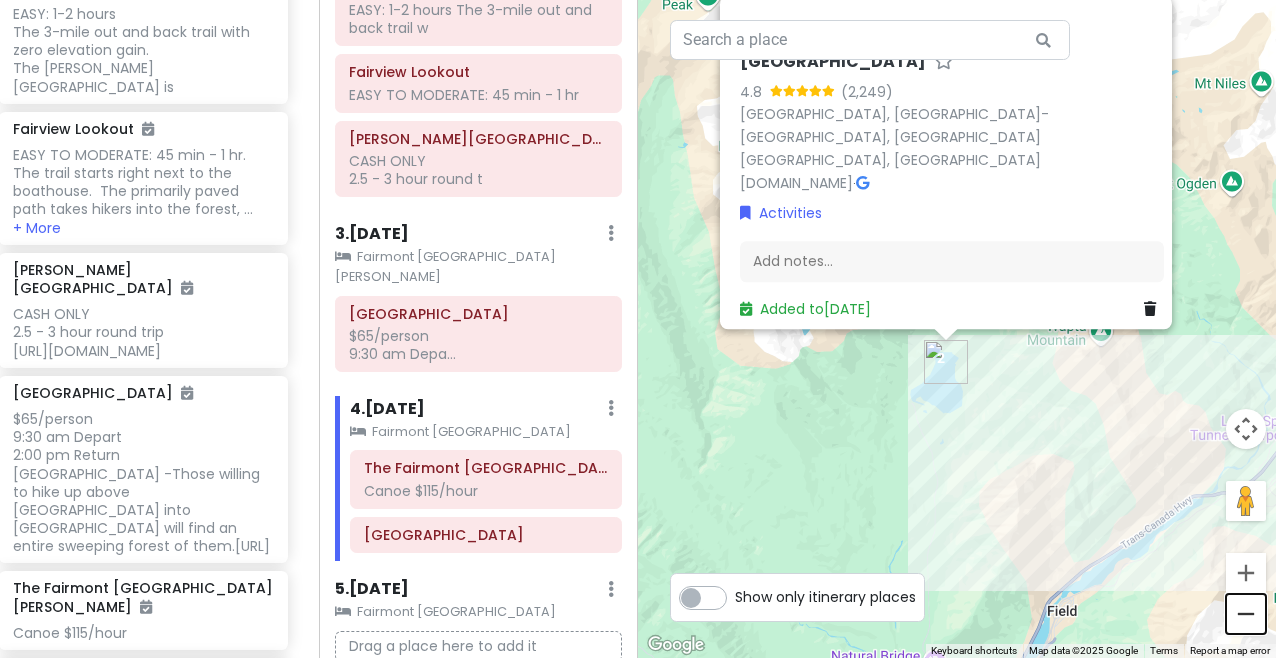 click at bounding box center (1246, 614) 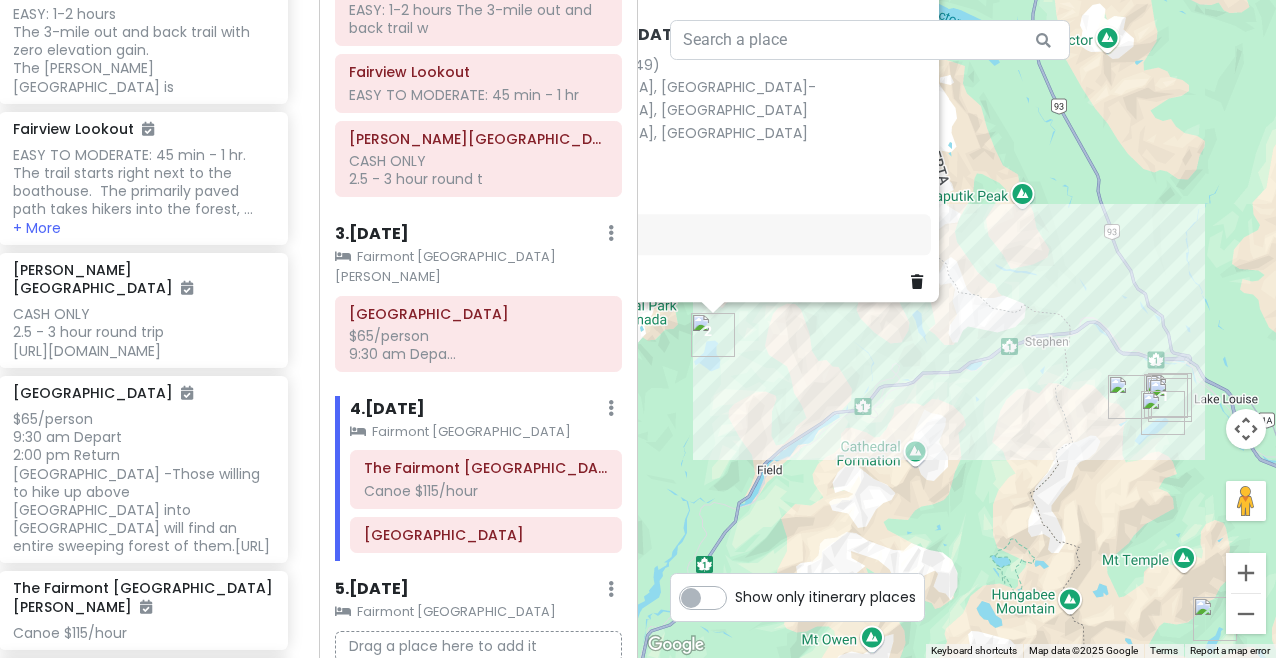 drag, startPoint x: 1158, startPoint y: 441, endPoint x: 915, endPoint y: 441, distance: 243 